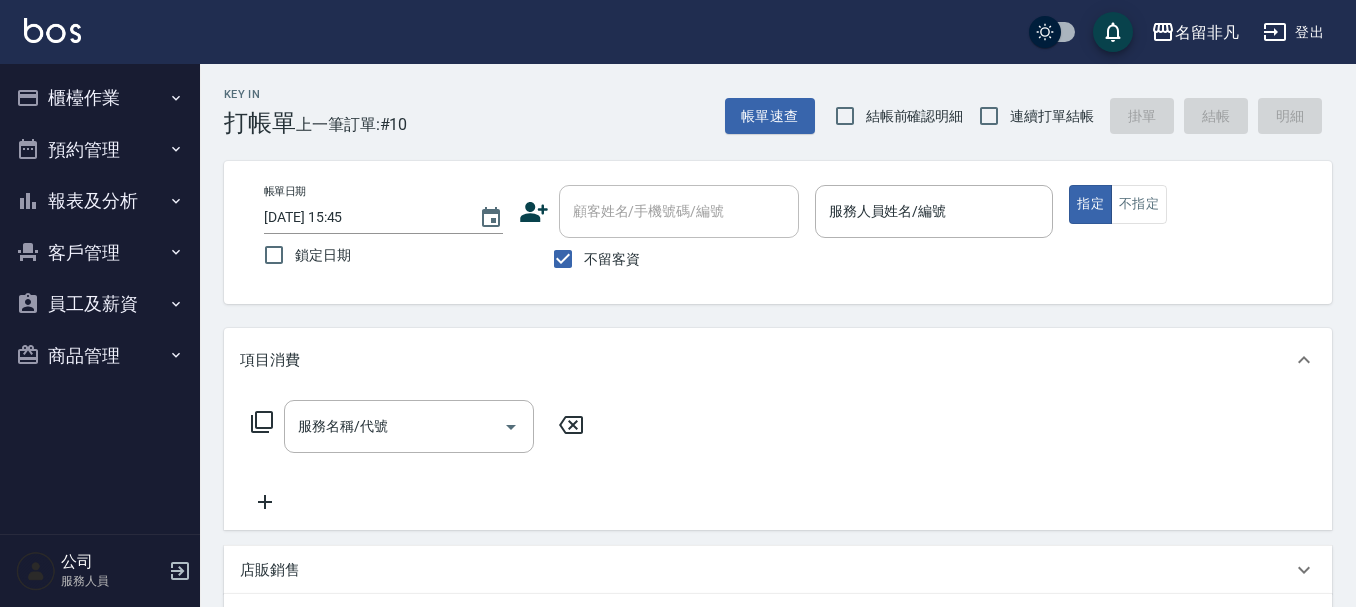 scroll, scrollTop: 0, scrollLeft: 0, axis: both 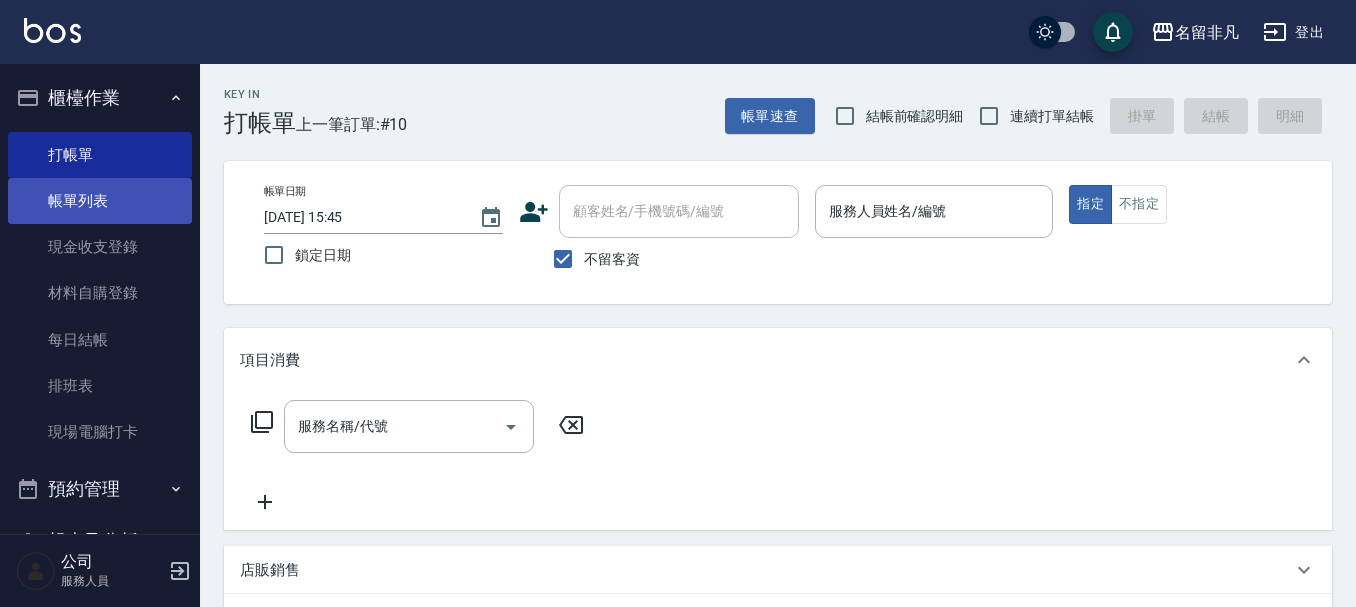 click on "帳單列表" at bounding box center (100, 201) 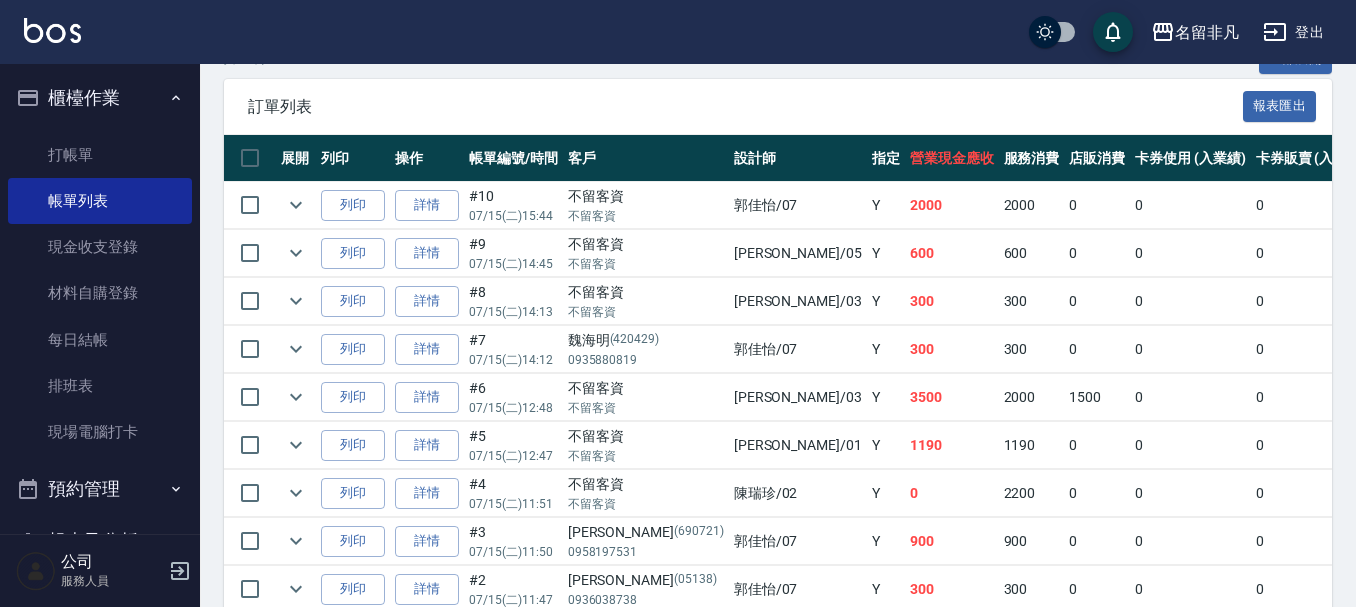 scroll, scrollTop: 600, scrollLeft: 0, axis: vertical 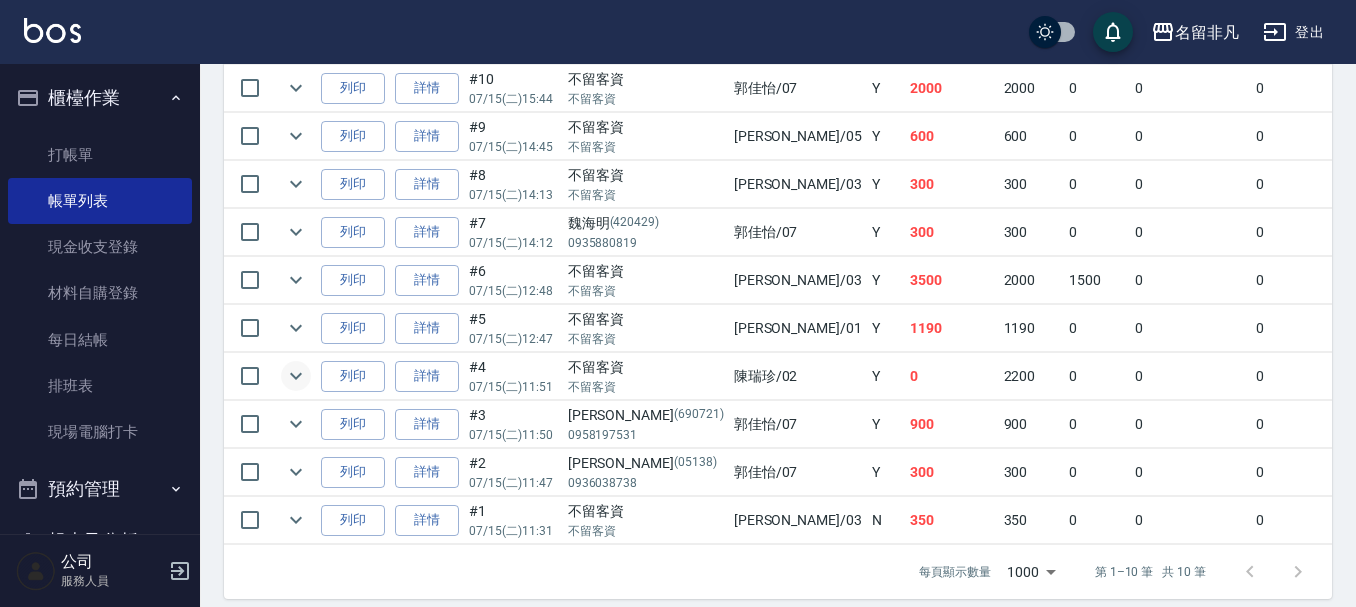click 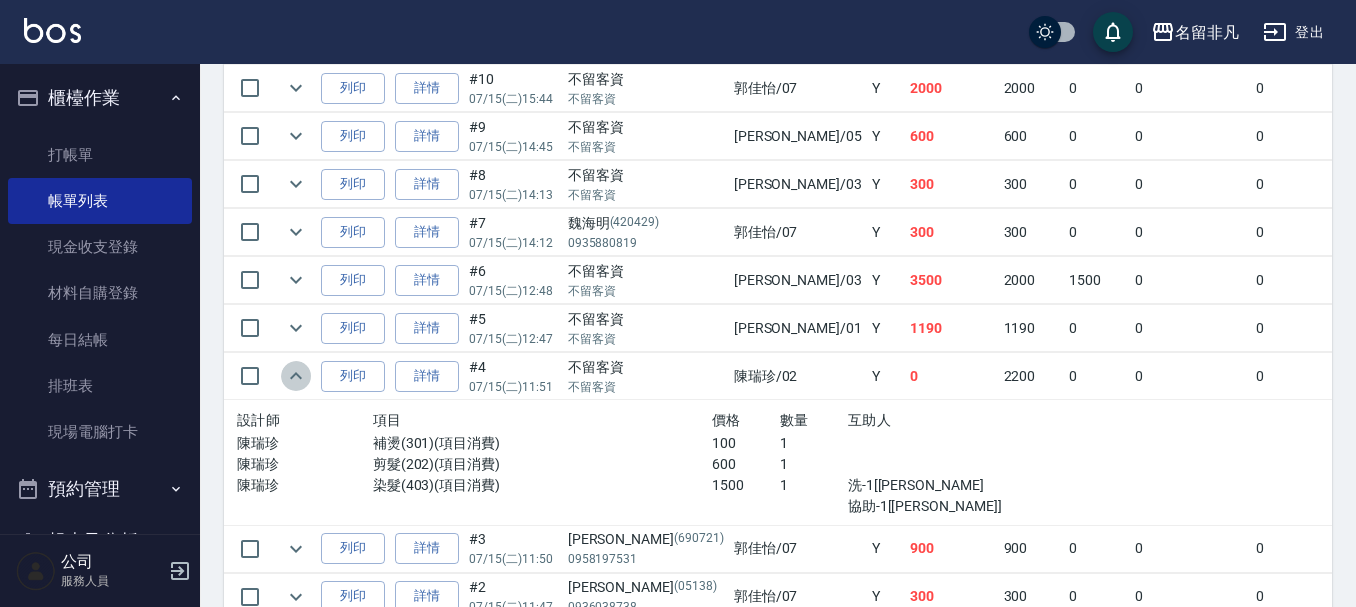 click 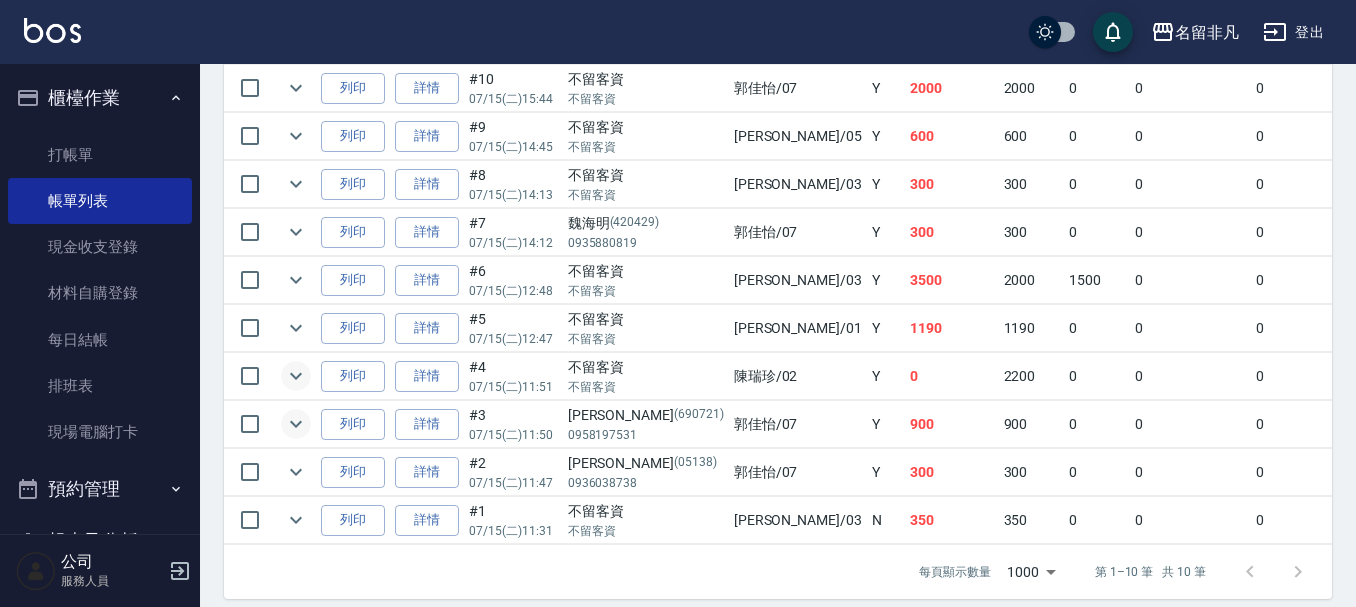 click at bounding box center (296, 424) 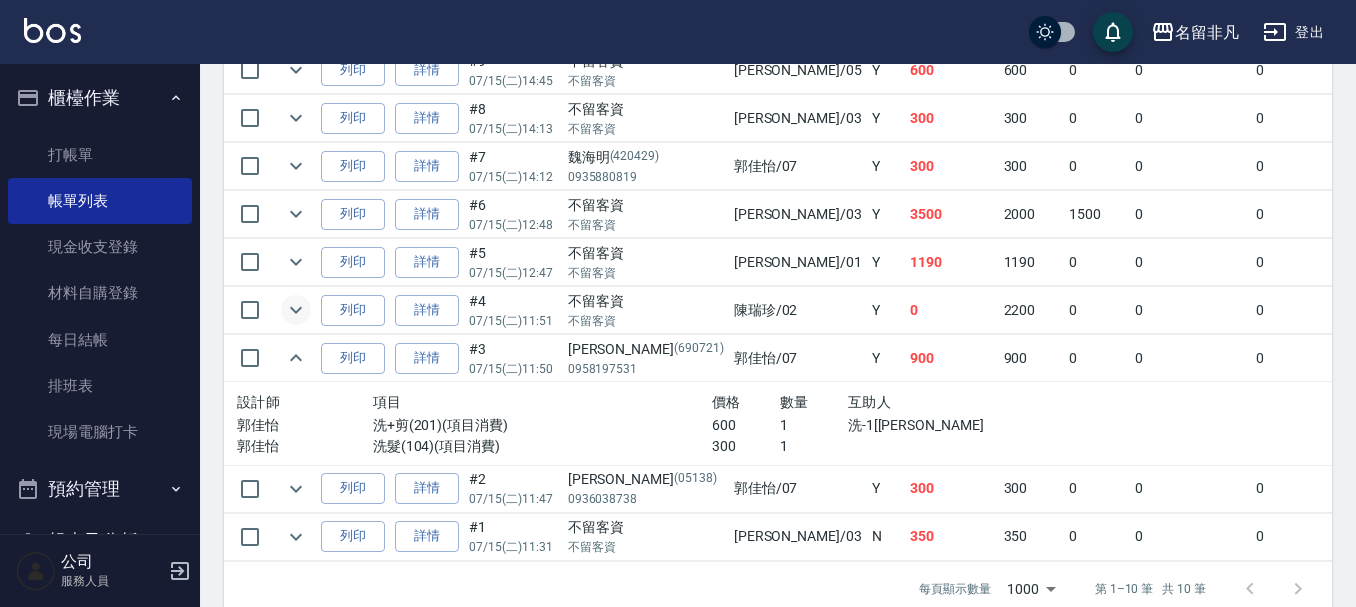 scroll, scrollTop: 700, scrollLeft: 0, axis: vertical 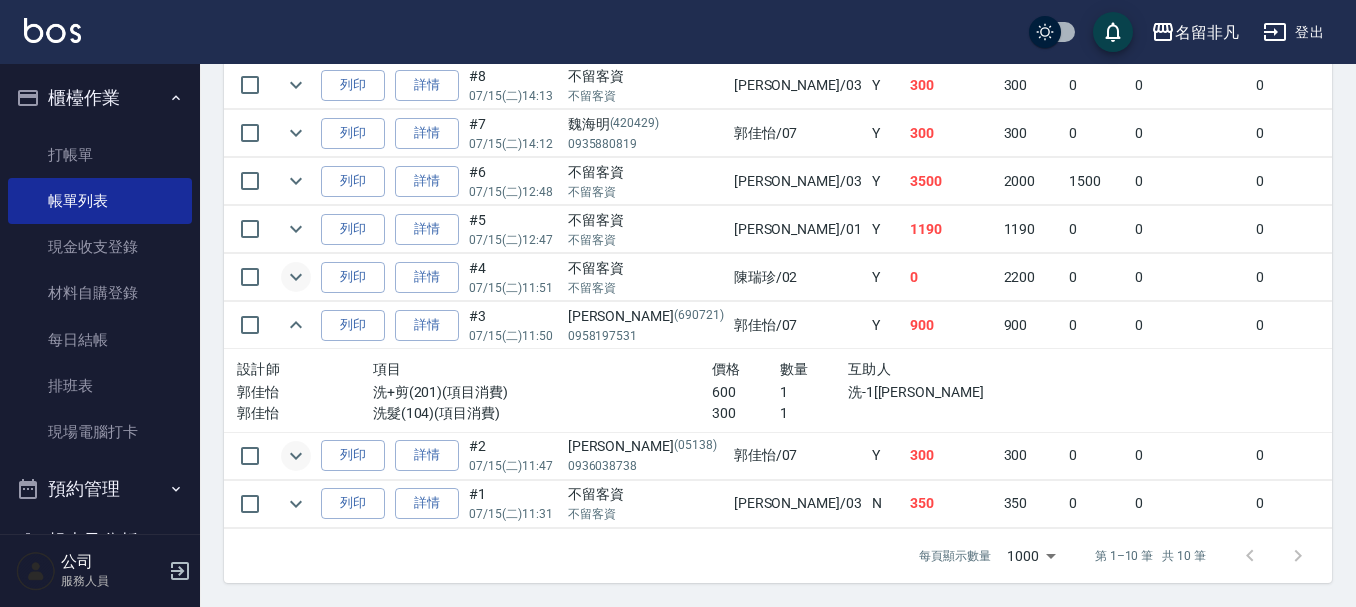 click 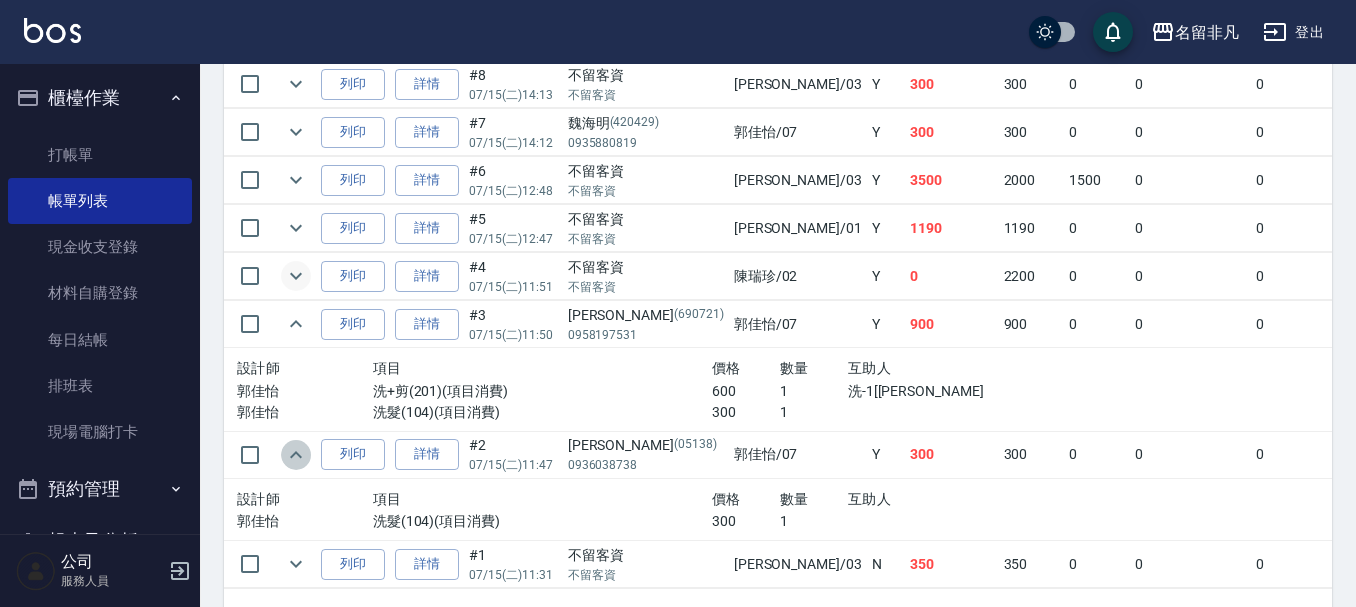 click 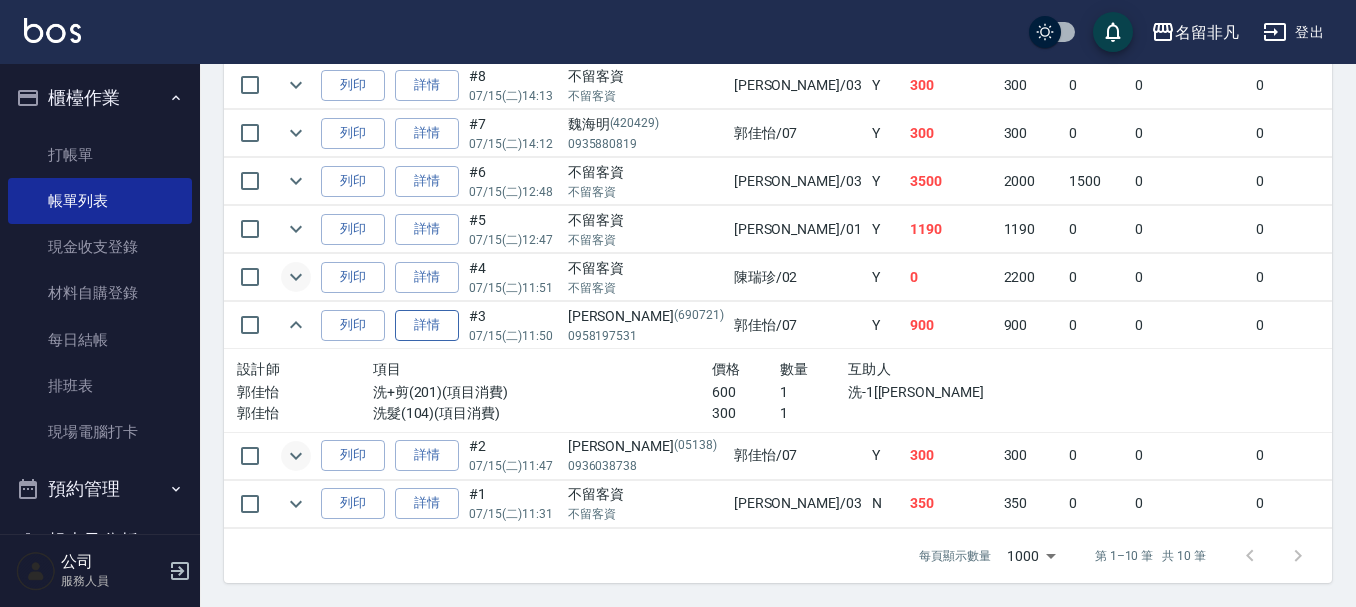 click on "詳情" at bounding box center (427, 325) 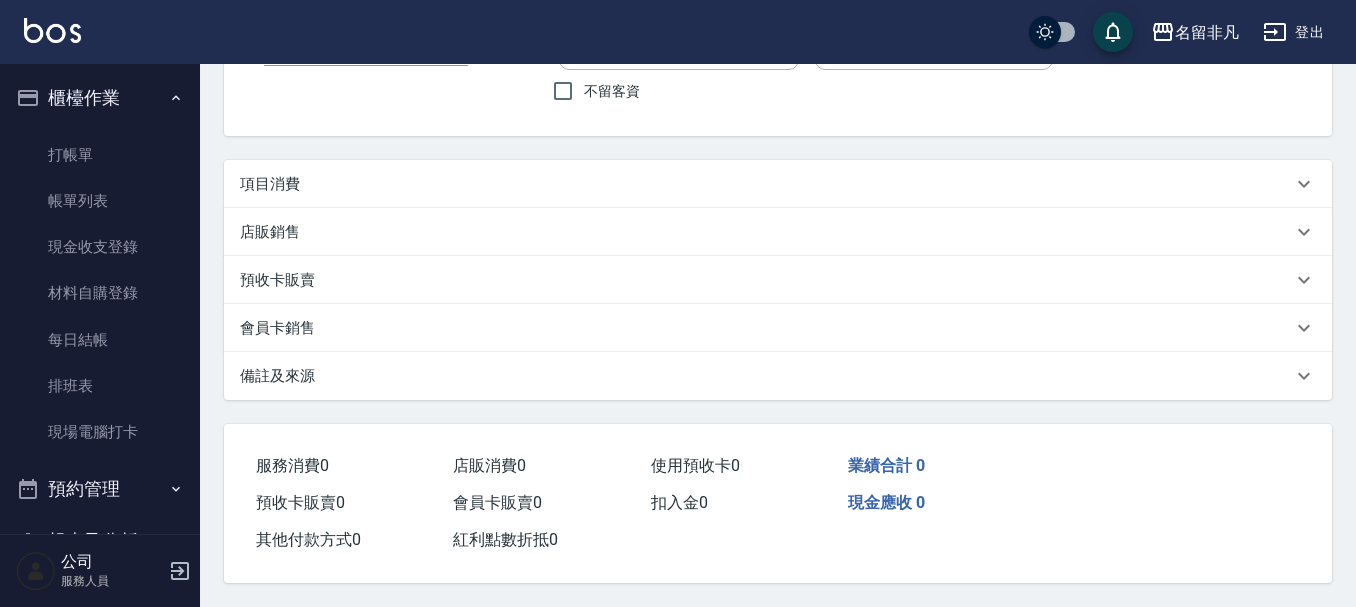 scroll, scrollTop: 0, scrollLeft: 0, axis: both 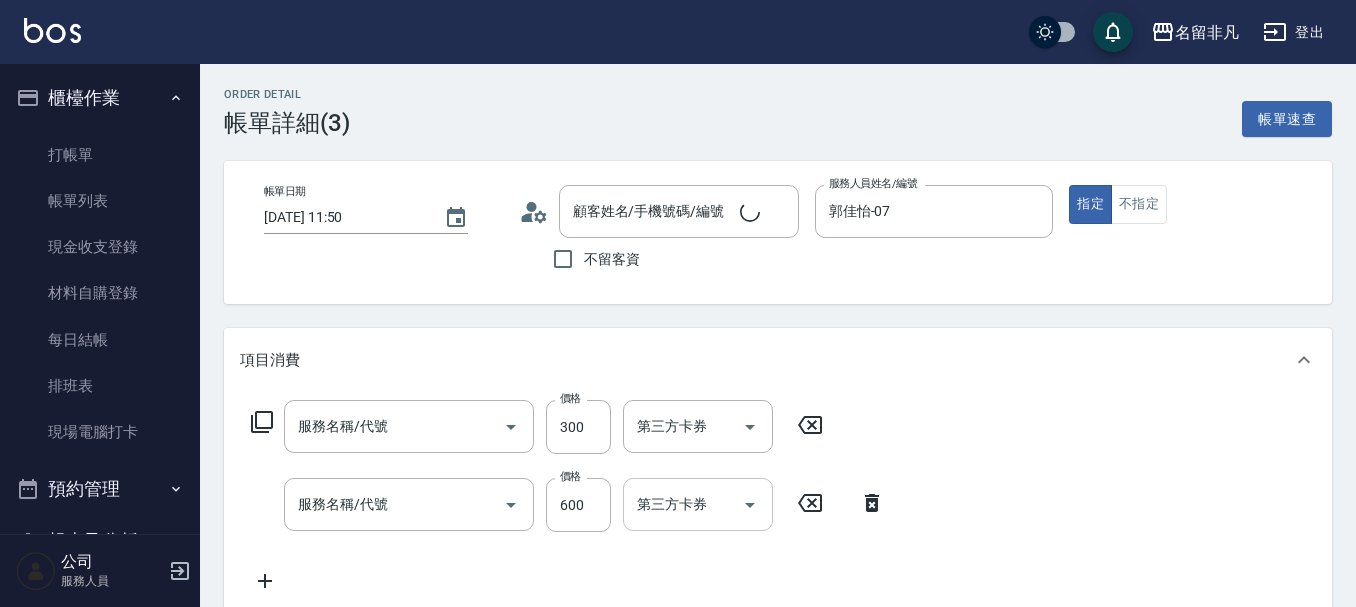 type on "[DATE] 11:50" 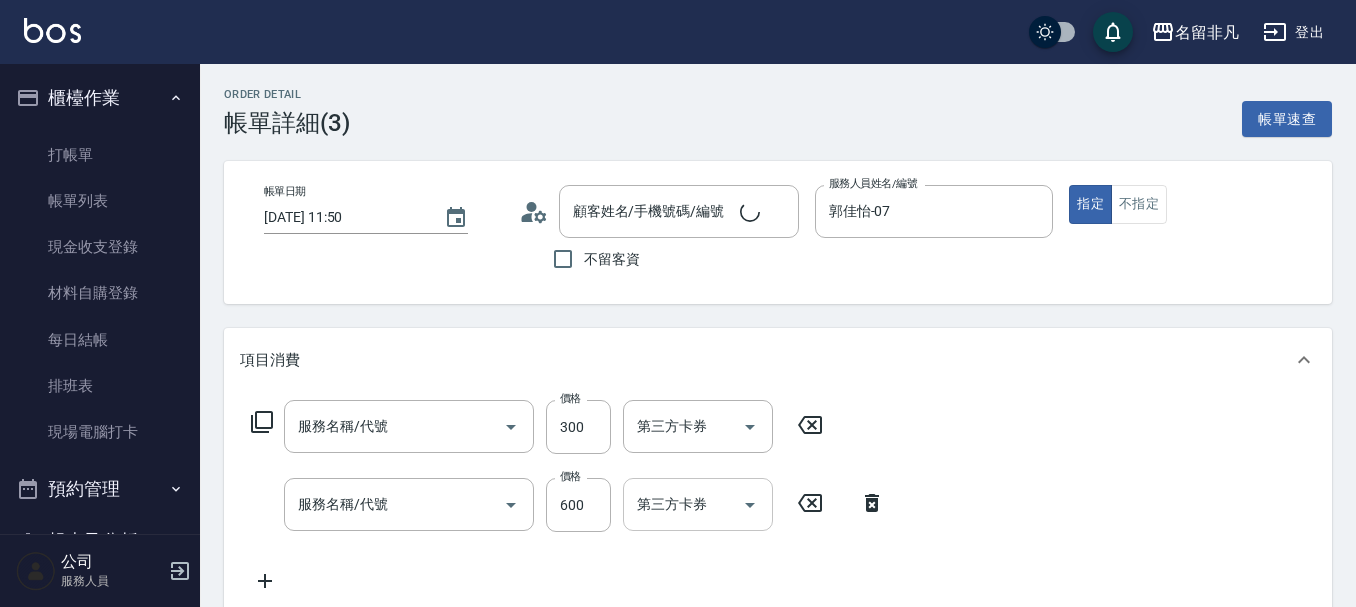 type on "郭佳怡-07" 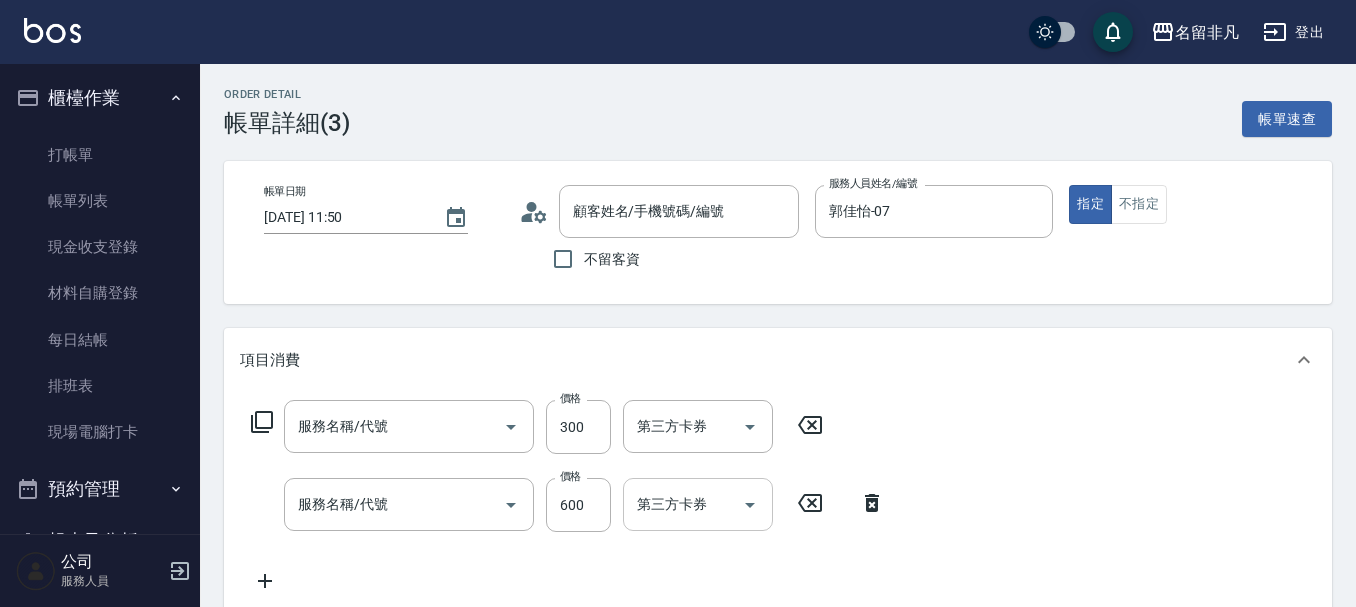 scroll, scrollTop: 100, scrollLeft: 0, axis: vertical 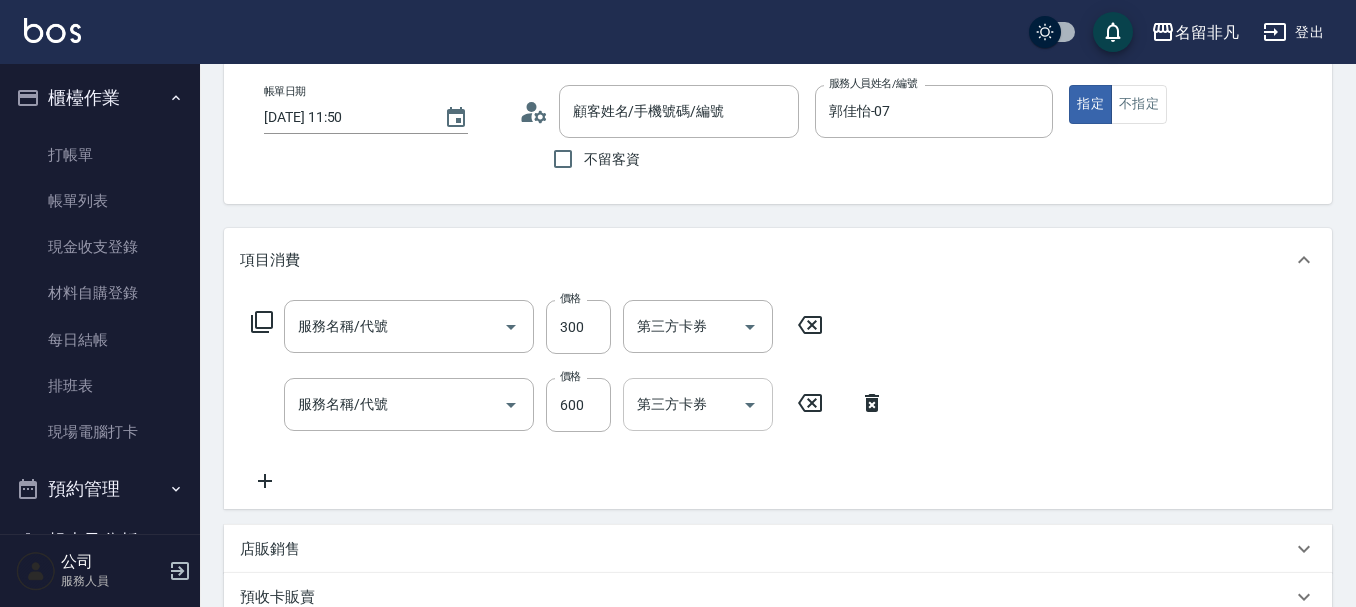 type on "洗髮(104)" 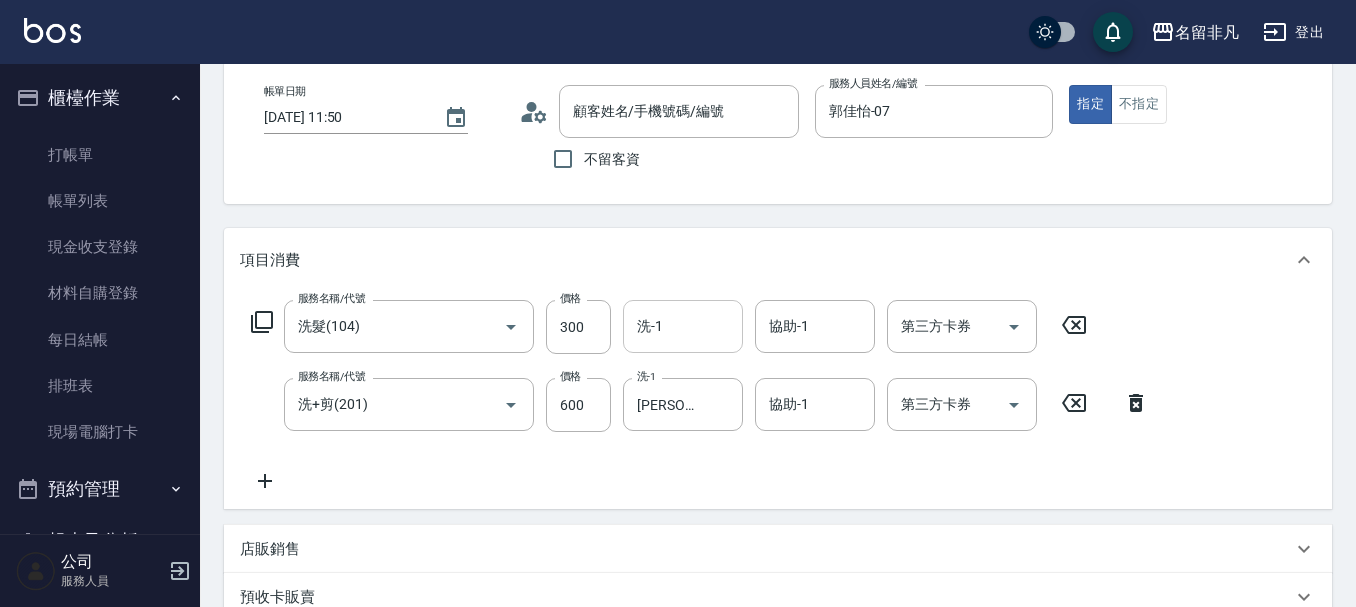 type on "[PERSON_NAME]/0958197531/690721" 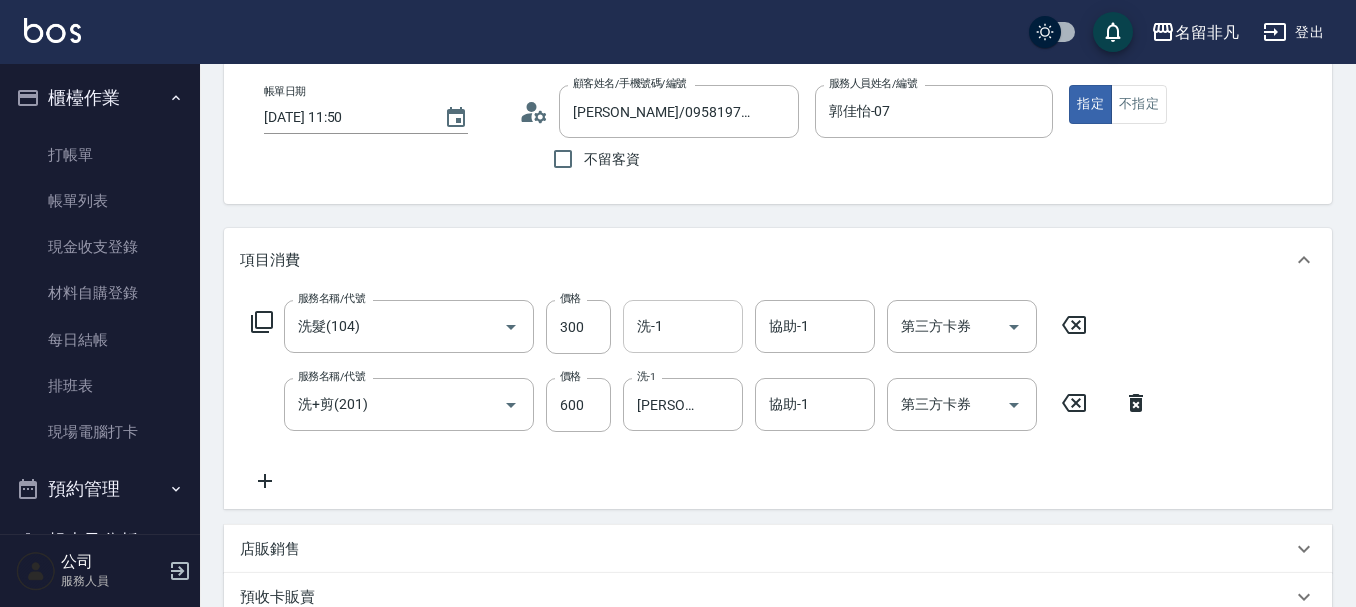 click on "洗-1" at bounding box center (683, 326) 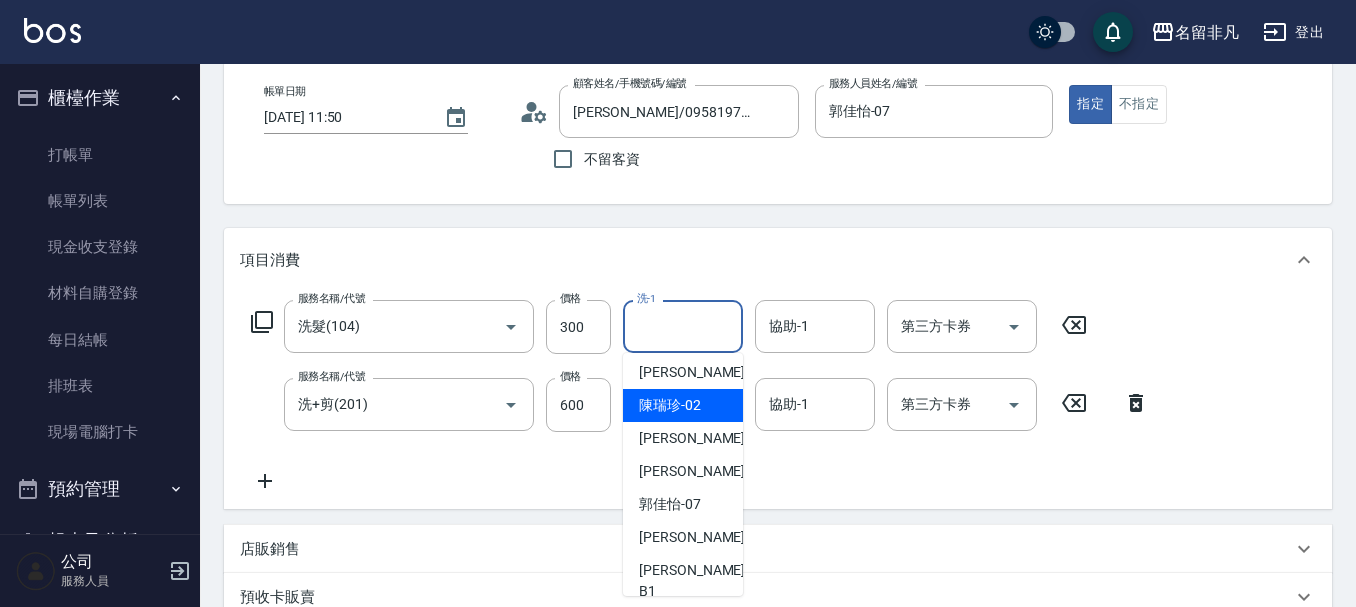 scroll, scrollTop: 58, scrollLeft: 0, axis: vertical 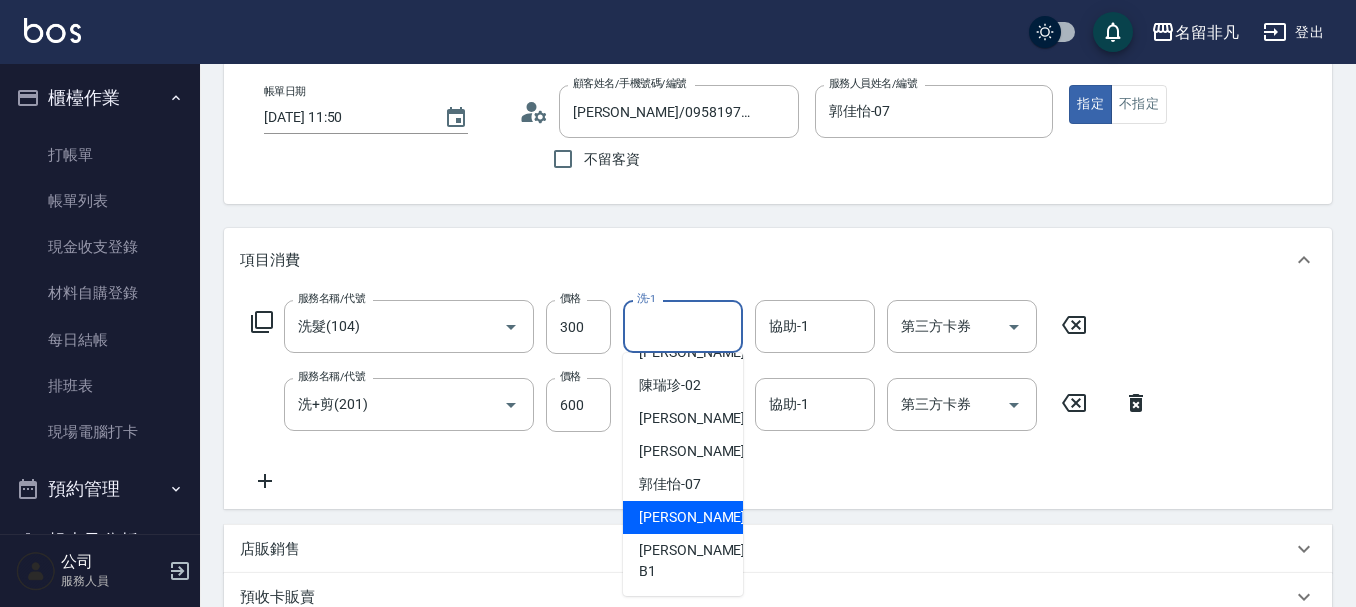 click on "[PERSON_NAME]-18" at bounding box center [683, 517] 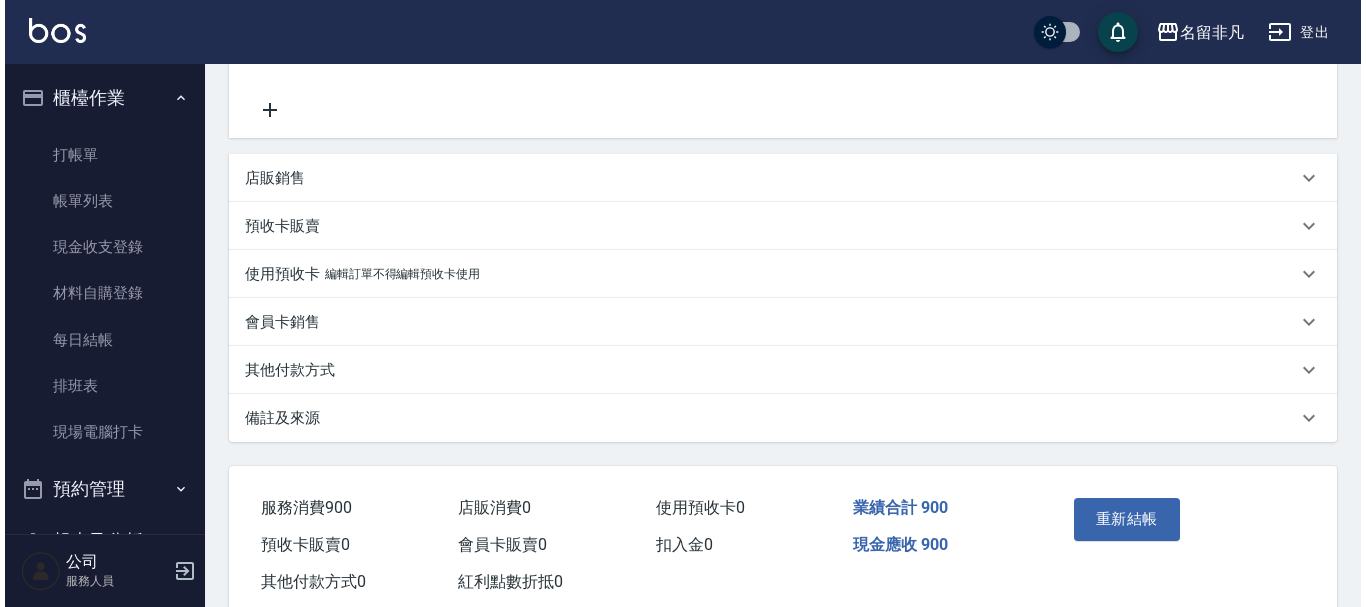 scroll, scrollTop: 522, scrollLeft: 0, axis: vertical 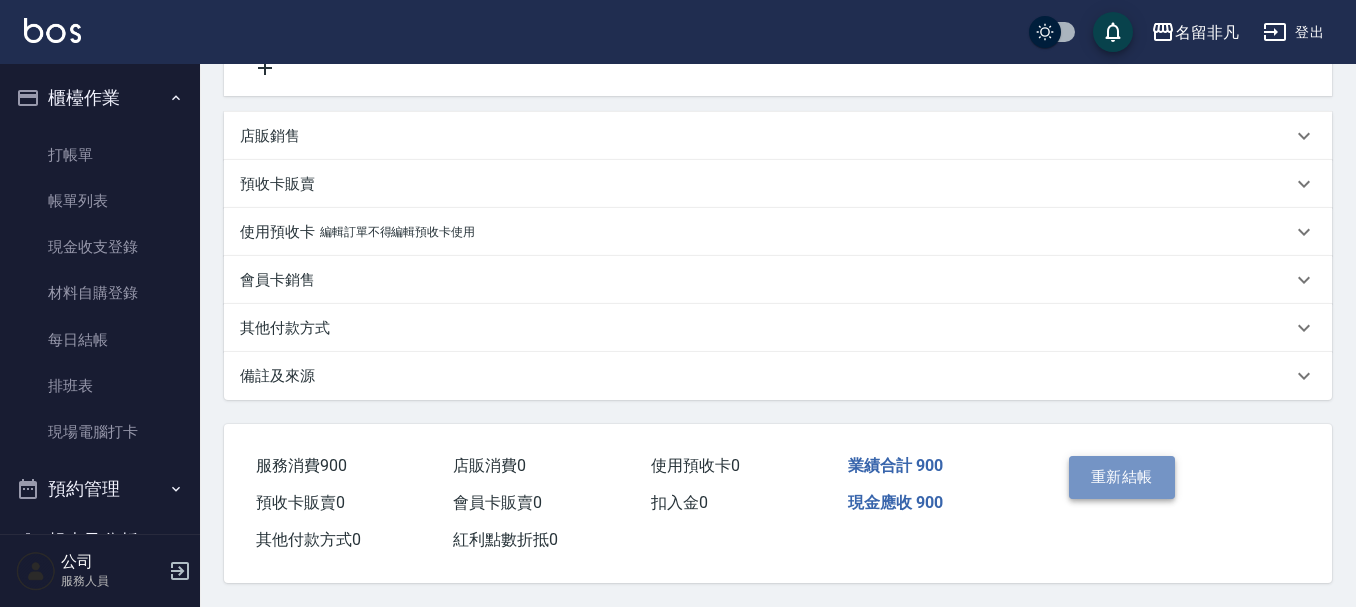 click on "重新結帳" at bounding box center (1122, 477) 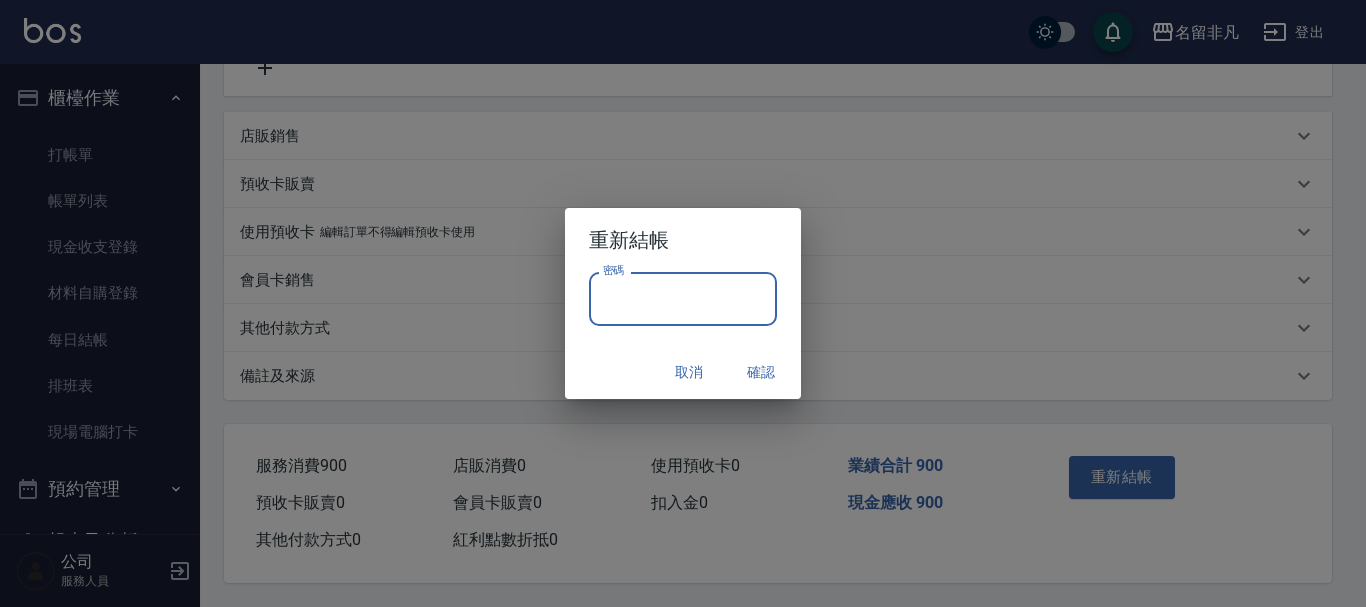 click on "密碼" at bounding box center [683, 299] 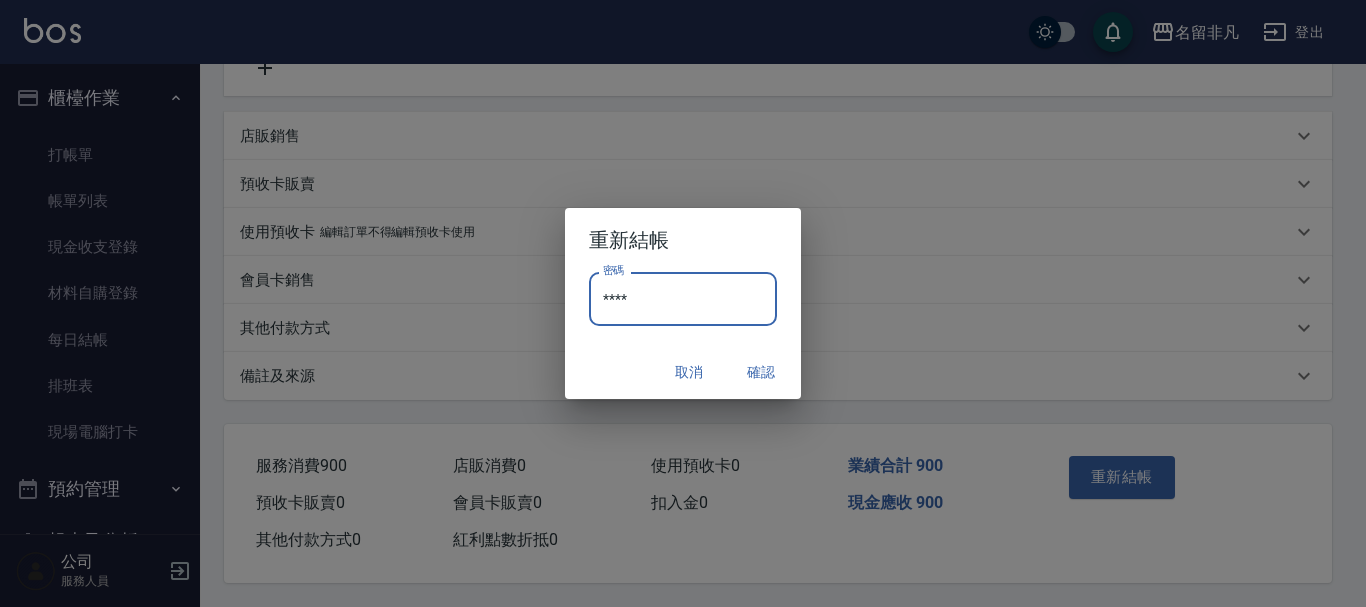type on "****" 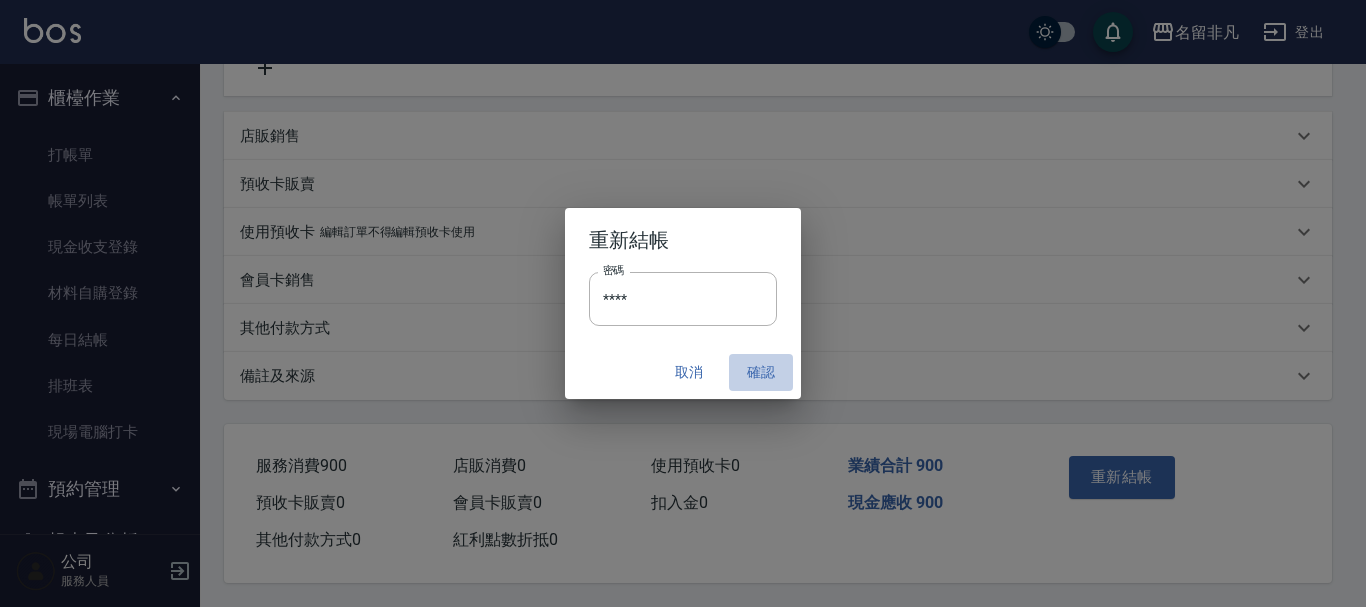 click on "確認" at bounding box center (761, 372) 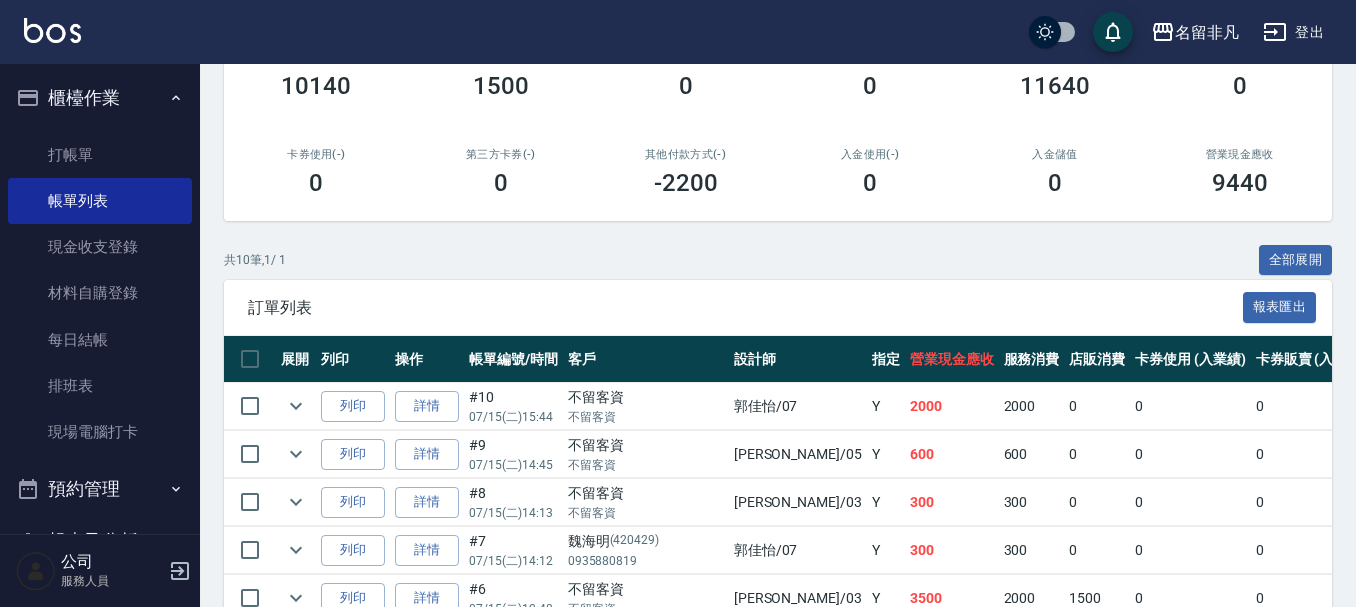 scroll, scrollTop: 400, scrollLeft: 0, axis: vertical 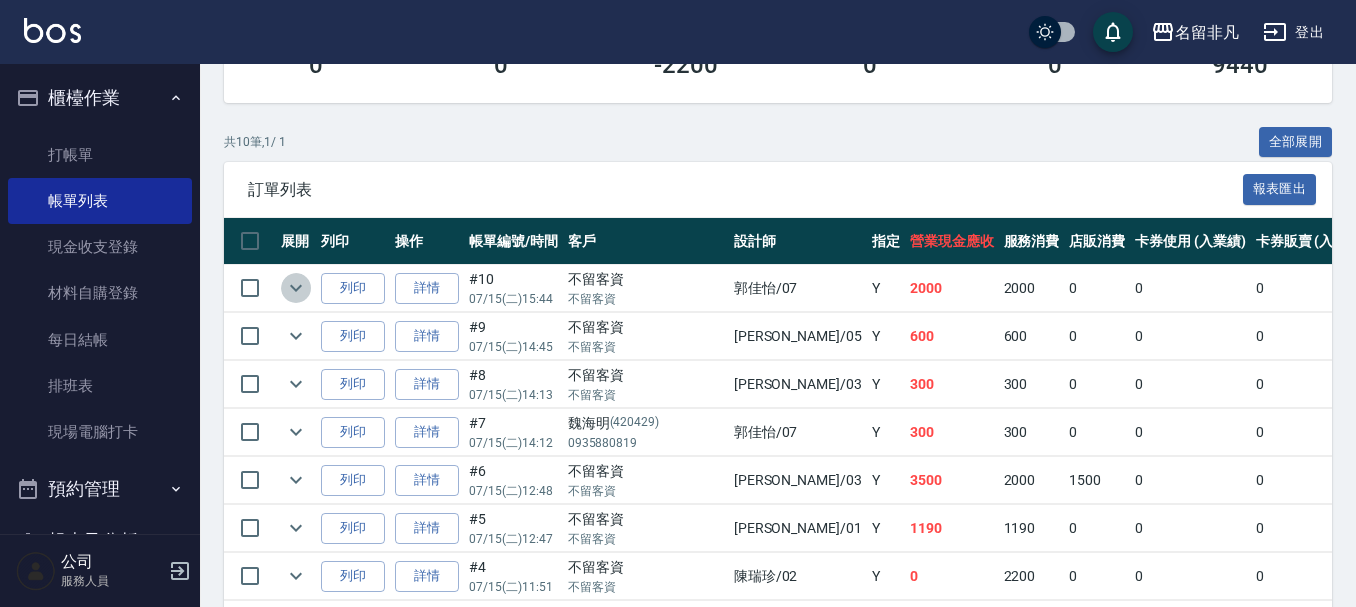 click 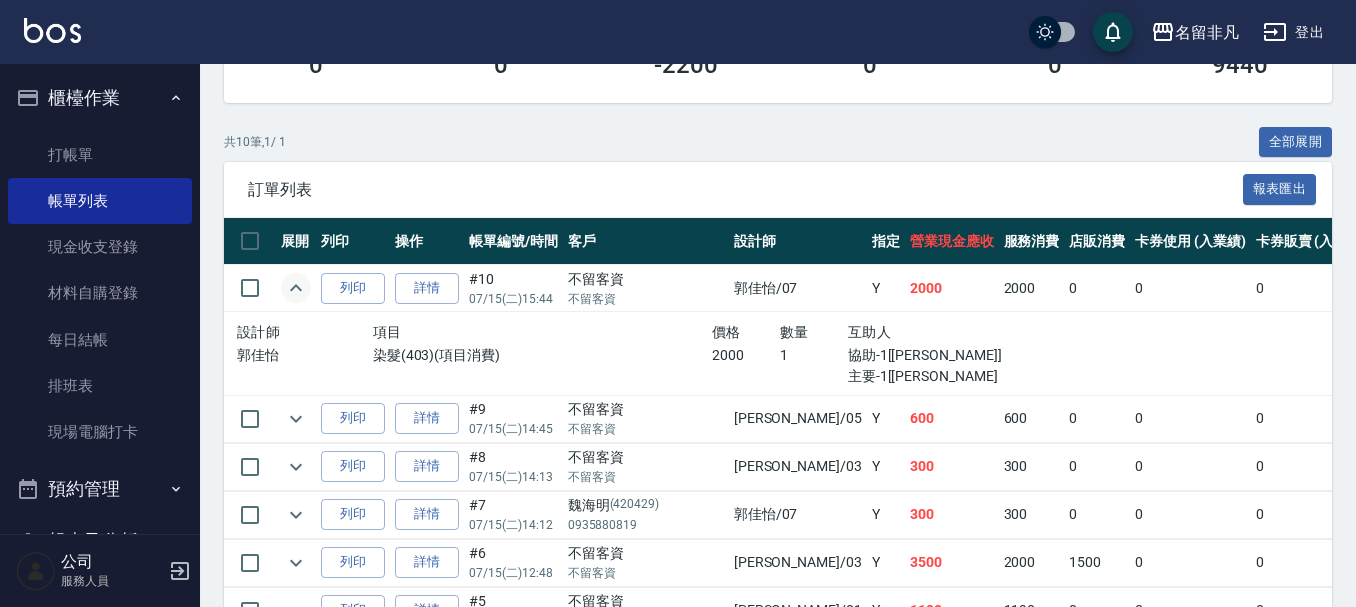 drag, startPoint x: 282, startPoint y: 277, endPoint x: 282, endPoint y: 288, distance: 11 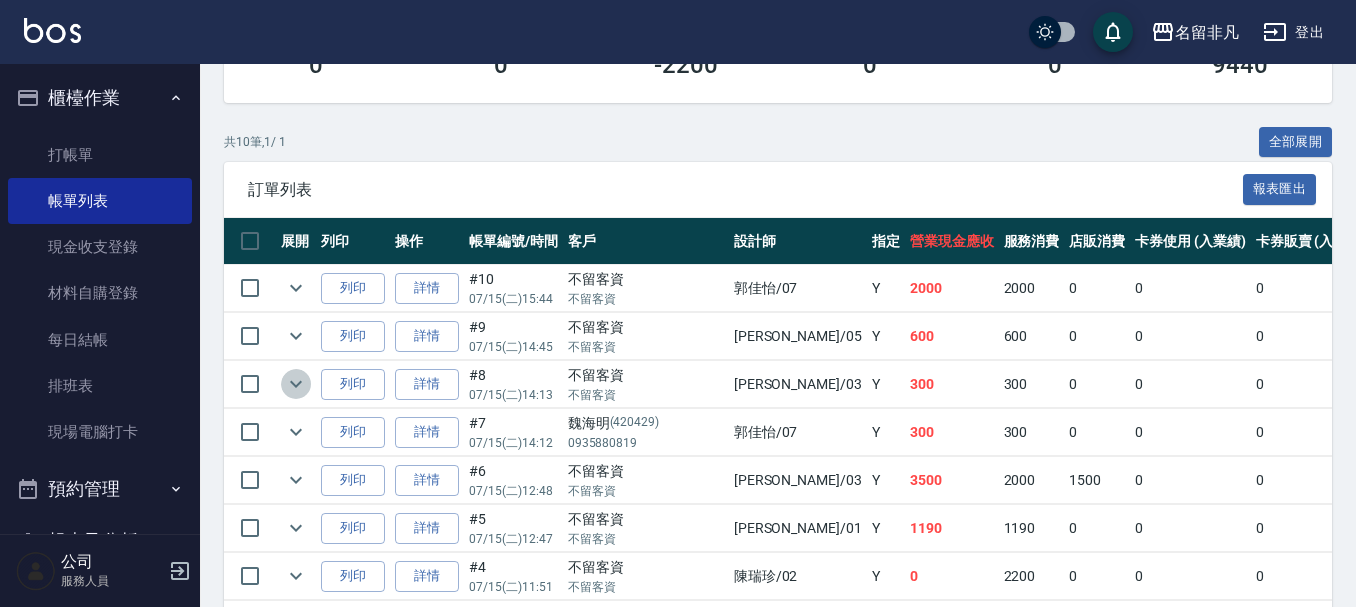 click 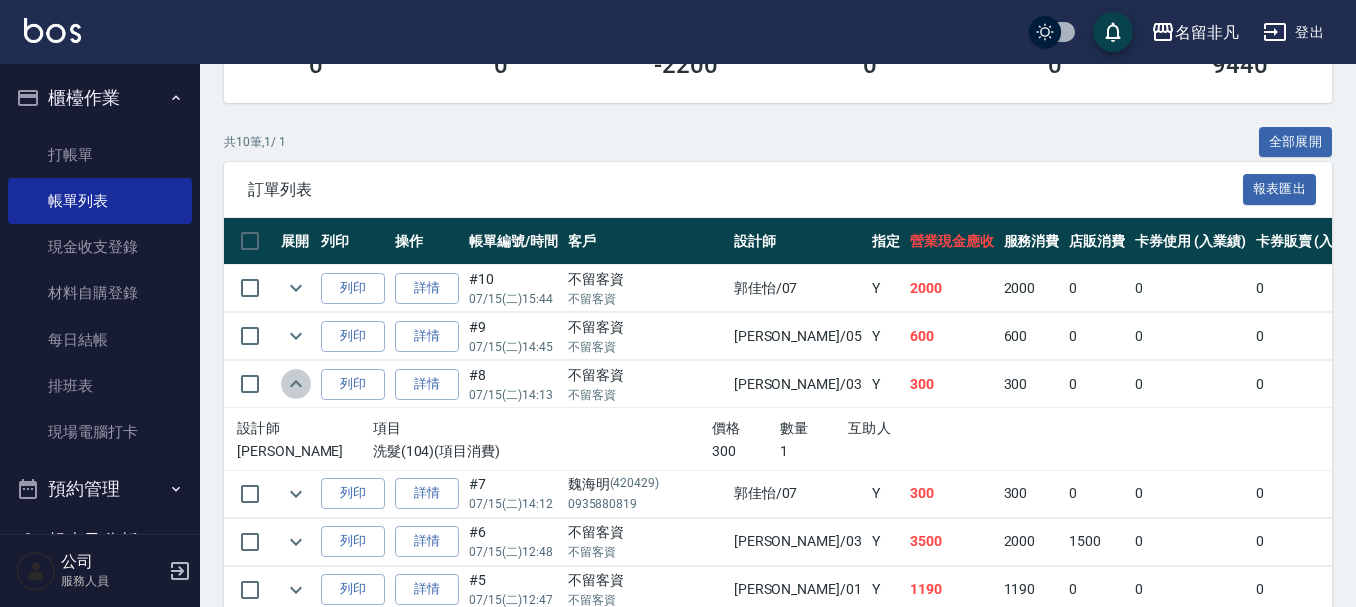 click 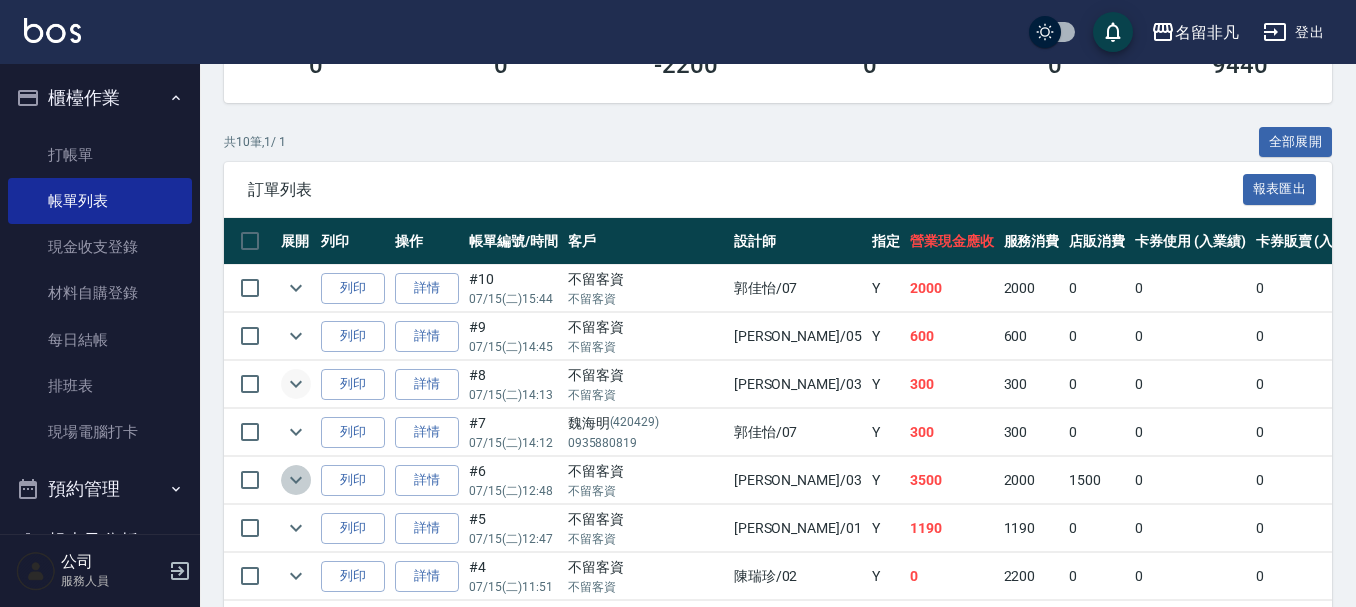 click 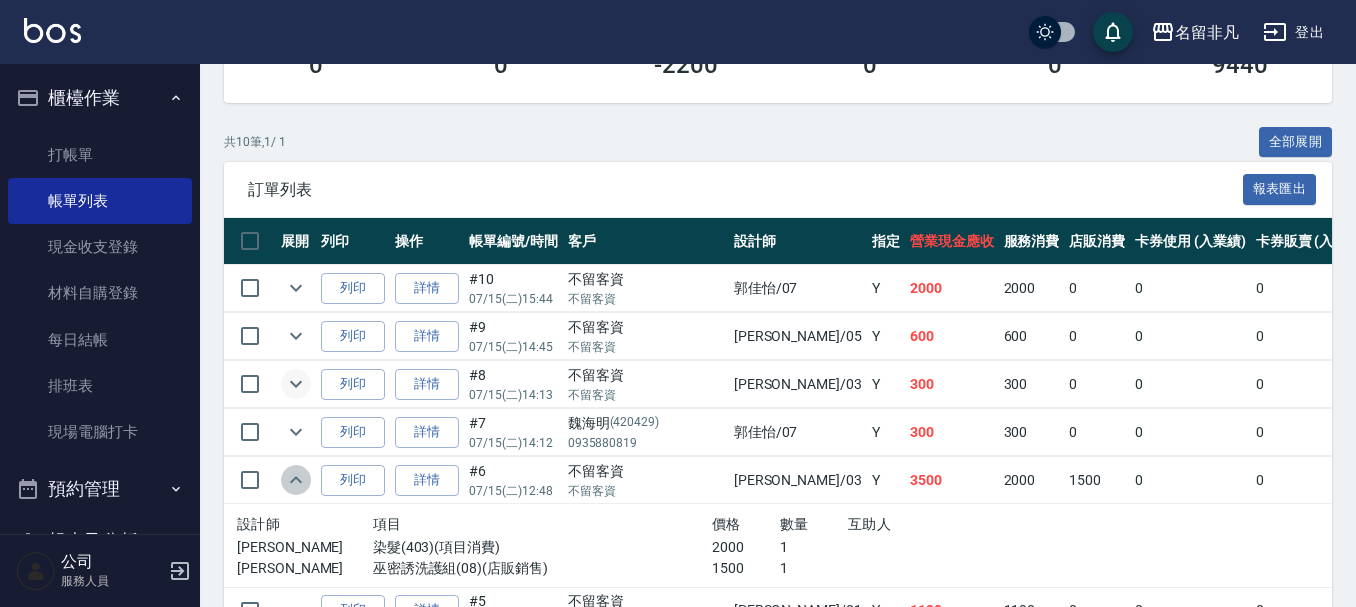 click 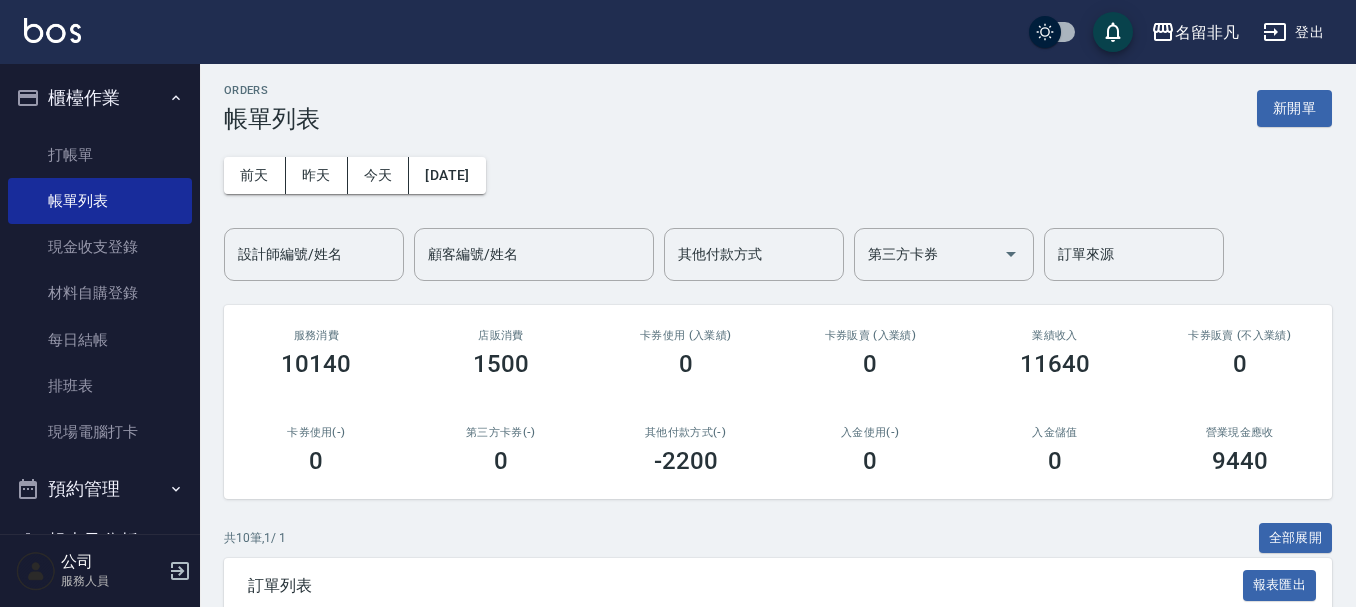 scroll, scrollTop: 0, scrollLeft: 0, axis: both 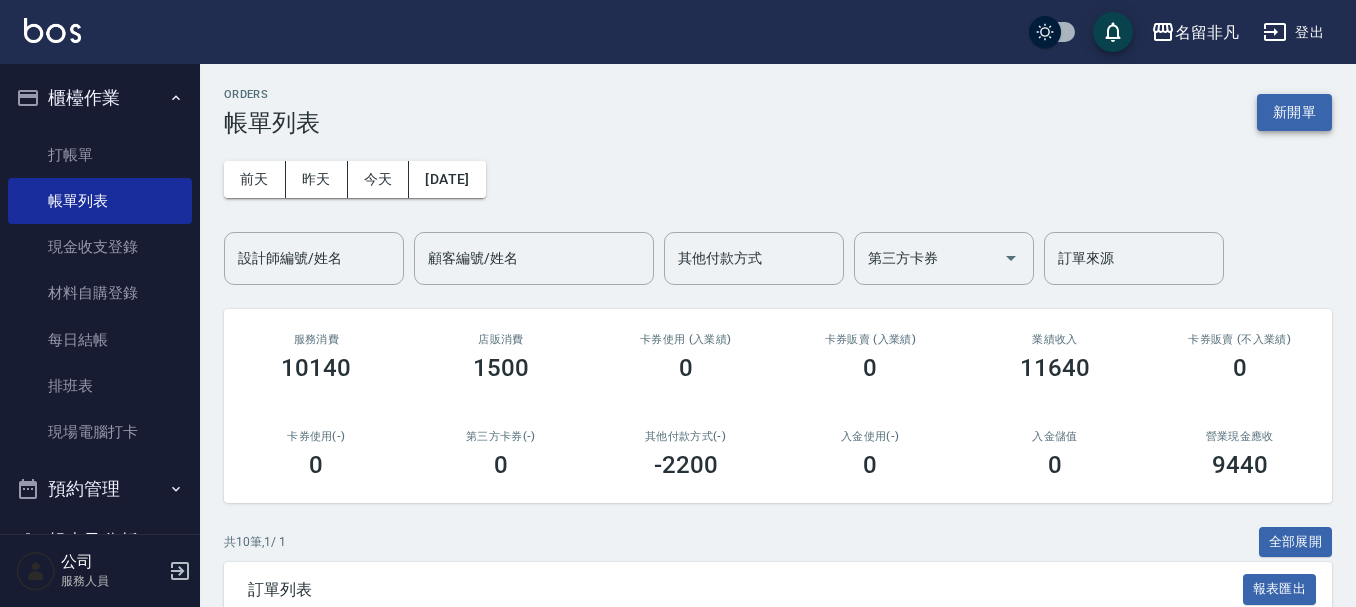 click on "新開單" at bounding box center [1294, 112] 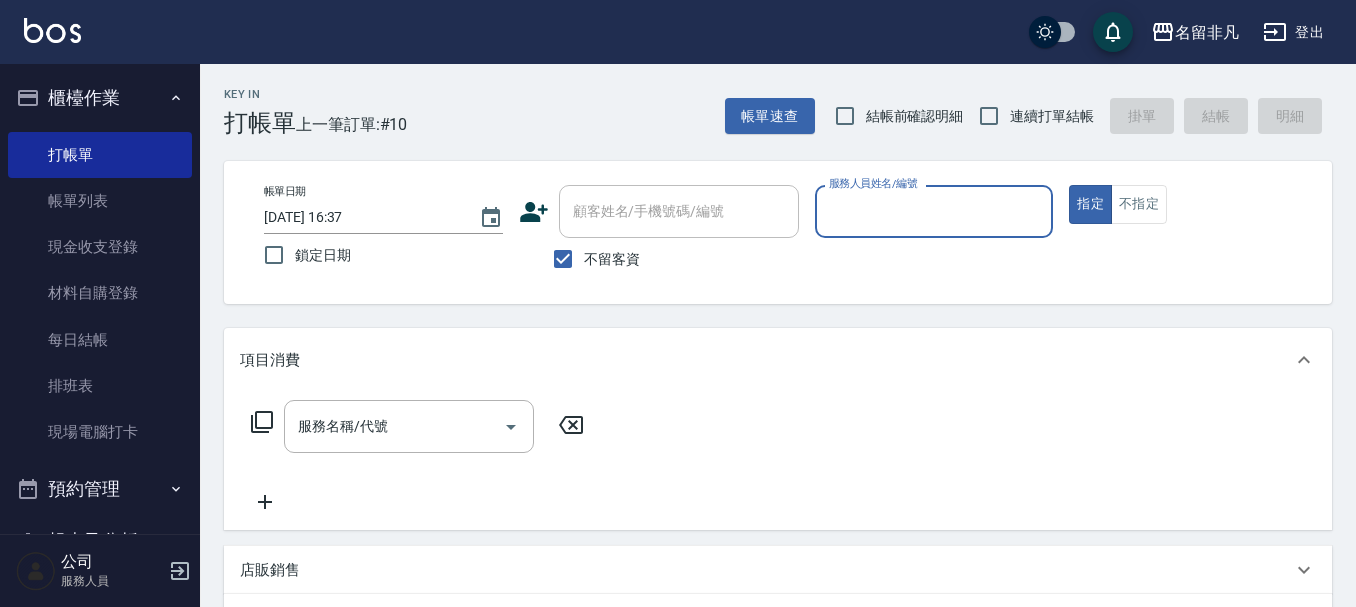 click on "服務人員姓名/編號" at bounding box center [934, 211] 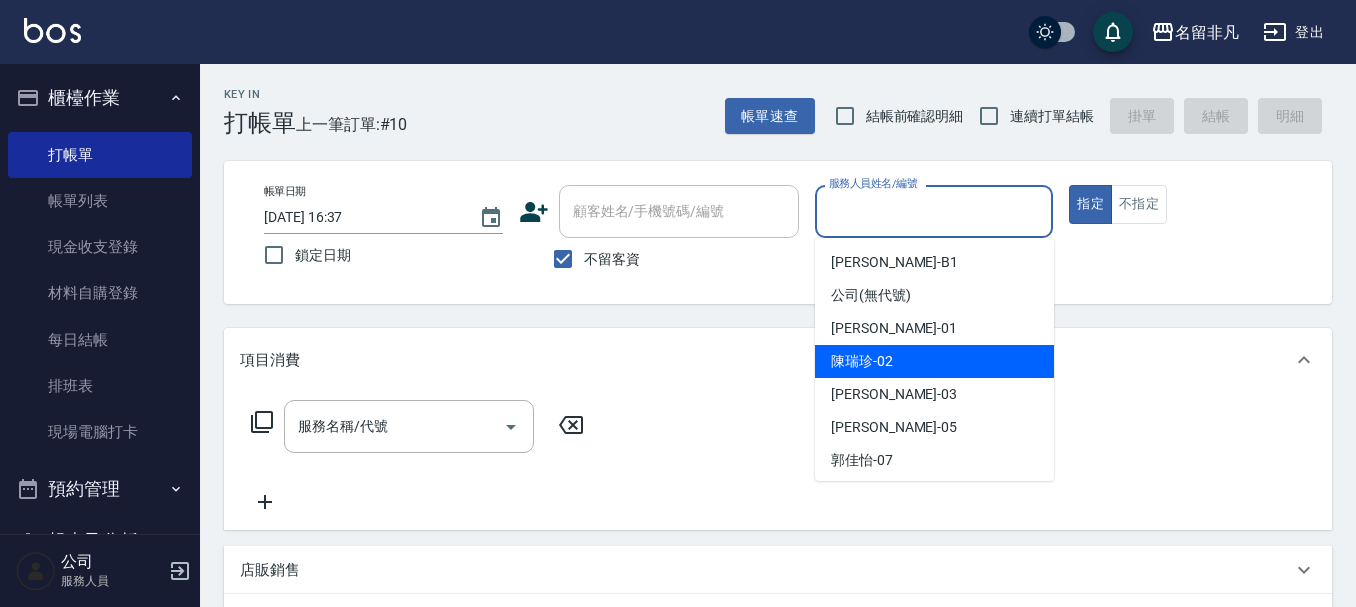 click on "[PERSON_NAME]-02" at bounding box center [934, 361] 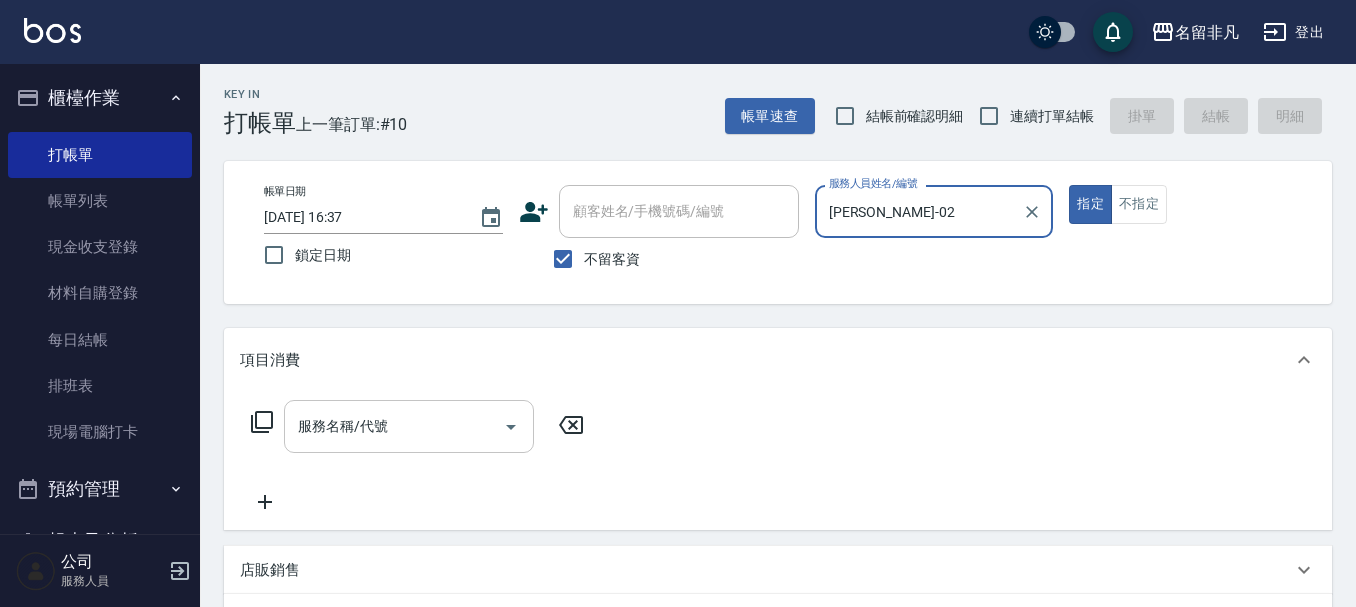 click on "服務名稱/代號" at bounding box center [394, 426] 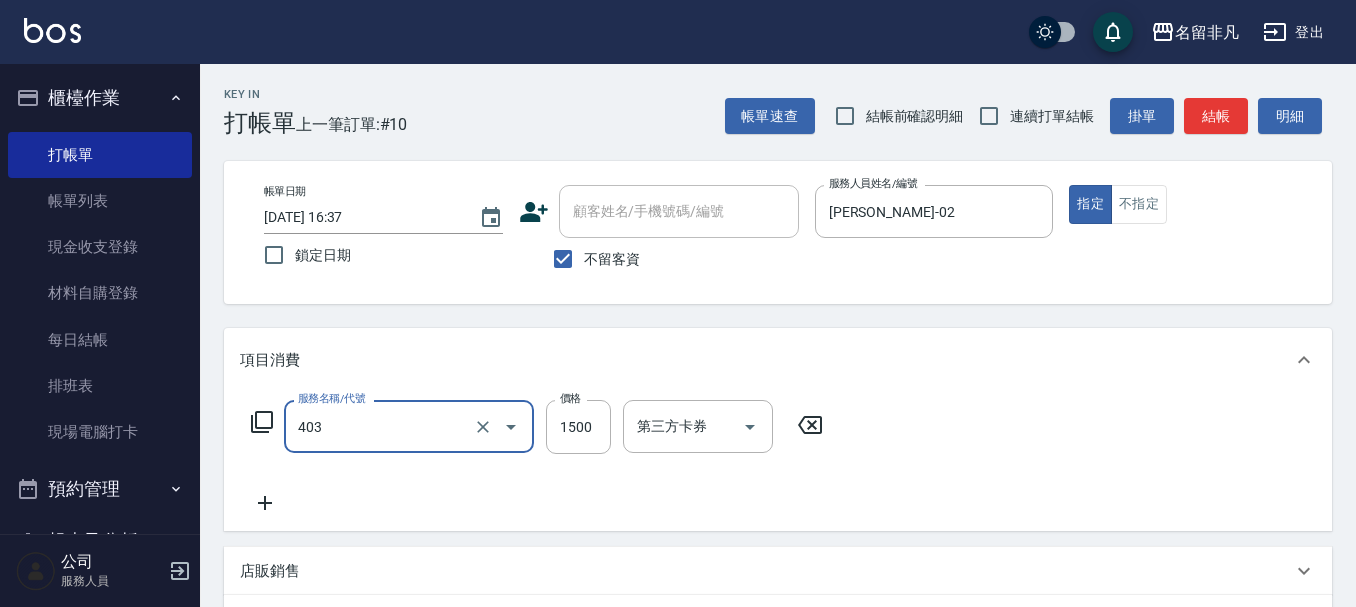 type on "染髮(403)" 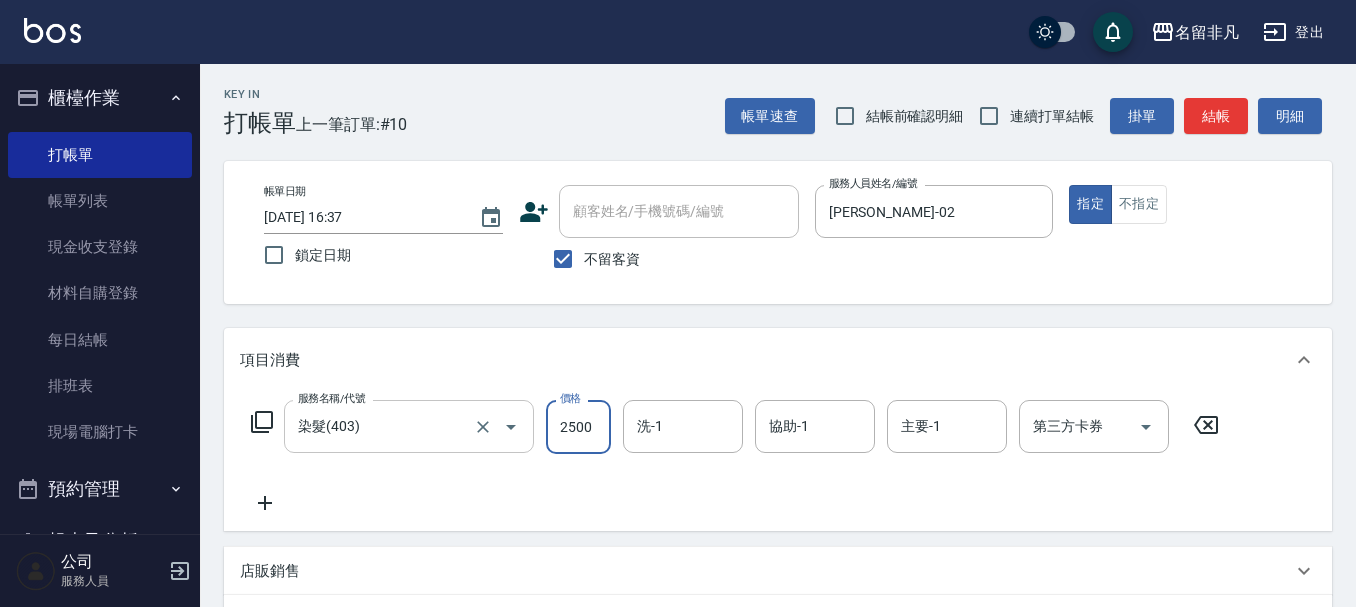 type on "2500" 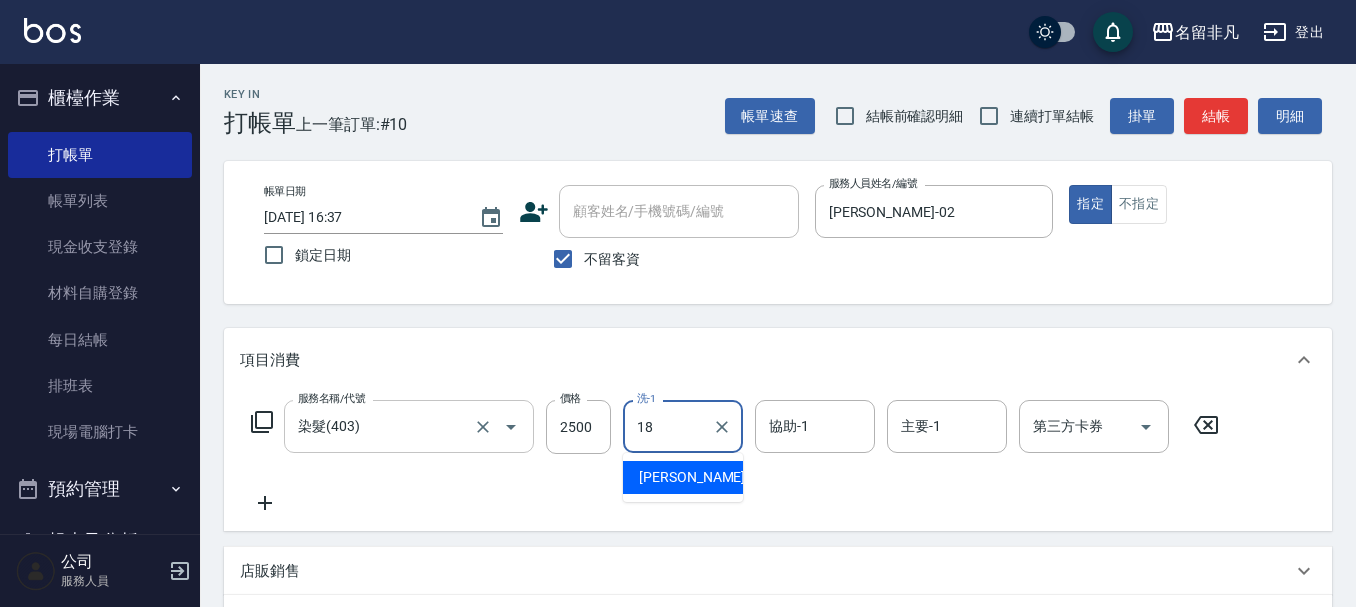 type on "[PERSON_NAME]-18" 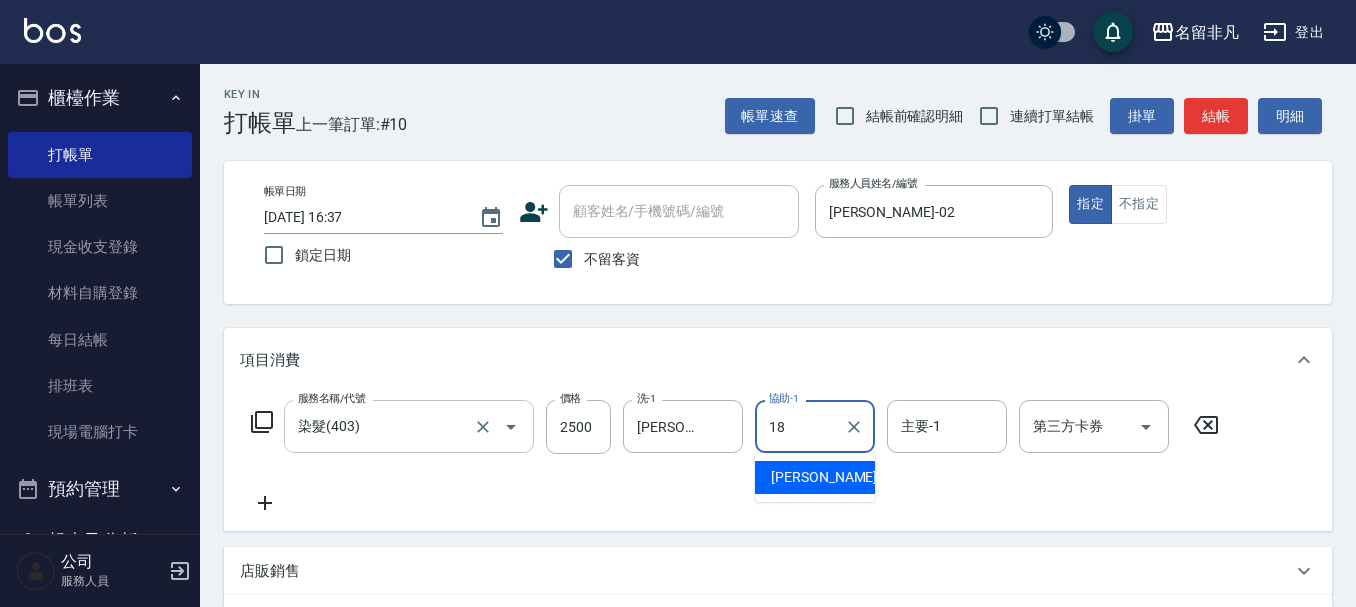 type on "[PERSON_NAME]-18" 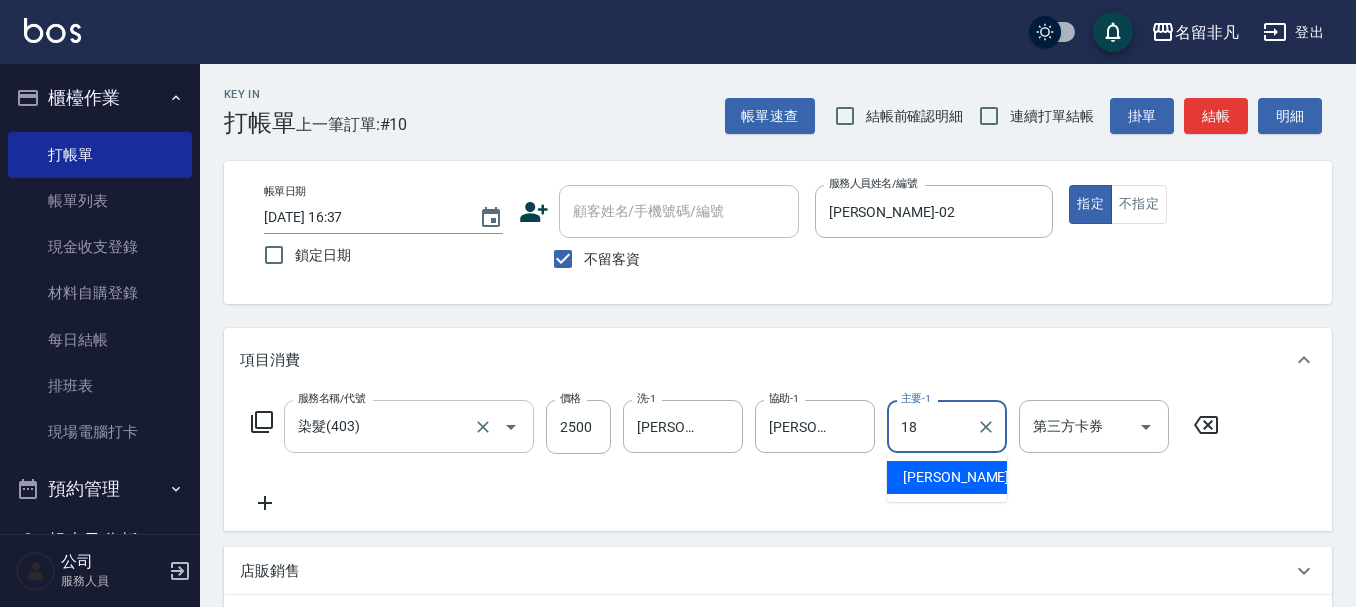 type on "[PERSON_NAME]-18" 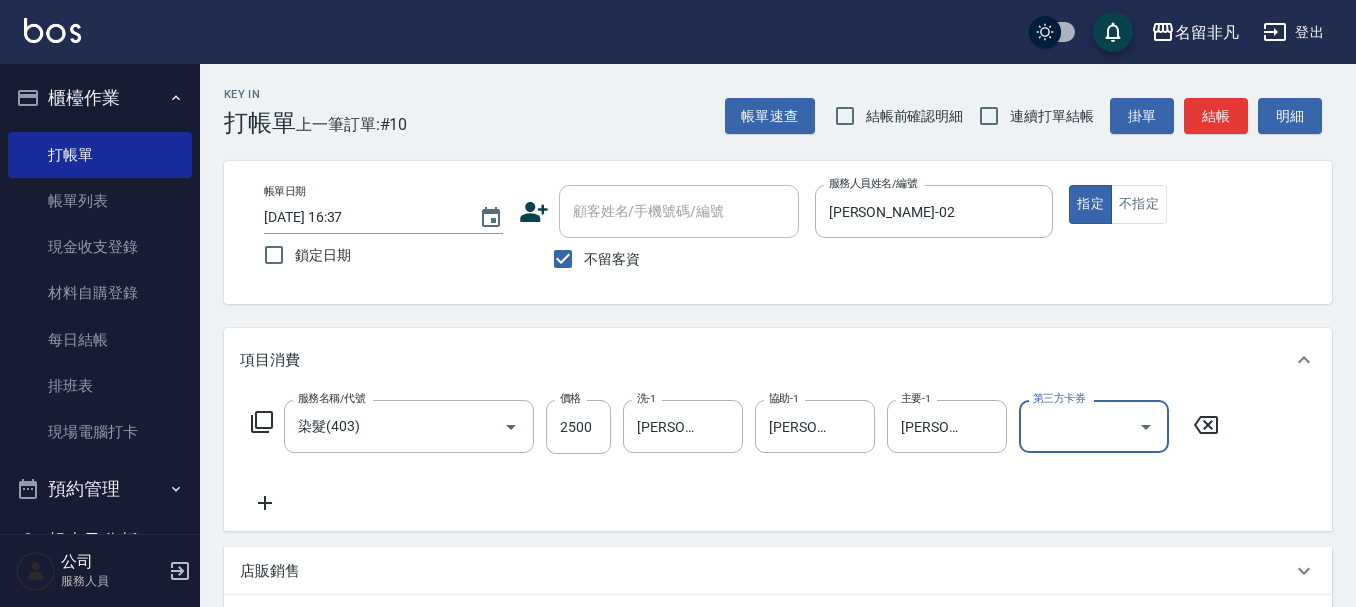 click 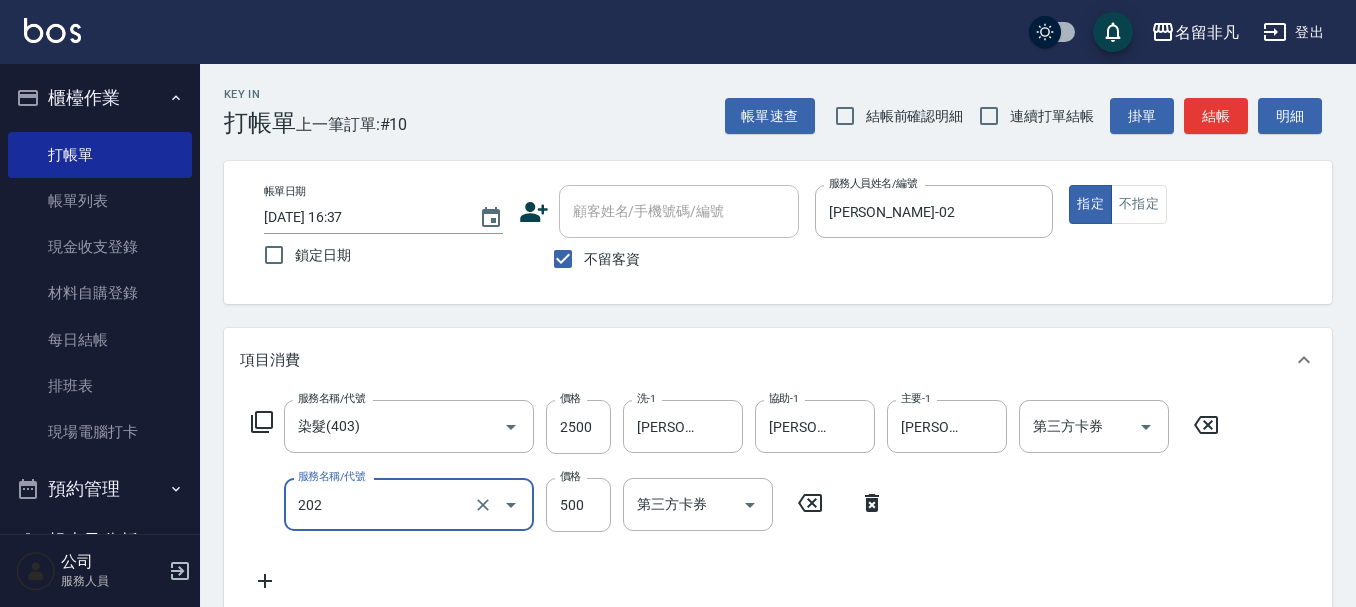 type on "剪髮(202)" 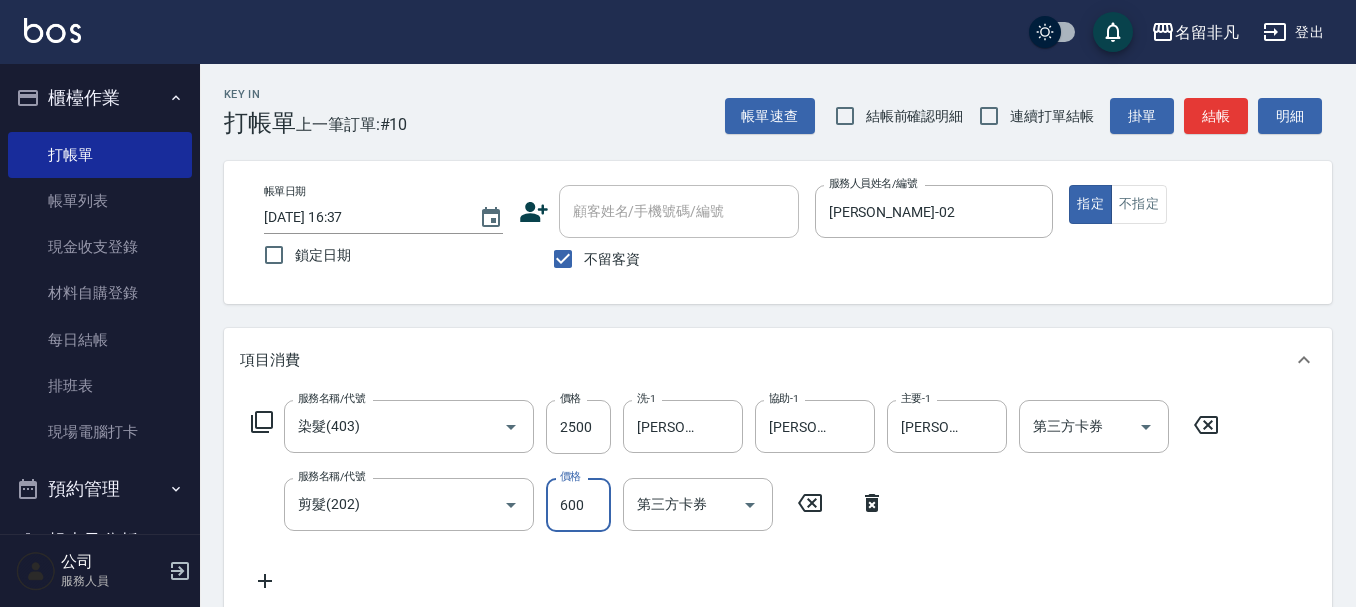 type on "600" 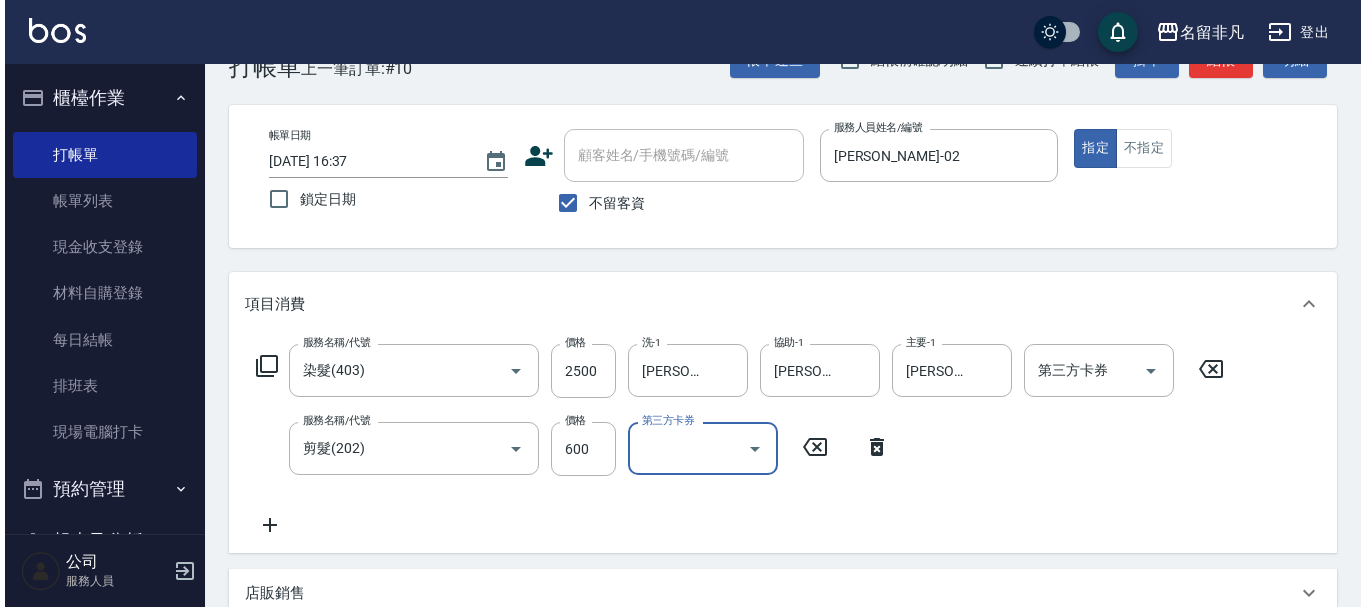 scroll, scrollTop: 100, scrollLeft: 0, axis: vertical 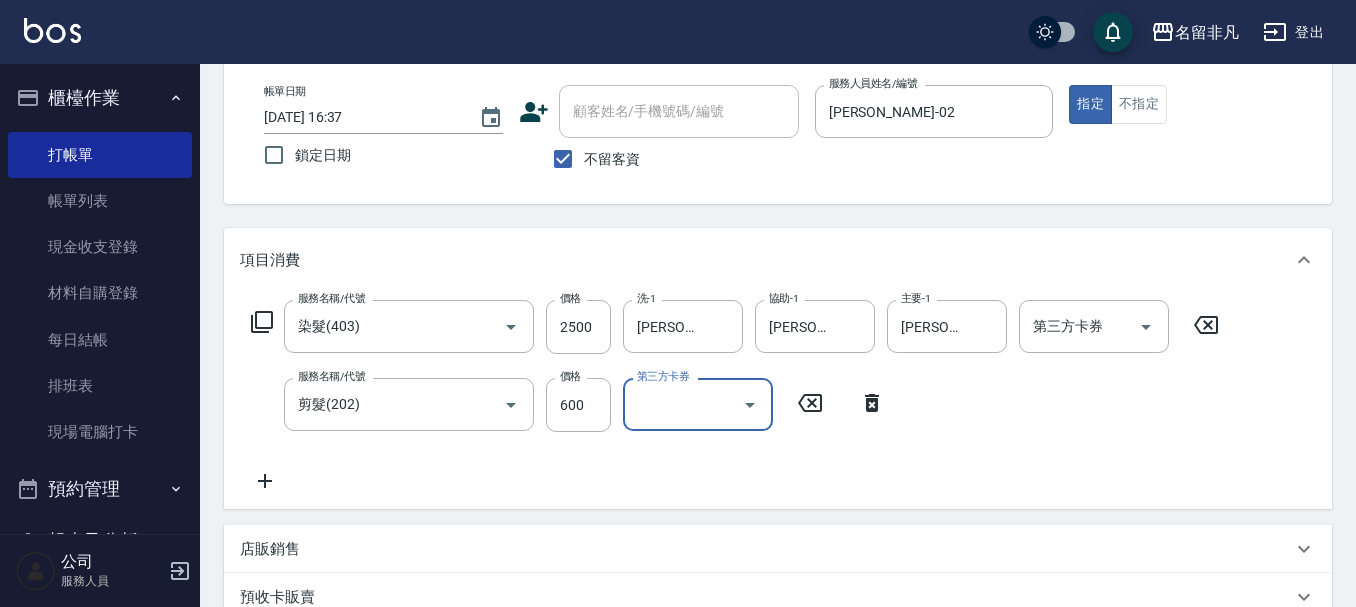 click 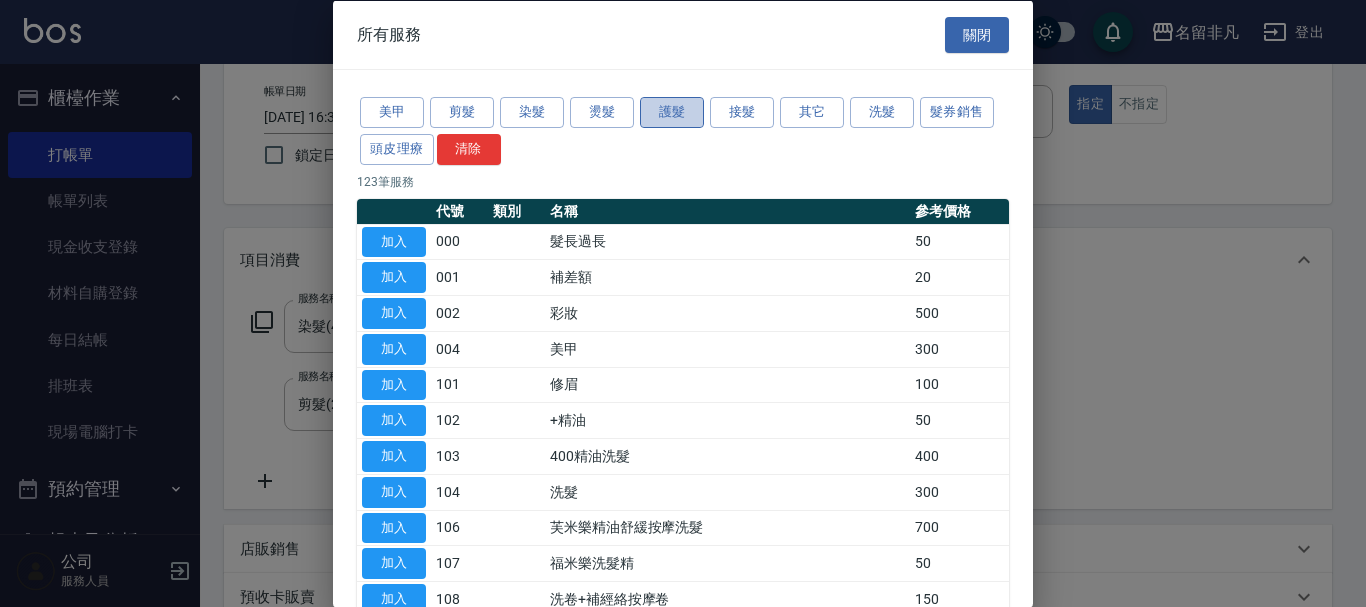 click on "護髮" at bounding box center (672, 112) 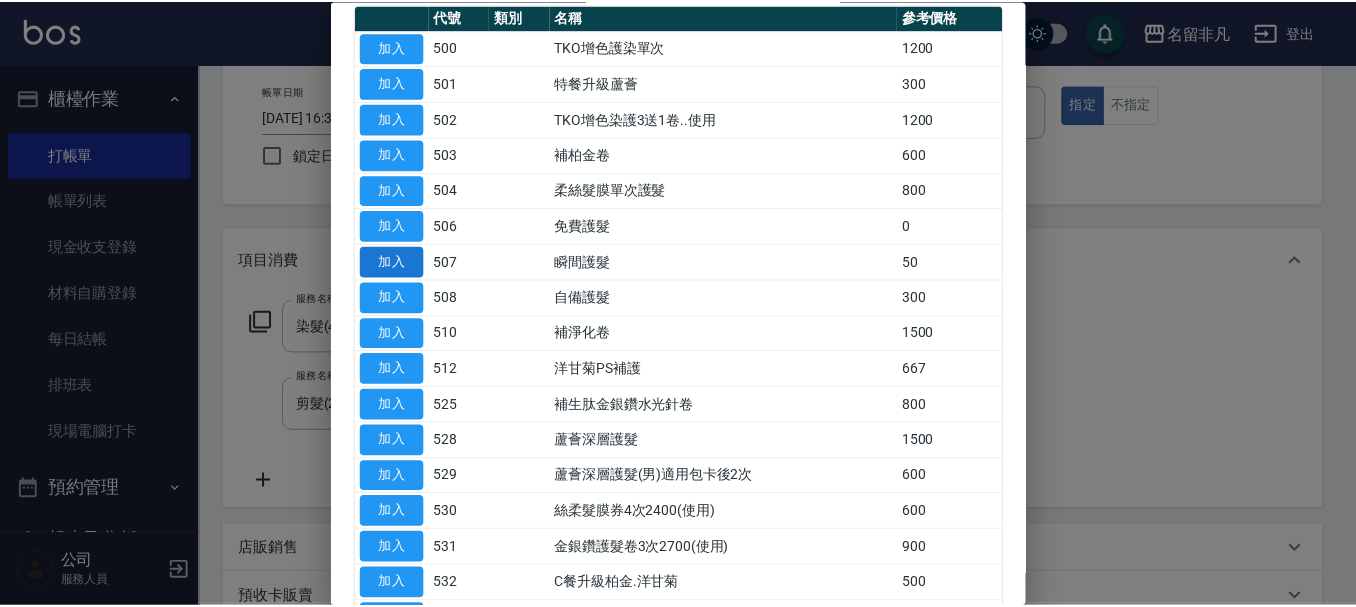 scroll, scrollTop: 200, scrollLeft: 0, axis: vertical 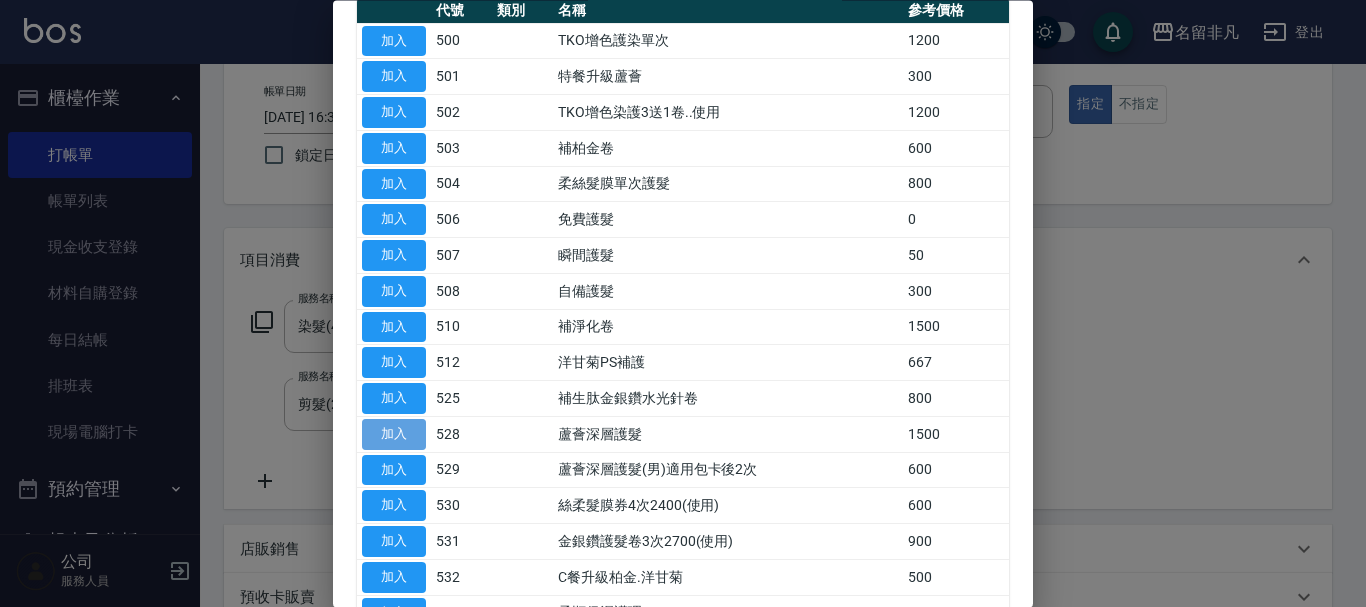 click on "加入" at bounding box center [394, 434] 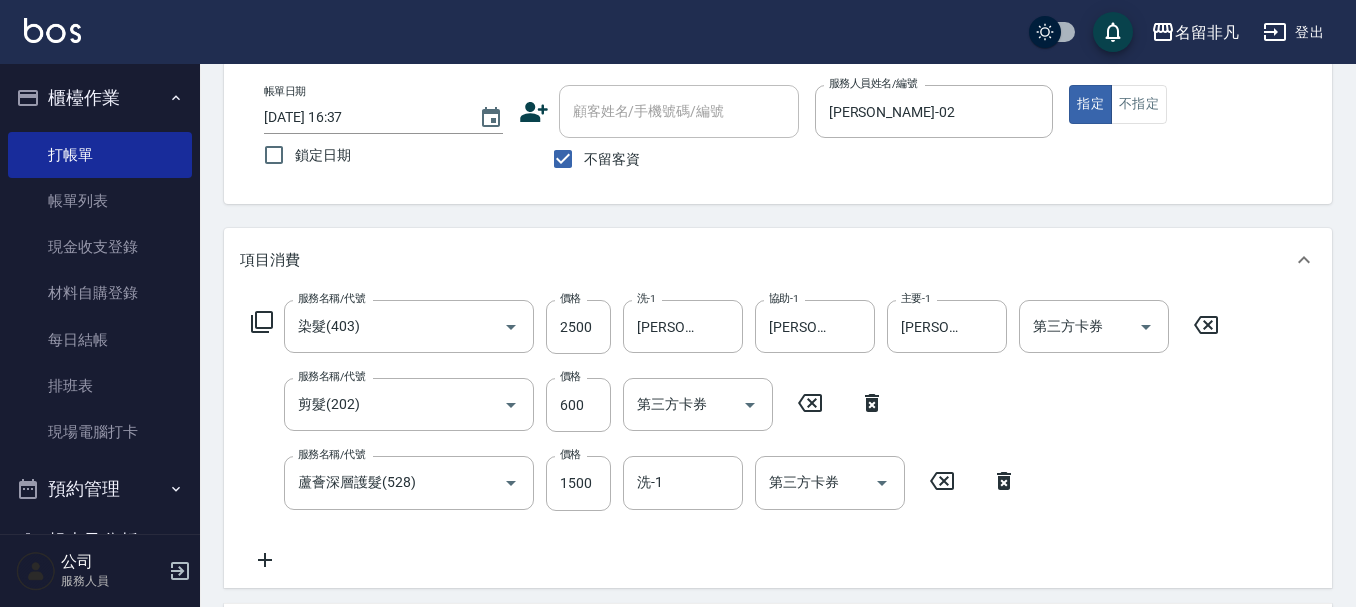 click on "服務名稱/代號 蘆薈深層護髮(528) 服務名稱/代號 價格 1500 價格 洗-1 洗-1 第三方卡券 第三方卡券" at bounding box center [634, 483] 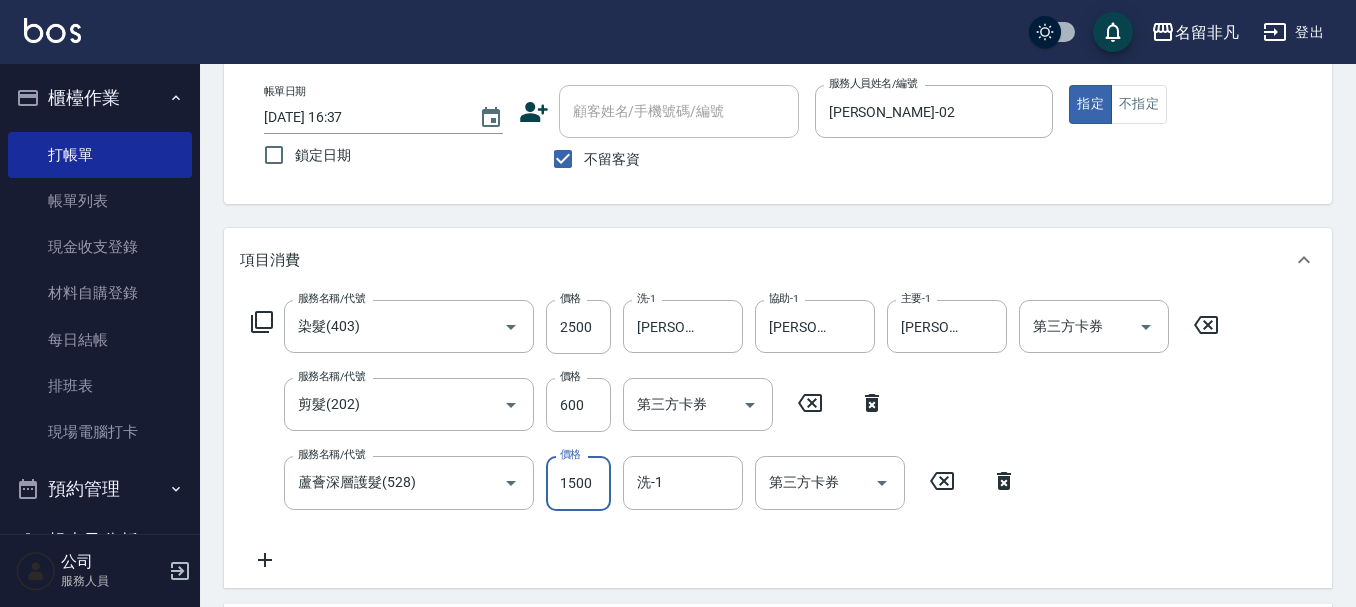 click on "1500" at bounding box center (578, 483) 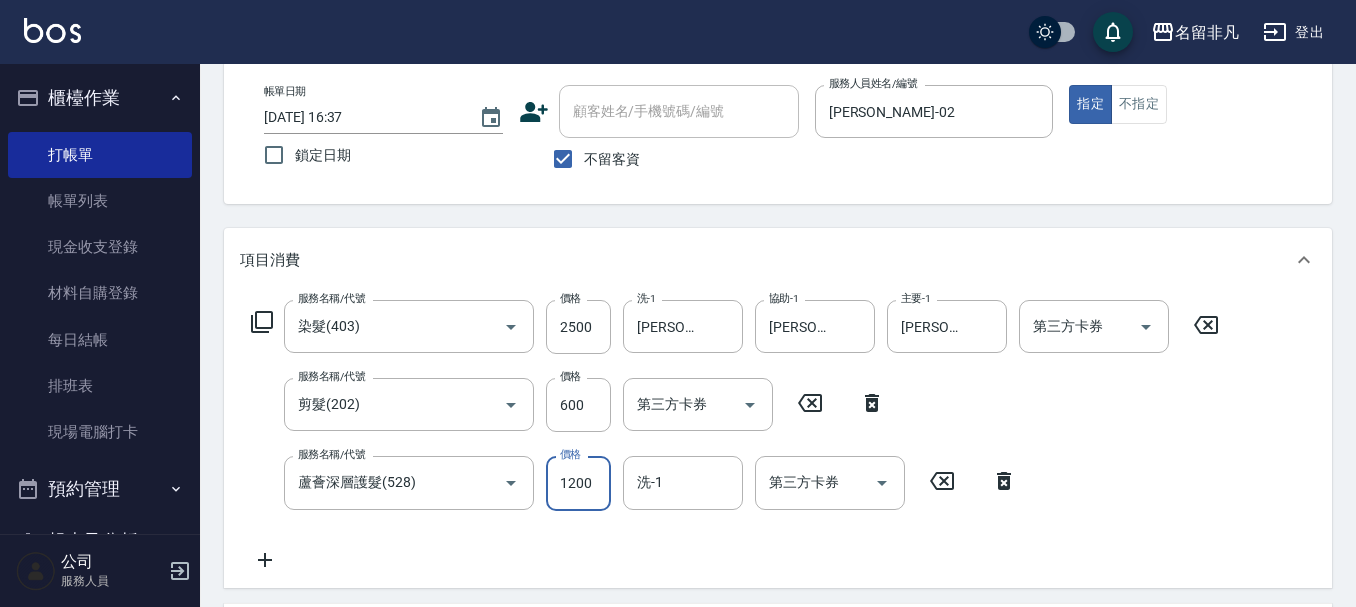 type on "1200" 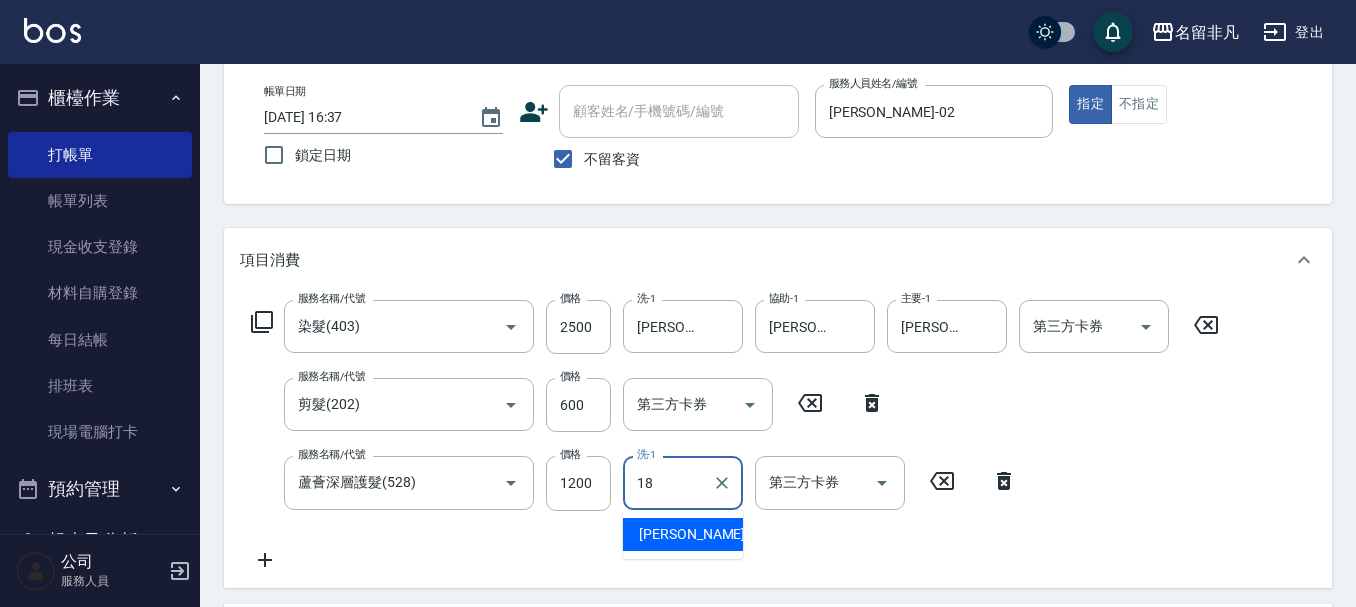 type on "[PERSON_NAME]-18" 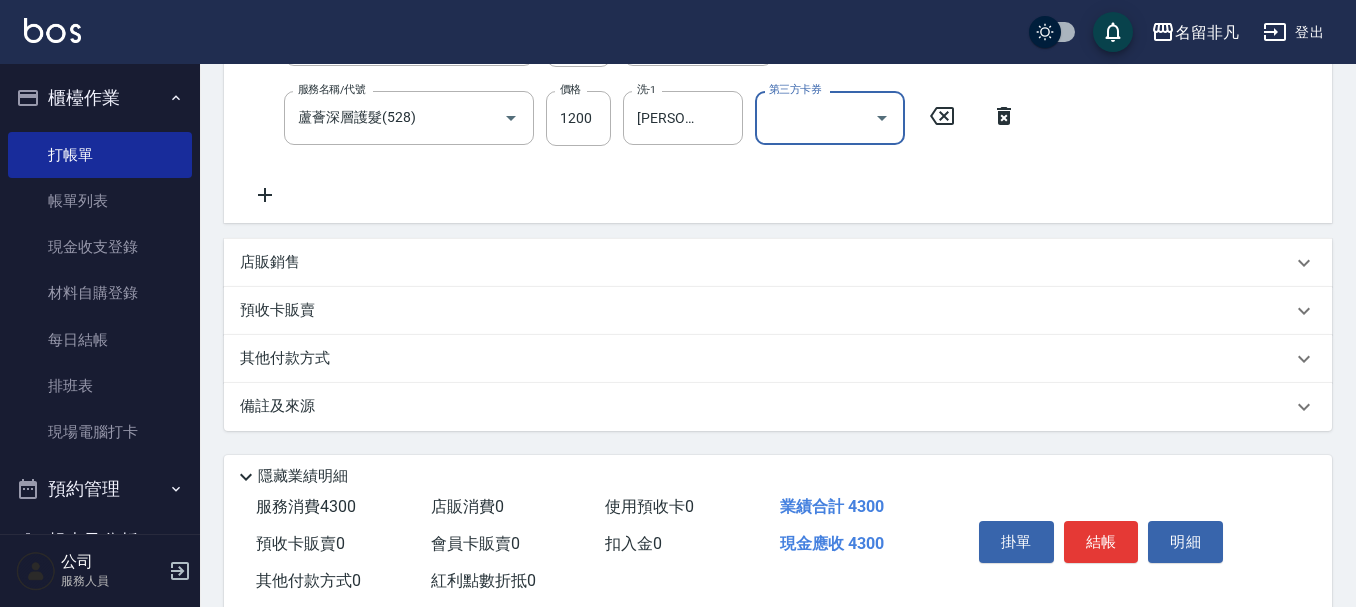 scroll, scrollTop: 500, scrollLeft: 0, axis: vertical 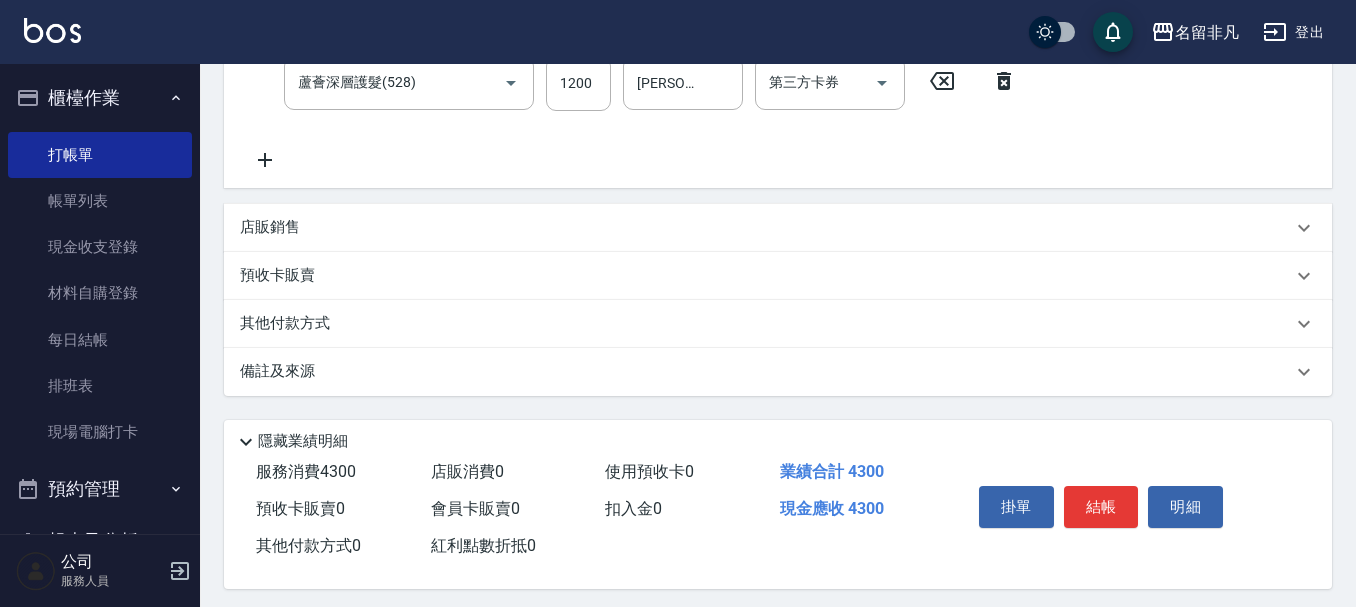 click on "其他付款方式" at bounding box center [766, 324] 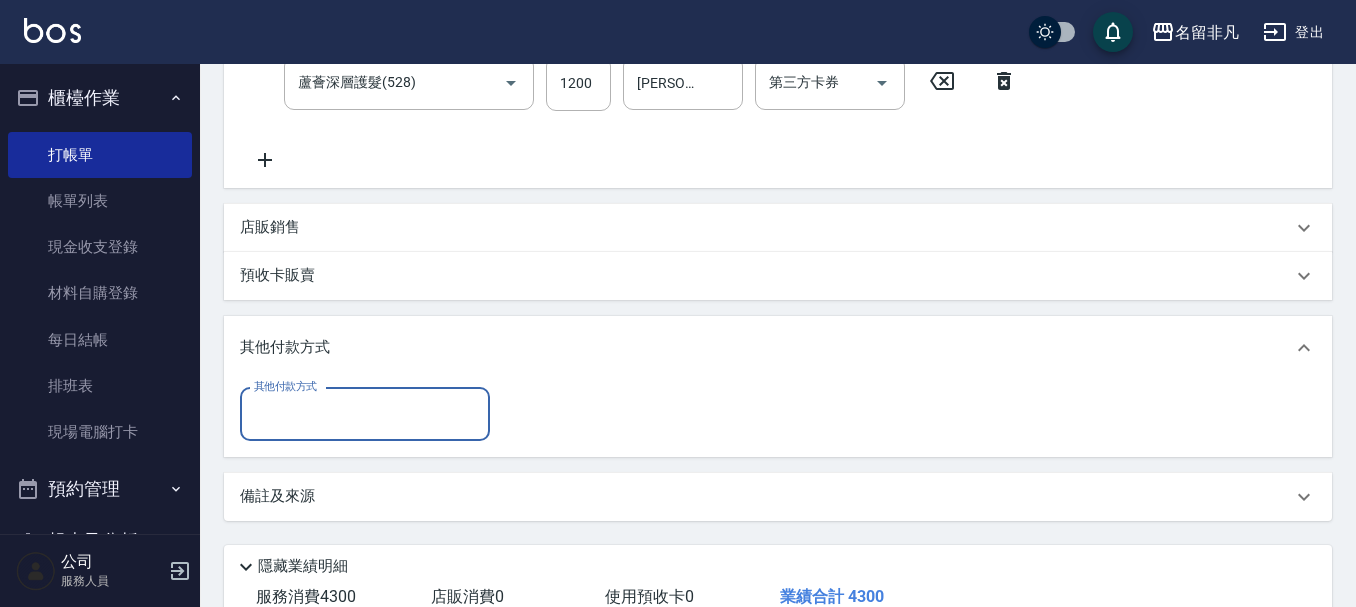 scroll, scrollTop: 0, scrollLeft: 0, axis: both 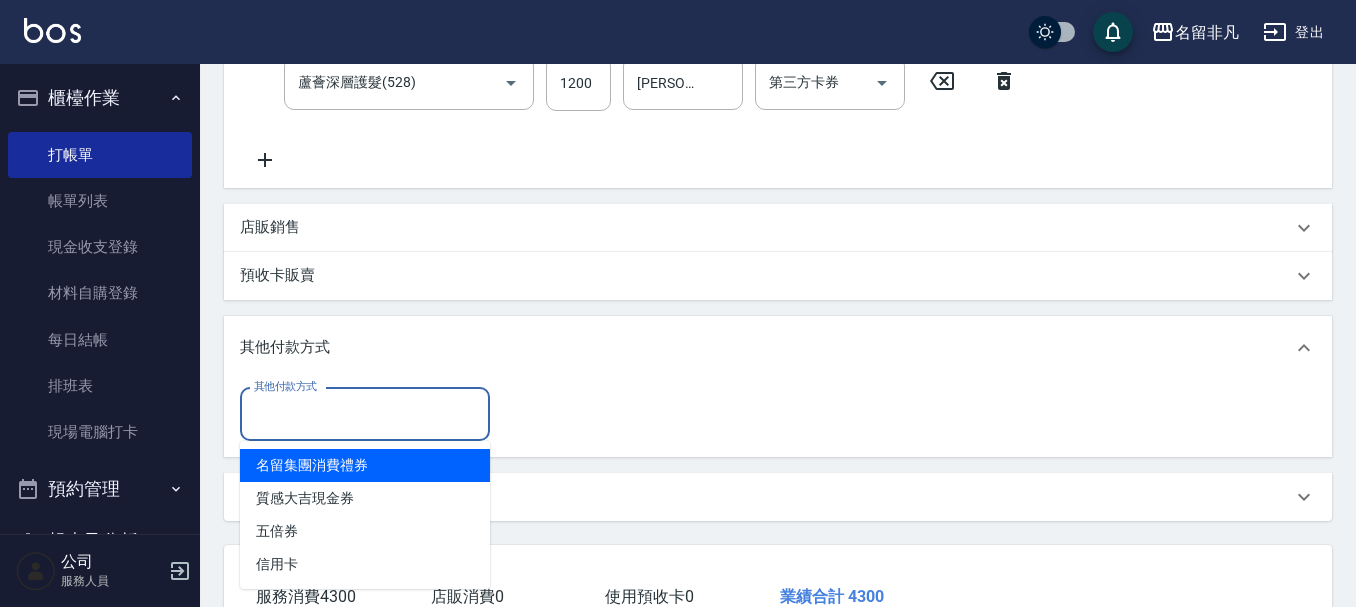 click on "其他付款方式" at bounding box center (365, 414) 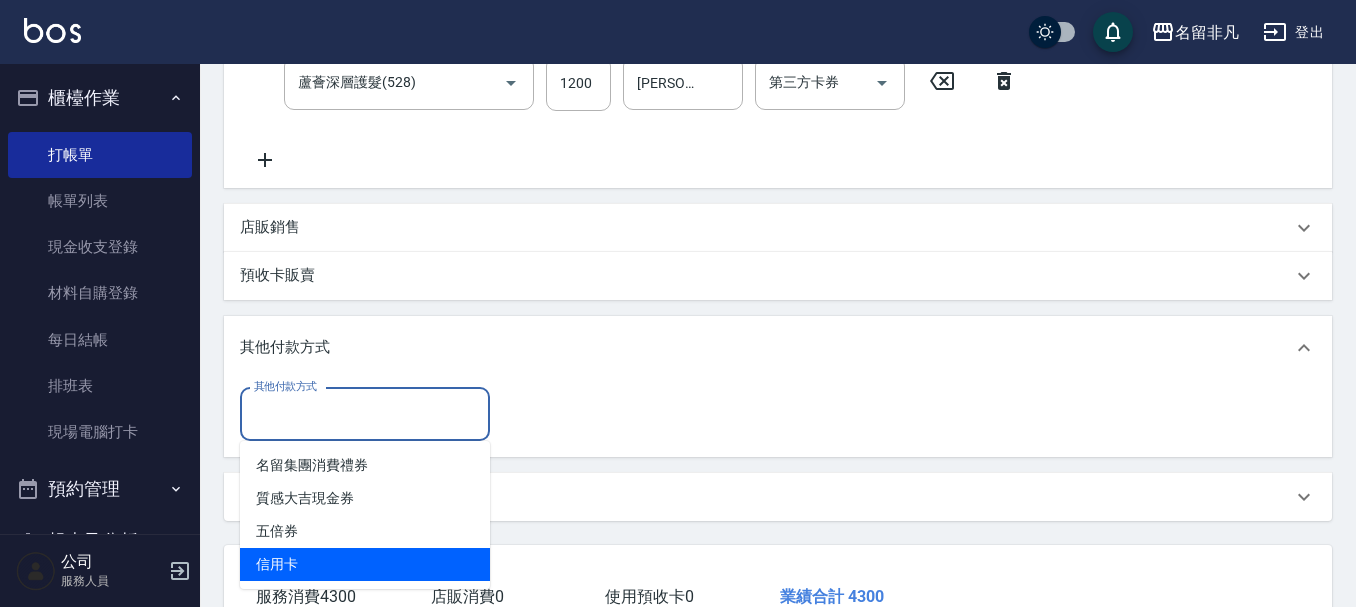 drag, startPoint x: 314, startPoint y: 564, endPoint x: 470, endPoint y: 462, distance: 186.38669 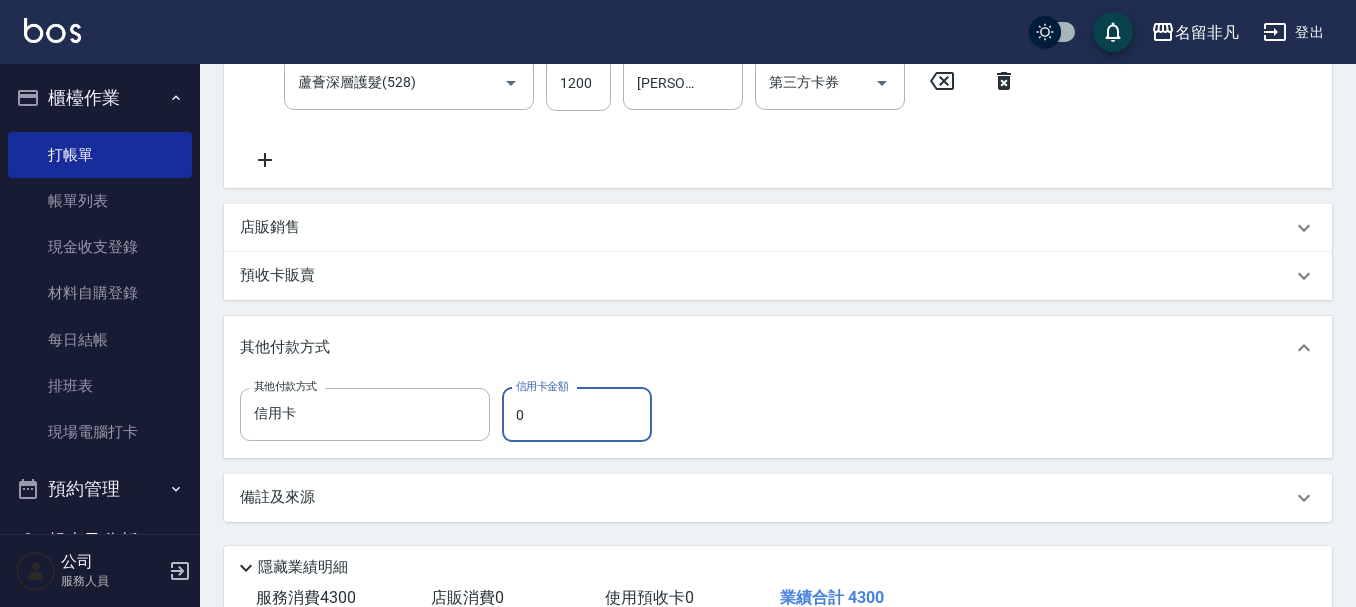 click on "0" at bounding box center [577, 415] 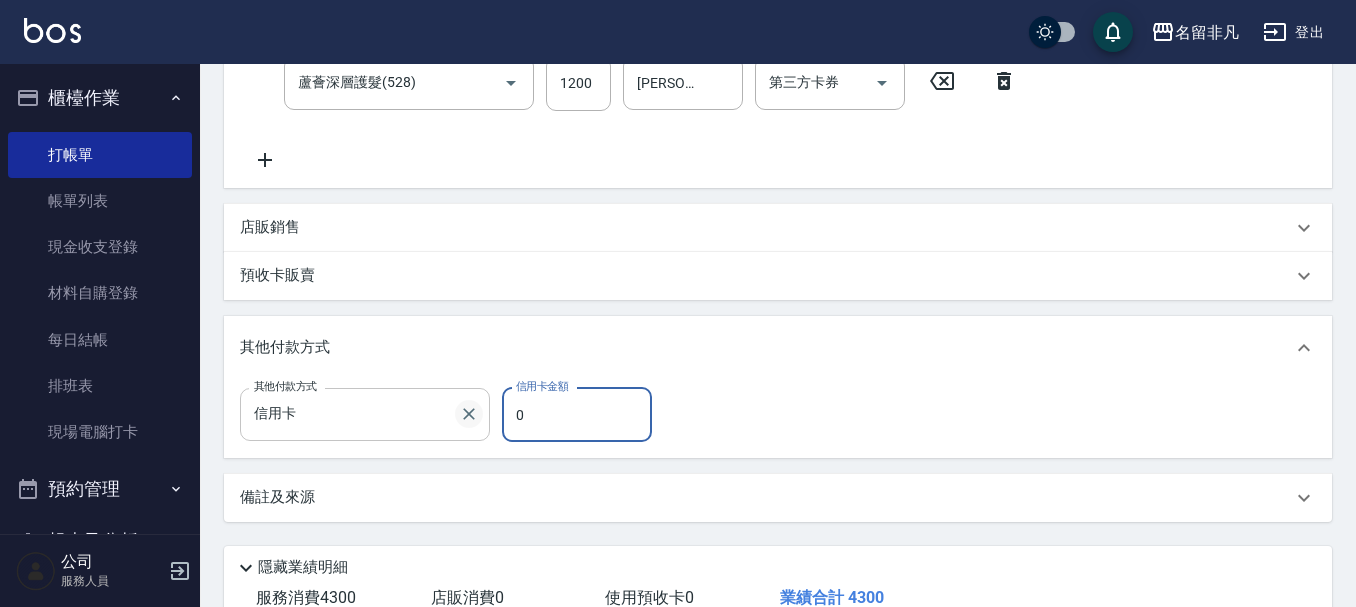 drag, startPoint x: 529, startPoint y: 411, endPoint x: 471, endPoint y: 411, distance: 58 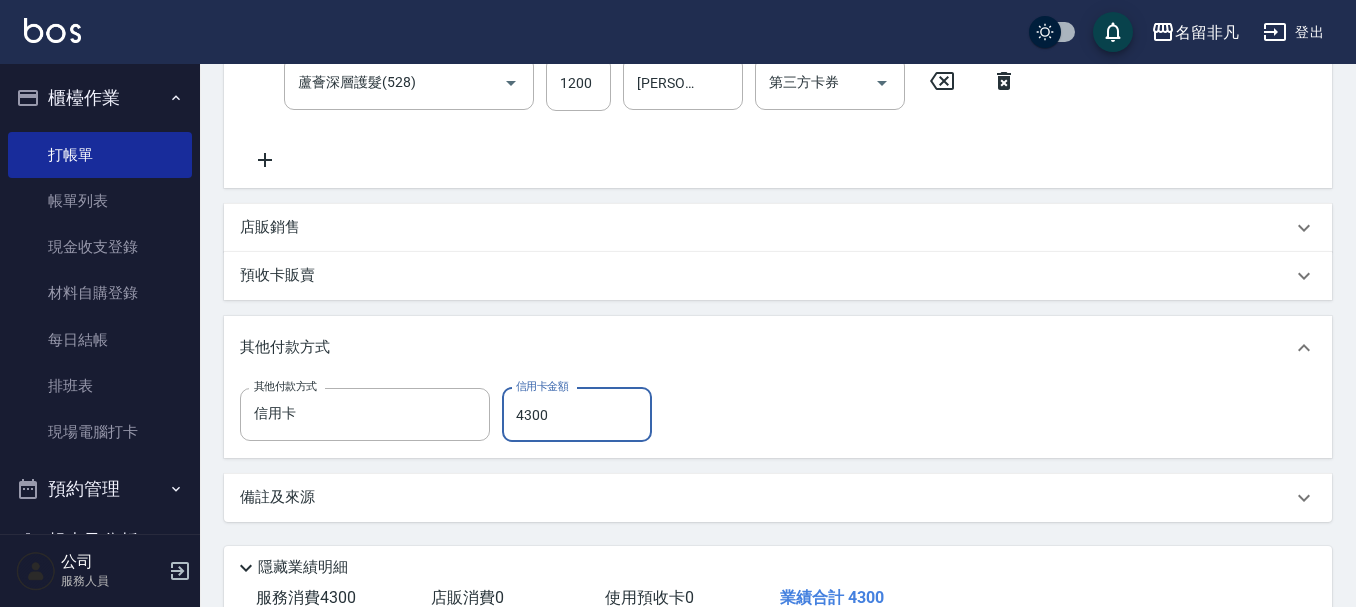 type on "4300" 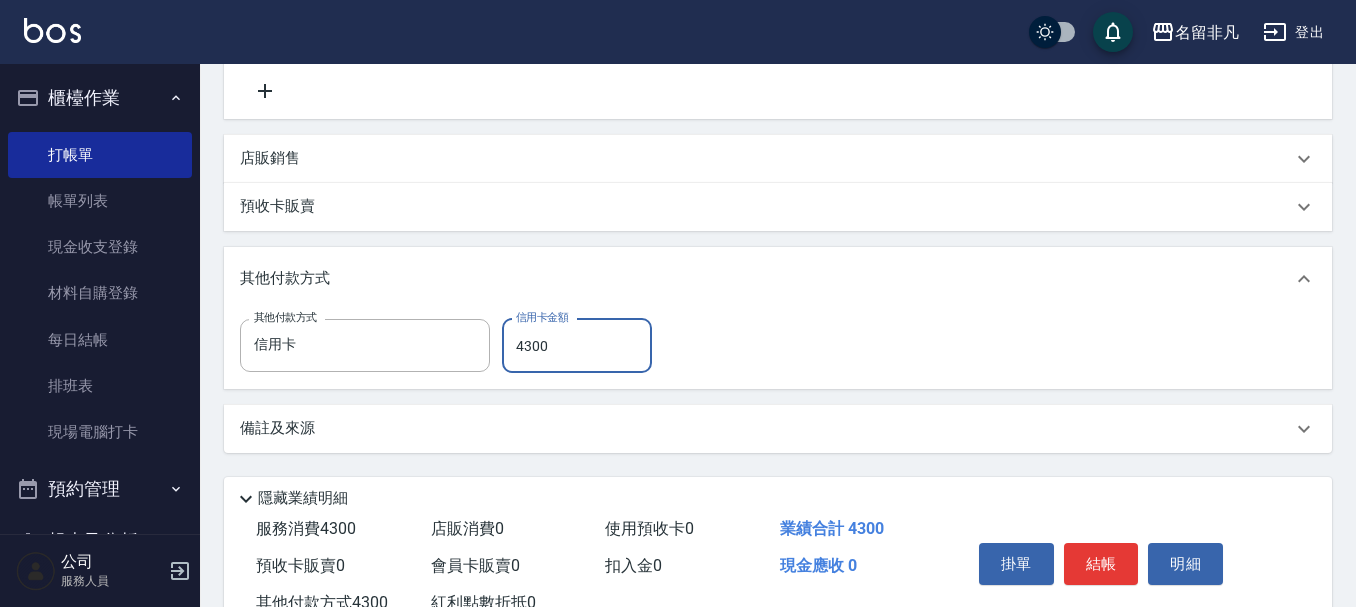 scroll, scrollTop: 641, scrollLeft: 0, axis: vertical 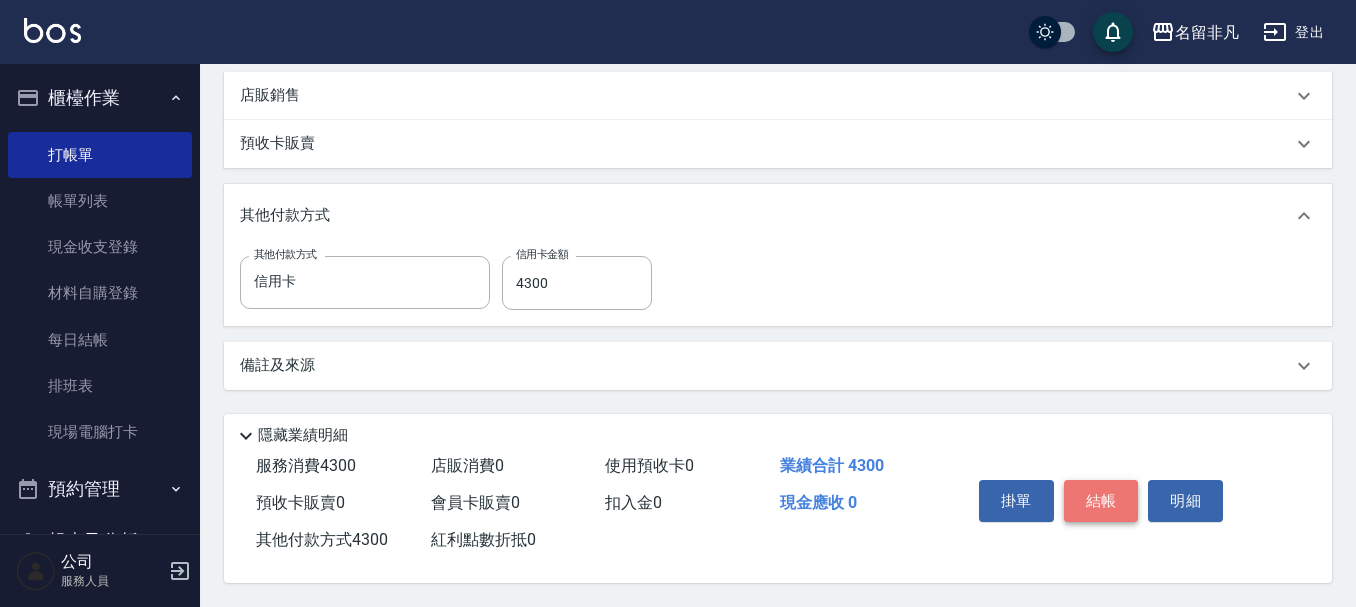click on "結帳" at bounding box center (1101, 501) 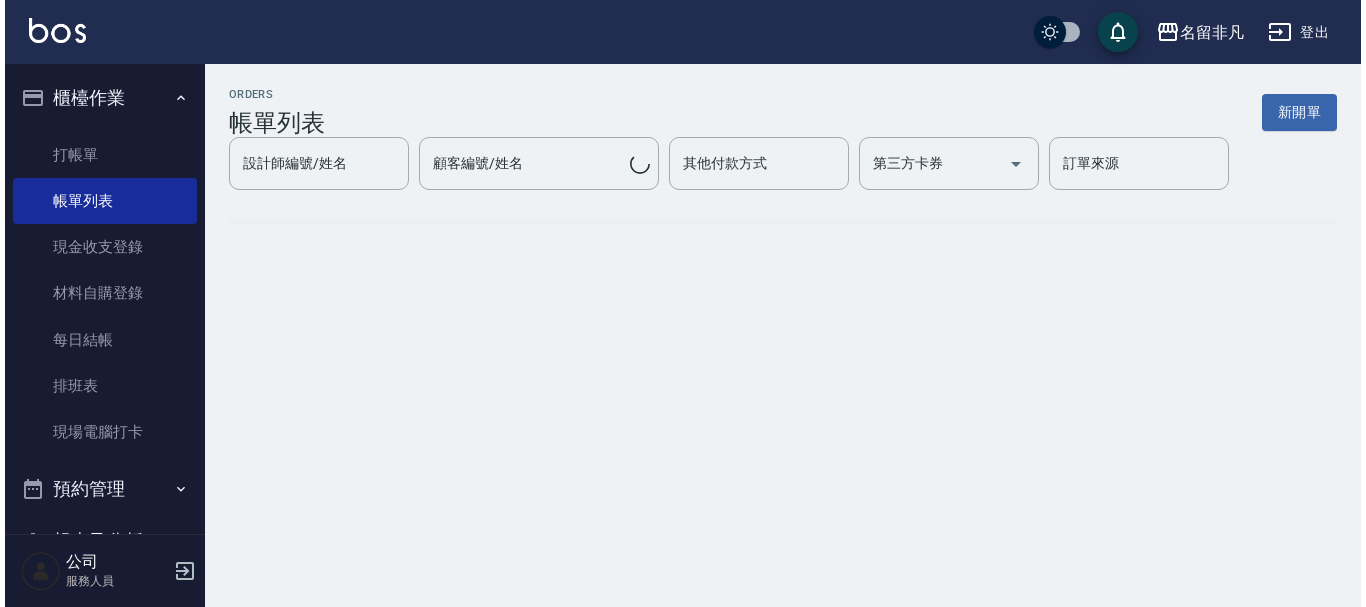scroll, scrollTop: 0, scrollLeft: 0, axis: both 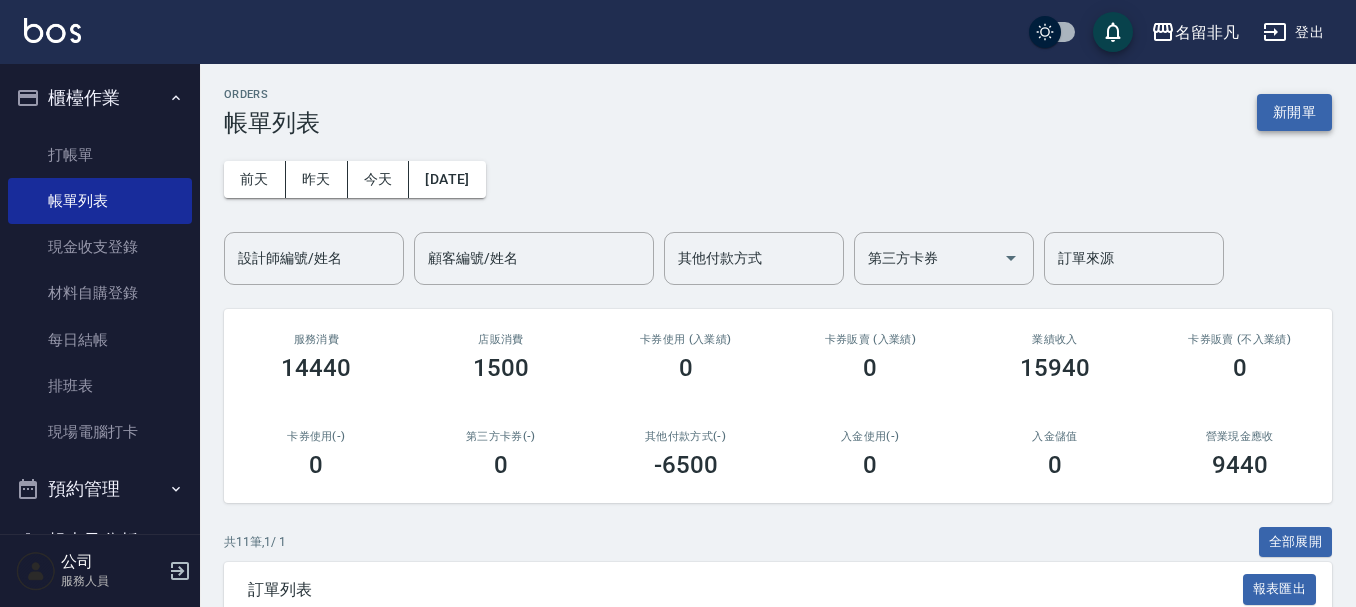 click on "新開單" at bounding box center [1294, 112] 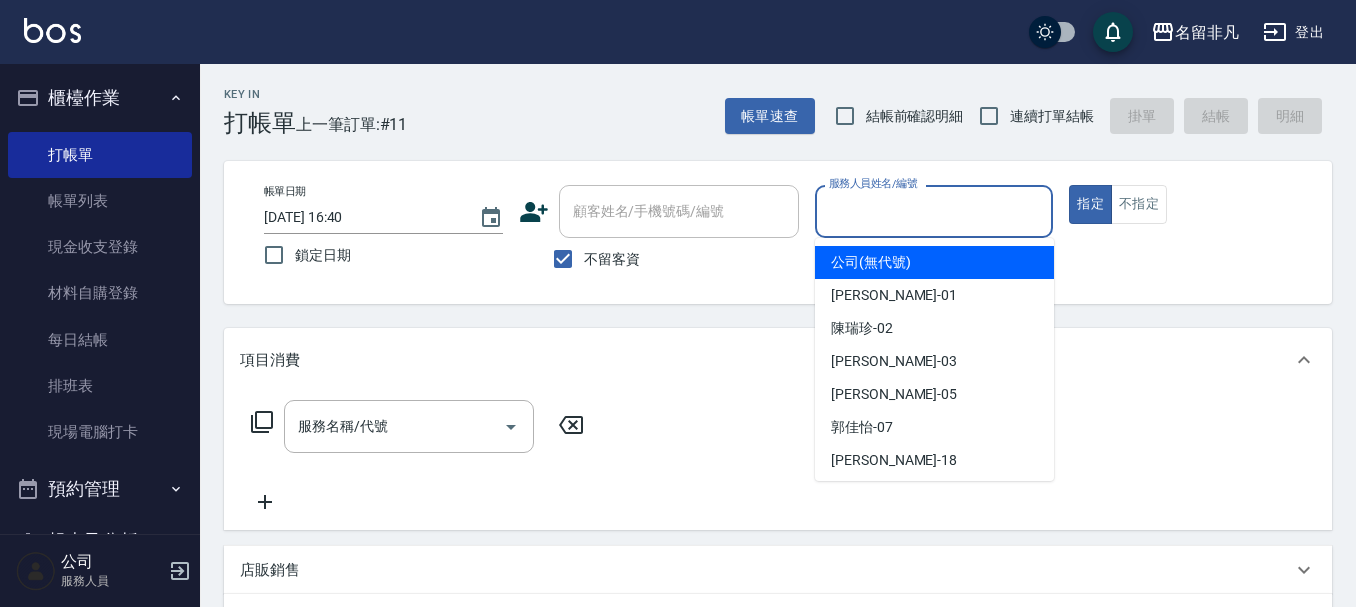 click on "服務人員姓名/編號" at bounding box center (934, 211) 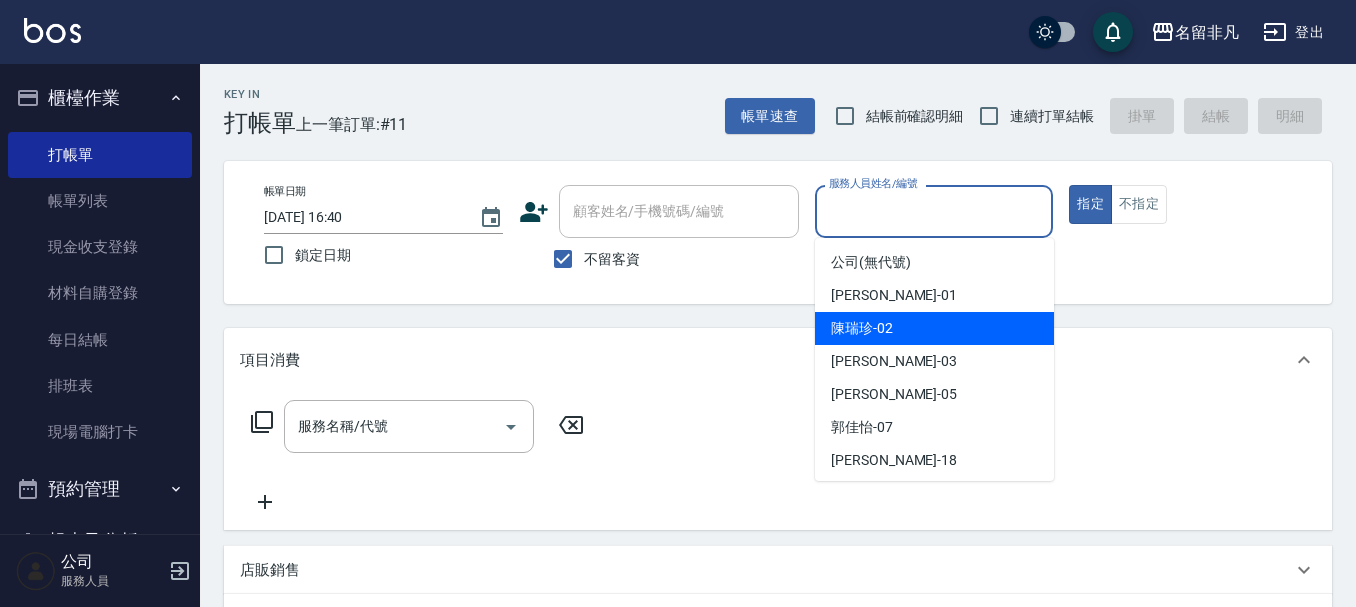 click on "[PERSON_NAME]-02" at bounding box center (934, 328) 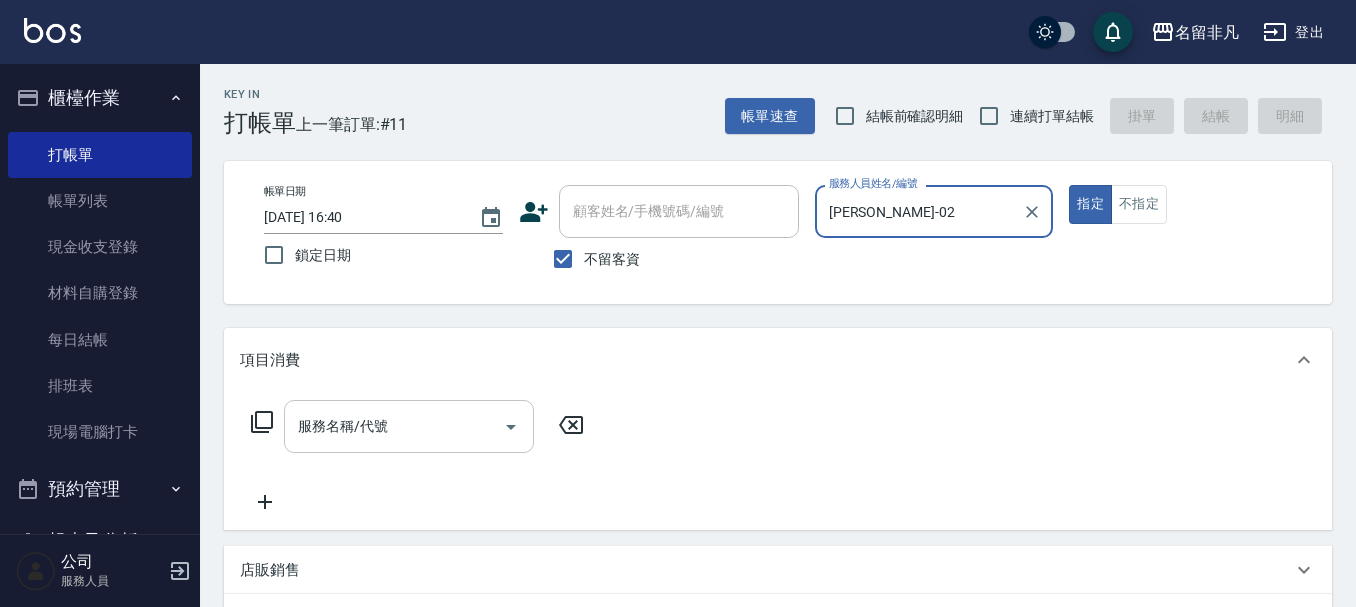 click on "服務名稱/代號" at bounding box center [394, 426] 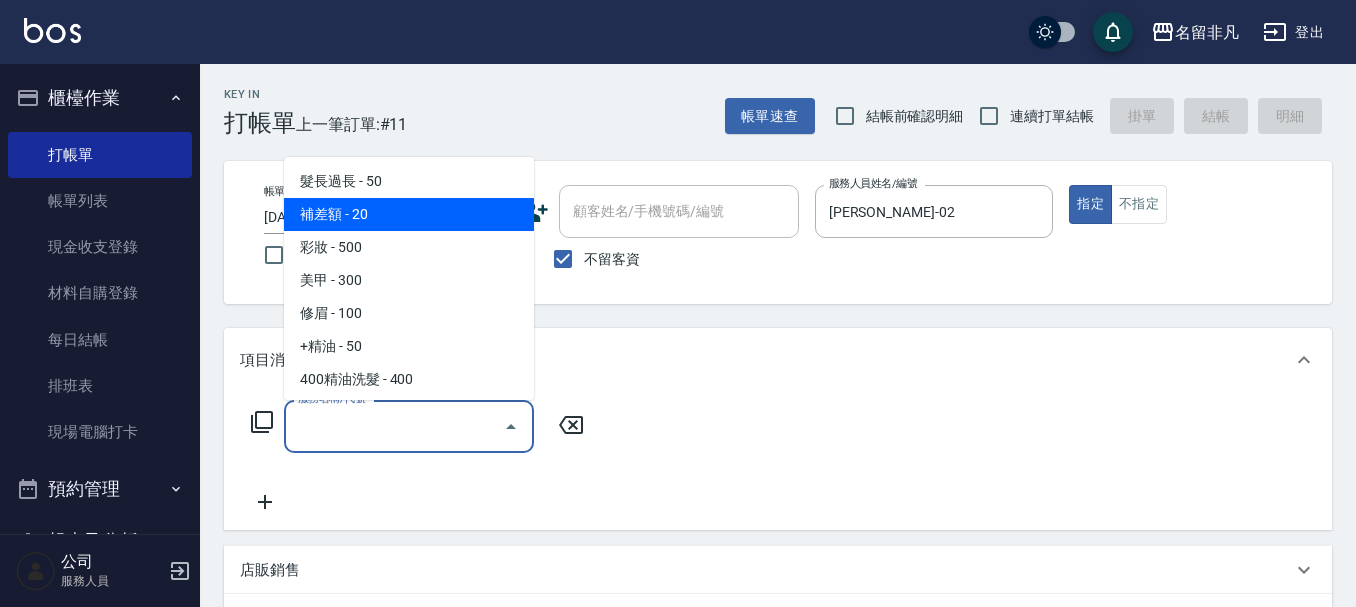 click 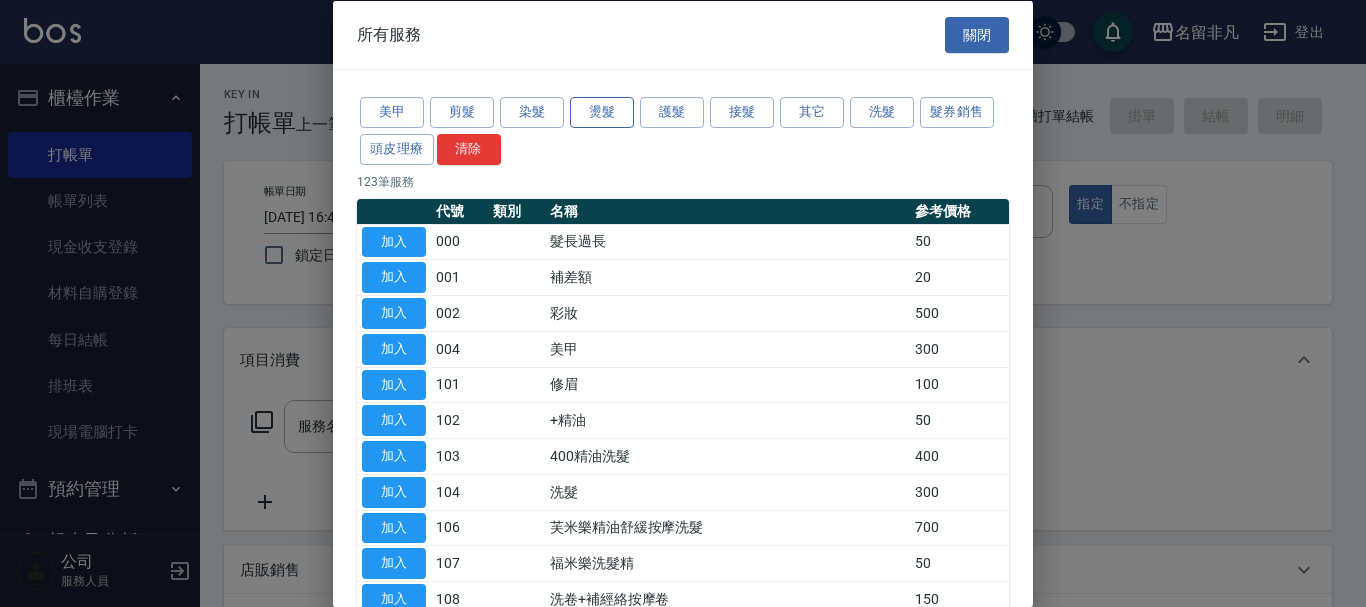 click on "燙髮" at bounding box center [602, 112] 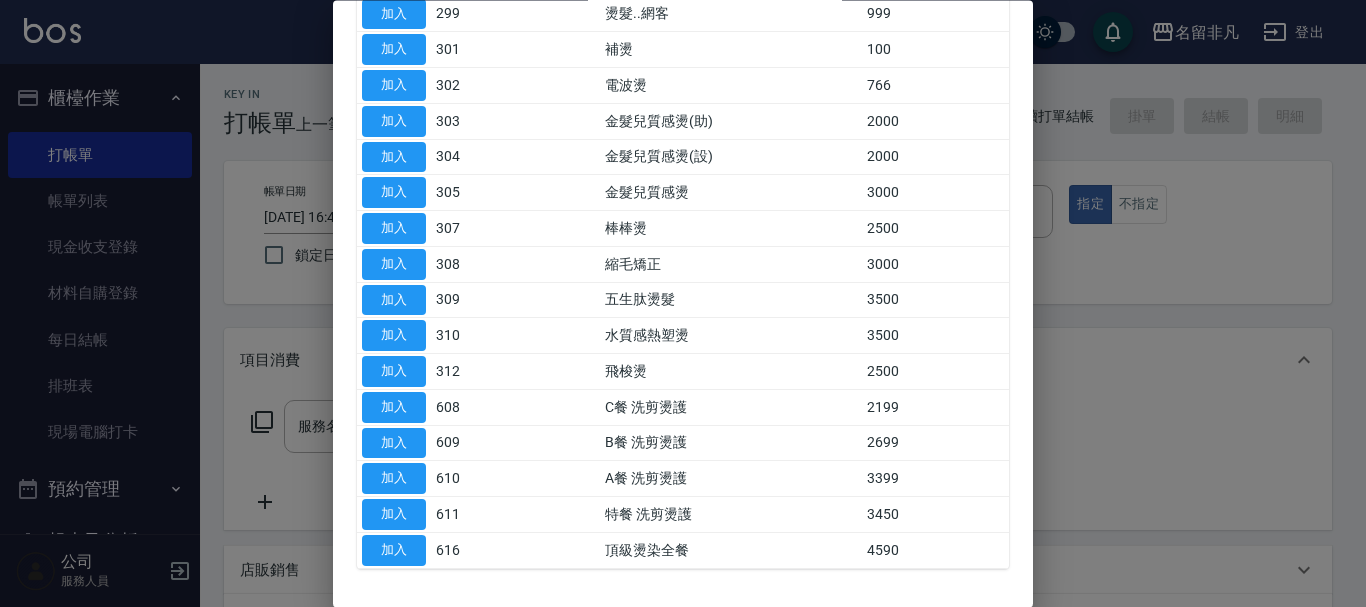 scroll, scrollTop: 299, scrollLeft: 0, axis: vertical 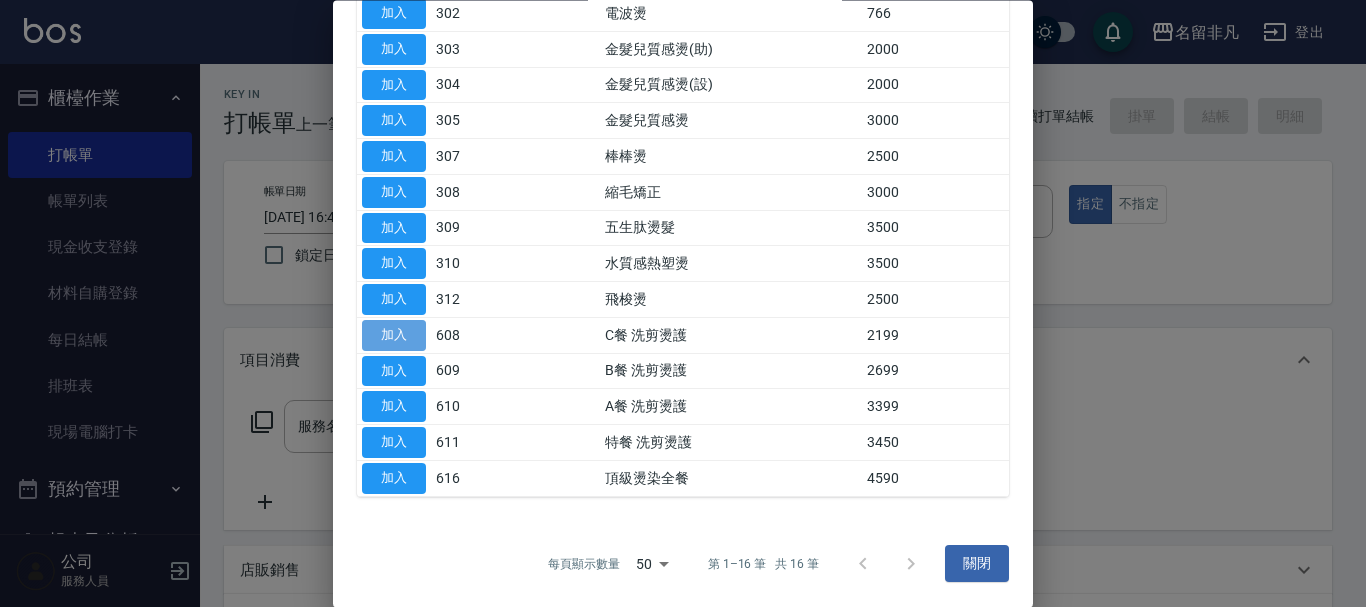 click on "加入" at bounding box center (394, 335) 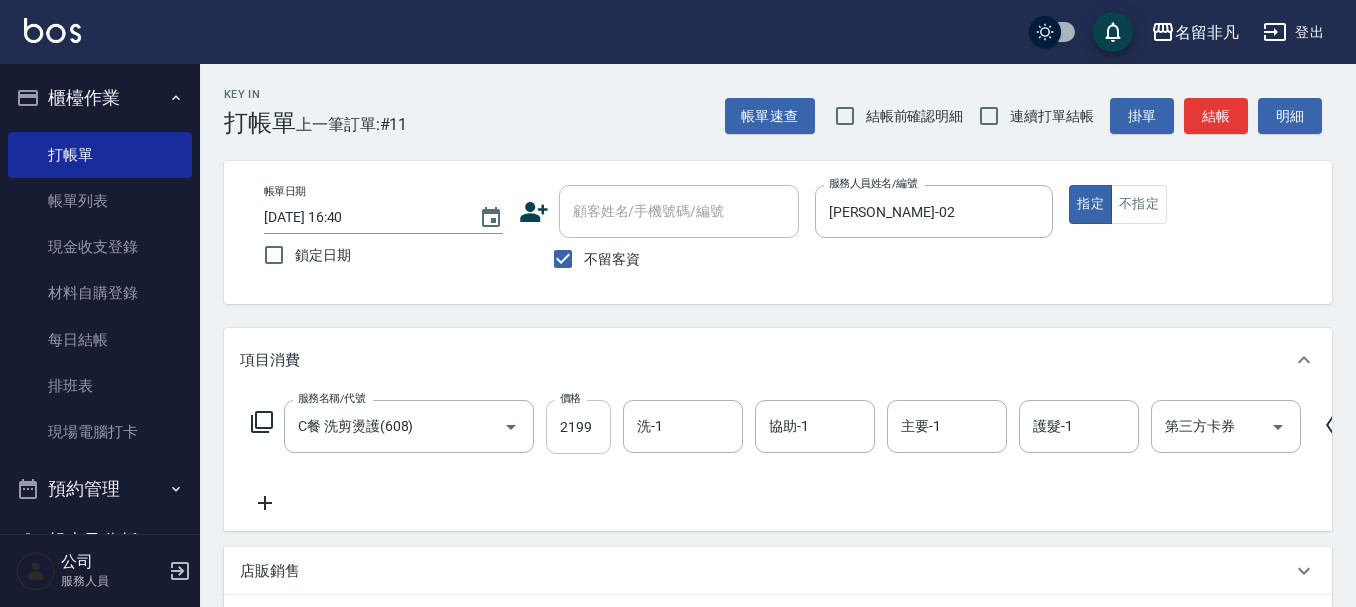 click on "2199" at bounding box center (578, 427) 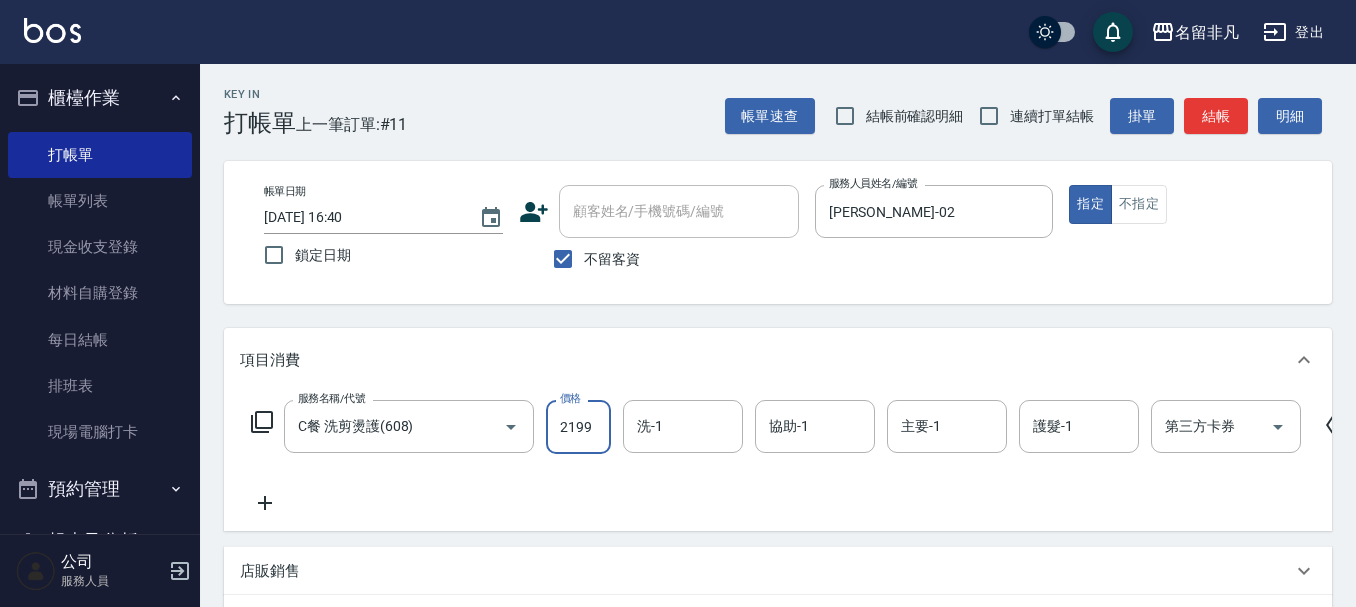 click 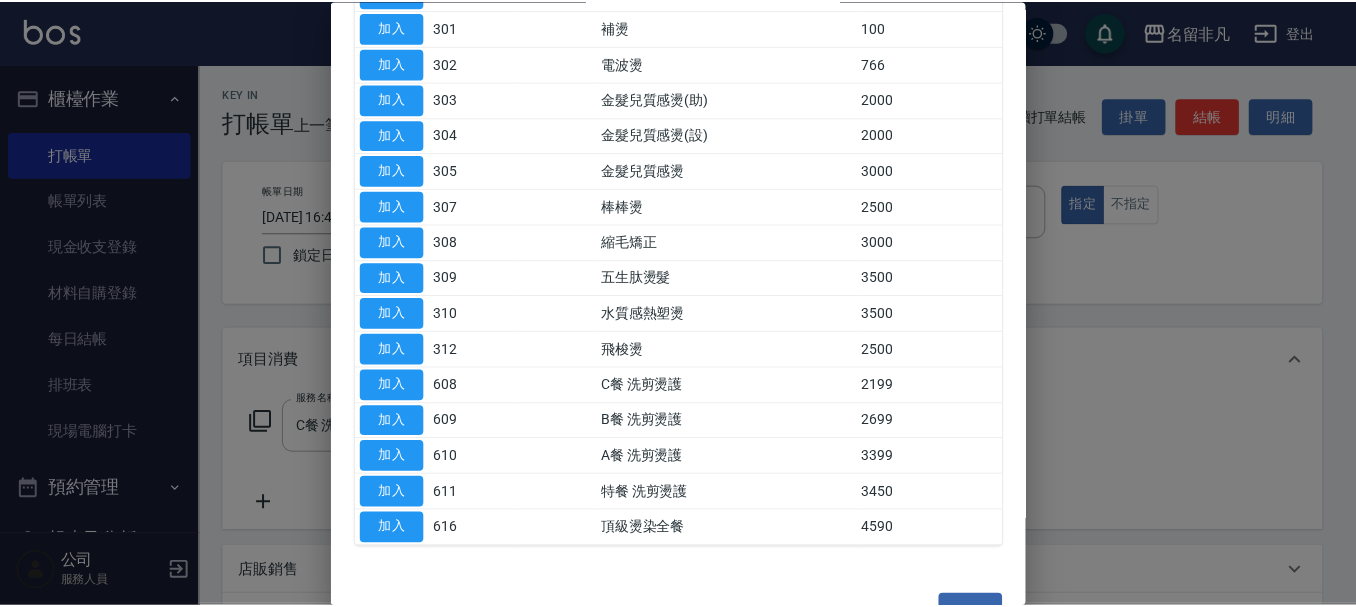 scroll, scrollTop: 299, scrollLeft: 0, axis: vertical 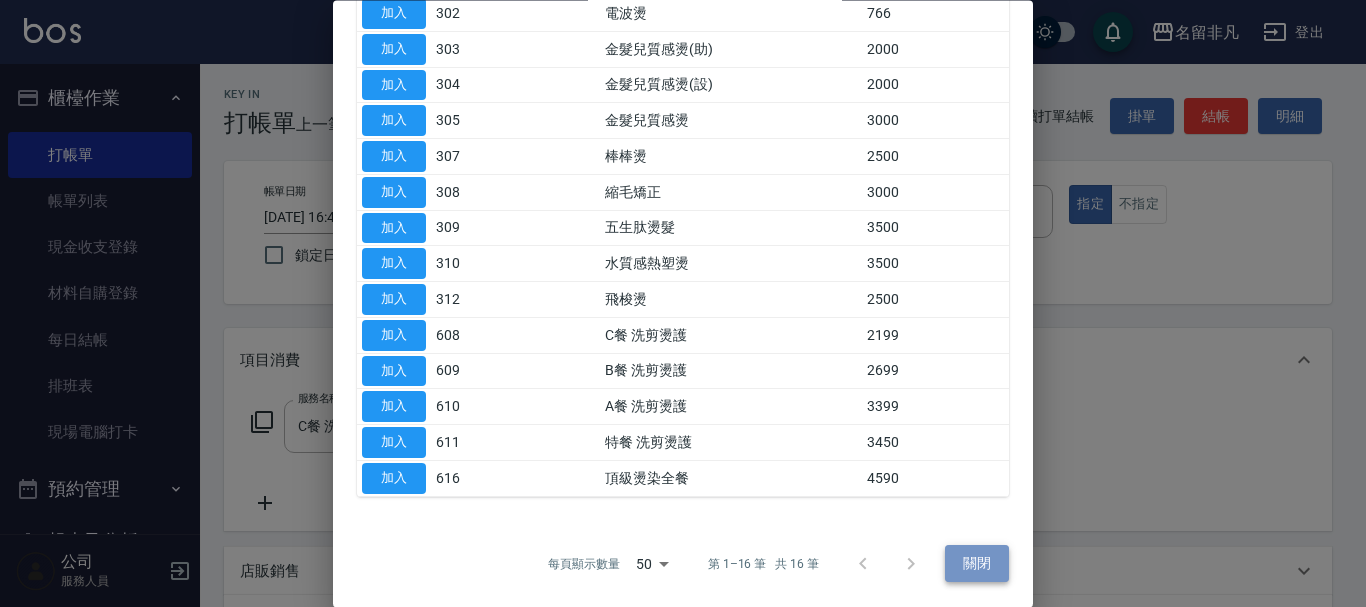 click on "關閉" at bounding box center [977, 564] 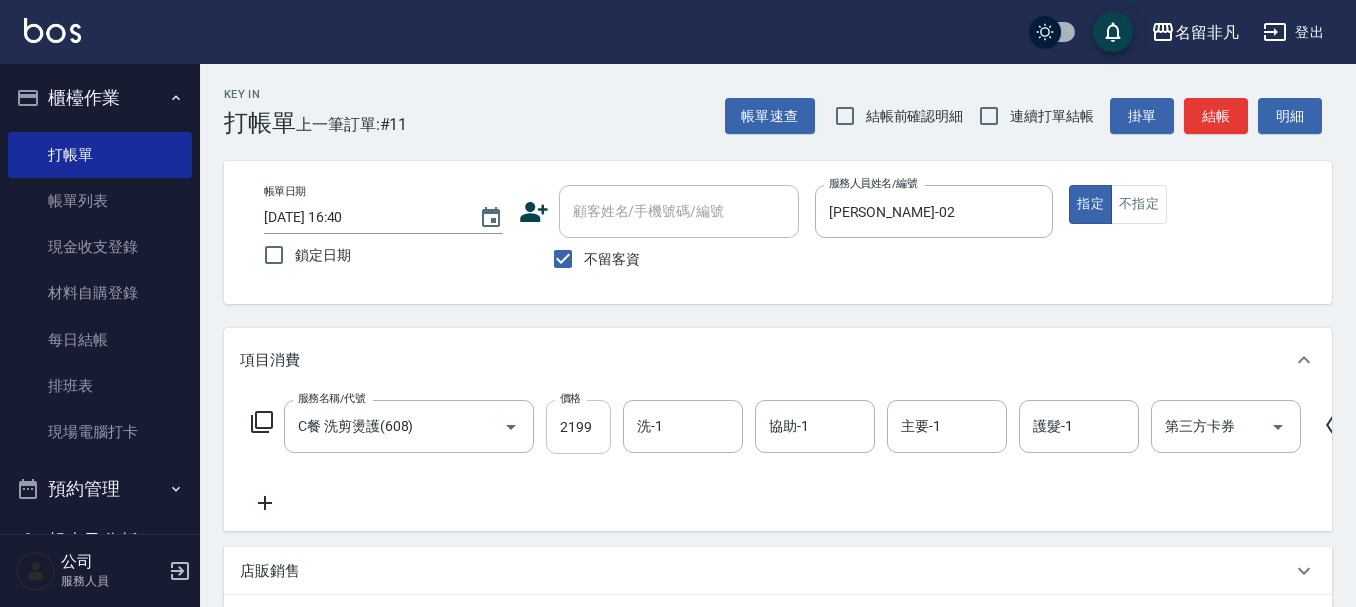 click on "2199" at bounding box center (578, 427) 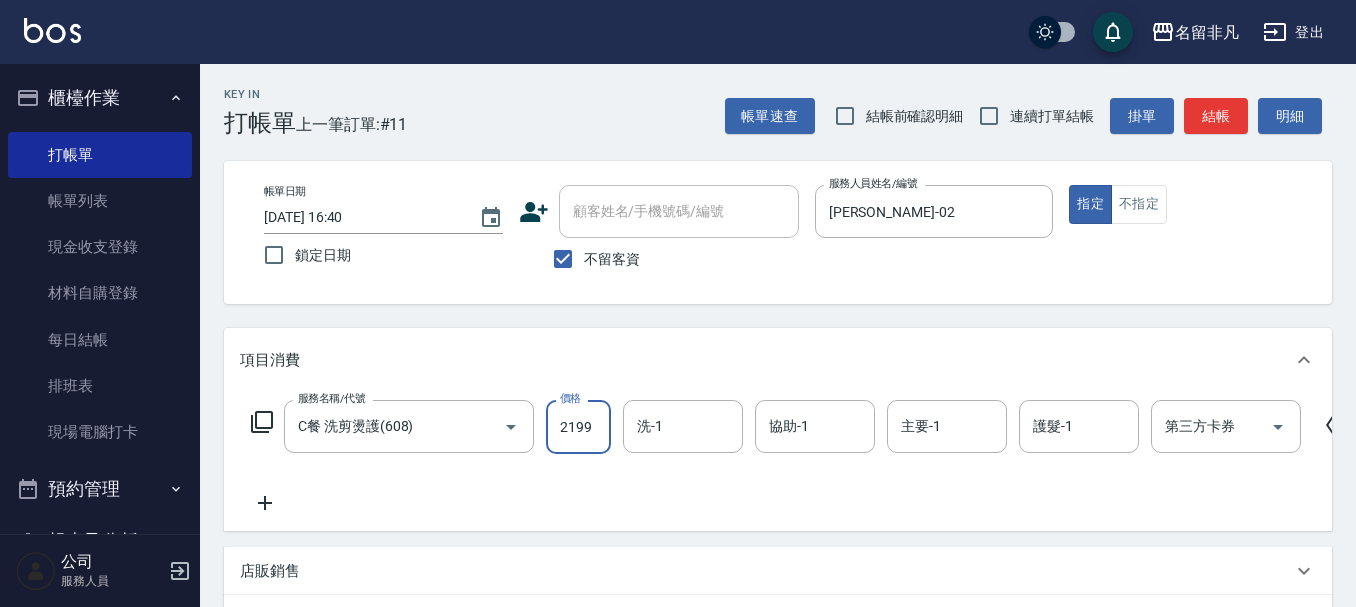 click on "2199" at bounding box center [578, 427] 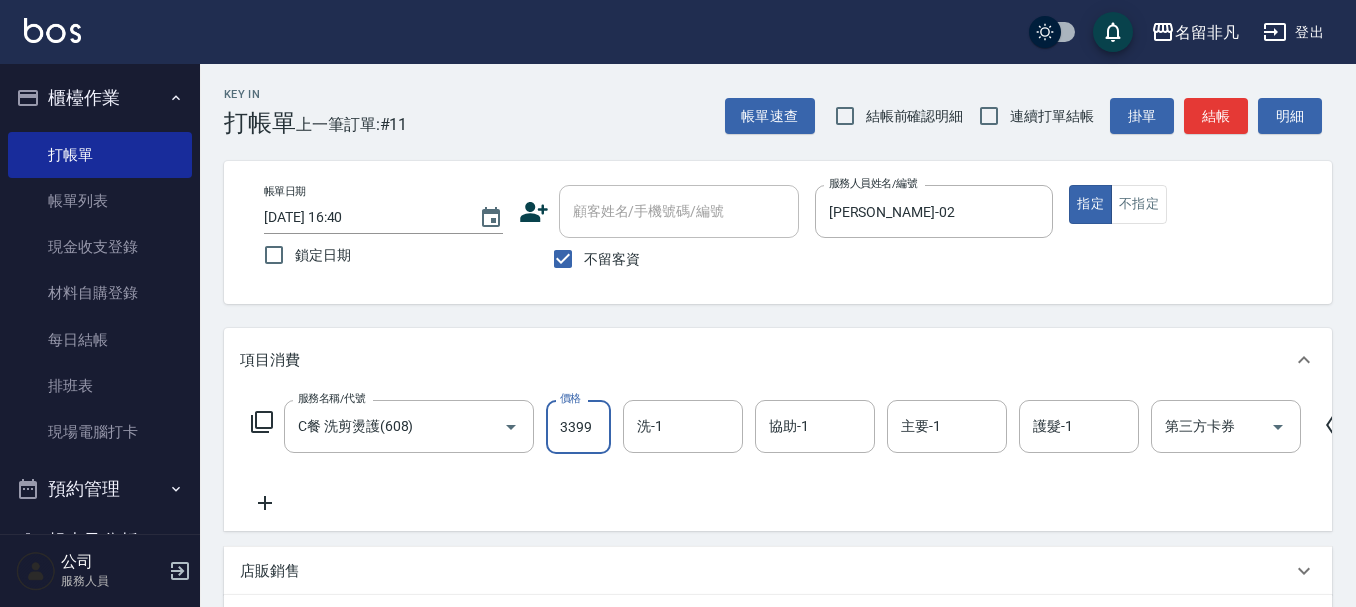 type on "3399" 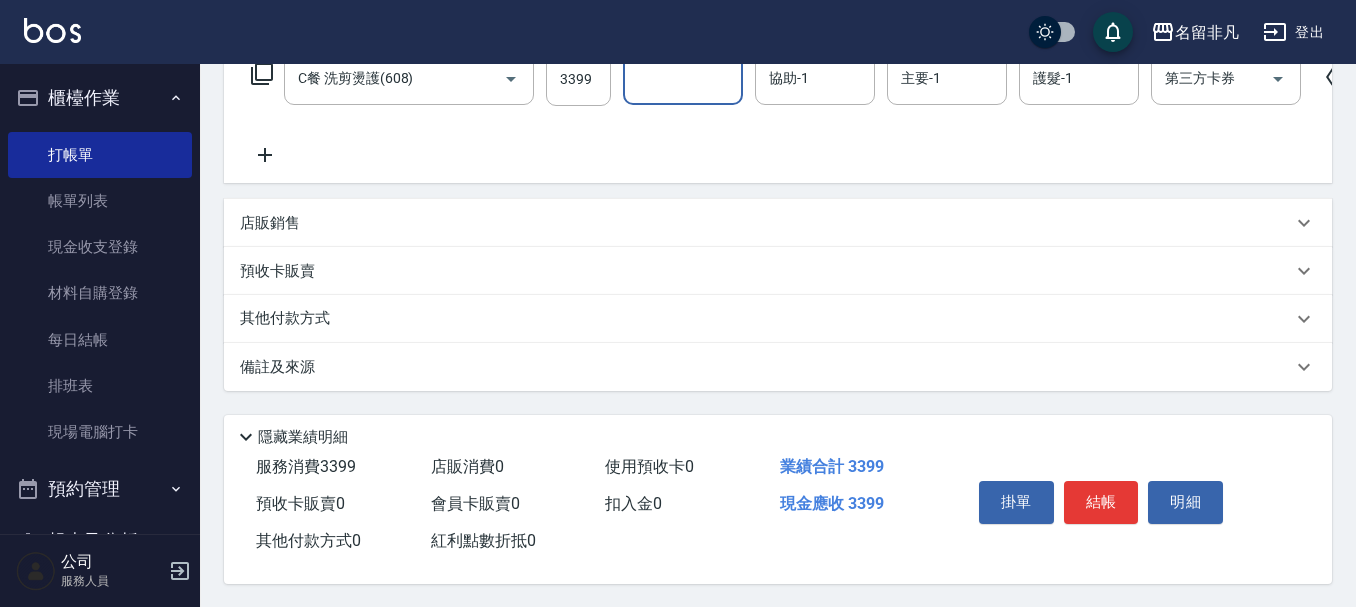 scroll, scrollTop: 373, scrollLeft: 0, axis: vertical 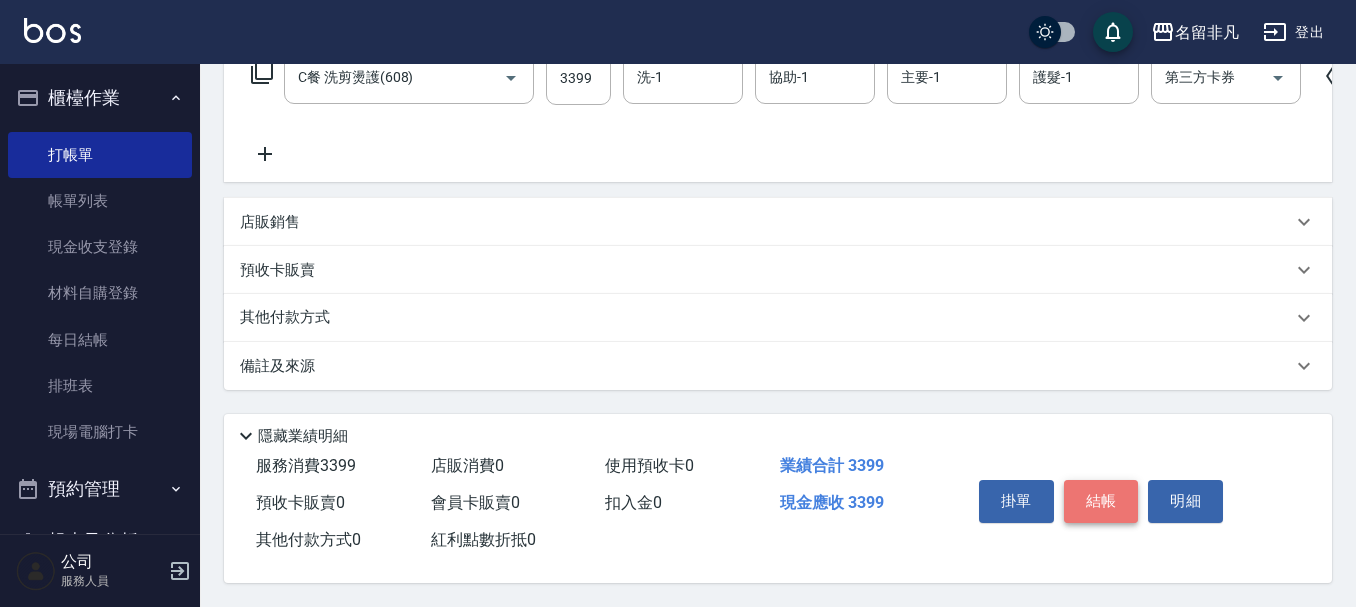 click on "結帳" at bounding box center (1101, 501) 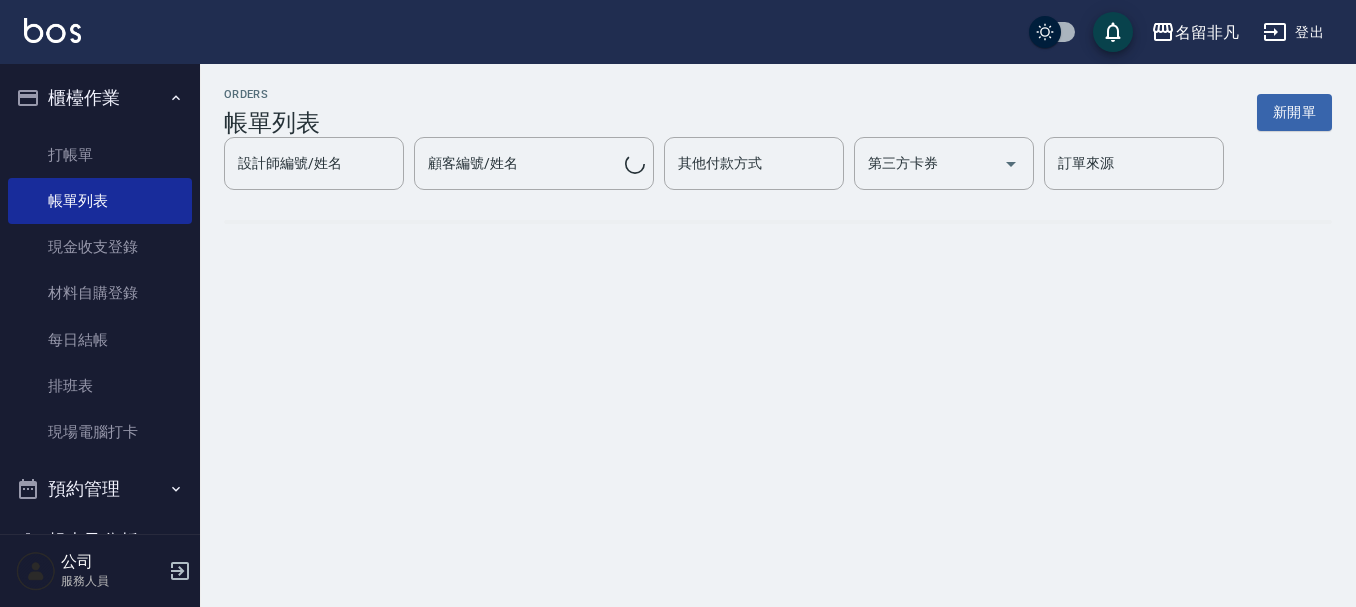scroll, scrollTop: 0, scrollLeft: 0, axis: both 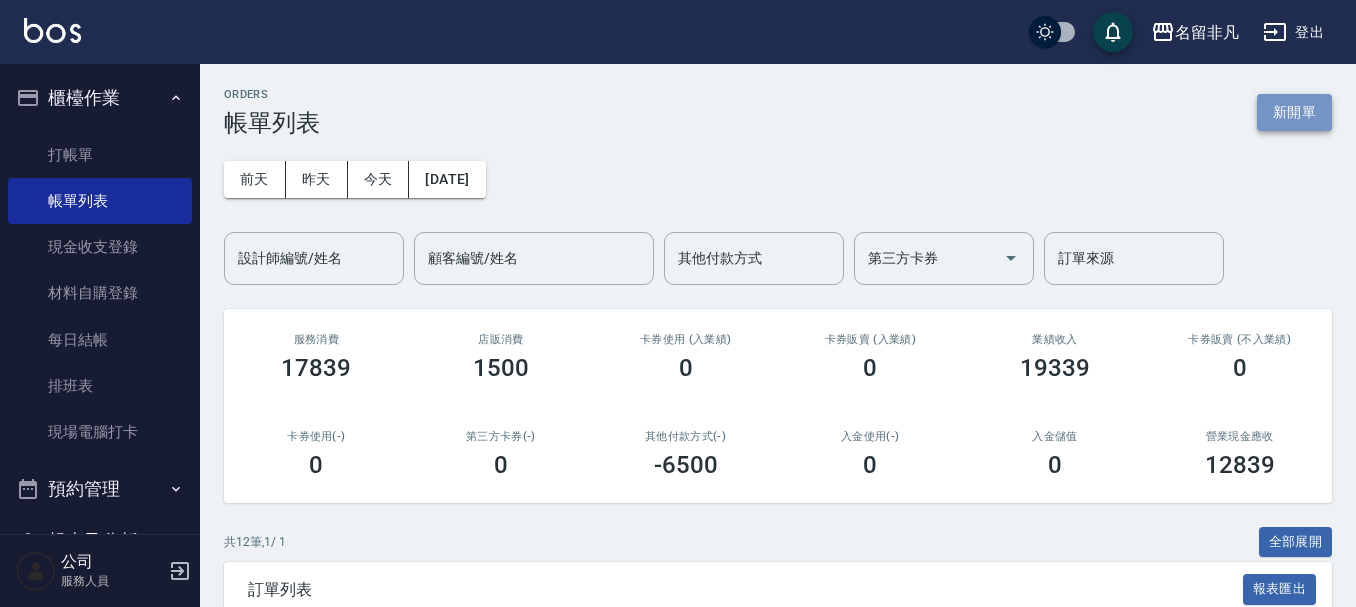 click on "新開單" at bounding box center [1294, 112] 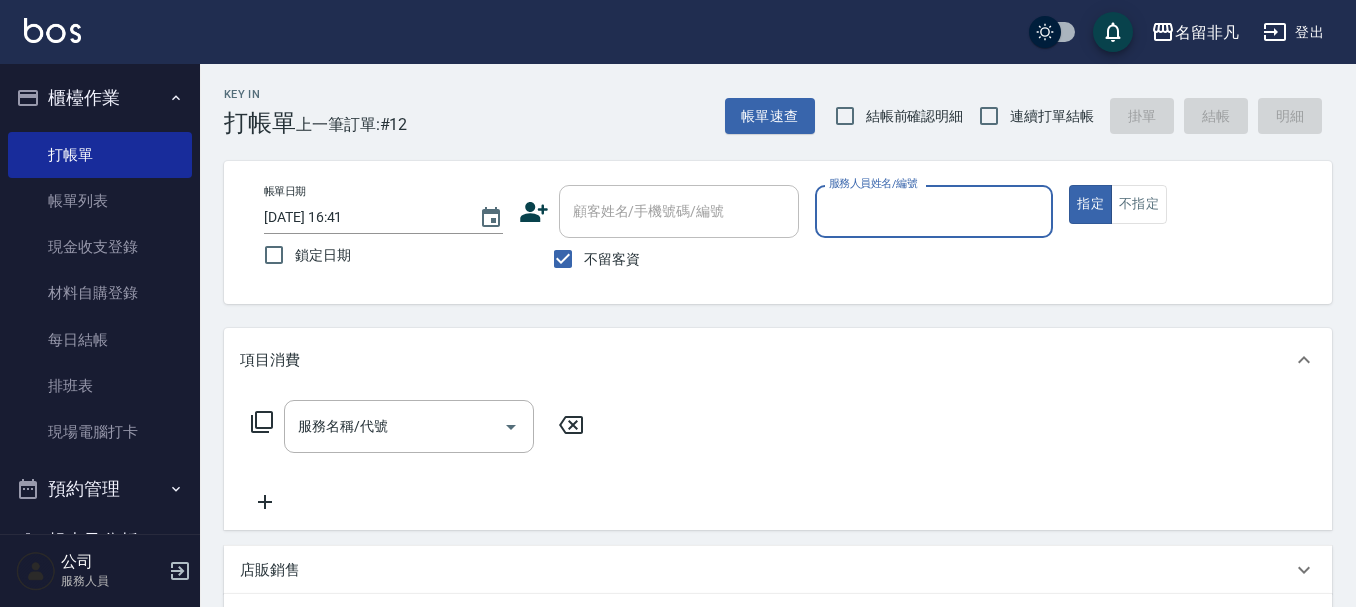 click on "服務人員姓名/編號" at bounding box center [934, 211] 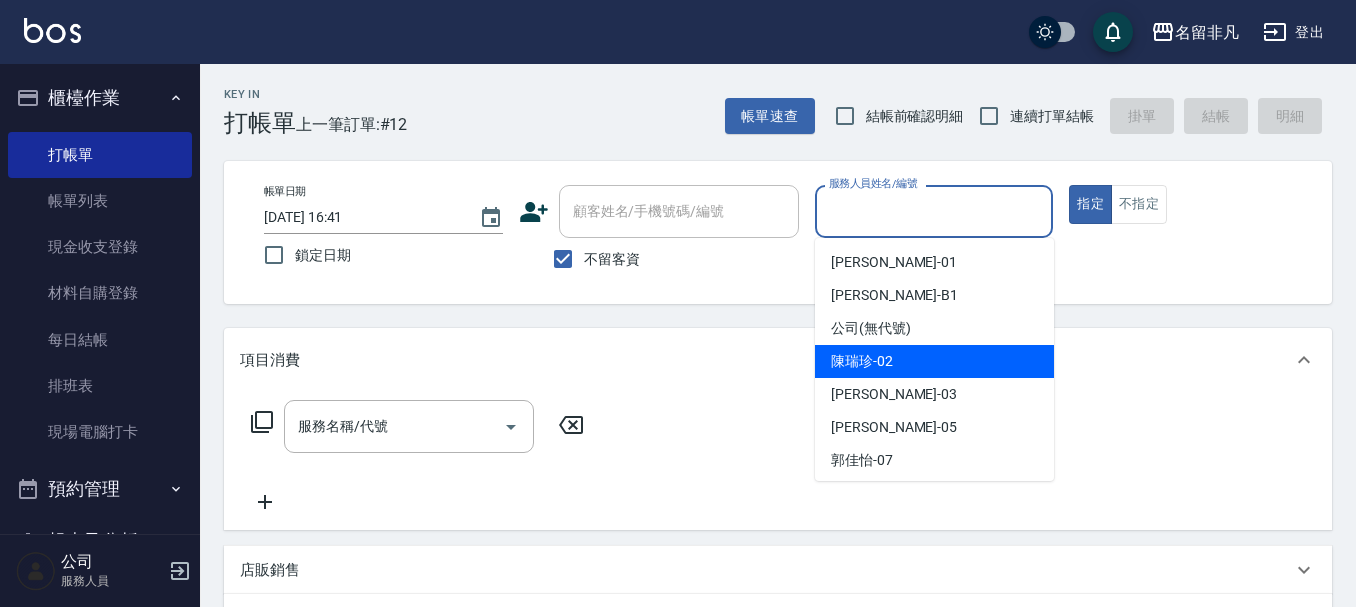 drag, startPoint x: 873, startPoint y: 358, endPoint x: 570, endPoint y: 412, distance: 307.77426 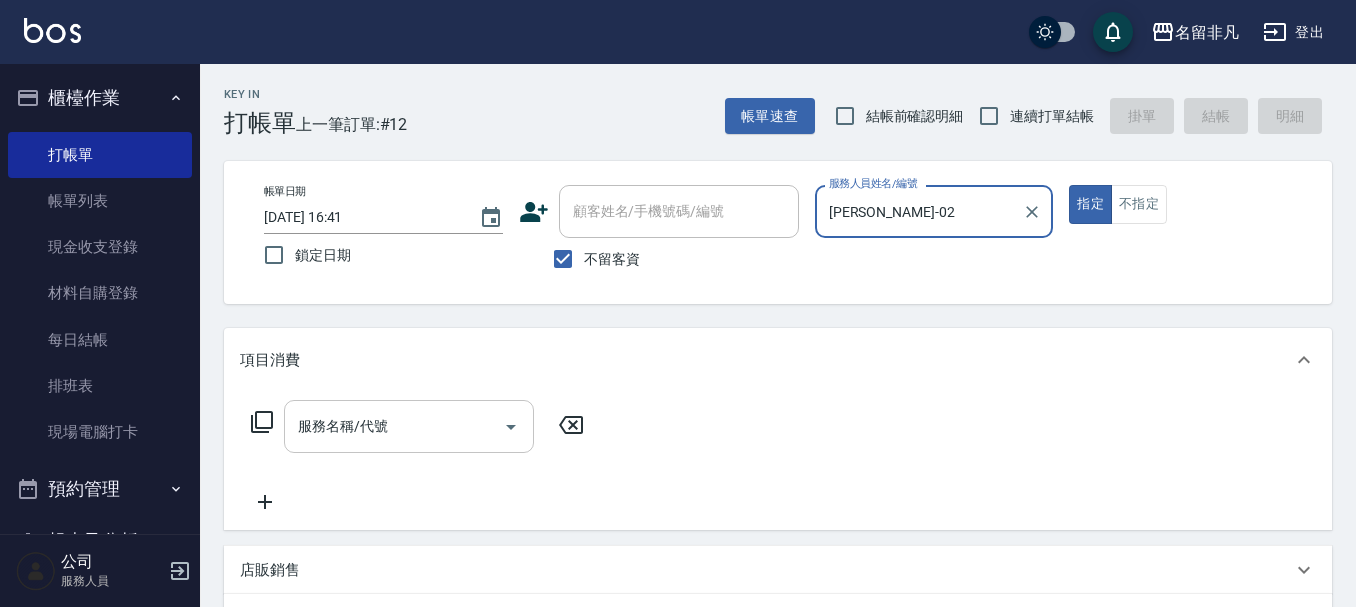 click on "服務名稱/代號 服務名稱/代號" at bounding box center [409, 426] 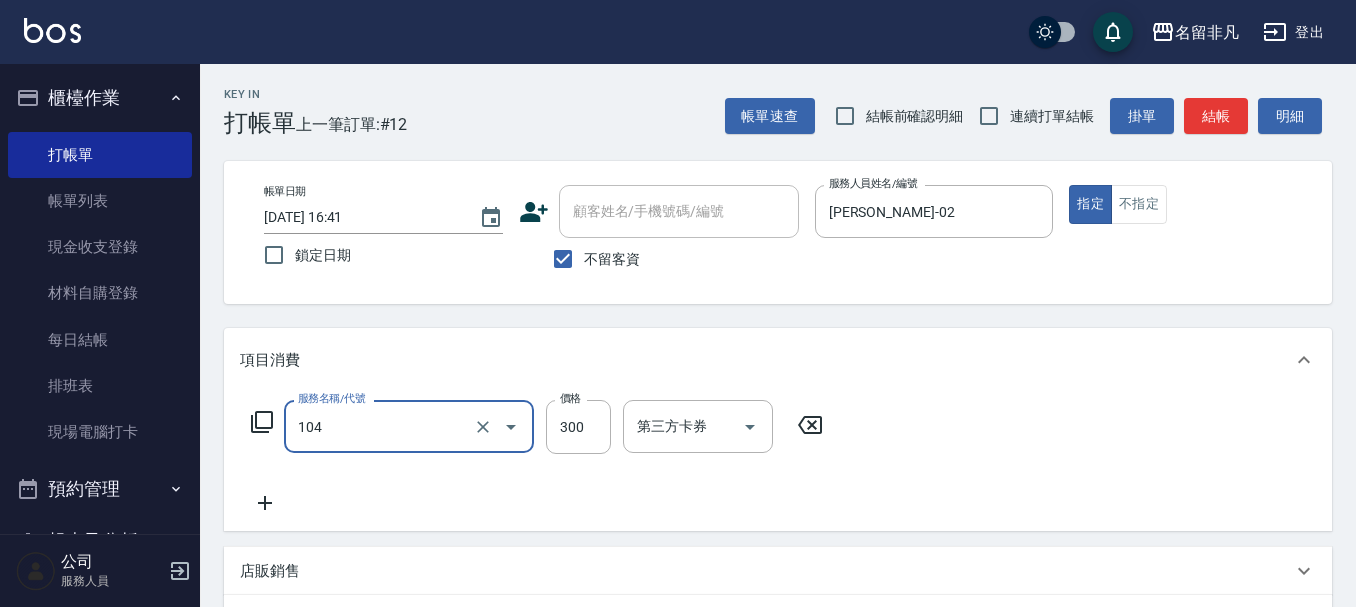 type on "洗髮(104)" 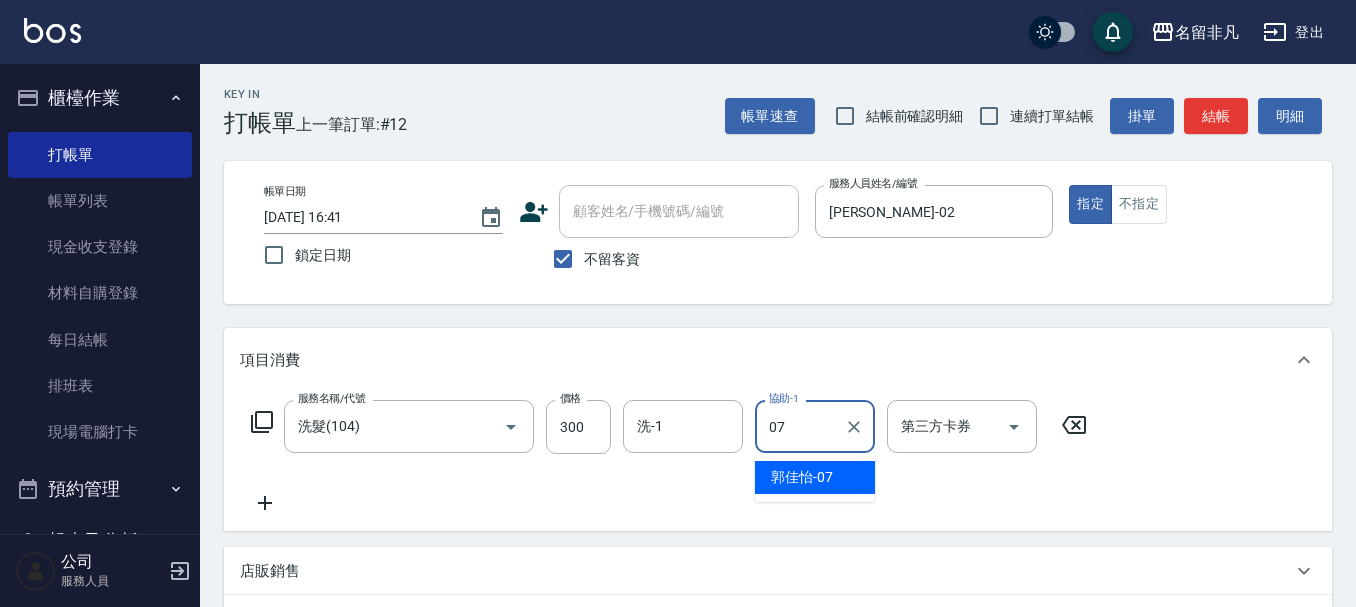 type on "郭佳怡-07" 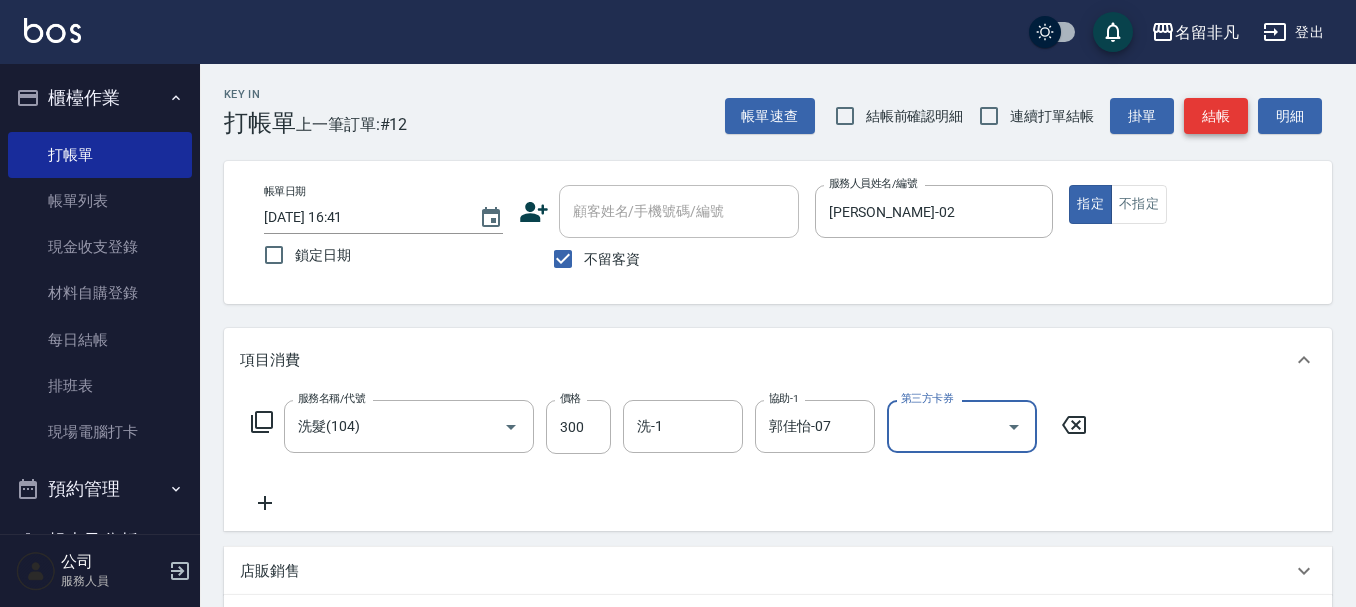 click on "結帳" at bounding box center (1216, 116) 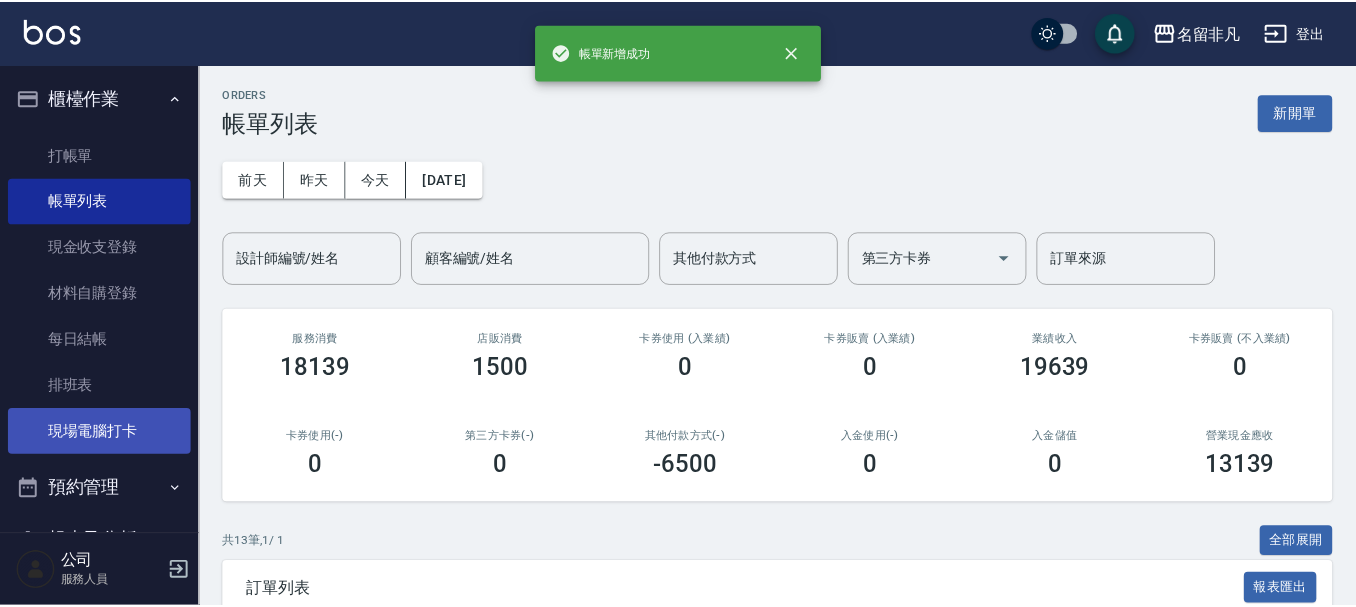 scroll, scrollTop: 211, scrollLeft: 0, axis: vertical 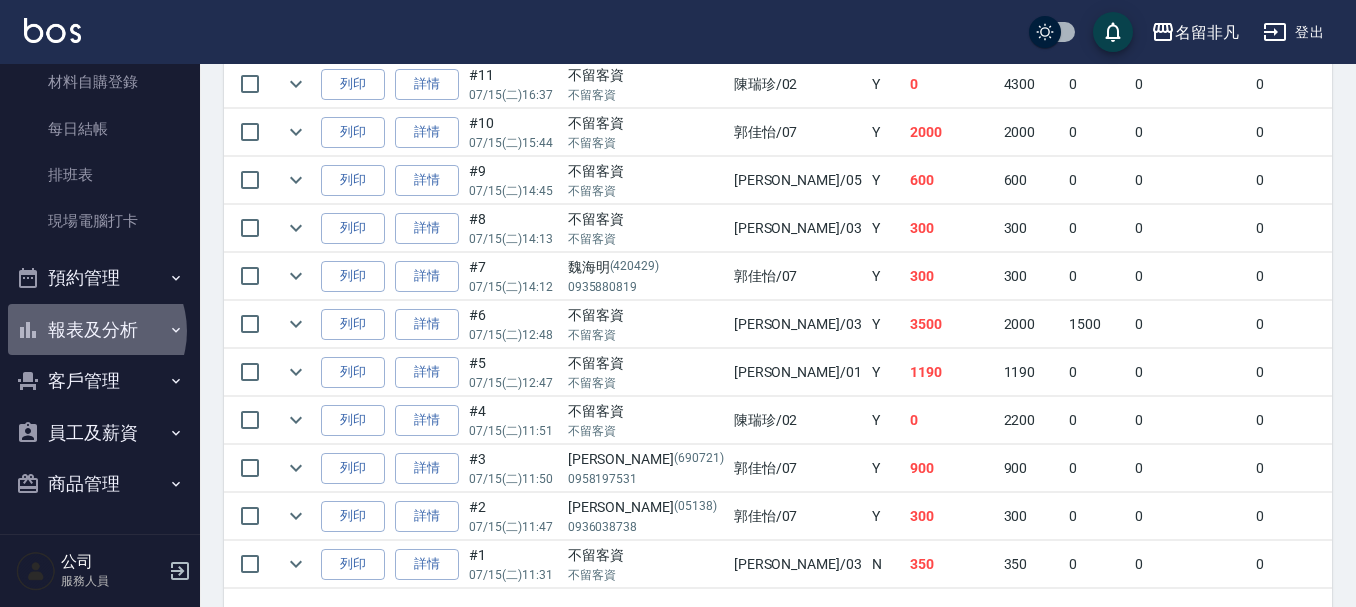 click on "報表及分析" at bounding box center [100, 330] 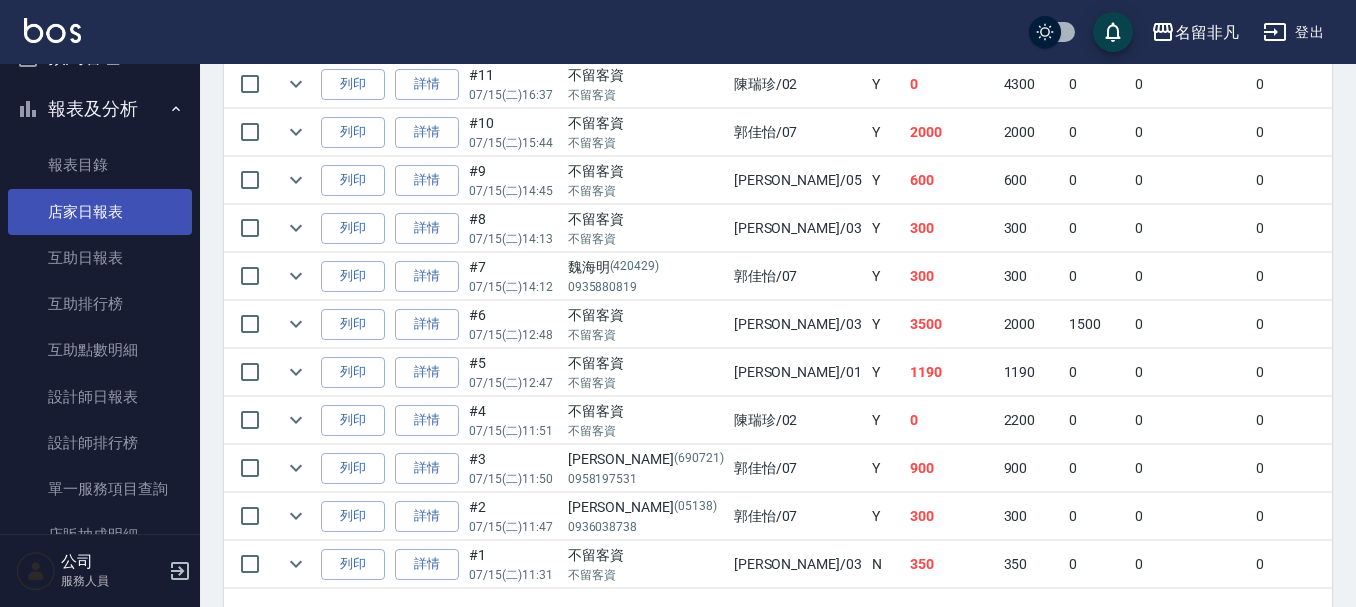 scroll, scrollTop: 511, scrollLeft: 0, axis: vertical 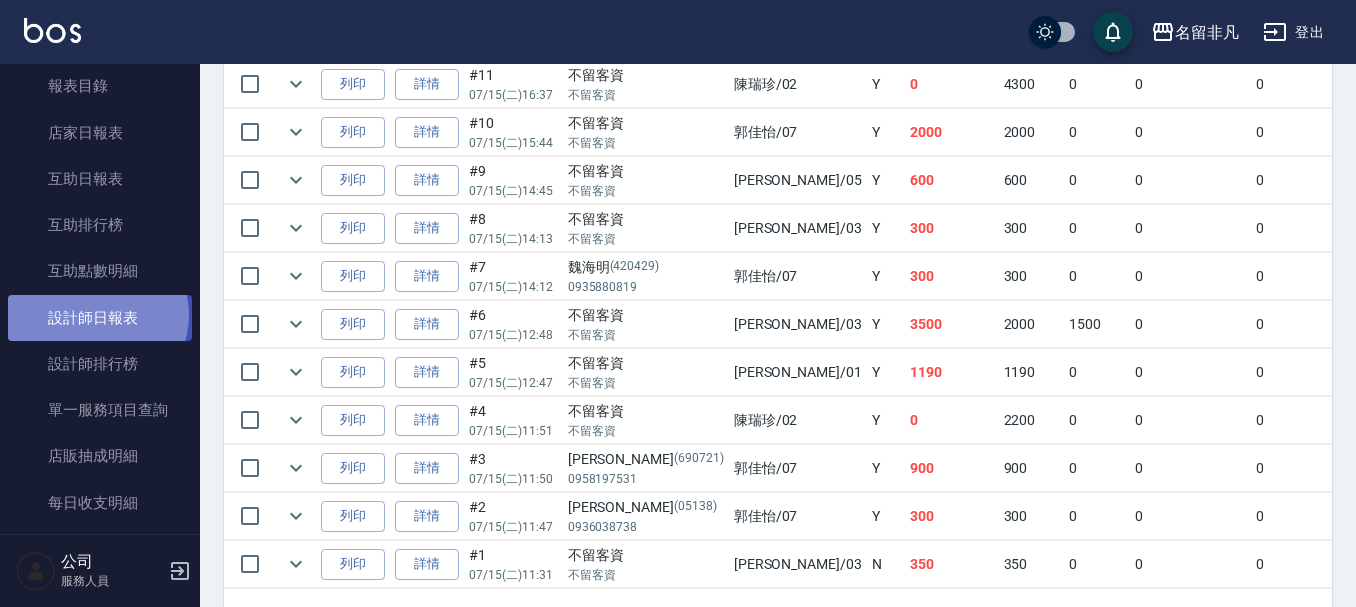 click on "設計師日報表" at bounding box center [100, 318] 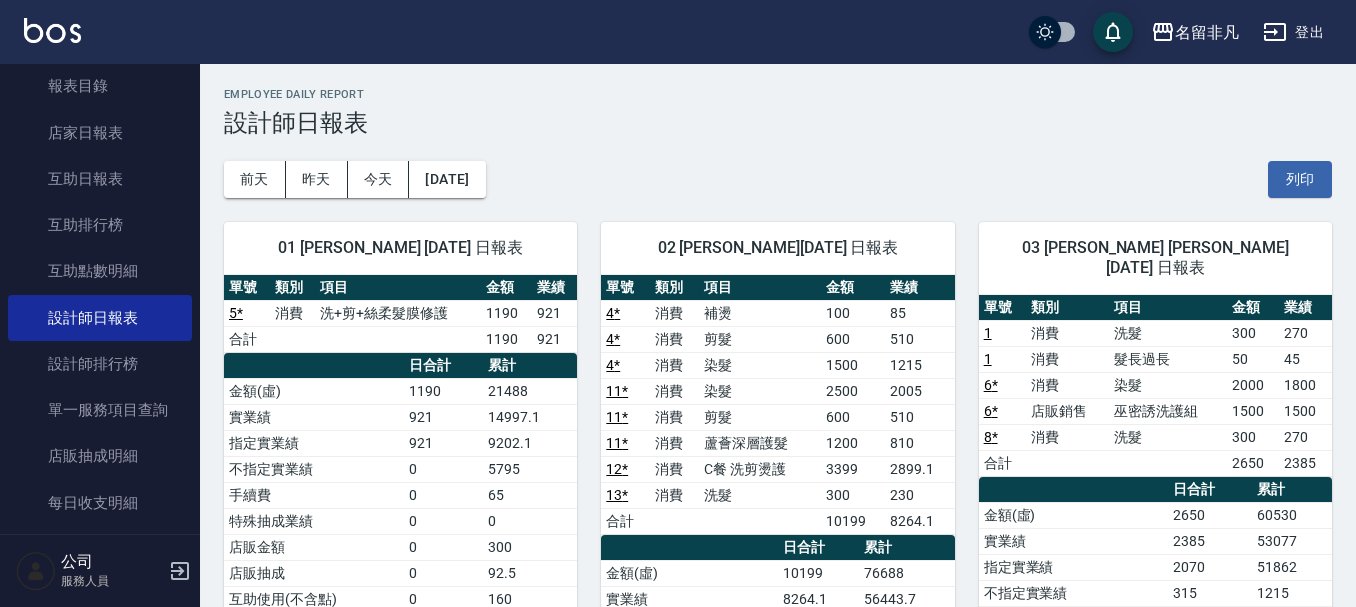 scroll, scrollTop: 100, scrollLeft: 0, axis: vertical 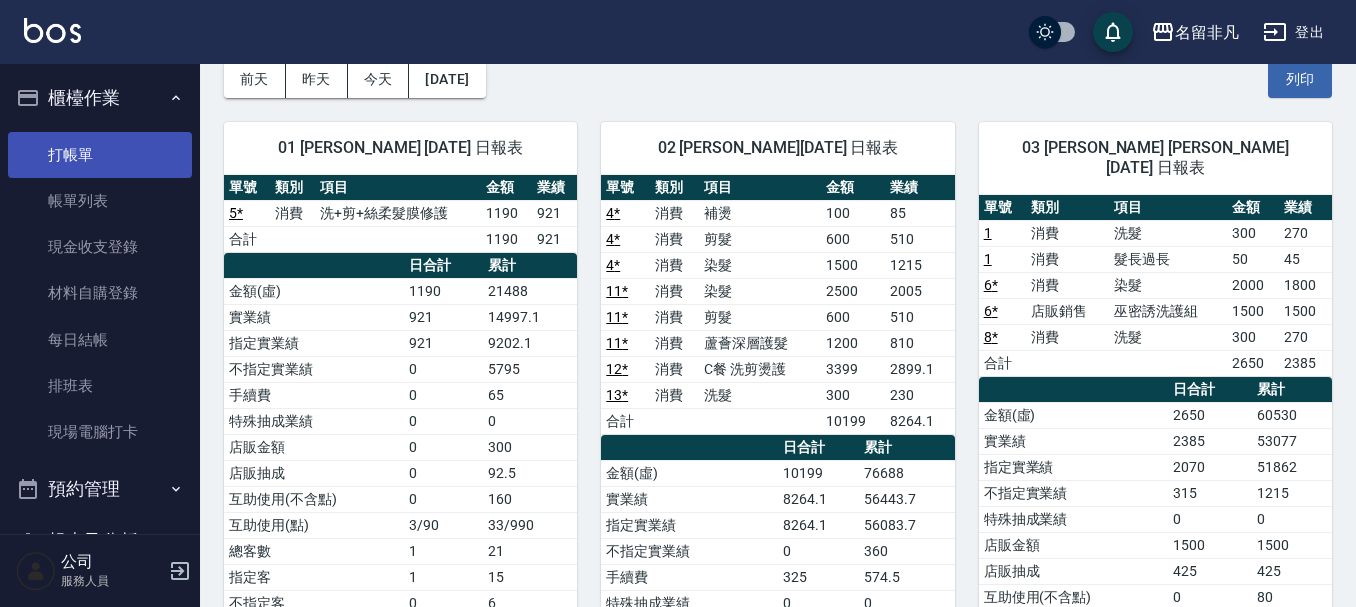click on "打帳單" at bounding box center (100, 155) 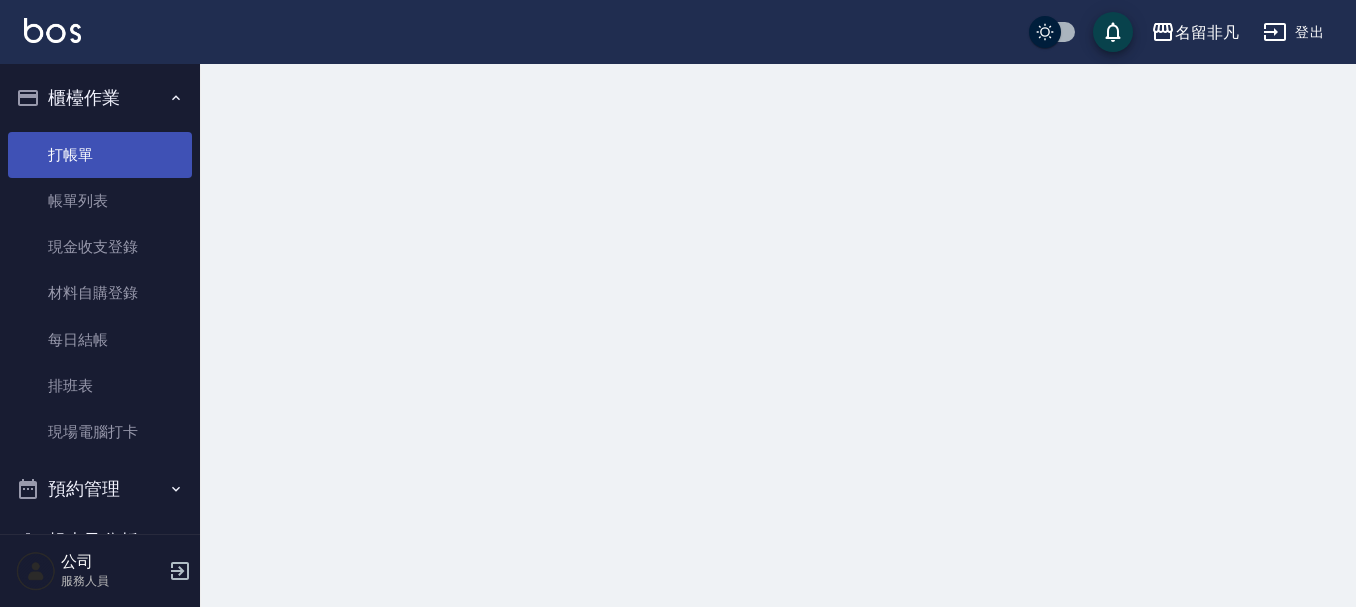 scroll, scrollTop: 0, scrollLeft: 0, axis: both 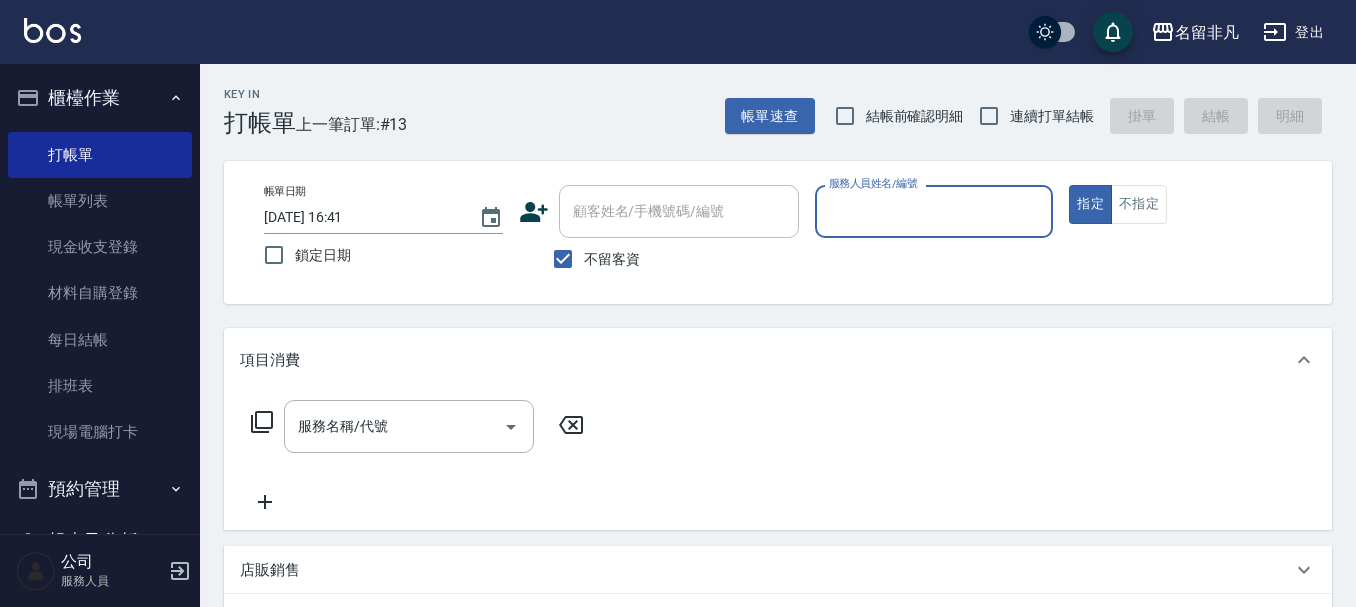 click on "不留客資" at bounding box center [612, 259] 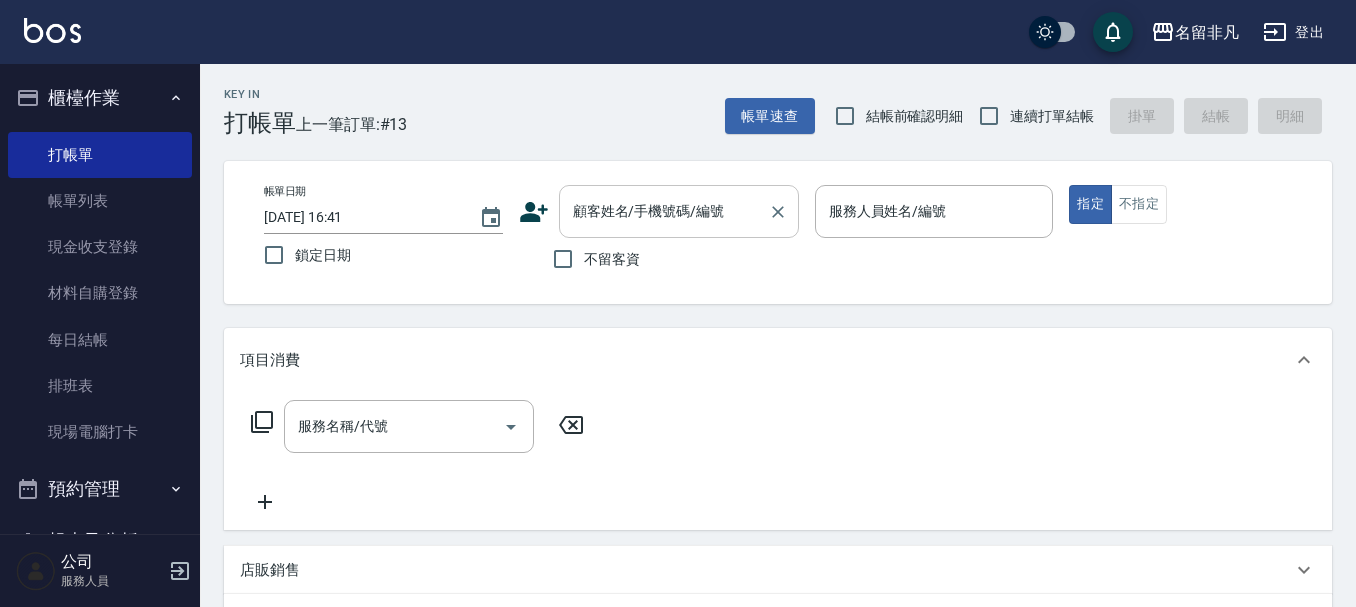 click on "顧客姓名/手機號碼/編號" at bounding box center (679, 211) 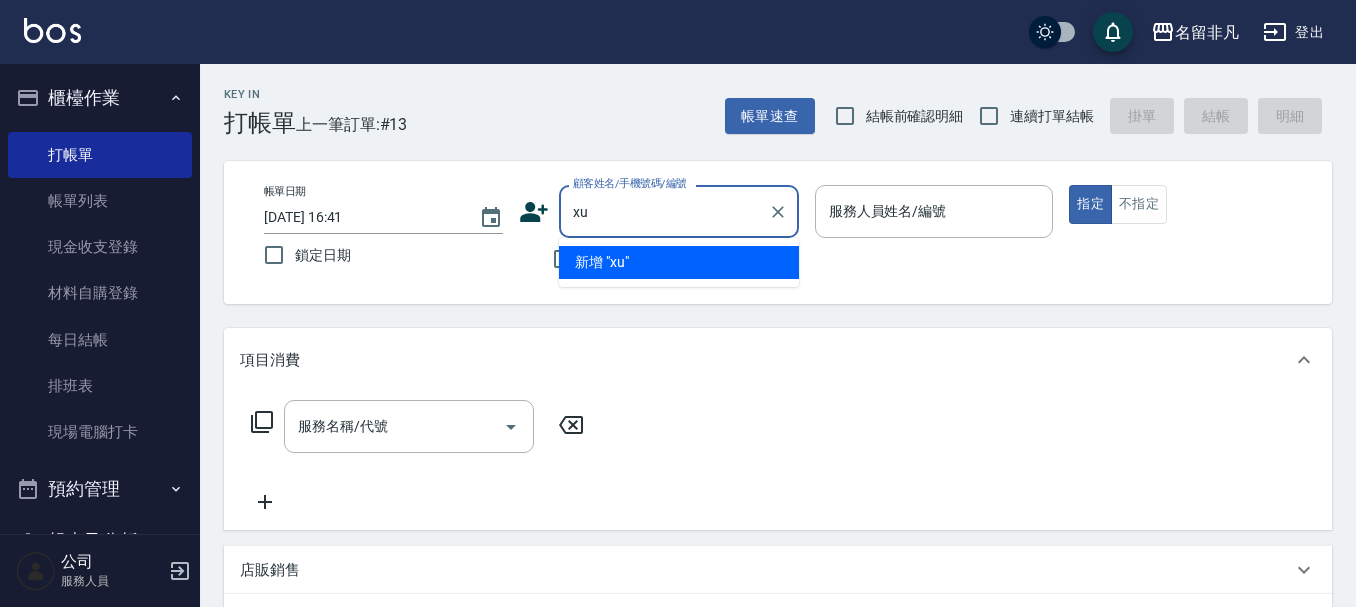 type on "x" 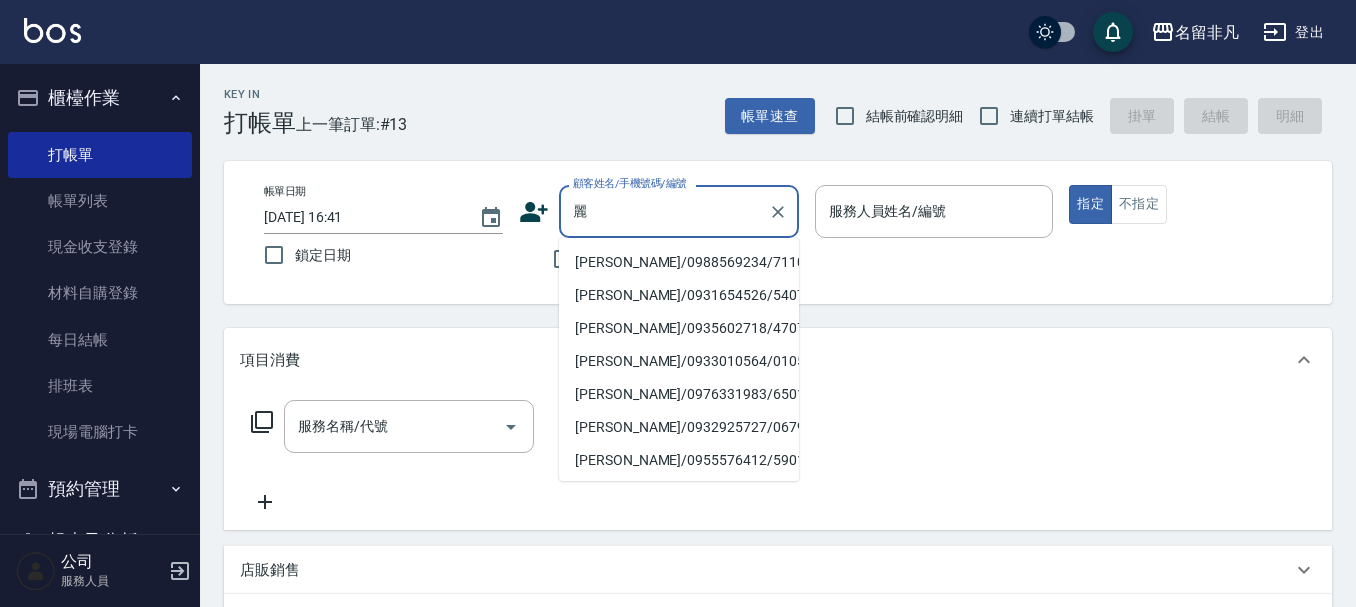 click on "[PERSON_NAME]/0988569234/711010" at bounding box center (679, 262) 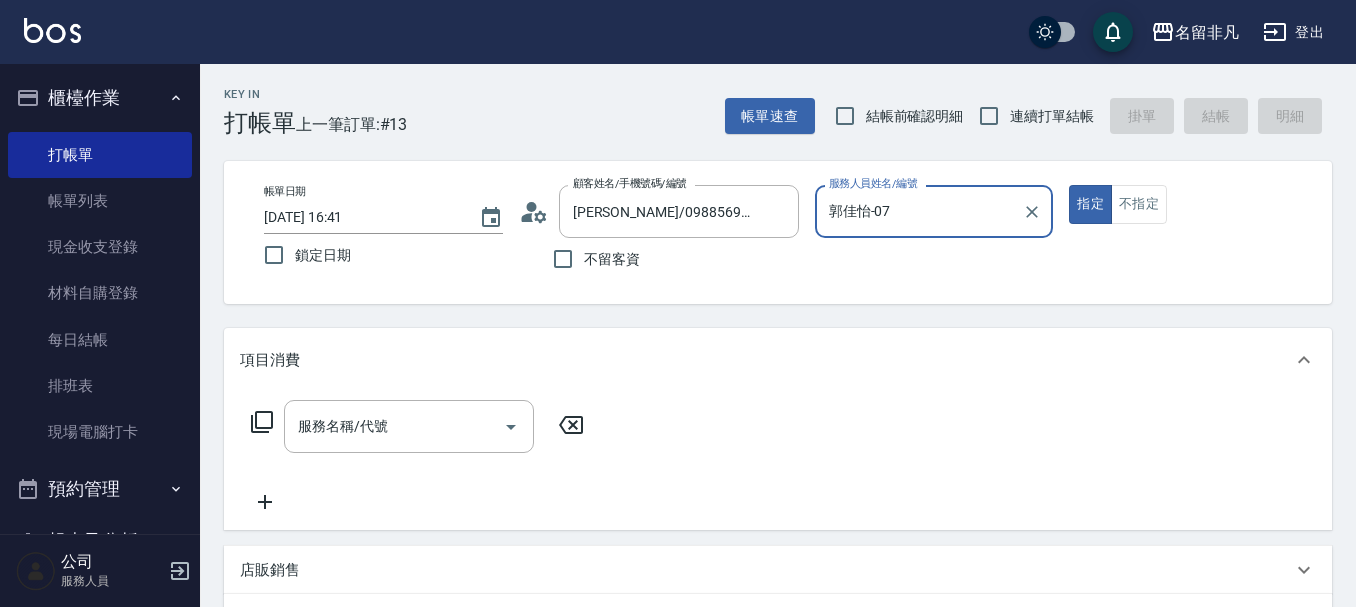 type on "郭佳怡-07" 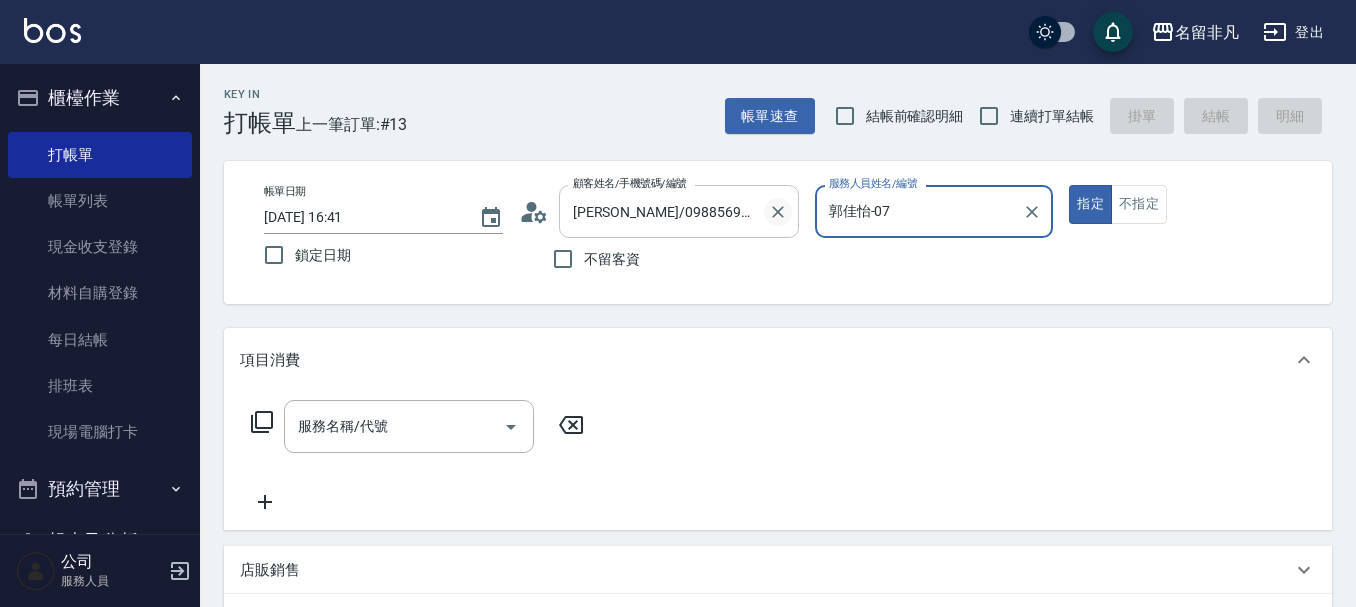 drag, startPoint x: 792, startPoint y: 200, endPoint x: 767, endPoint y: 203, distance: 25.179358 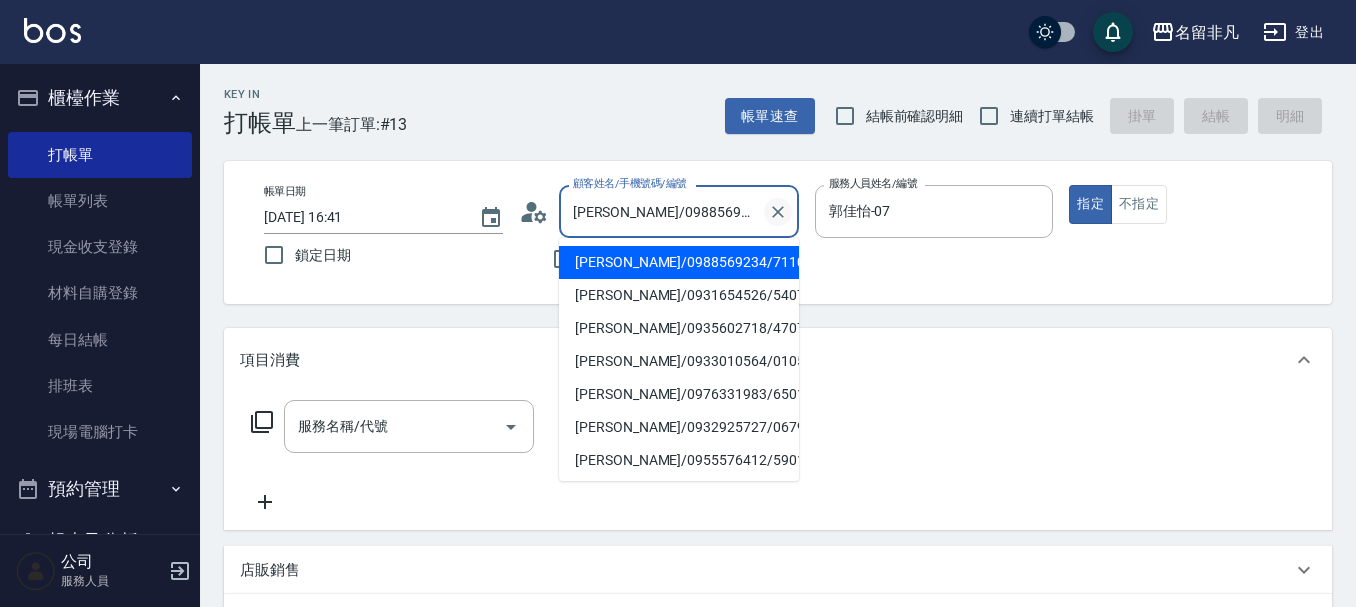 click 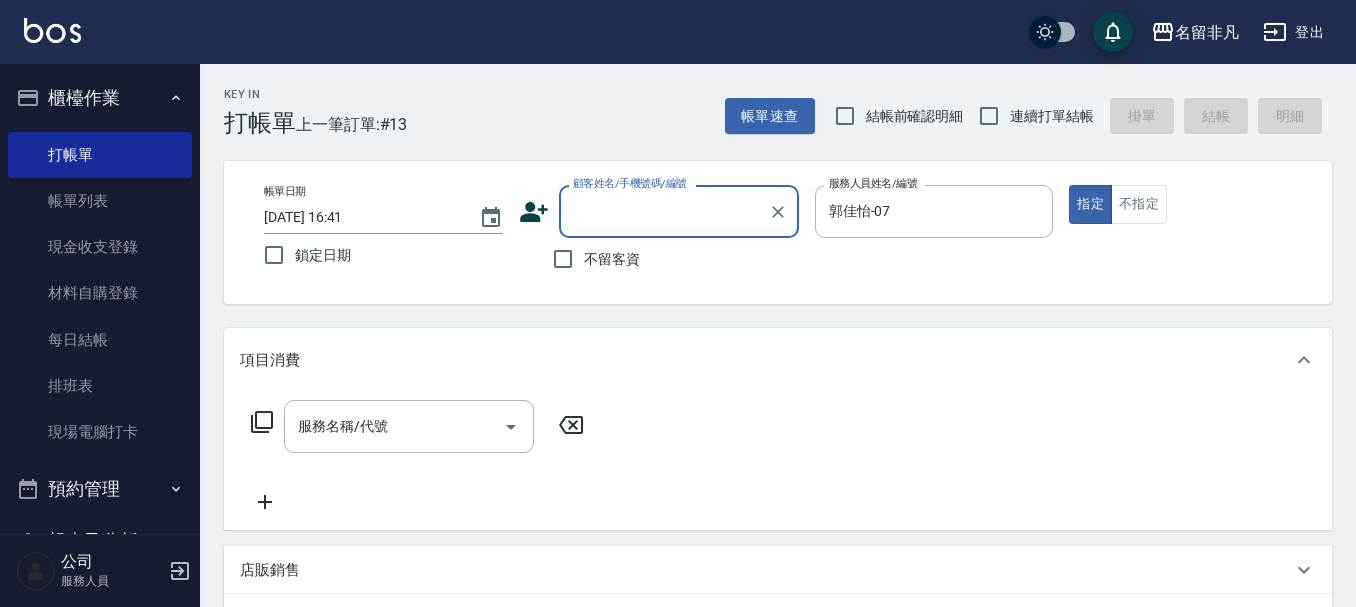 click on "顧客姓名/手機號碼/編號" at bounding box center [664, 211] 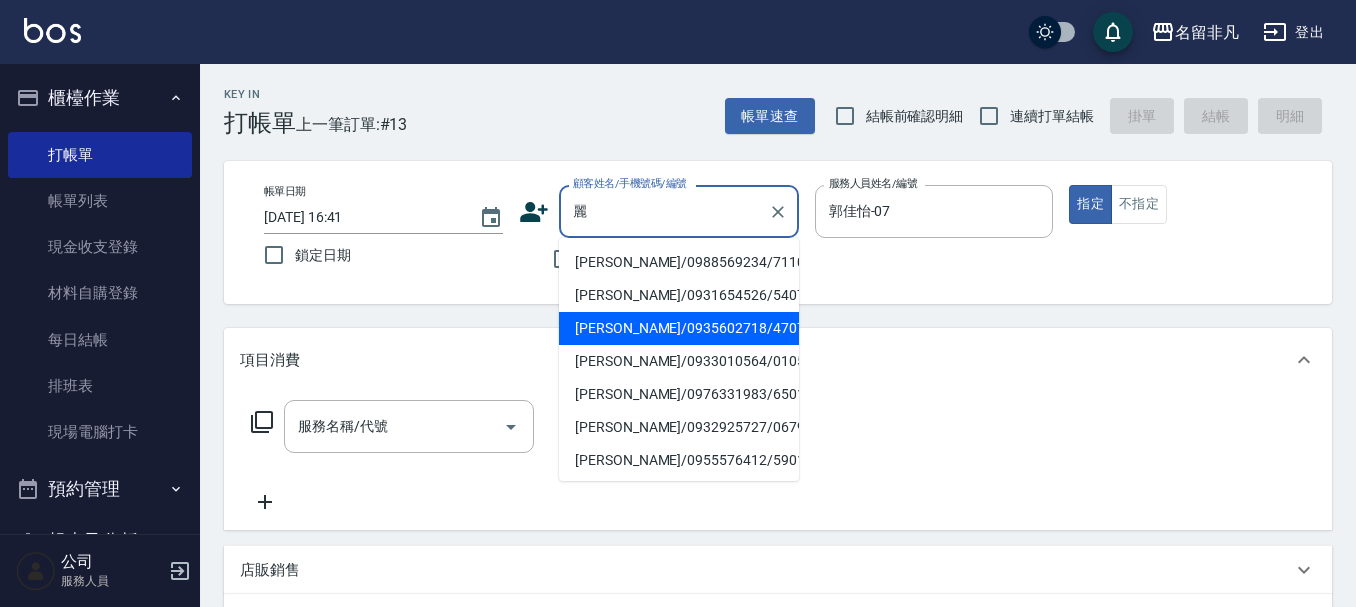 click on "[PERSON_NAME]/0935602718/470702" at bounding box center (679, 328) 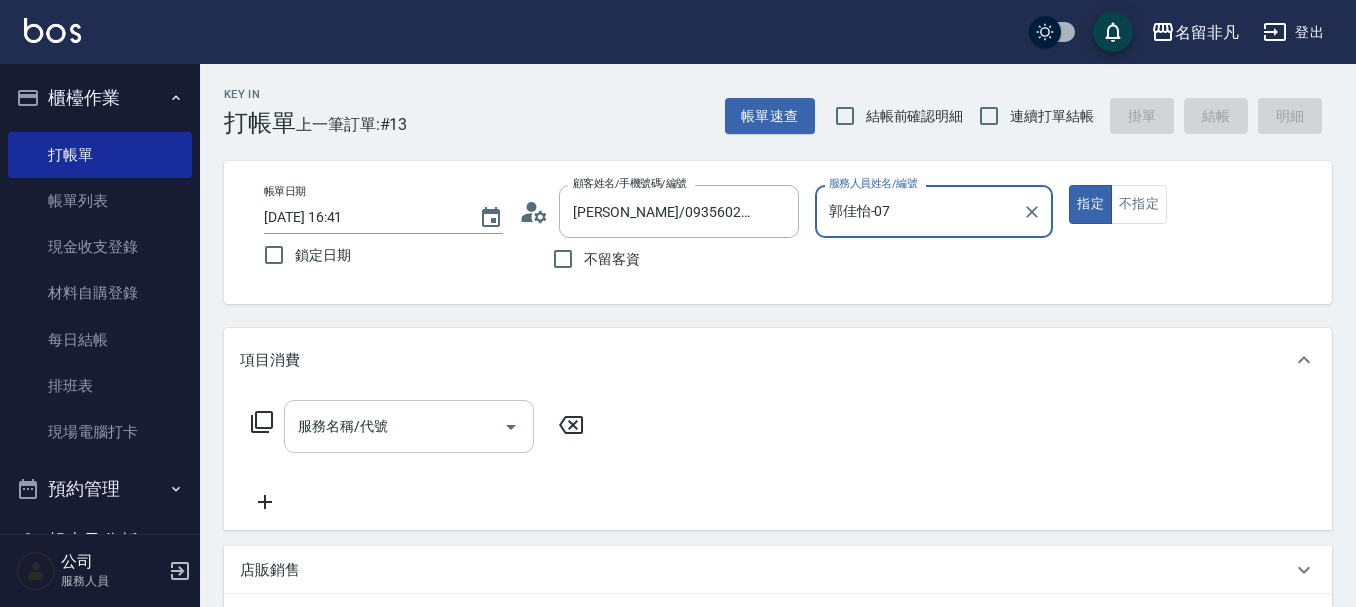 click on "服務名稱/代號 服務名稱/代號" at bounding box center (409, 426) 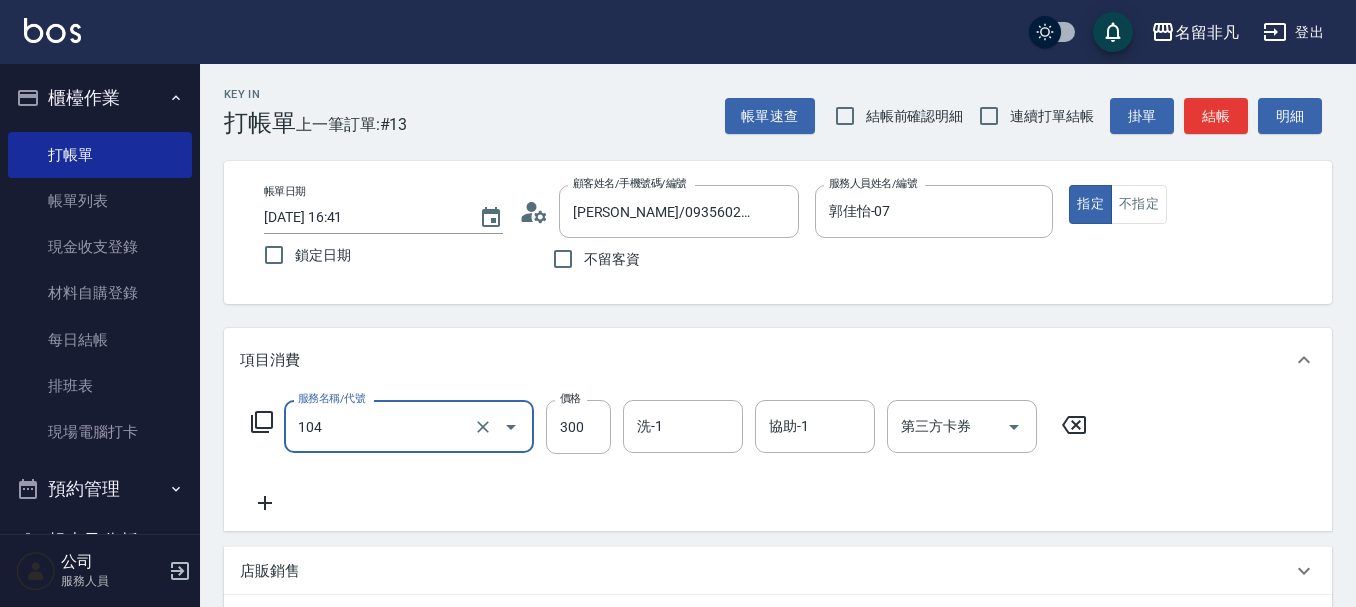 type on "洗髮(104)" 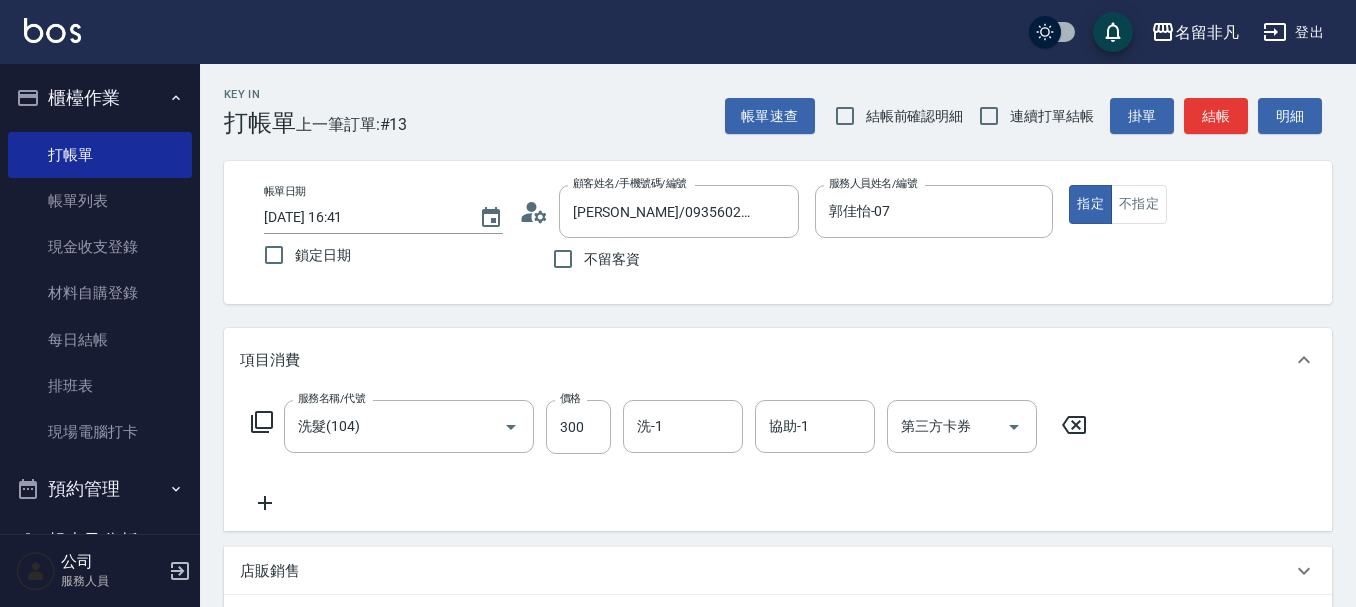 click 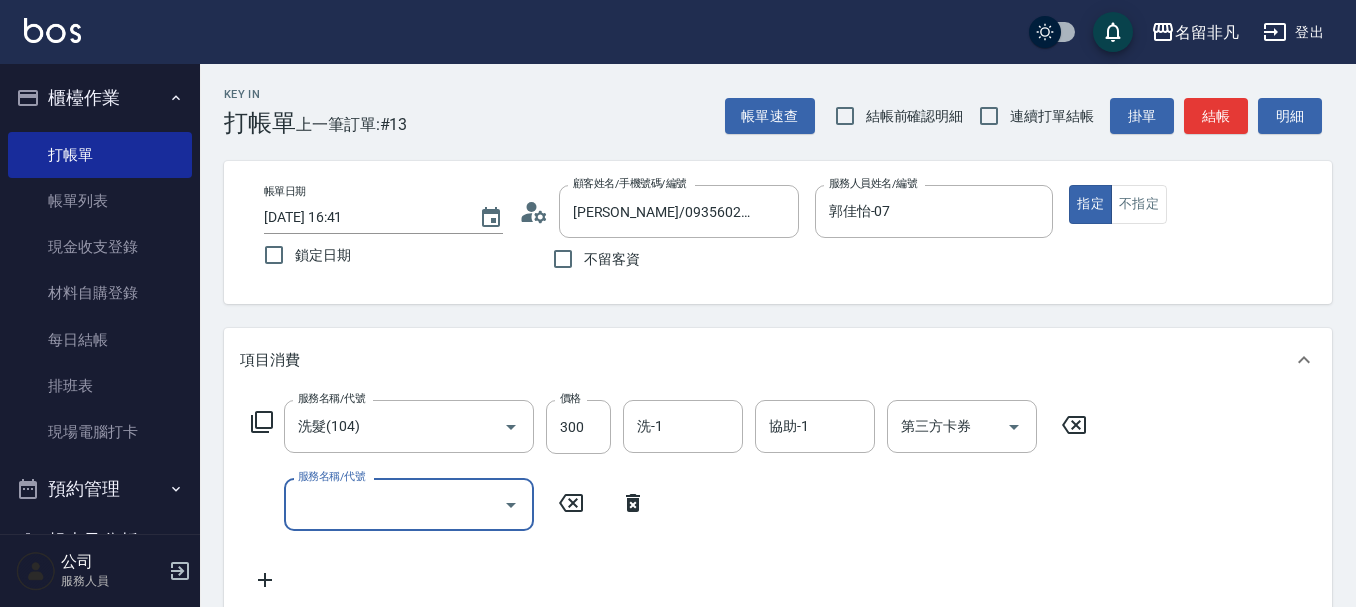 click on "服務名稱/代號" at bounding box center (394, 504) 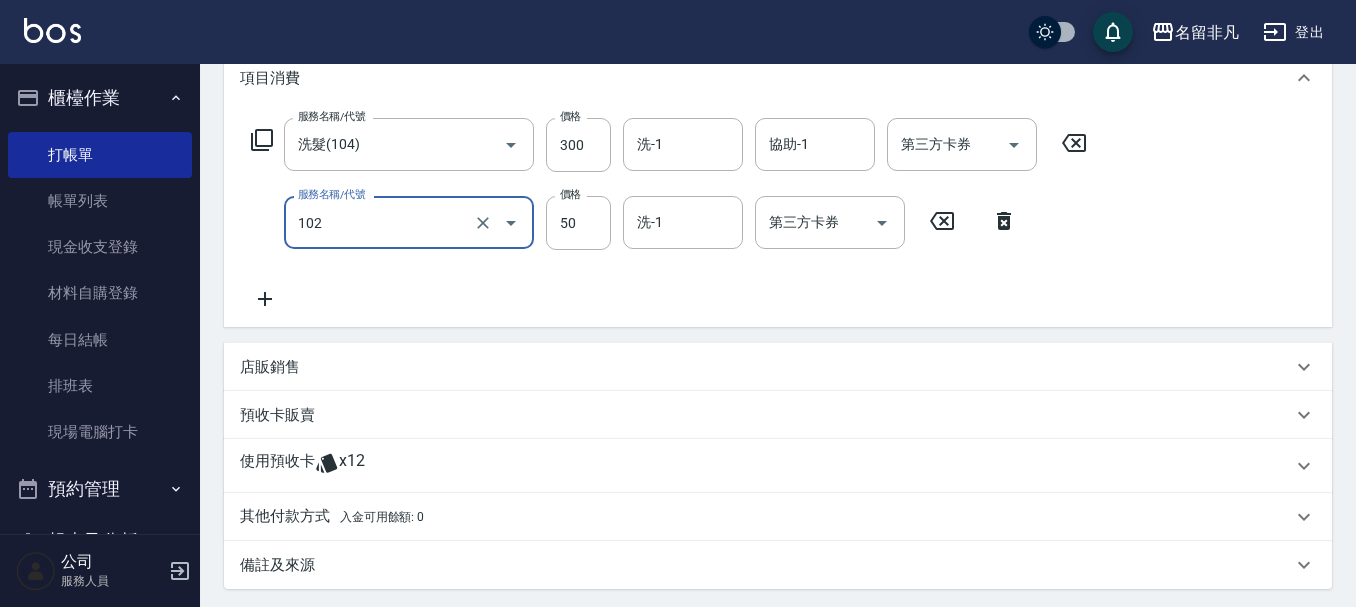 scroll, scrollTop: 490, scrollLeft: 0, axis: vertical 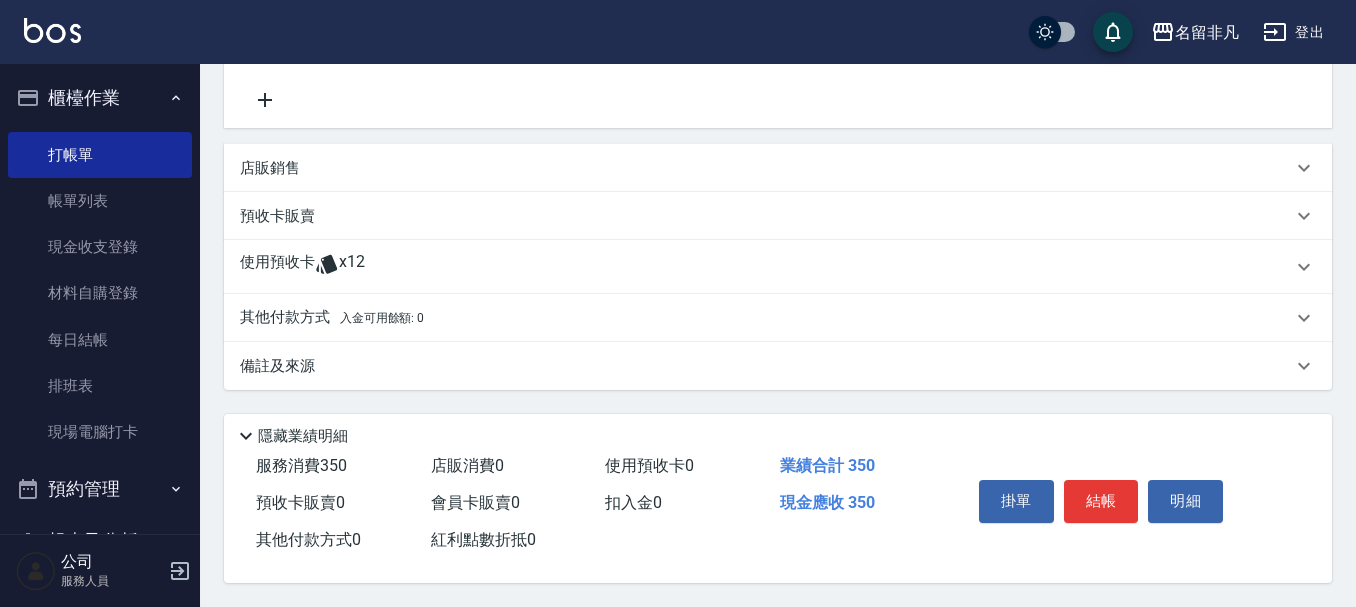 type on "+精油(102)" 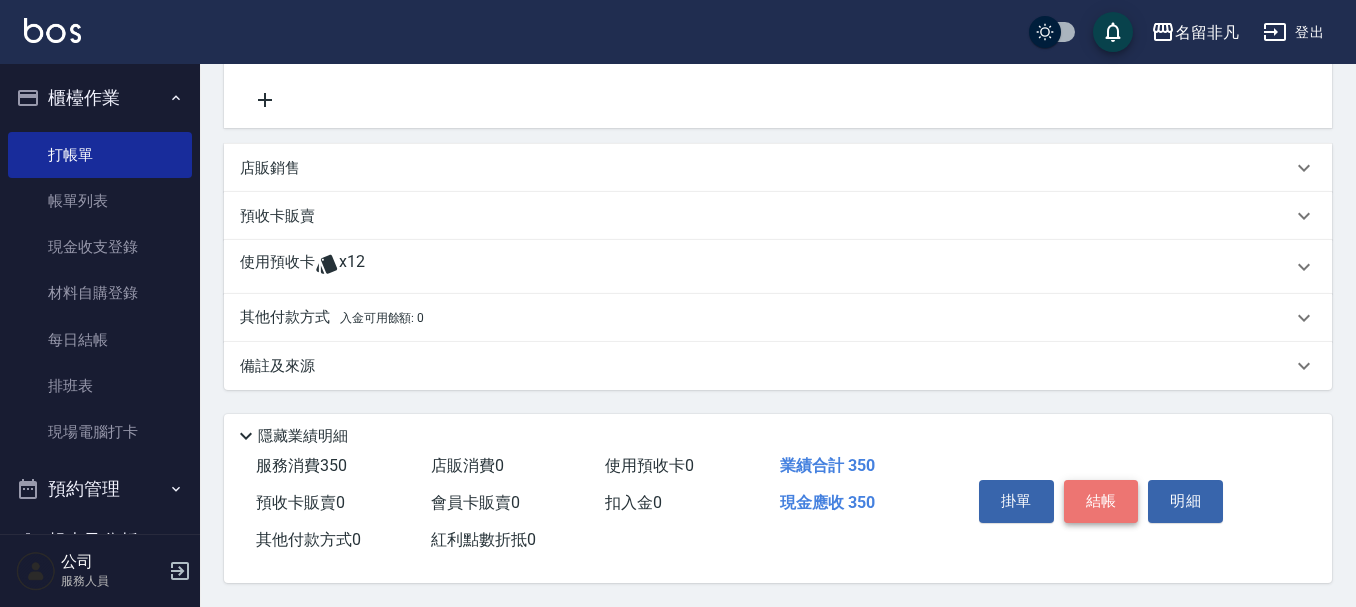 click on "結帳" at bounding box center [1101, 501] 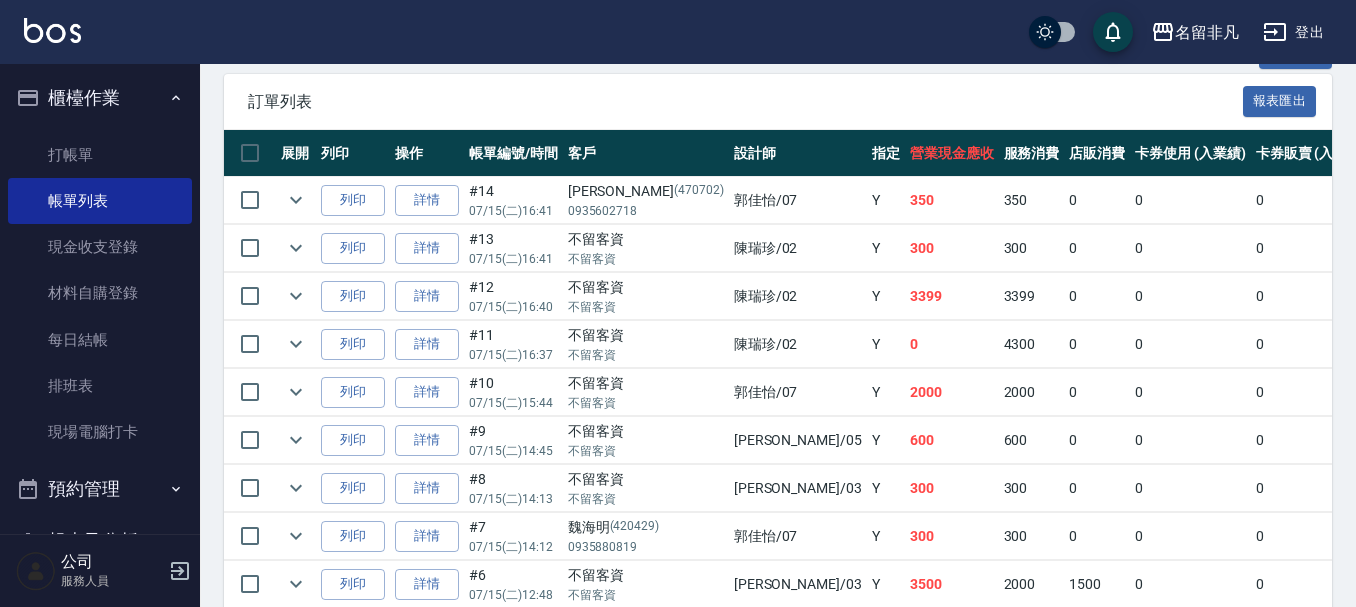 scroll, scrollTop: 500, scrollLeft: 0, axis: vertical 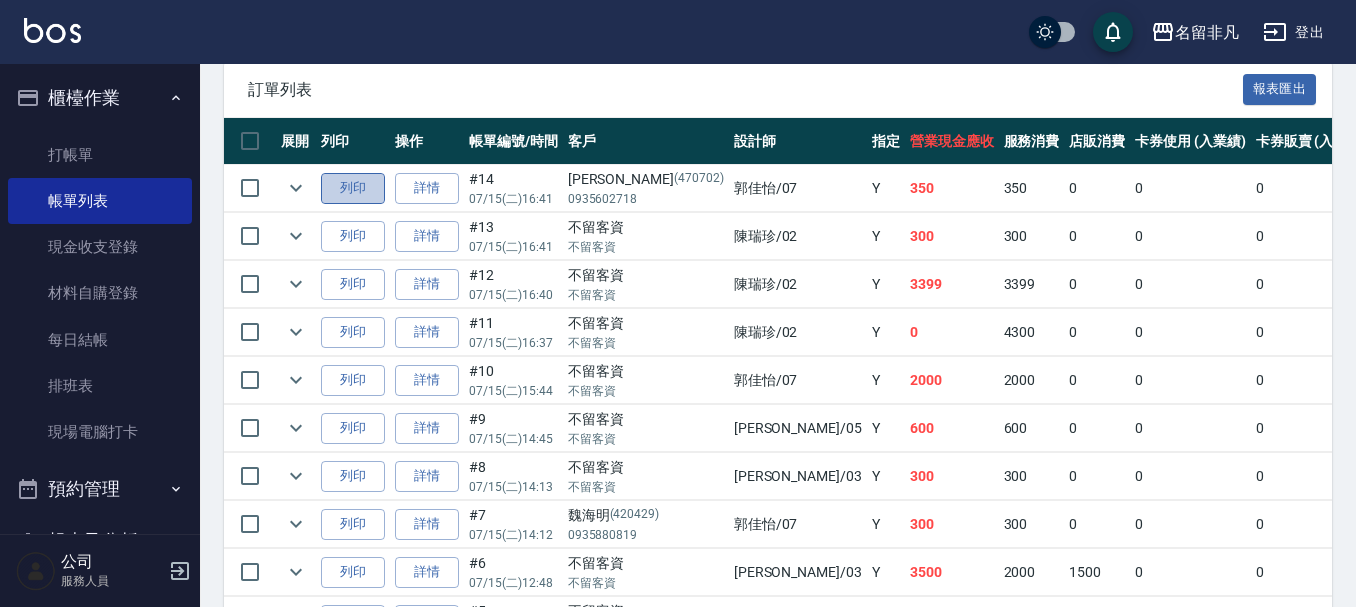 click on "列印" at bounding box center [353, 188] 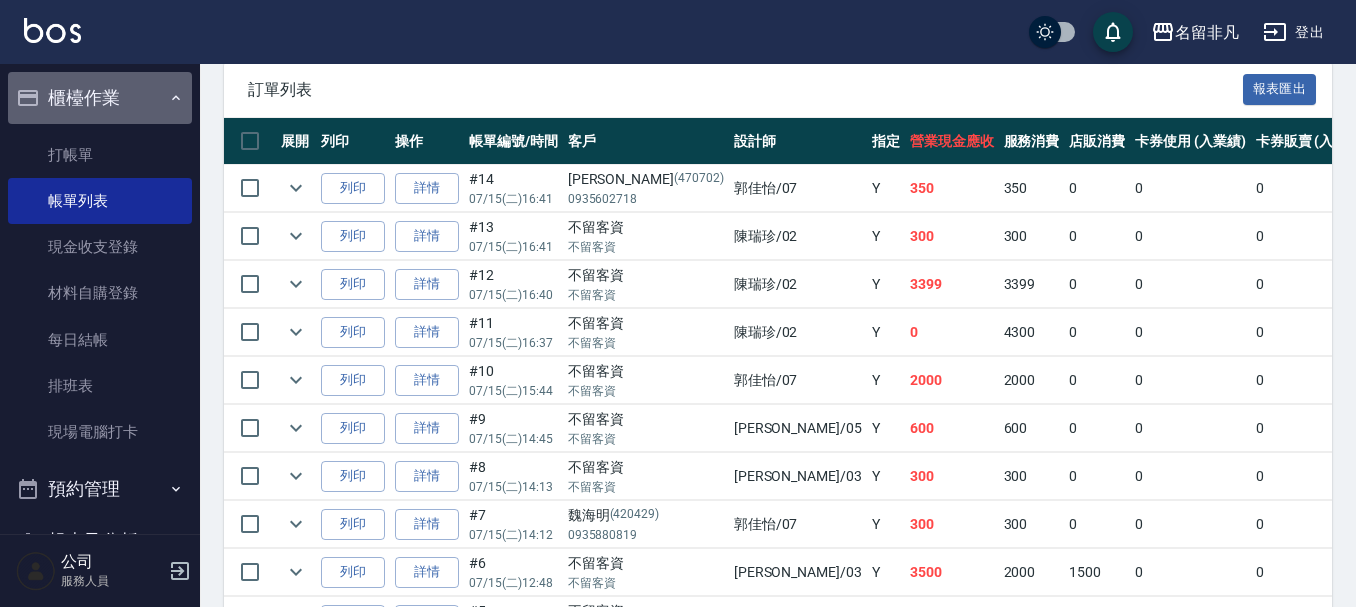 click on "櫃檯作業" at bounding box center (100, 98) 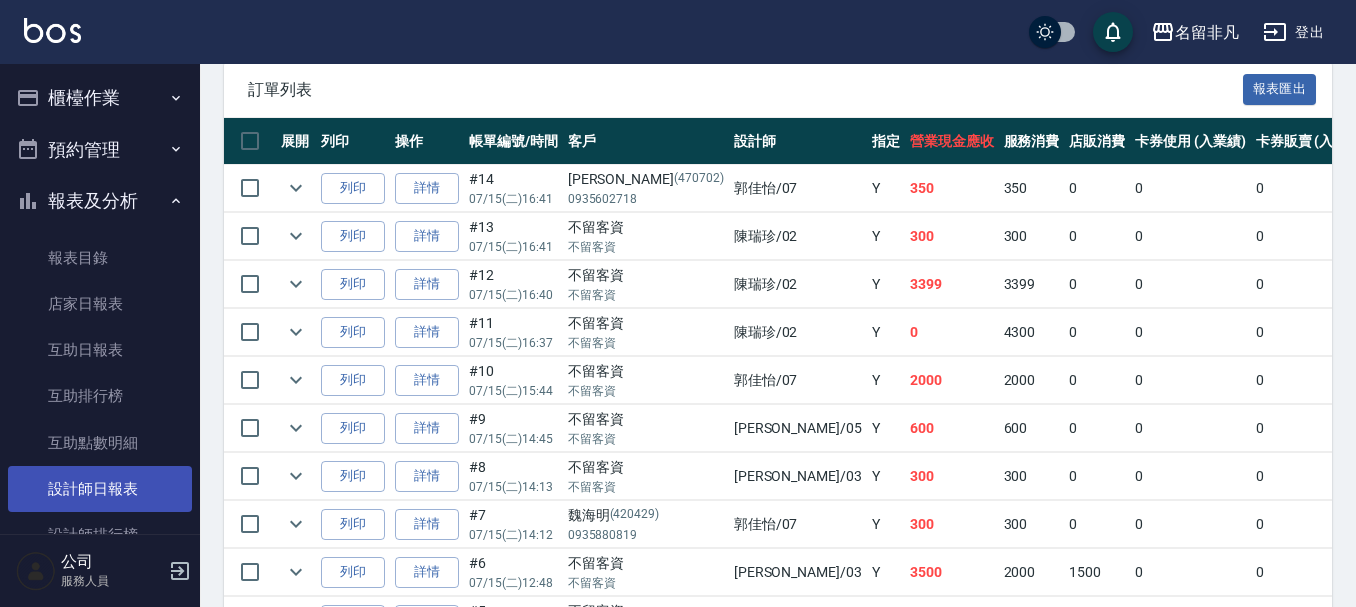 drag, startPoint x: 126, startPoint y: 492, endPoint x: 140, endPoint y: 484, distance: 16.124516 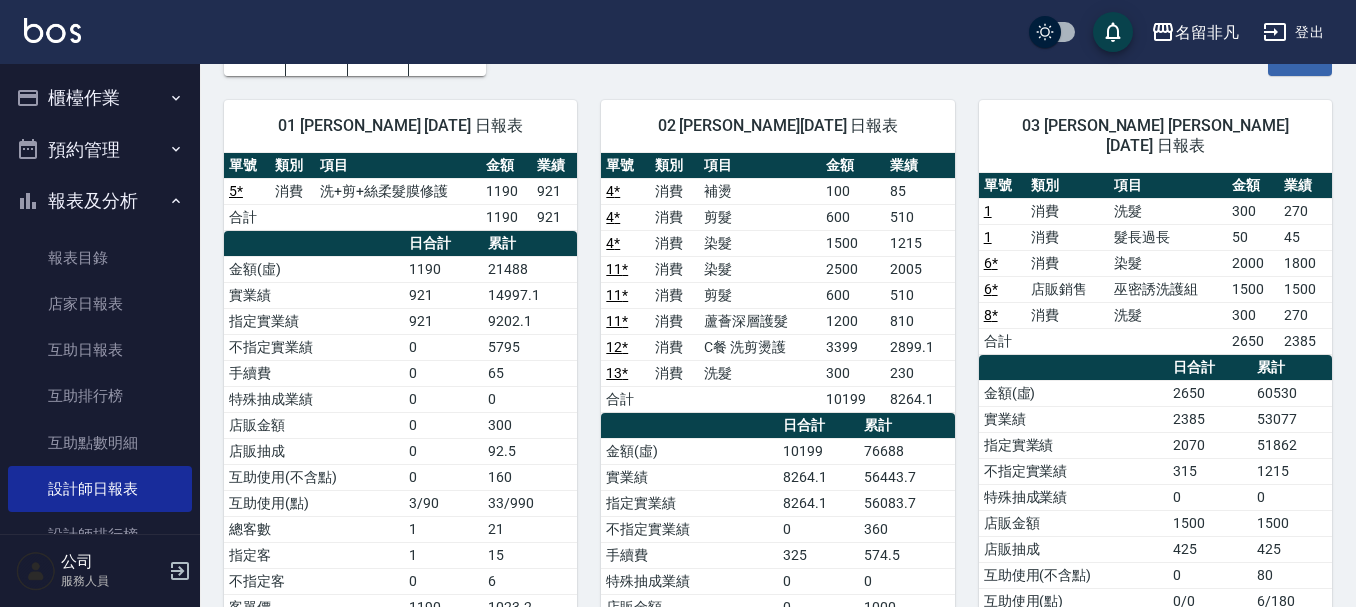 scroll, scrollTop: 0, scrollLeft: 0, axis: both 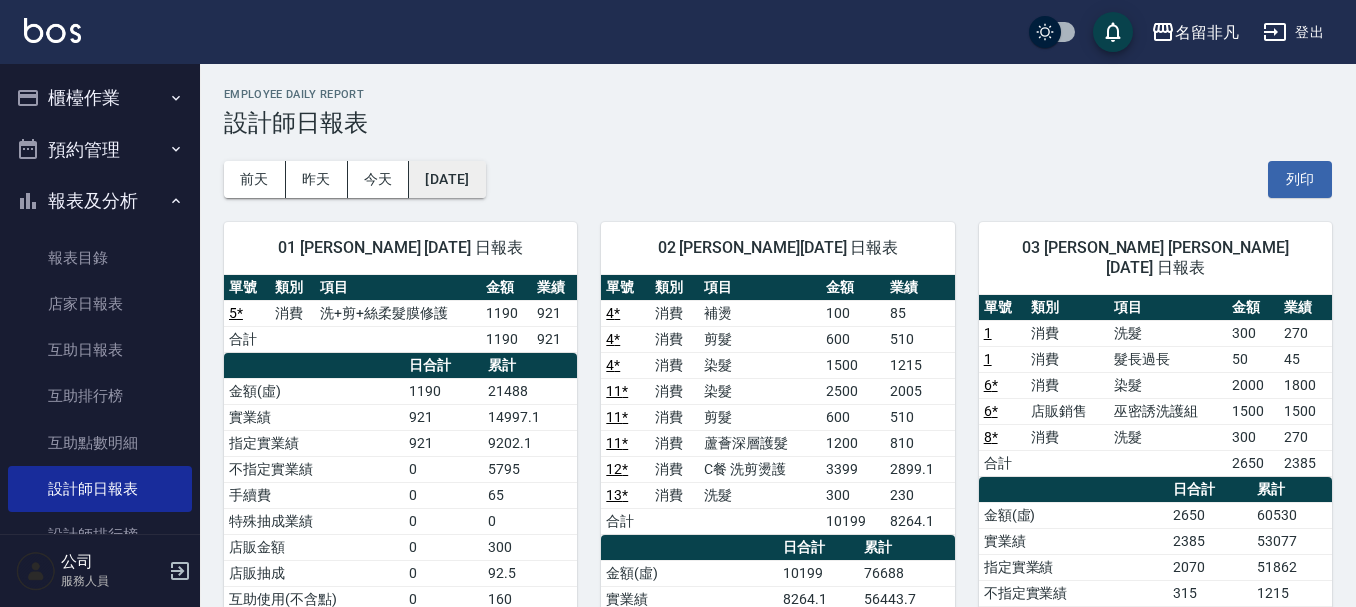click on "[DATE]" at bounding box center (447, 179) 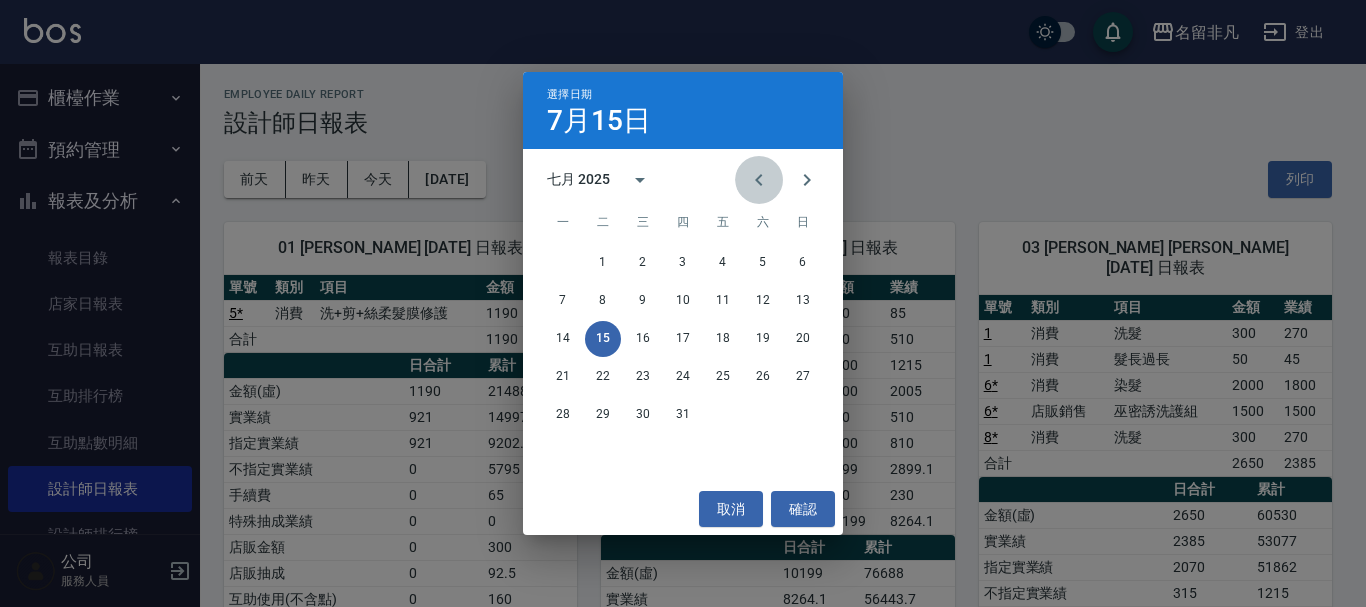click 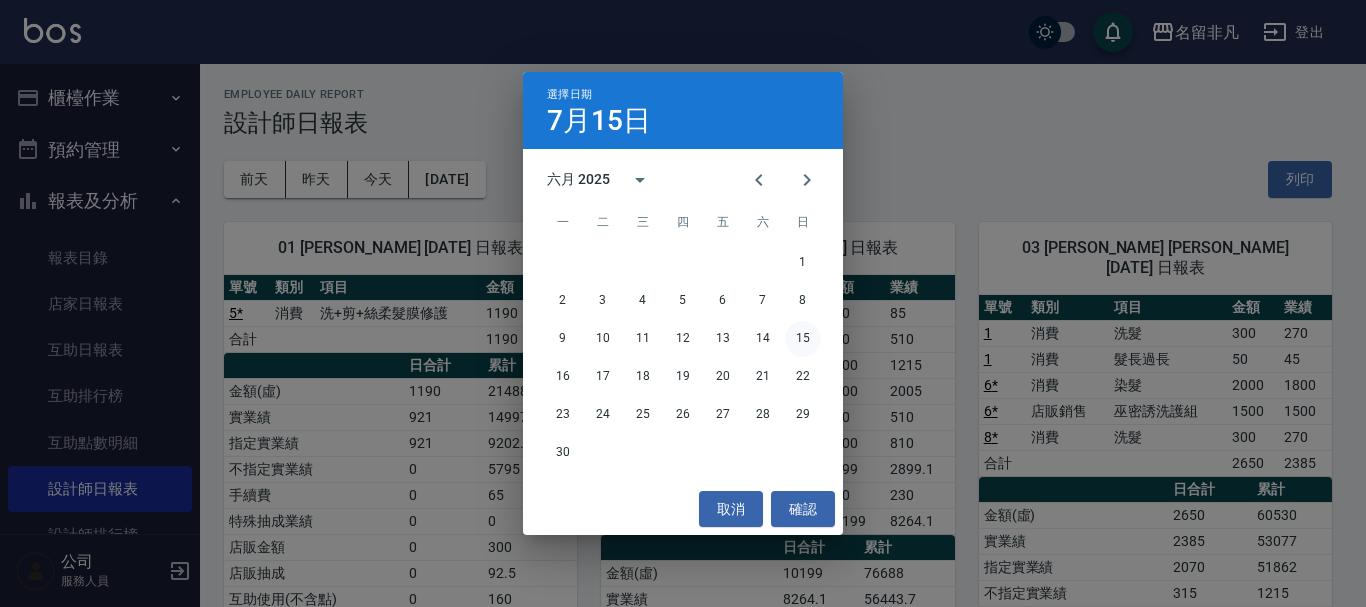 click on "15" at bounding box center (803, 339) 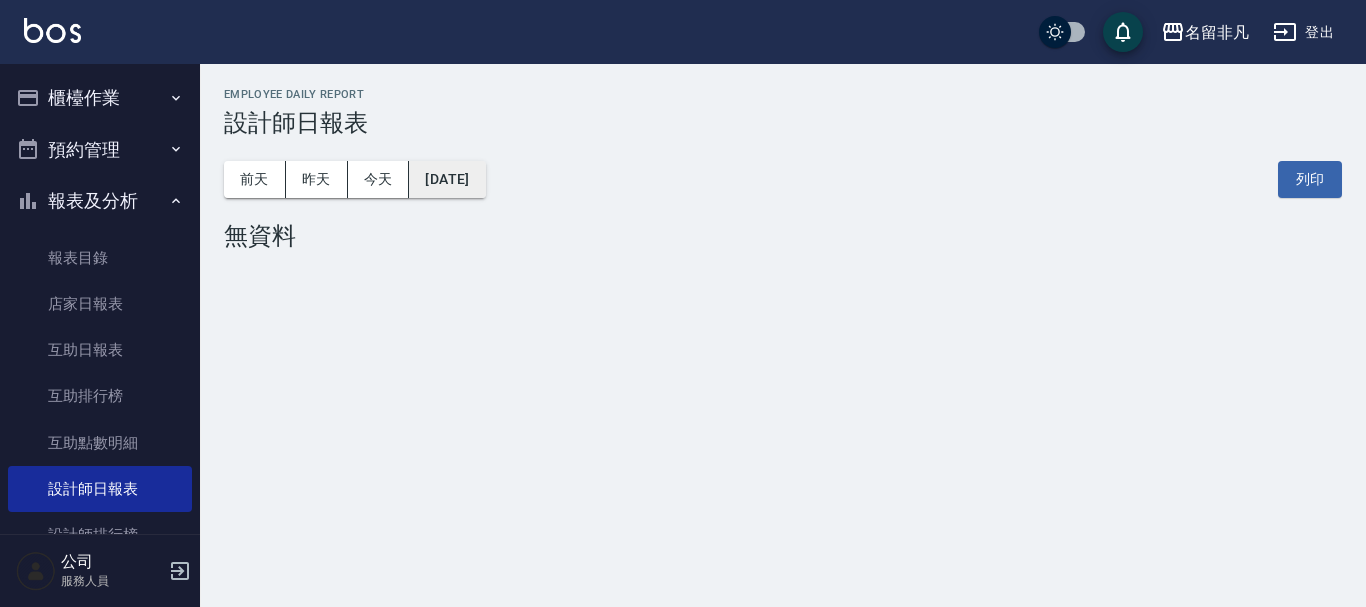 click on "[DATE]" at bounding box center [447, 179] 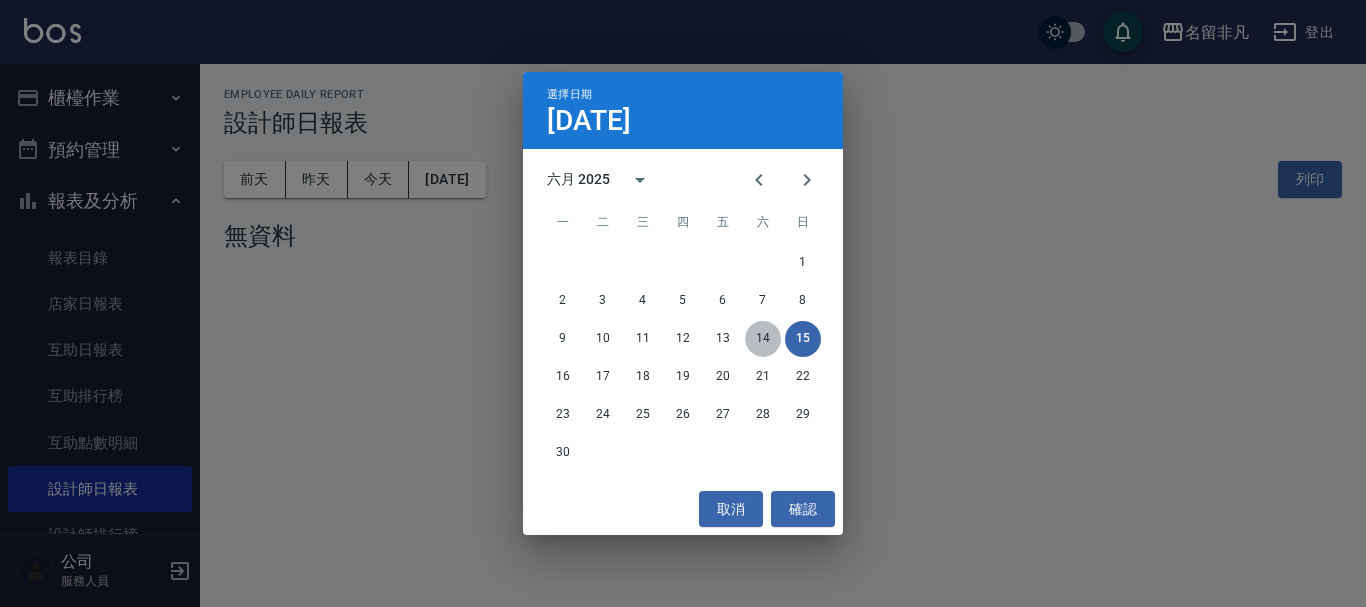 click on "14" at bounding box center [763, 339] 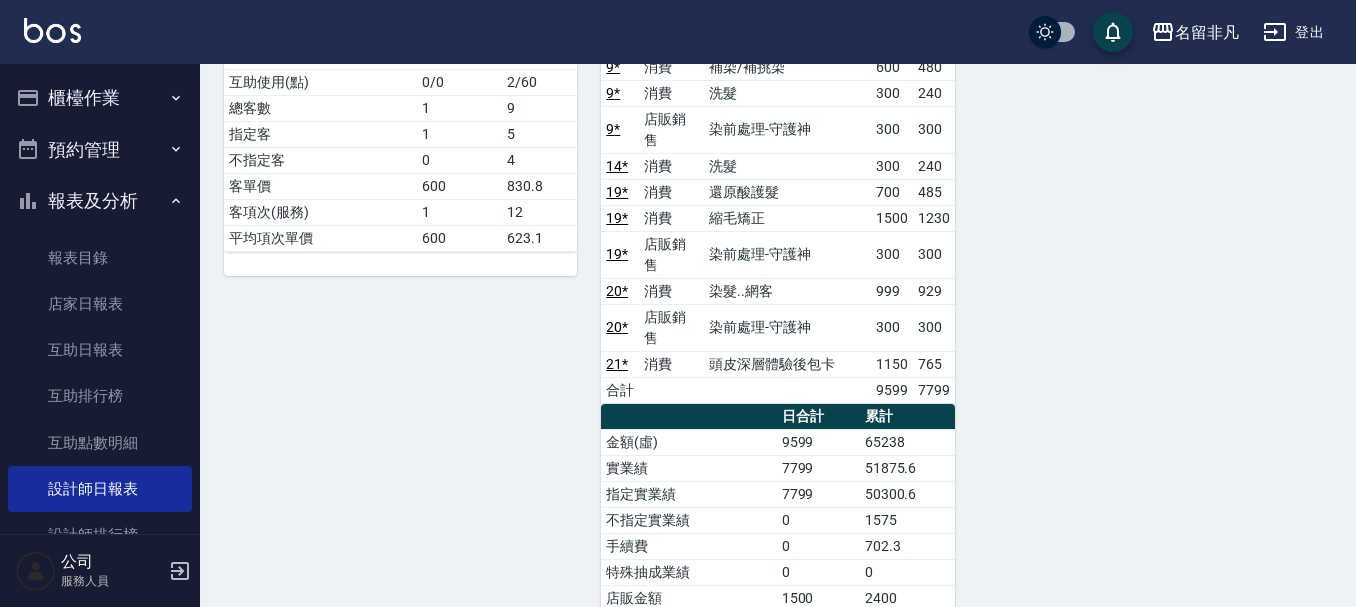 scroll, scrollTop: 1400, scrollLeft: 0, axis: vertical 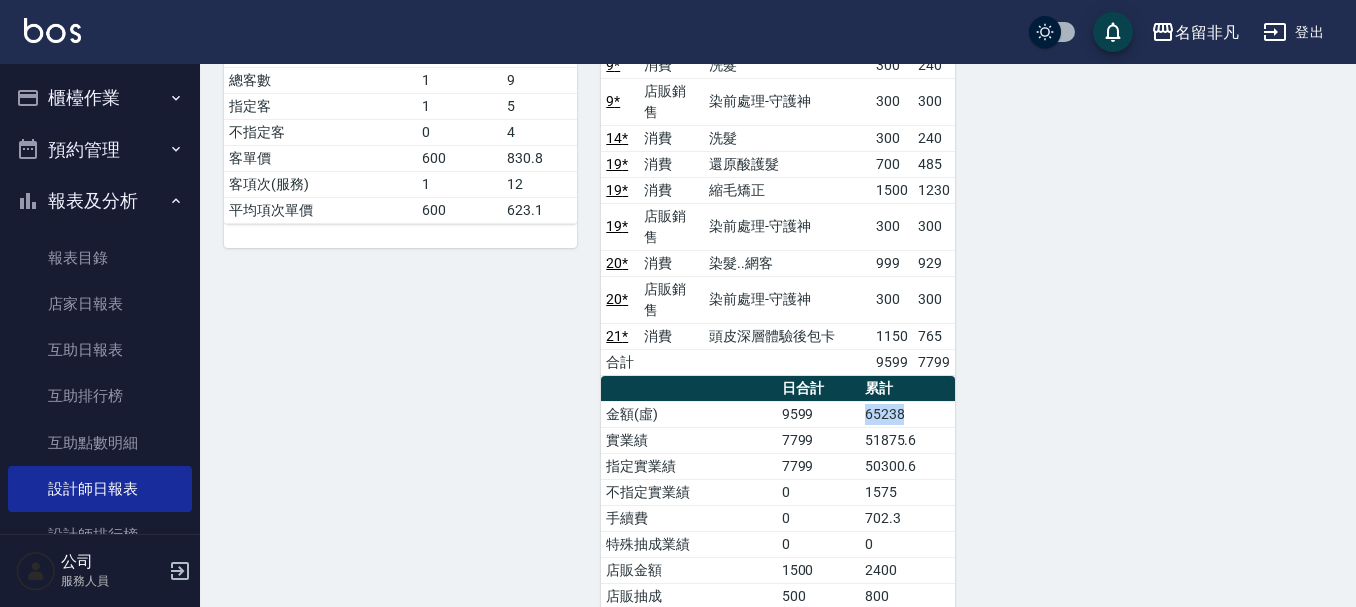 drag, startPoint x: 854, startPoint y: 409, endPoint x: 939, endPoint y: 412, distance: 85.052925 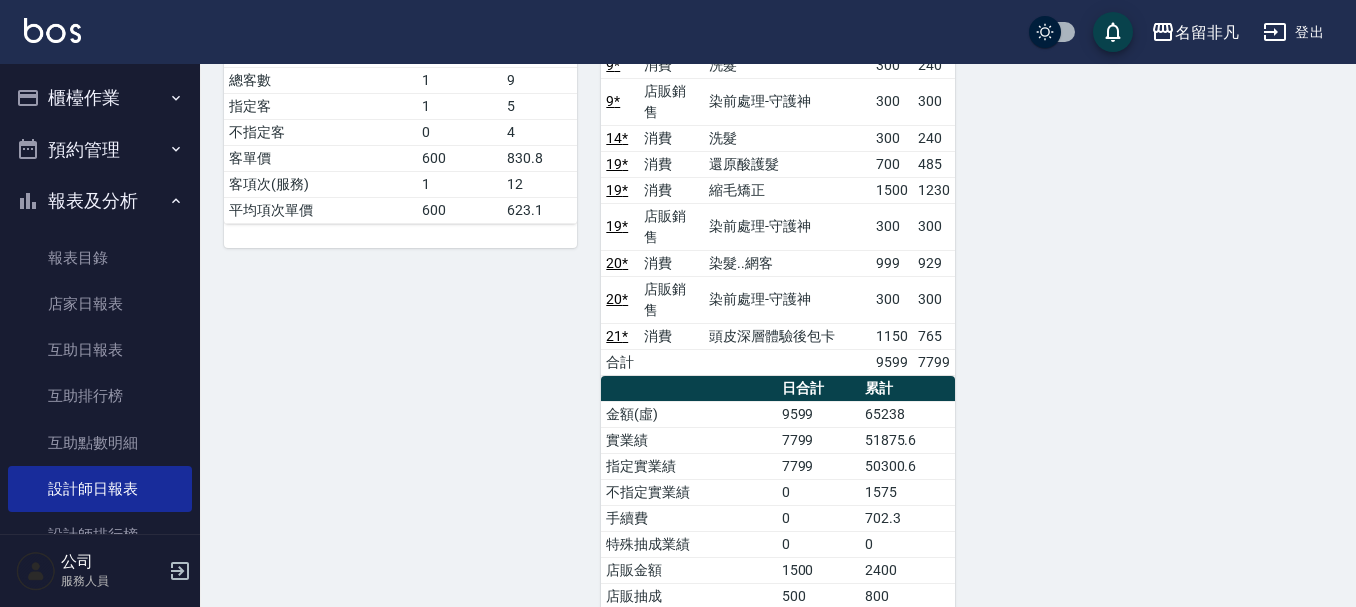 click on "報表及分析" at bounding box center (100, 201) 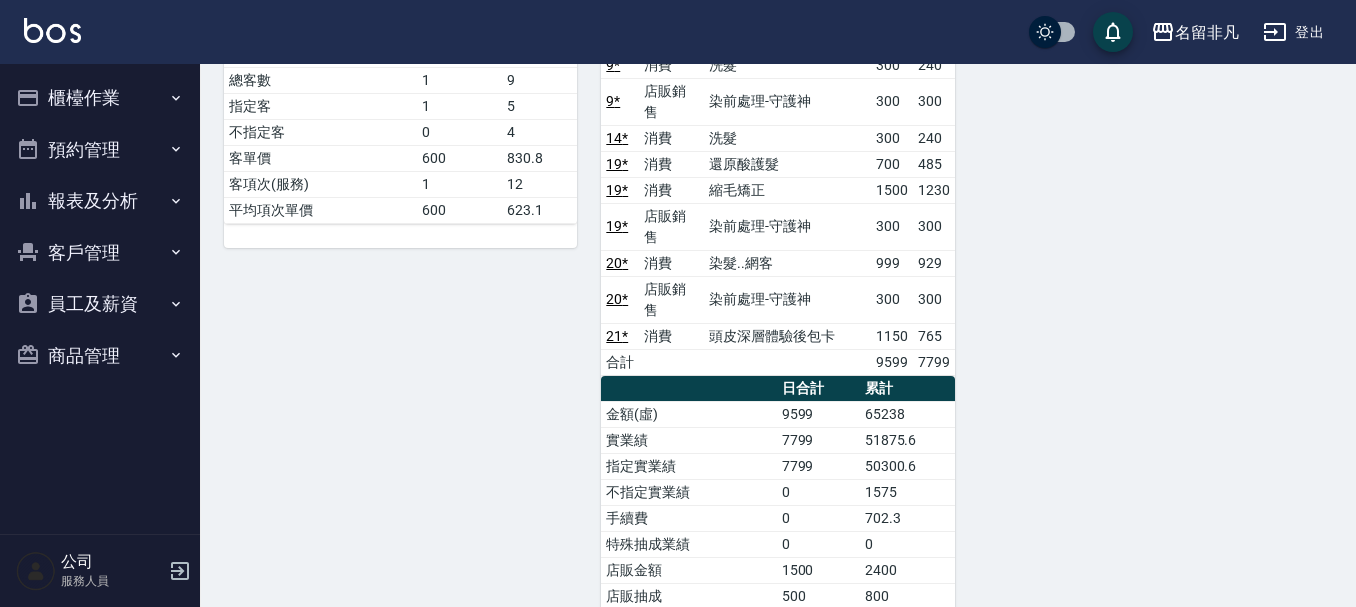 click on "櫃檯作業" at bounding box center (100, 98) 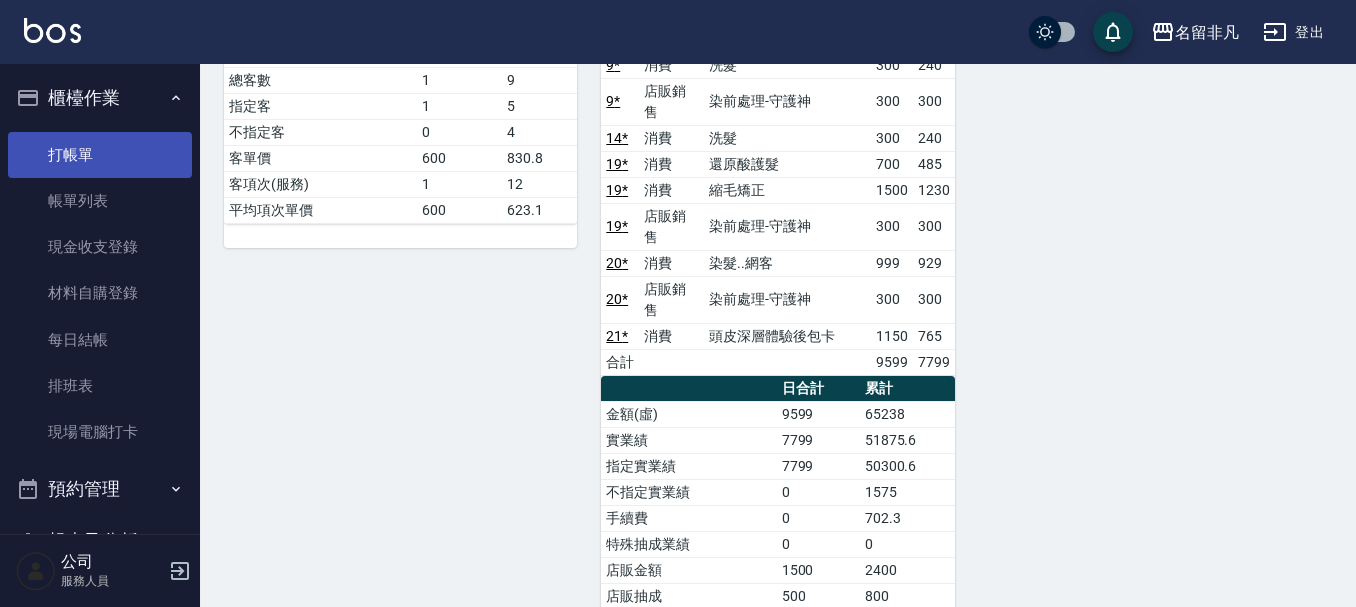 click on "打帳單" at bounding box center (100, 155) 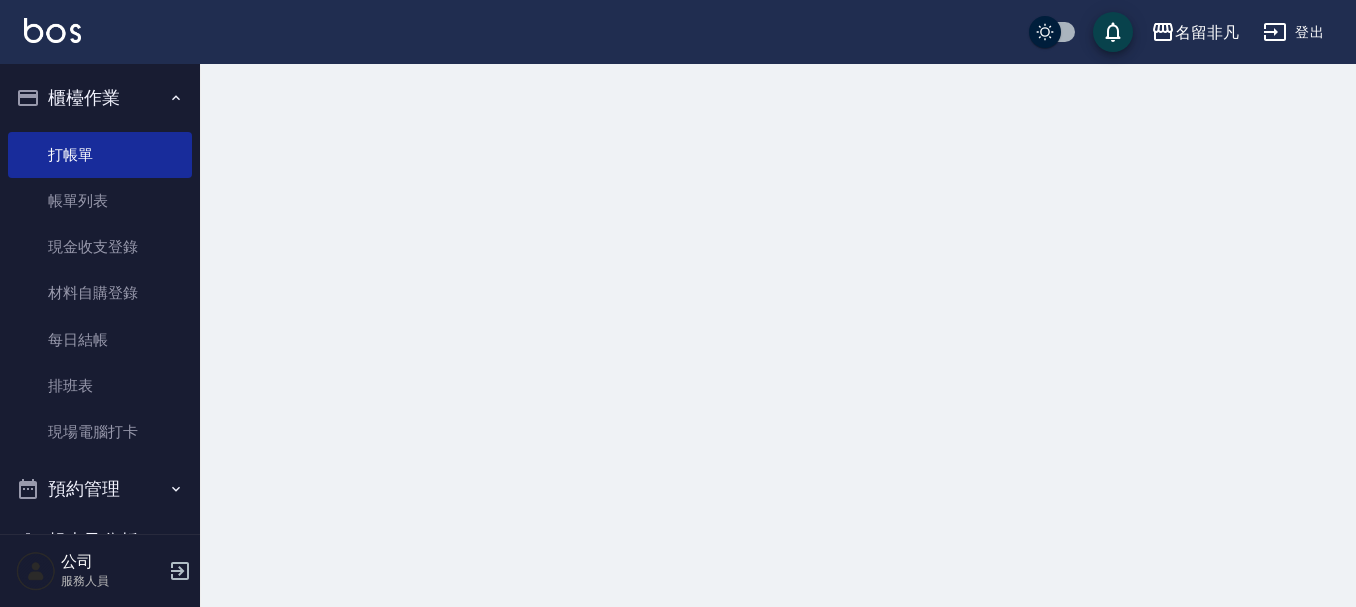 scroll, scrollTop: 0, scrollLeft: 0, axis: both 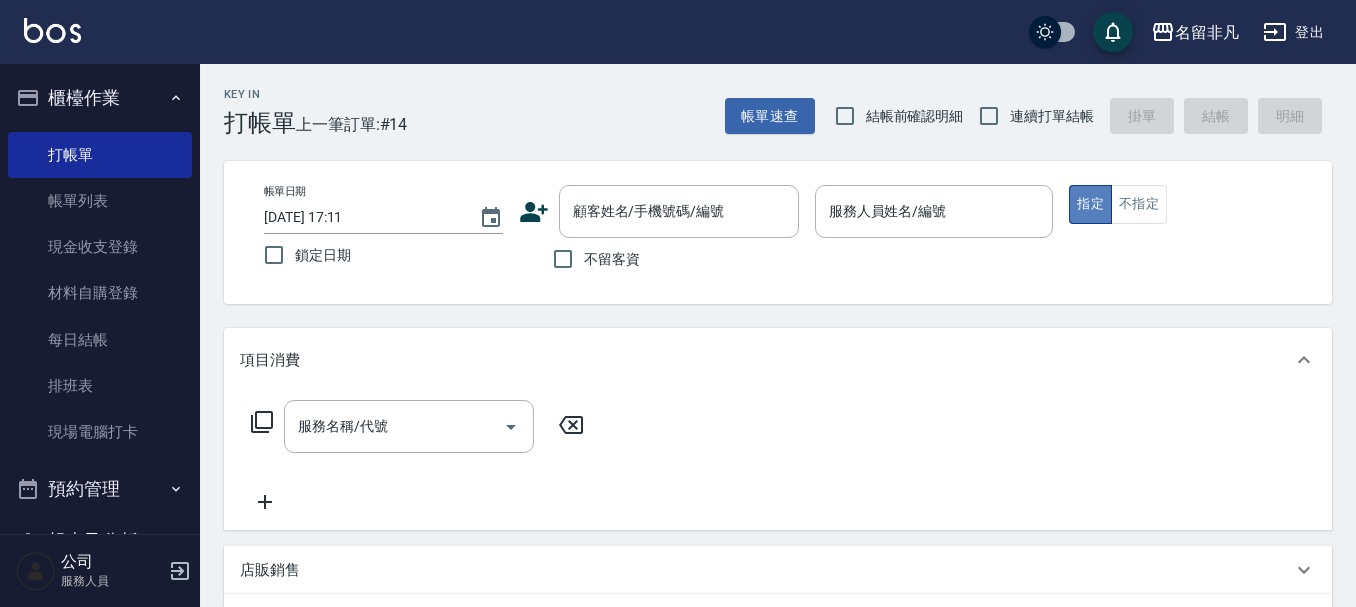 click on "指定" at bounding box center (1090, 204) 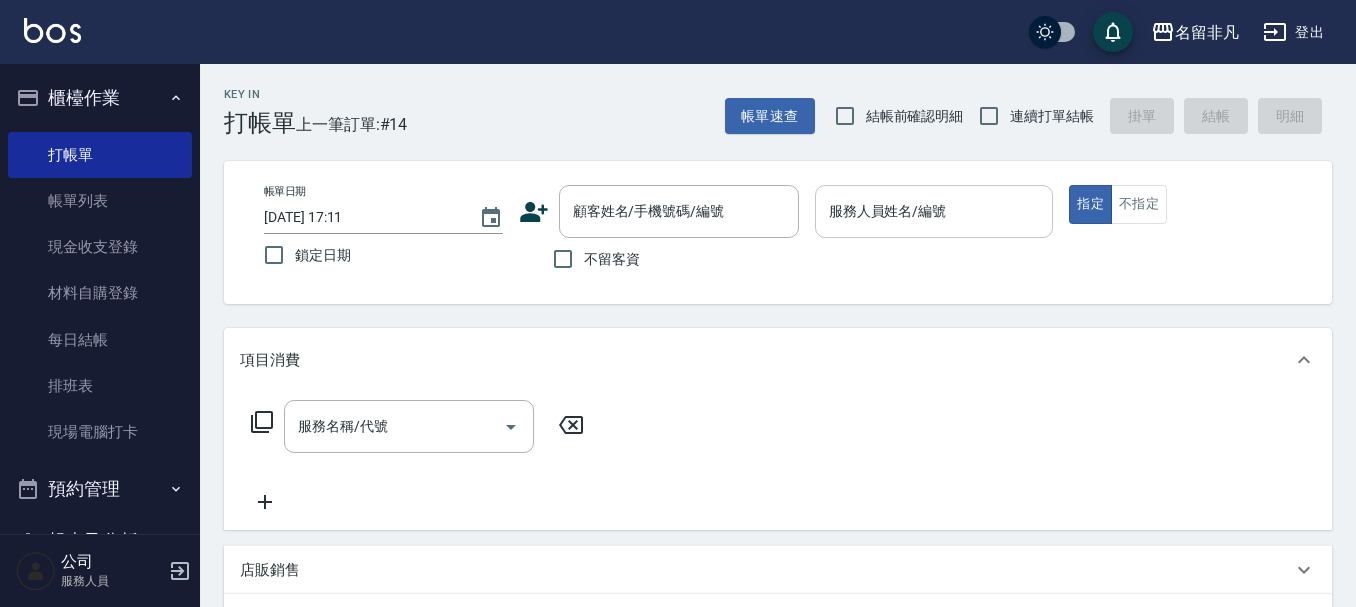 click on "服務人員姓名/編號 服務人員姓名/編號" at bounding box center [934, 211] 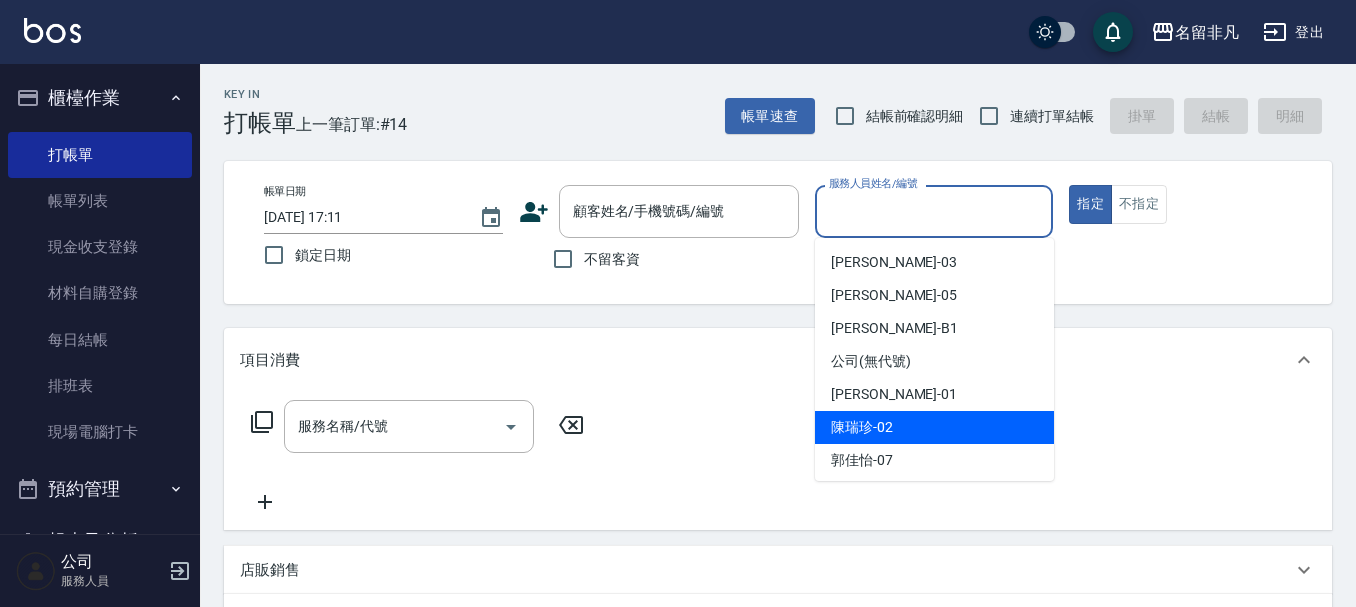 click on "[PERSON_NAME]-02" at bounding box center [862, 427] 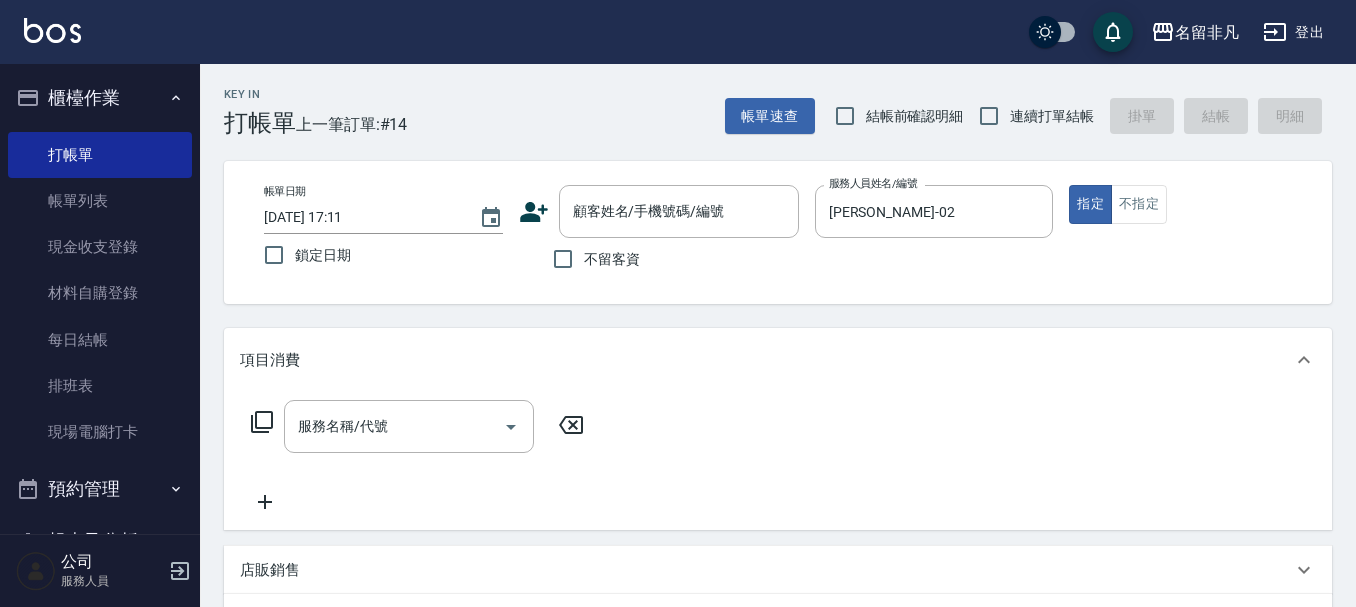 click 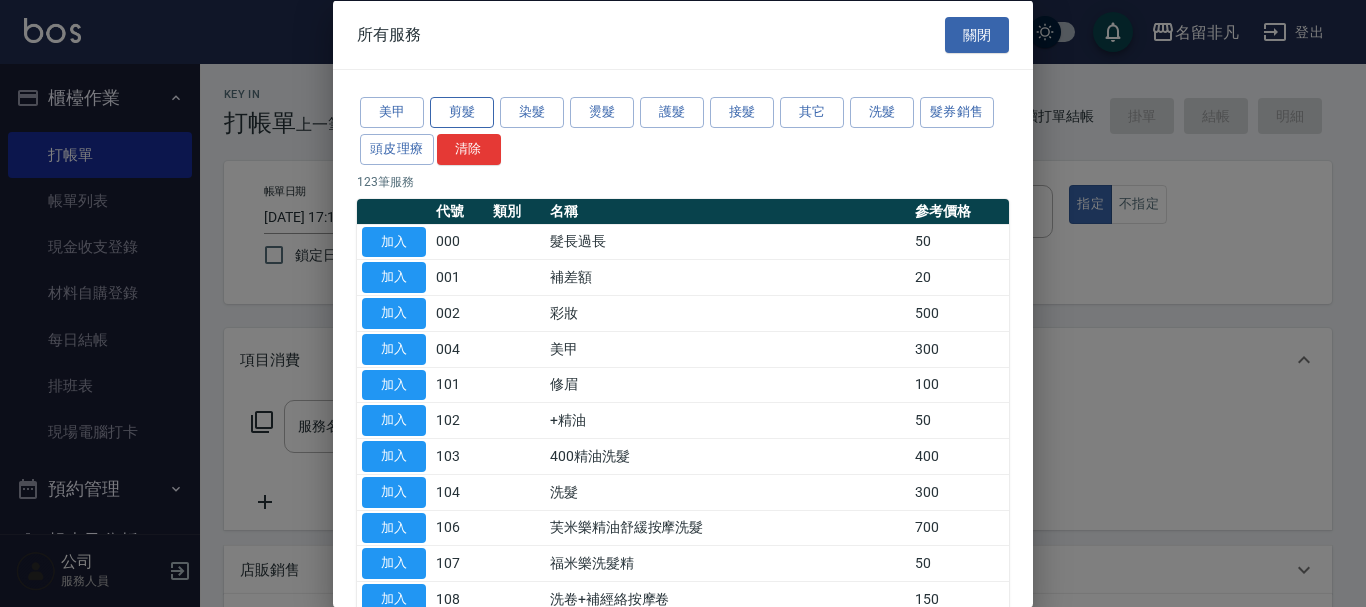 drag, startPoint x: 453, startPoint y: 114, endPoint x: 433, endPoint y: 125, distance: 22.825424 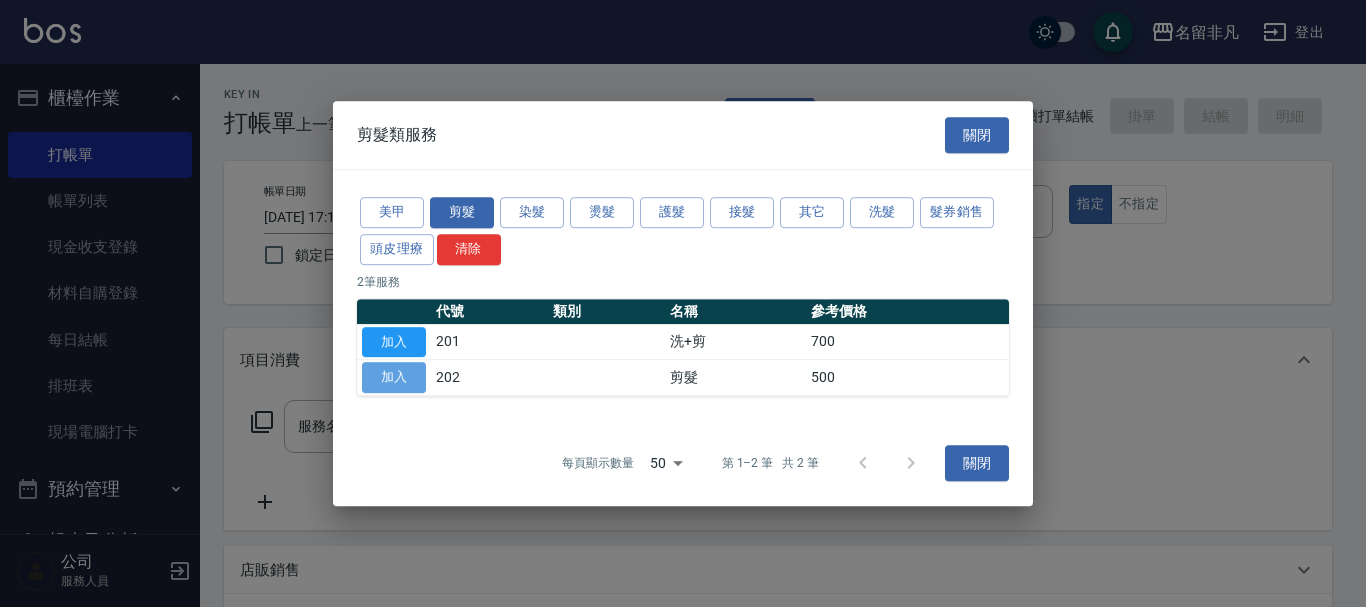 click on "加入" at bounding box center [394, 377] 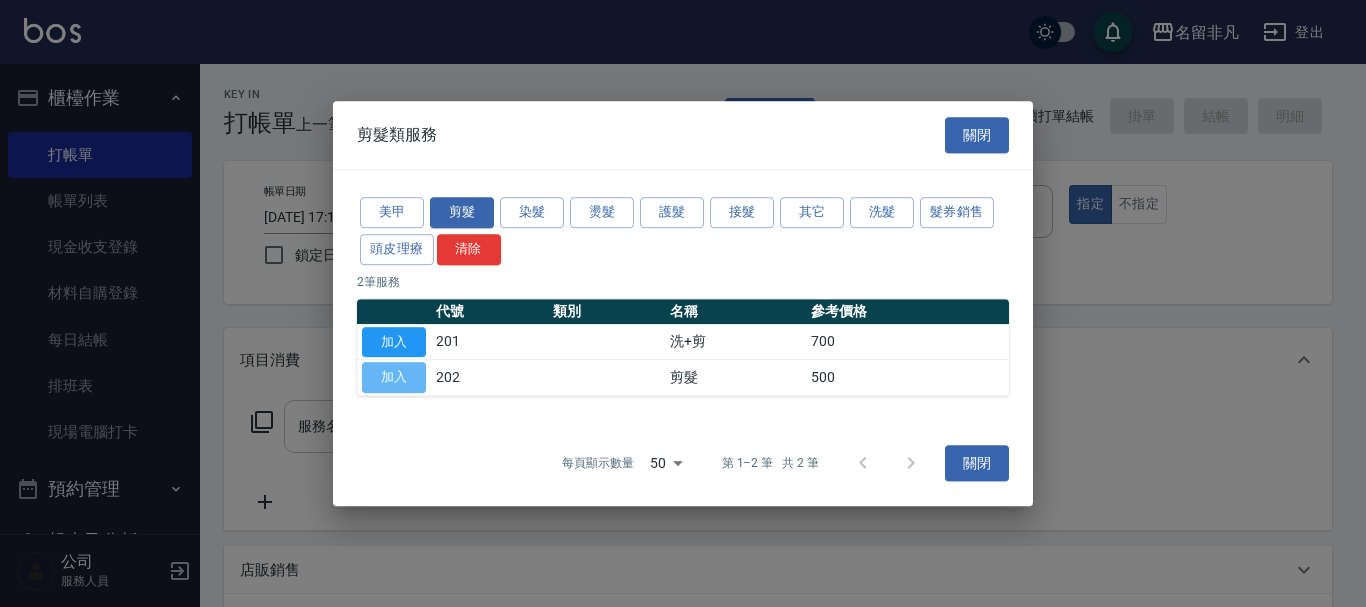 type on "剪髮(202)" 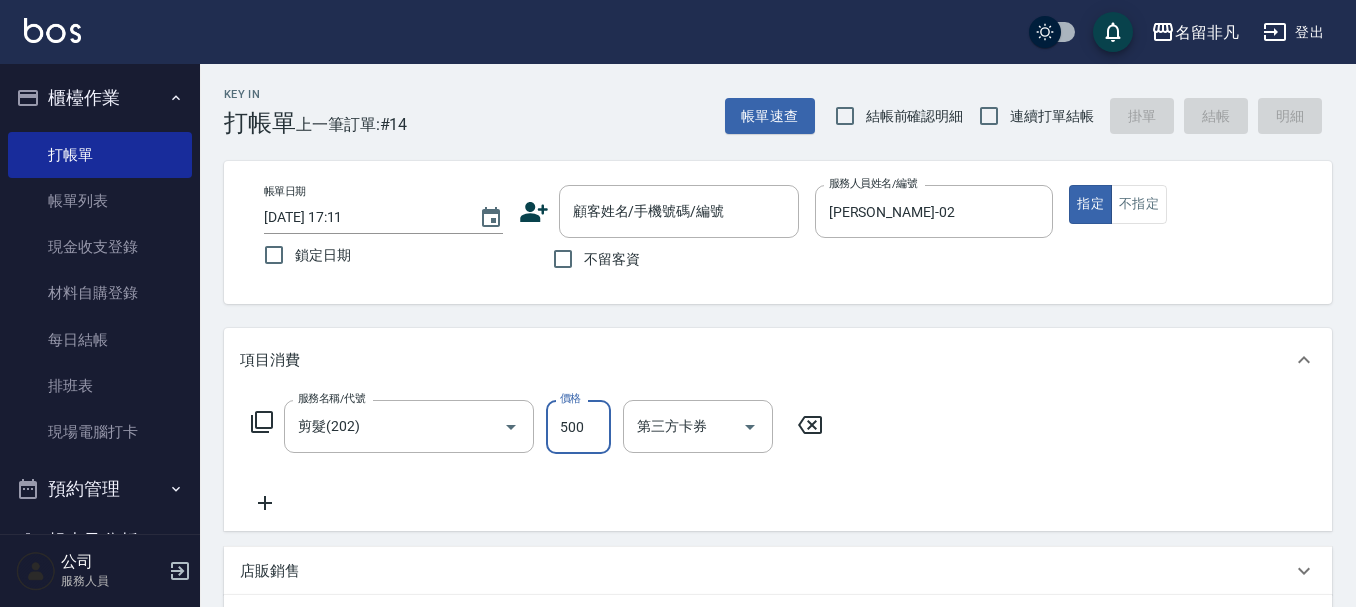 click on "500" at bounding box center [578, 427] 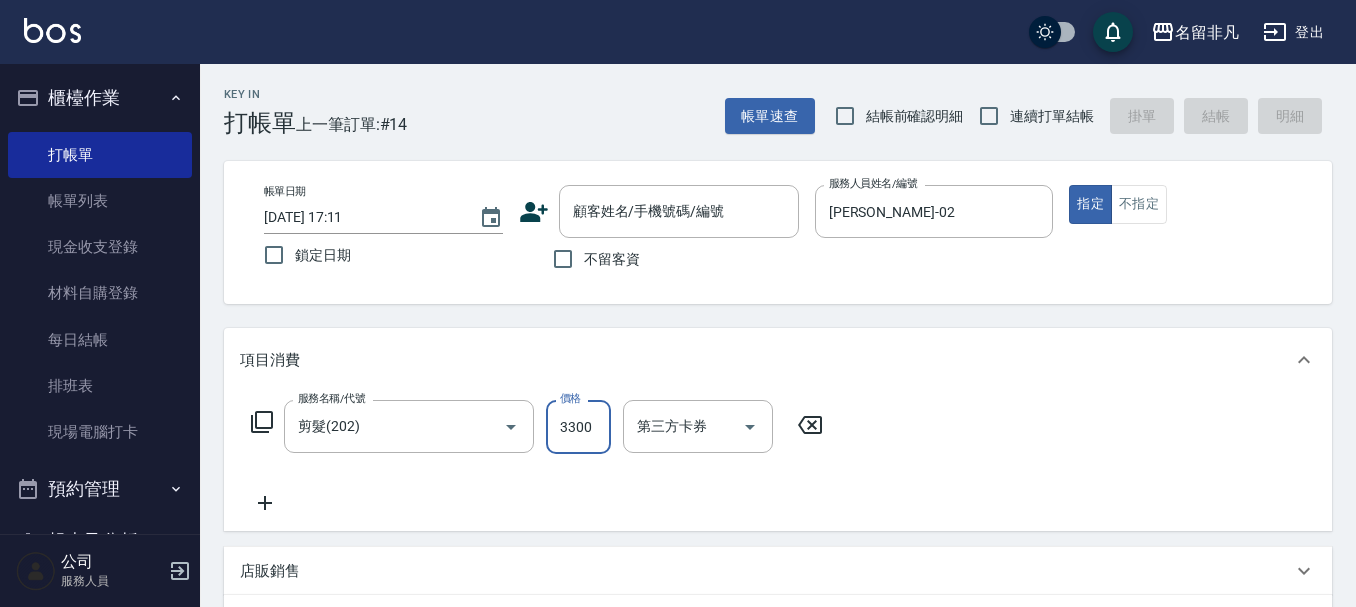 click on "3300" at bounding box center (578, 427) 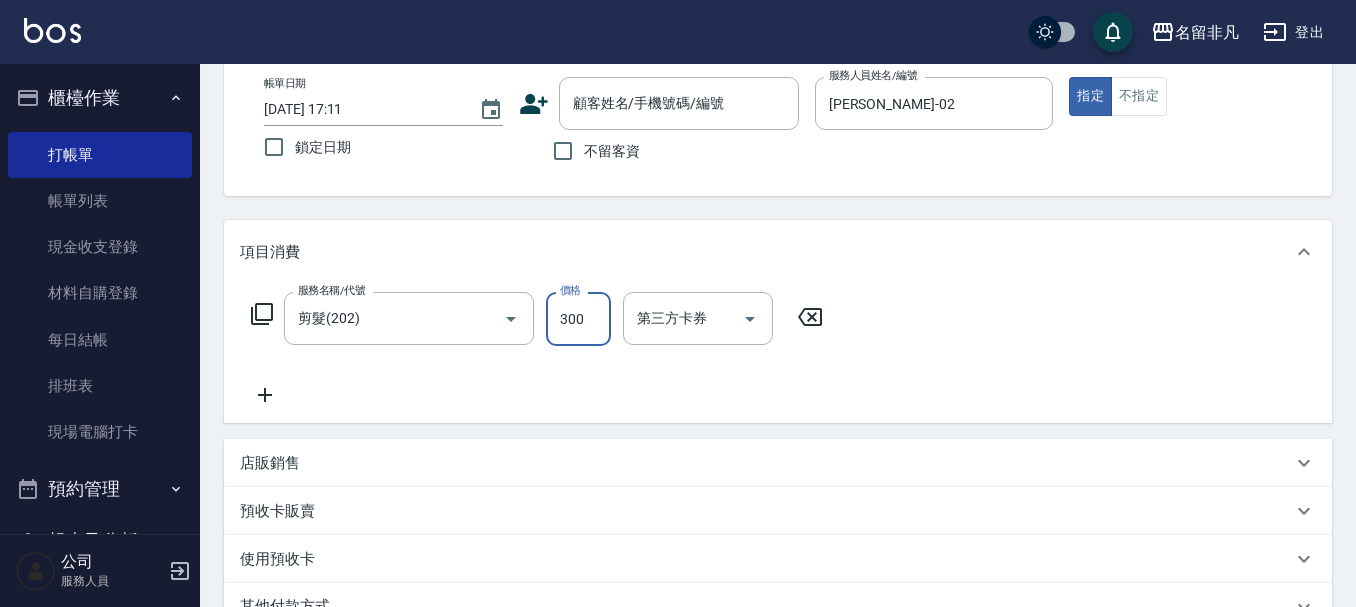 scroll, scrollTop: 0, scrollLeft: 0, axis: both 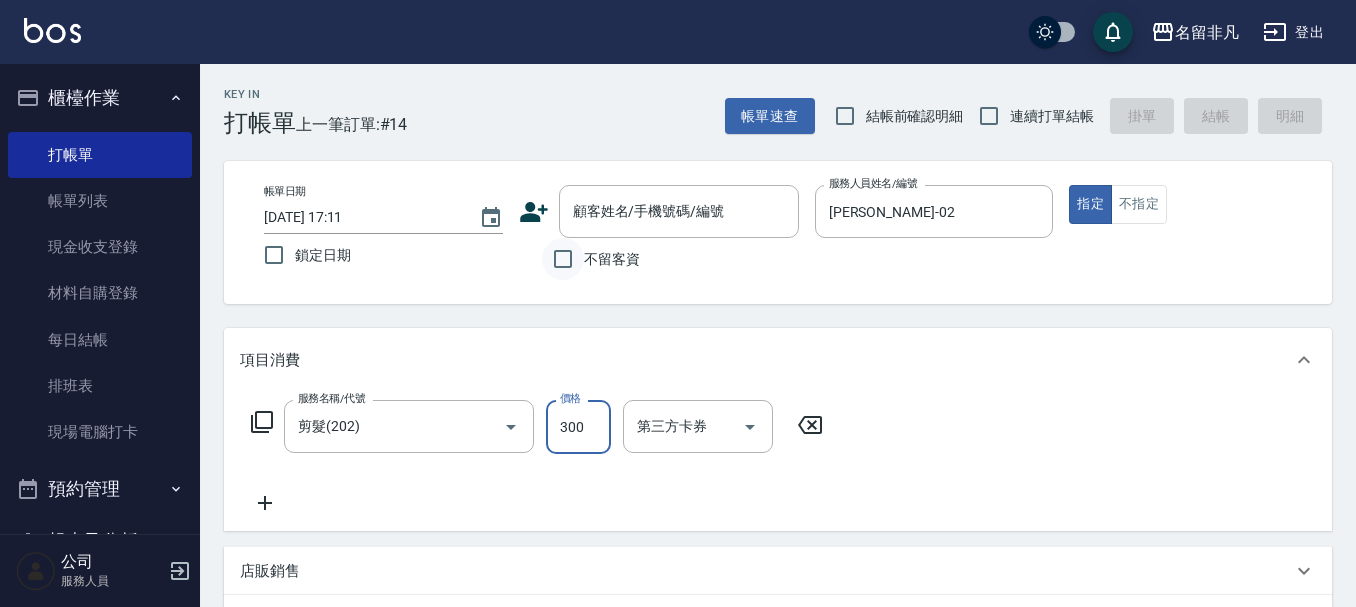 type on "300" 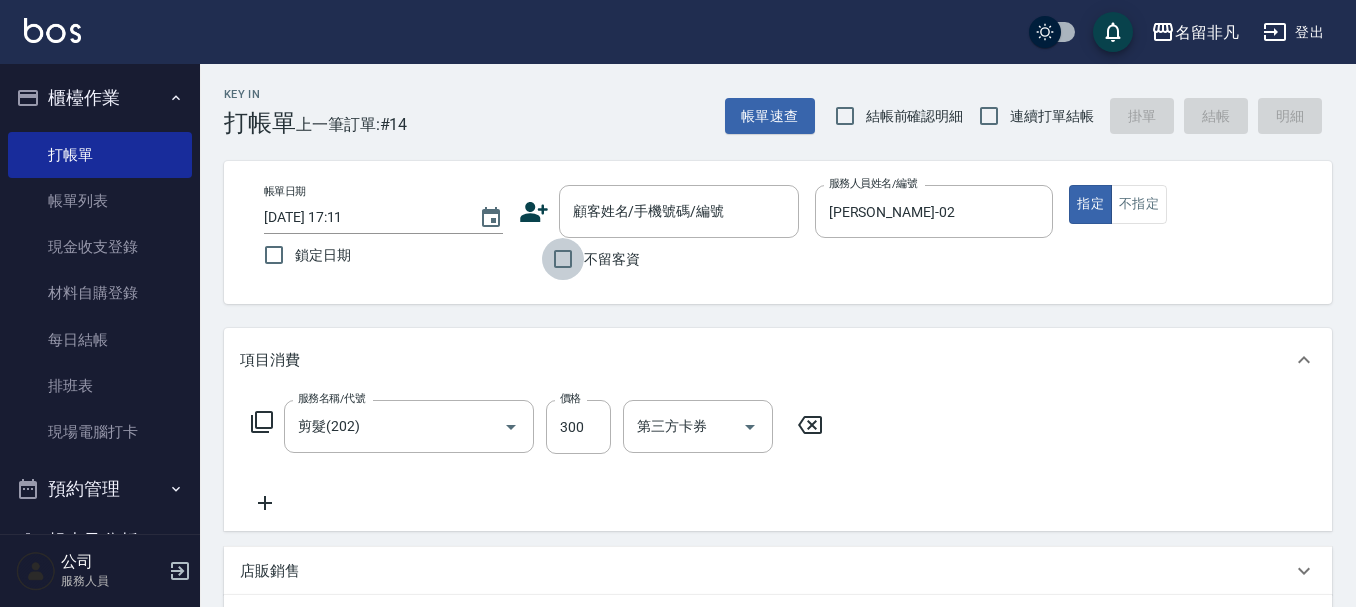 click on "不留客資" at bounding box center (563, 259) 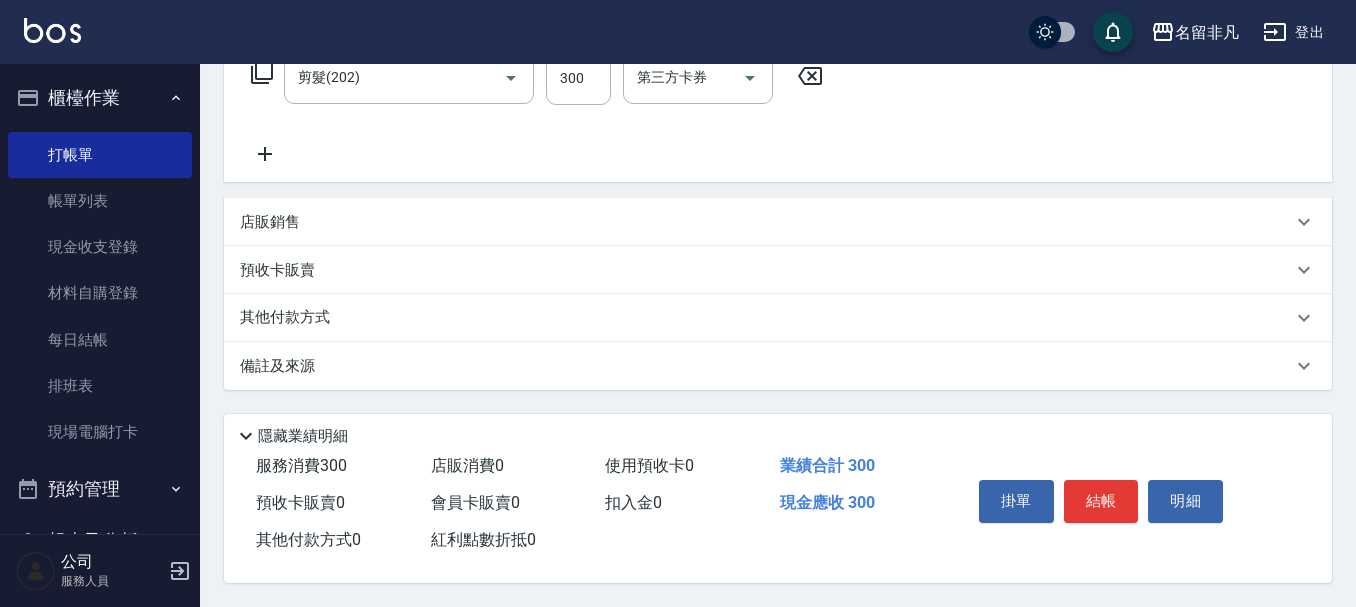 scroll, scrollTop: 358, scrollLeft: 0, axis: vertical 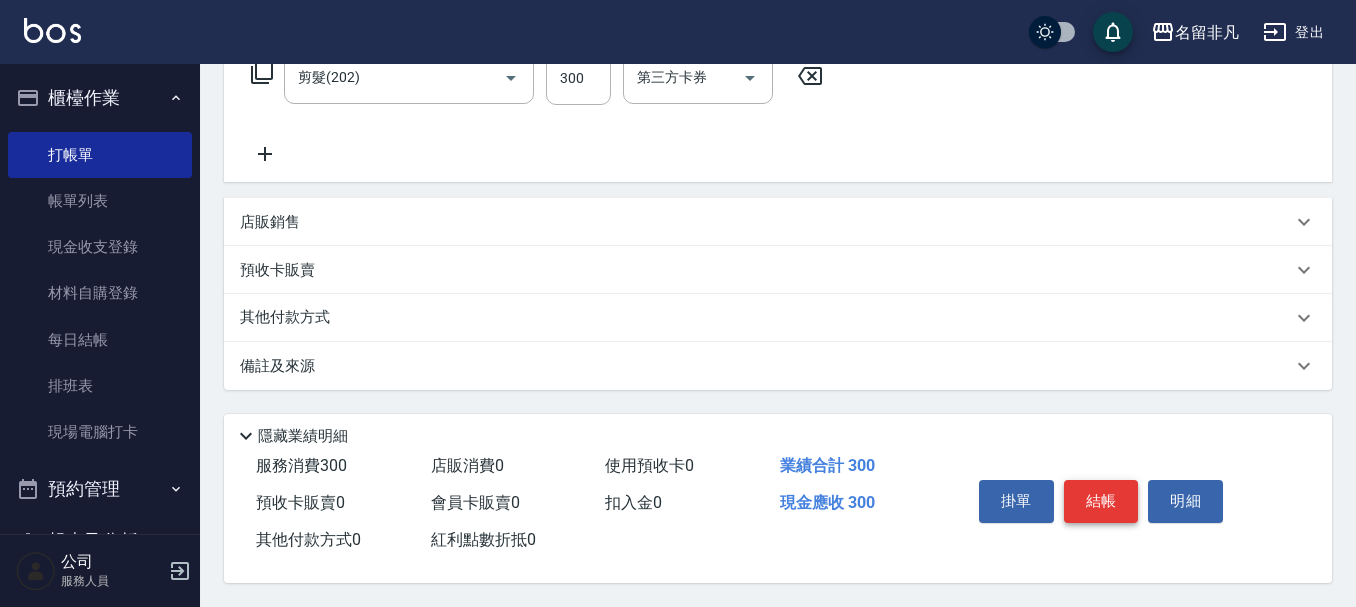click on "結帳" at bounding box center (1101, 501) 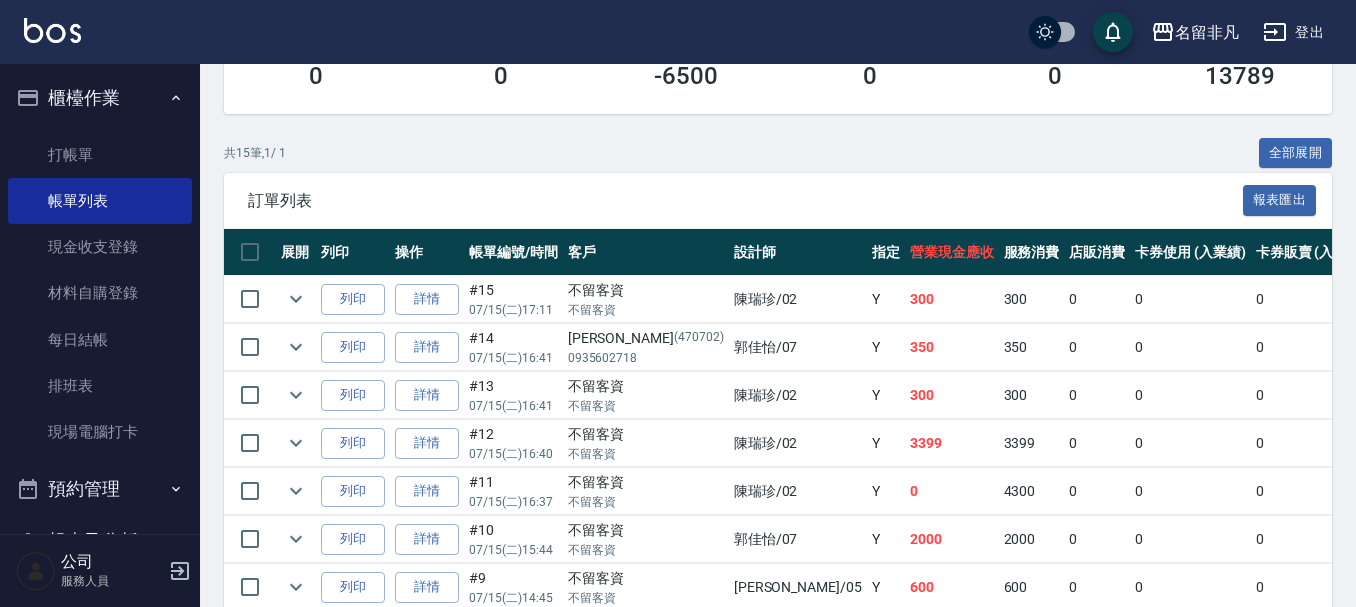 scroll, scrollTop: 400, scrollLeft: 0, axis: vertical 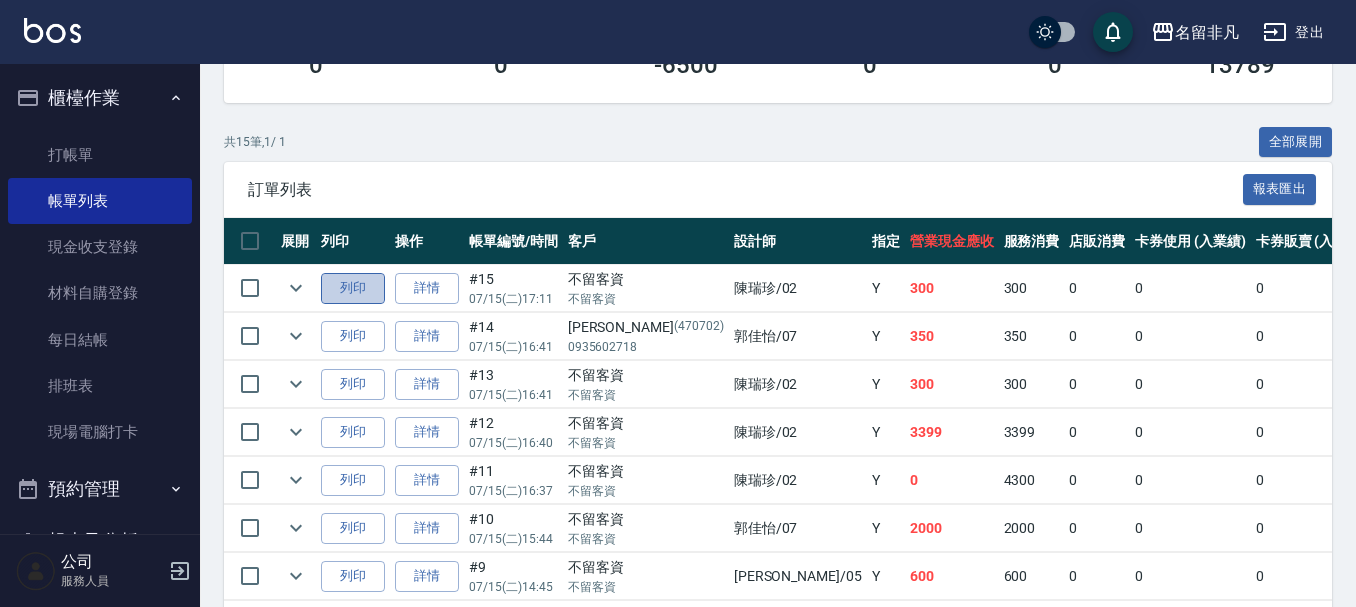 click on "列印" at bounding box center [353, 288] 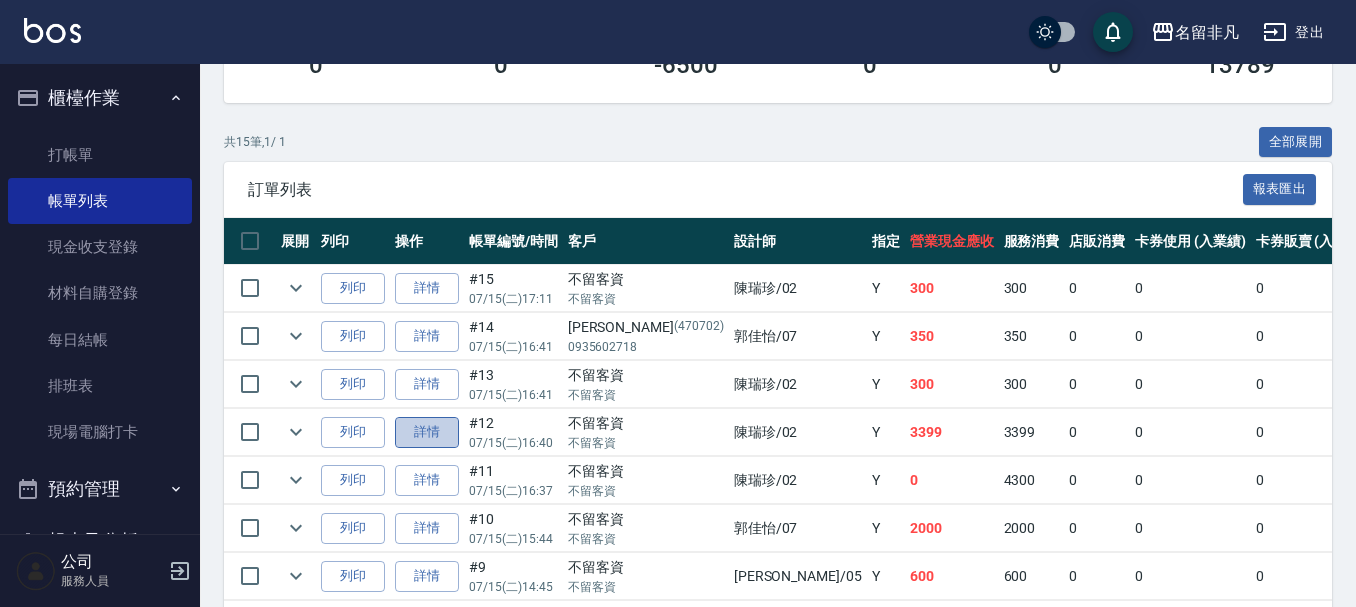 click on "詳情" at bounding box center (427, 432) 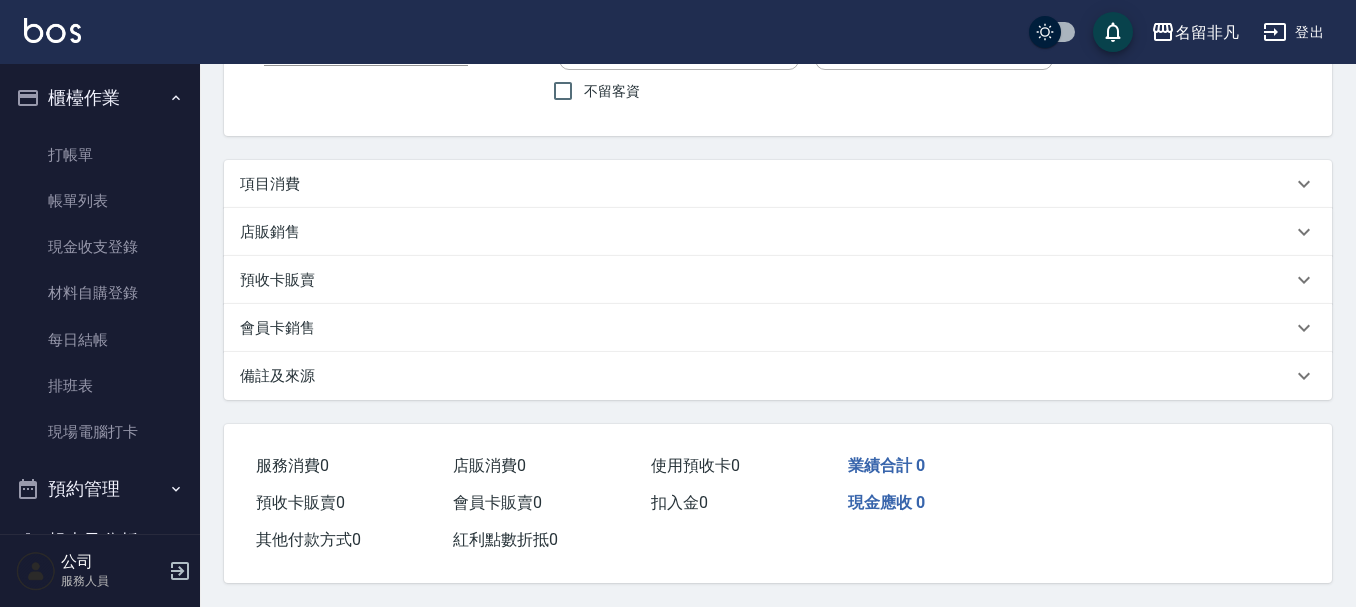 scroll, scrollTop: 0, scrollLeft: 0, axis: both 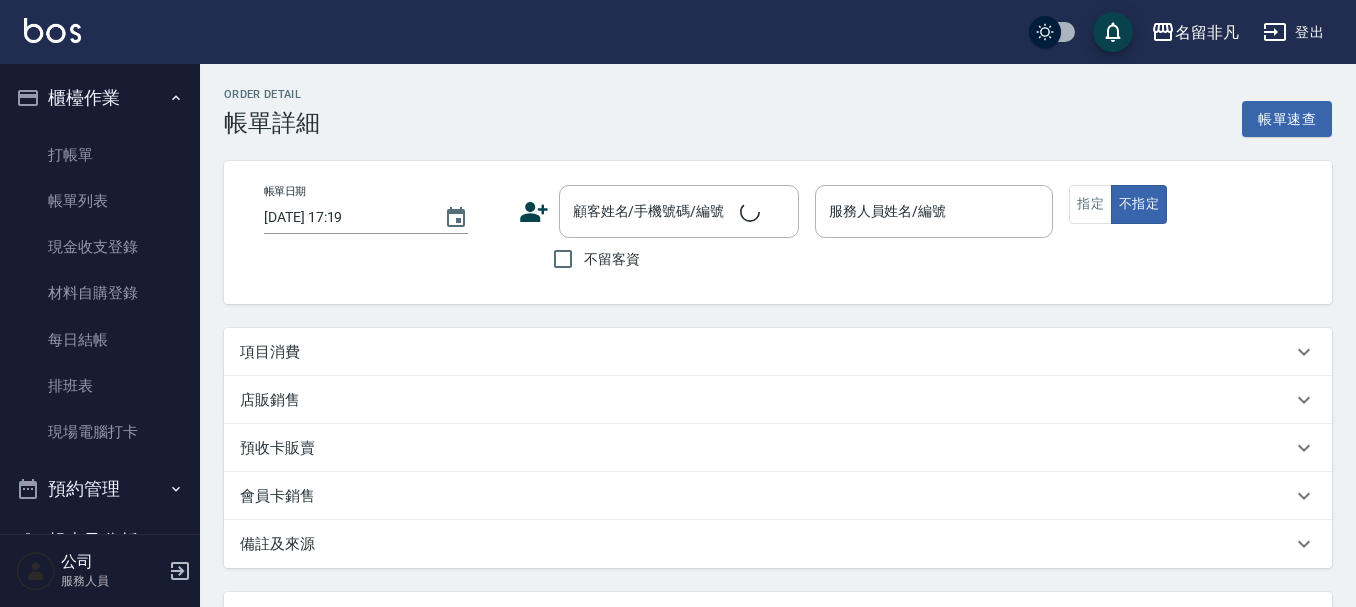 type on "[DATE] 16:40" 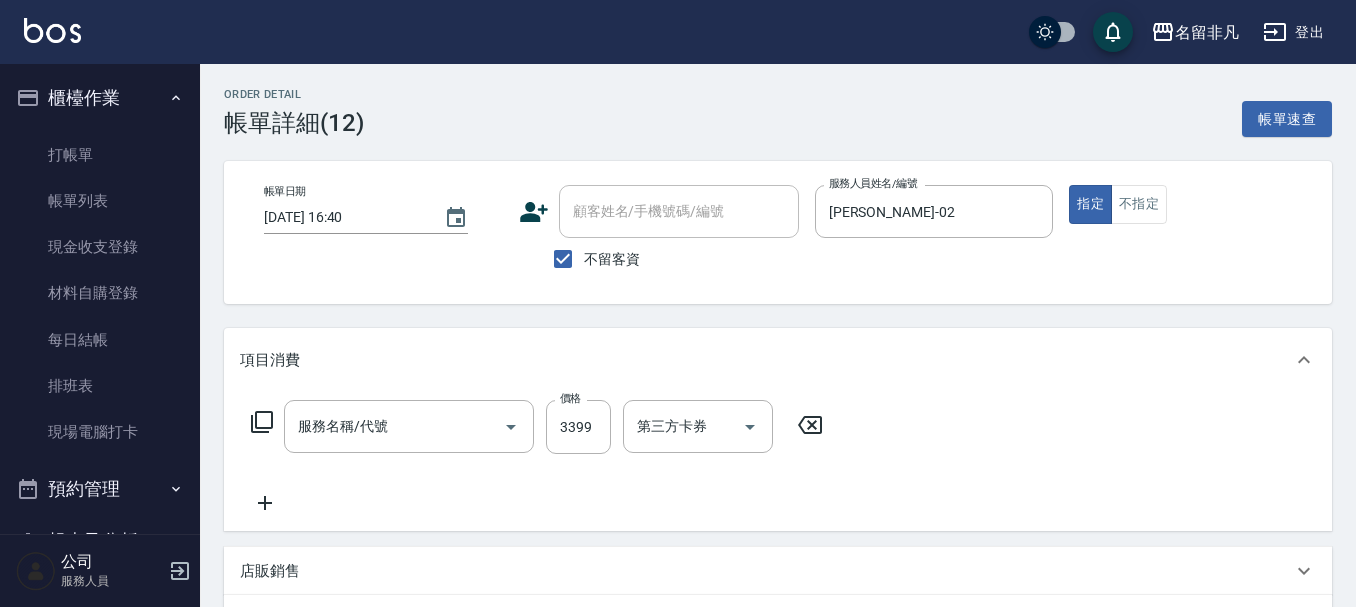 type on "C餐 洗剪燙護(608)" 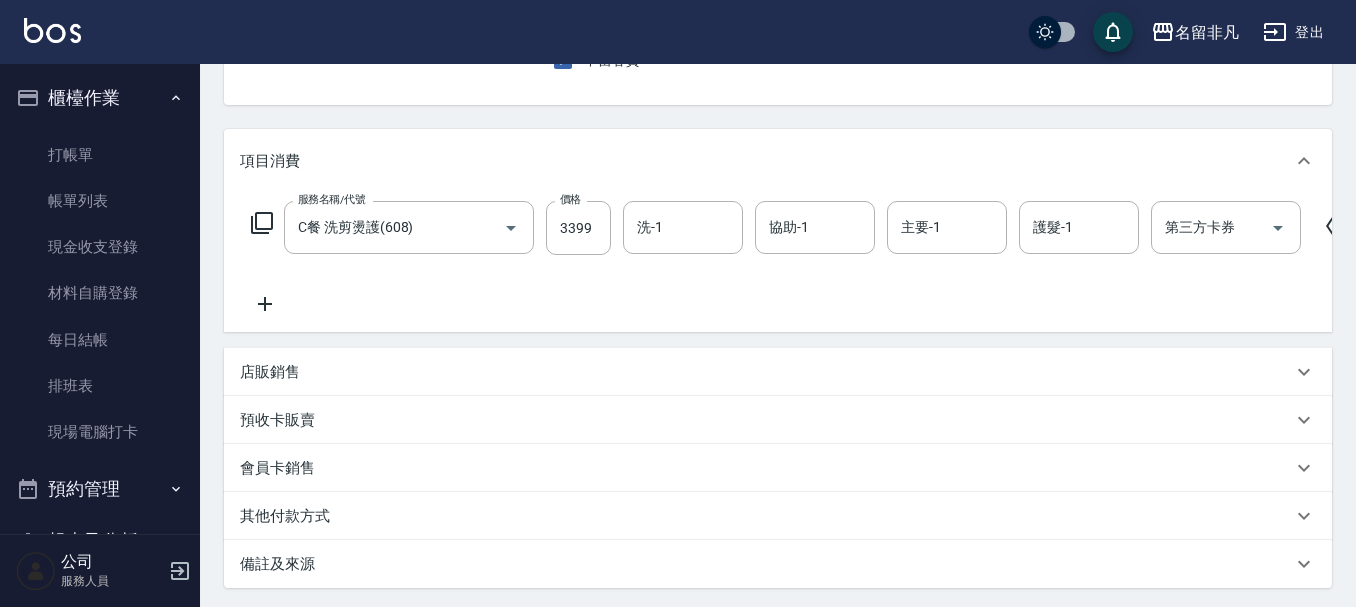 scroll, scrollTop: 200, scrollLeft: 0, axis: vertical 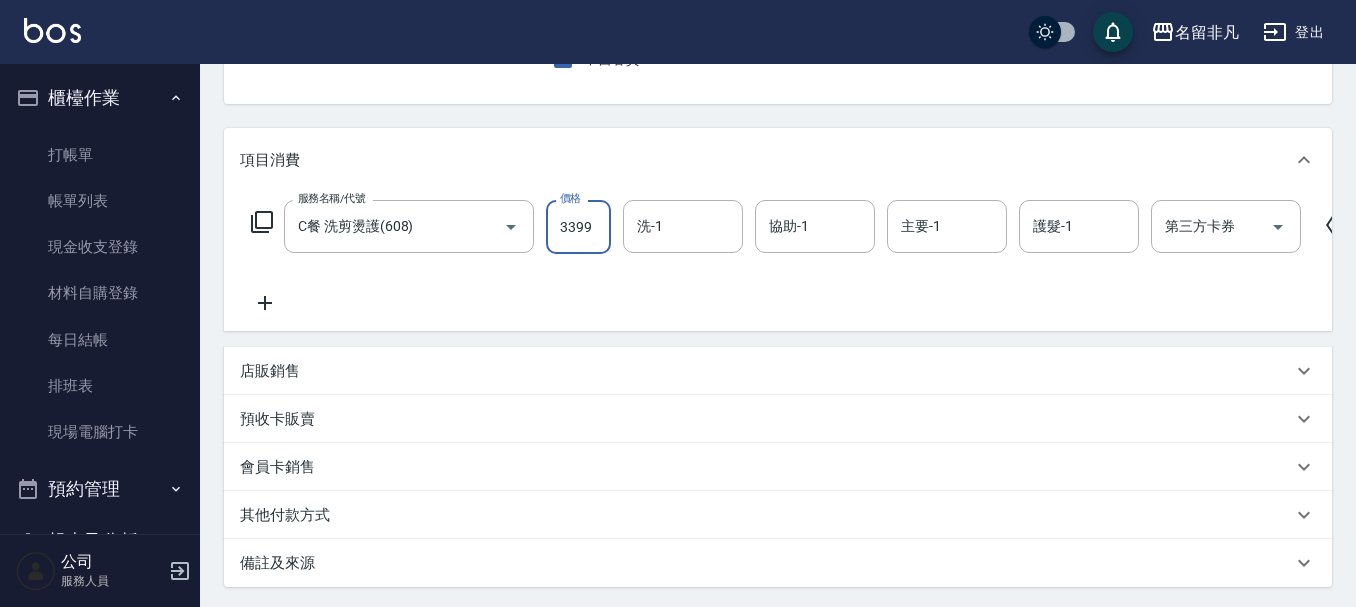 click on "3399" at bounding box center (578, 227) 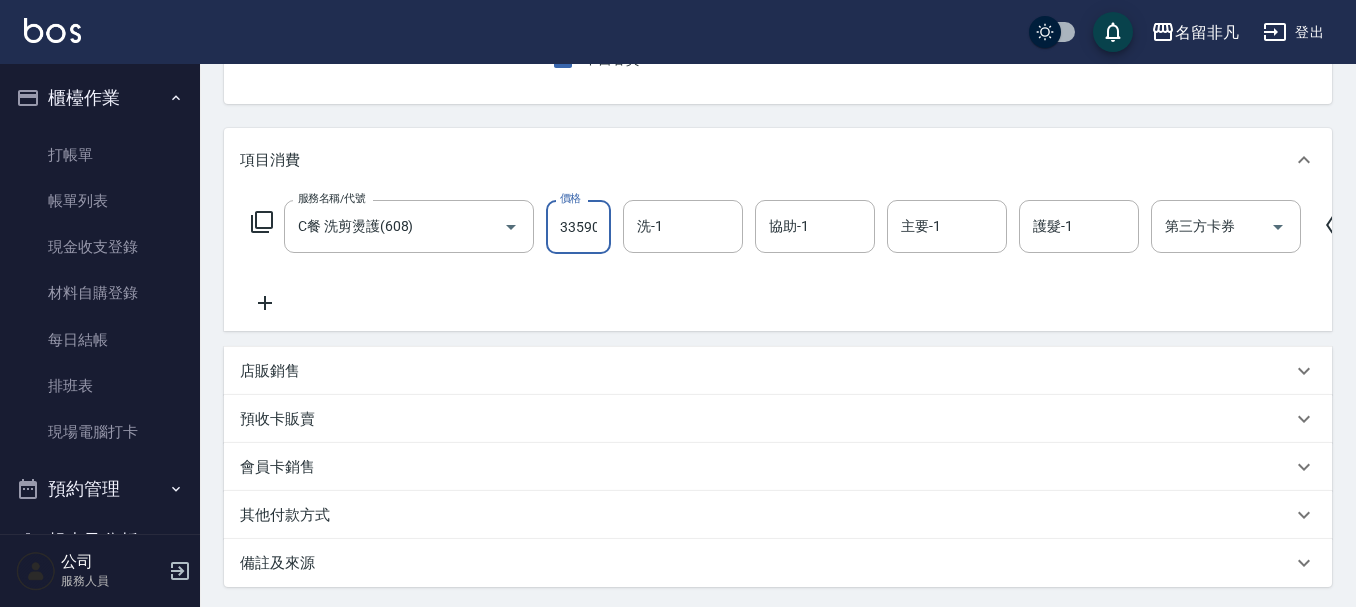 scroll, scrollTop: 0, scrollLeft: 2, axis: horizontal 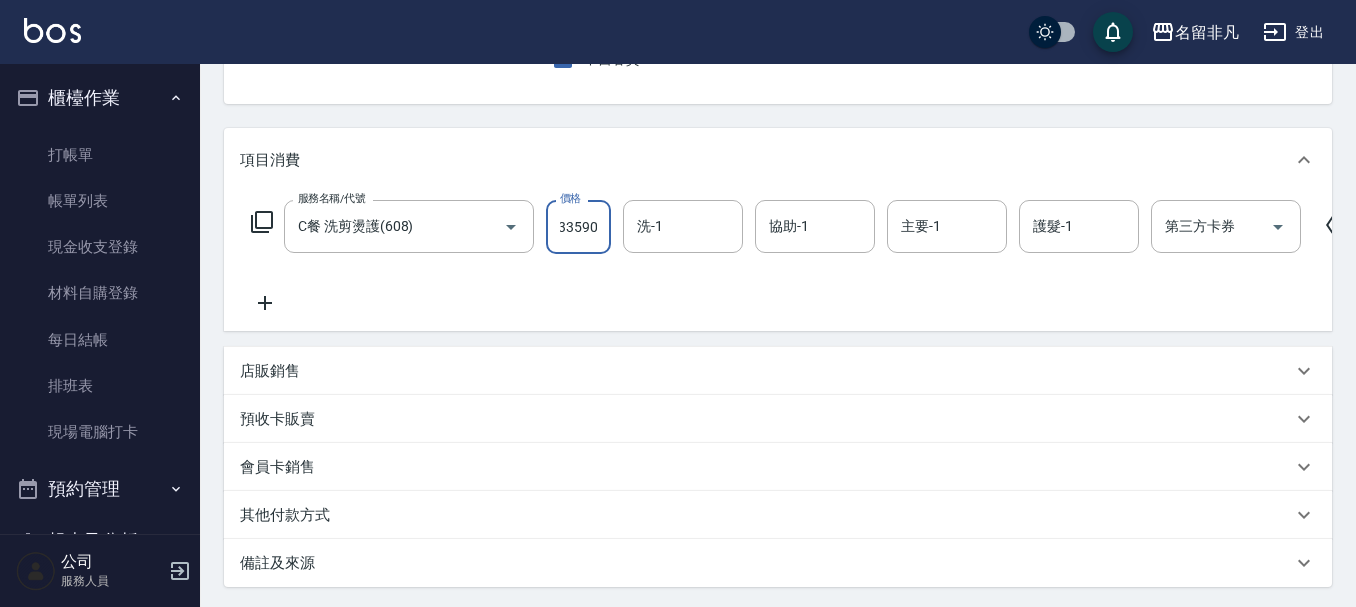 click on "33590" at bounding box center (578, 227) 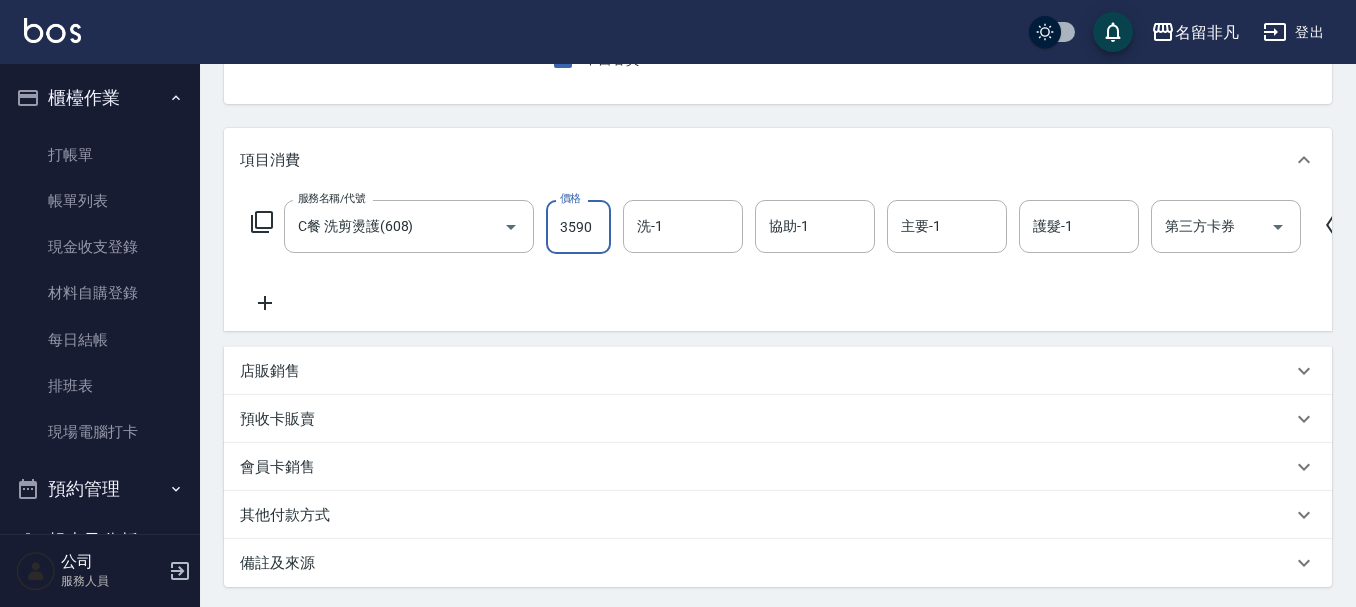 scroll, scrollTop: 0, scrollLeft: 0, axis: both 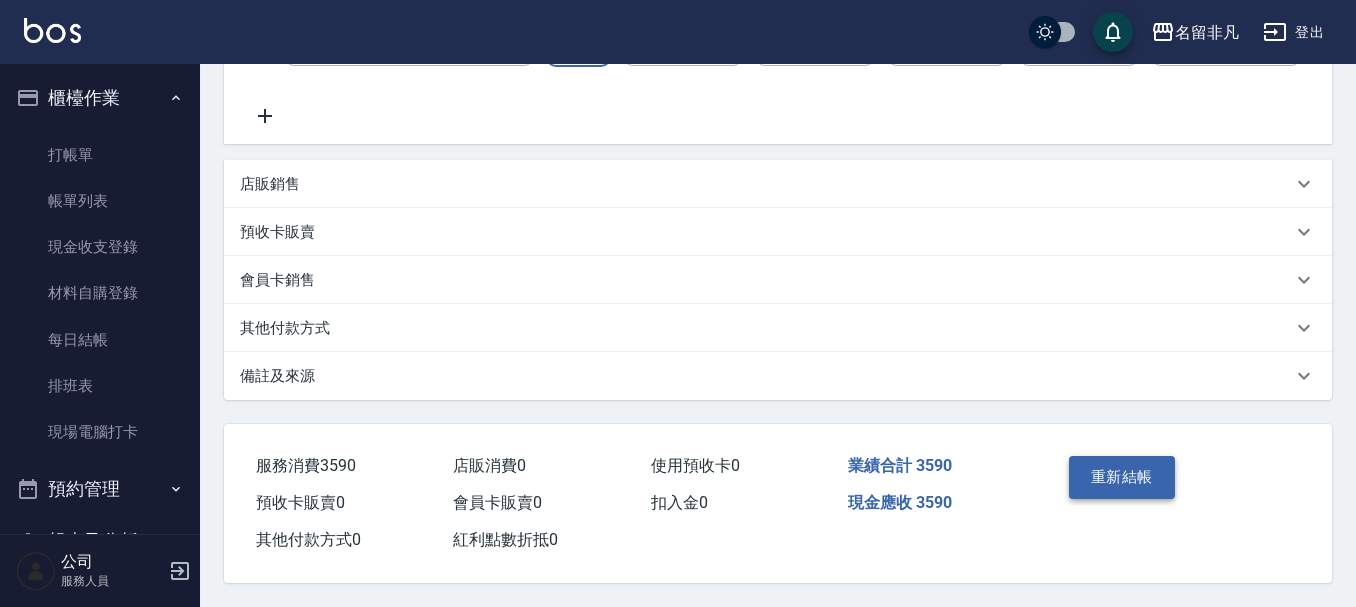 type on "3590" 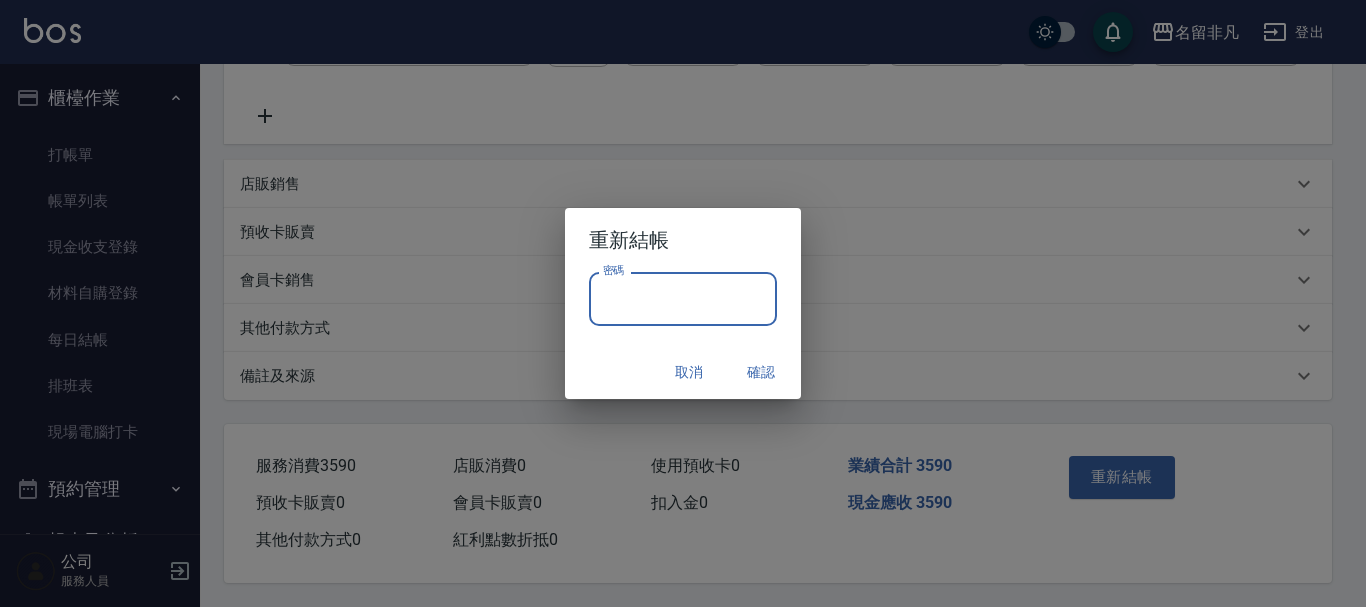 click on "密碼" at bounding box center (683, 299) 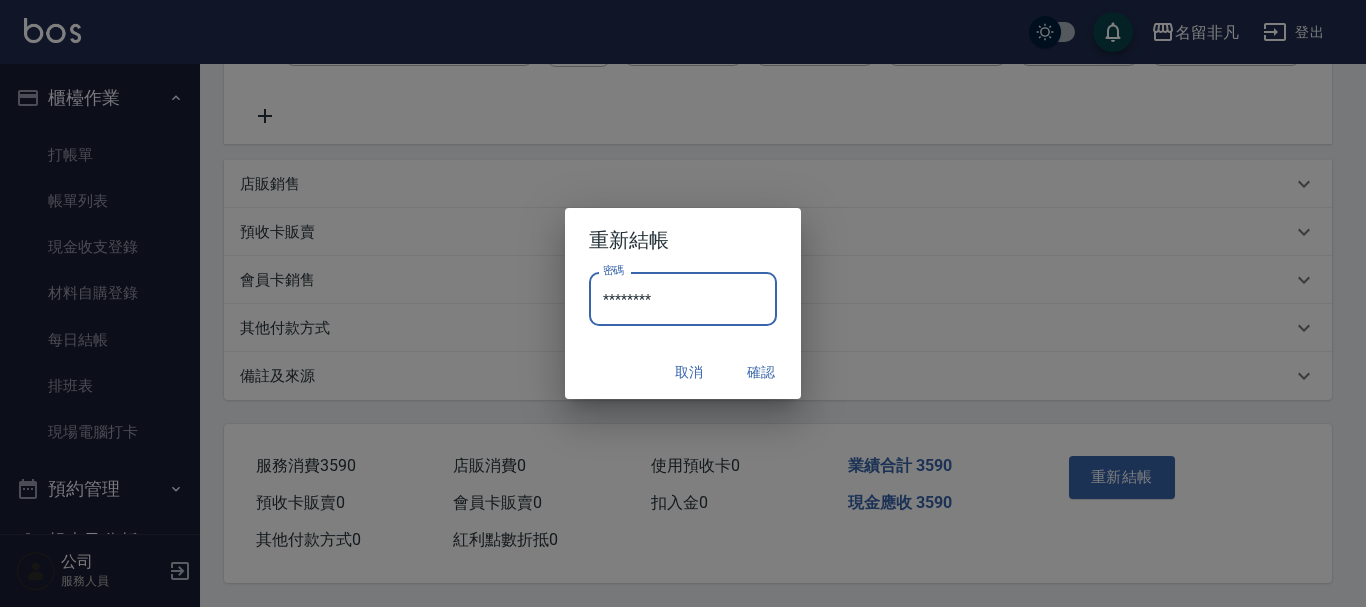 click on "********" at bounding box center (683, 299) 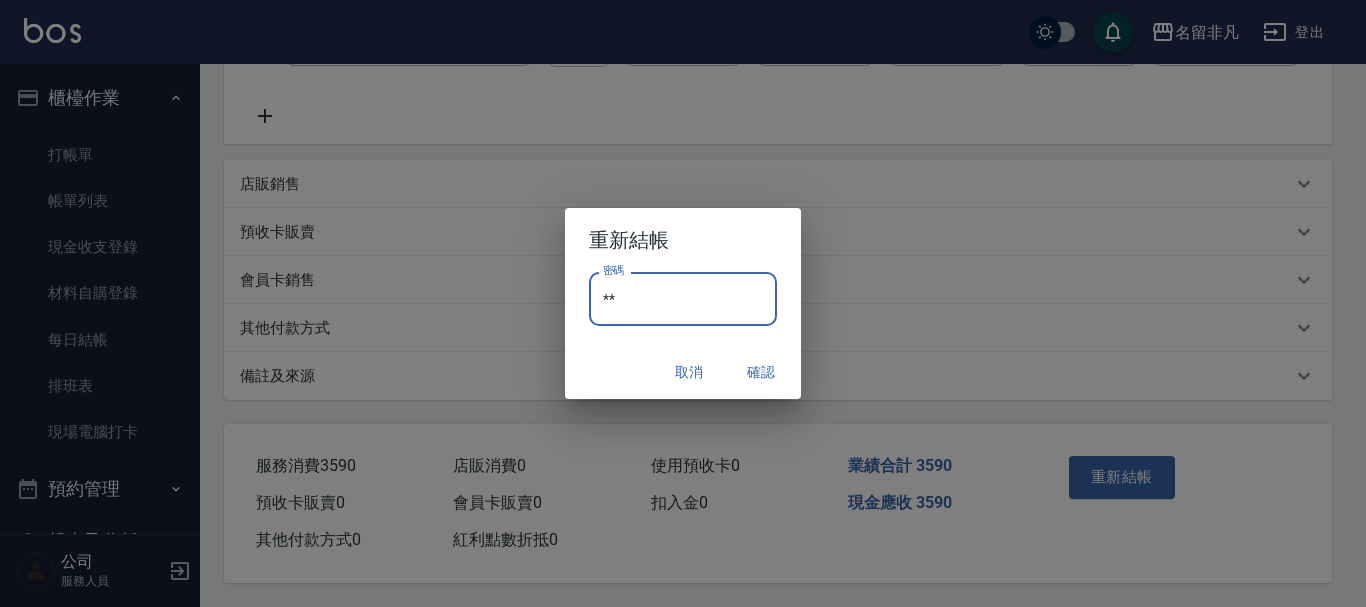 type on "*" 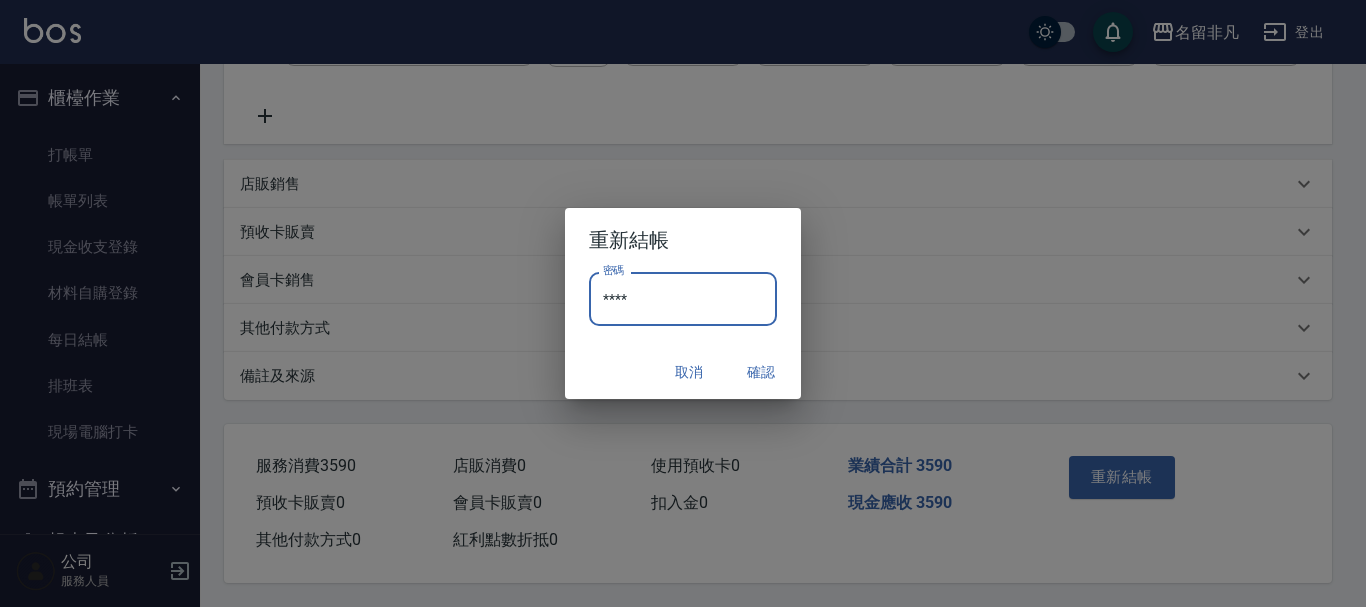 type on "****" 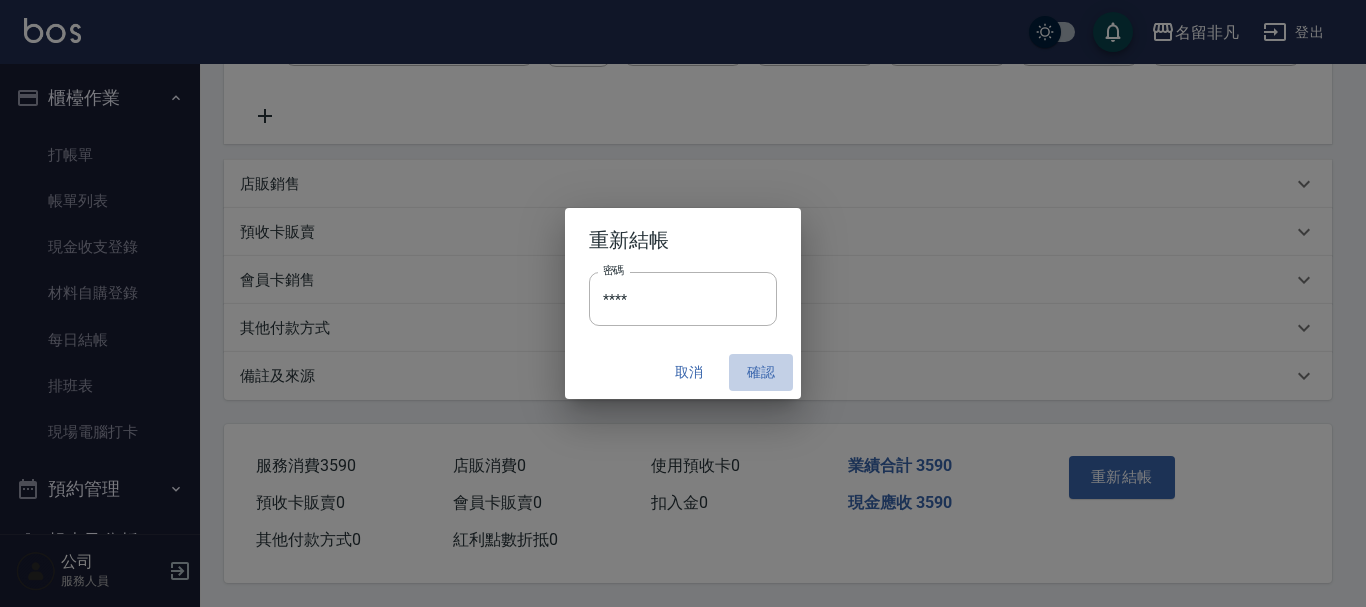 click on "確認" at bounding box center [761, 372] 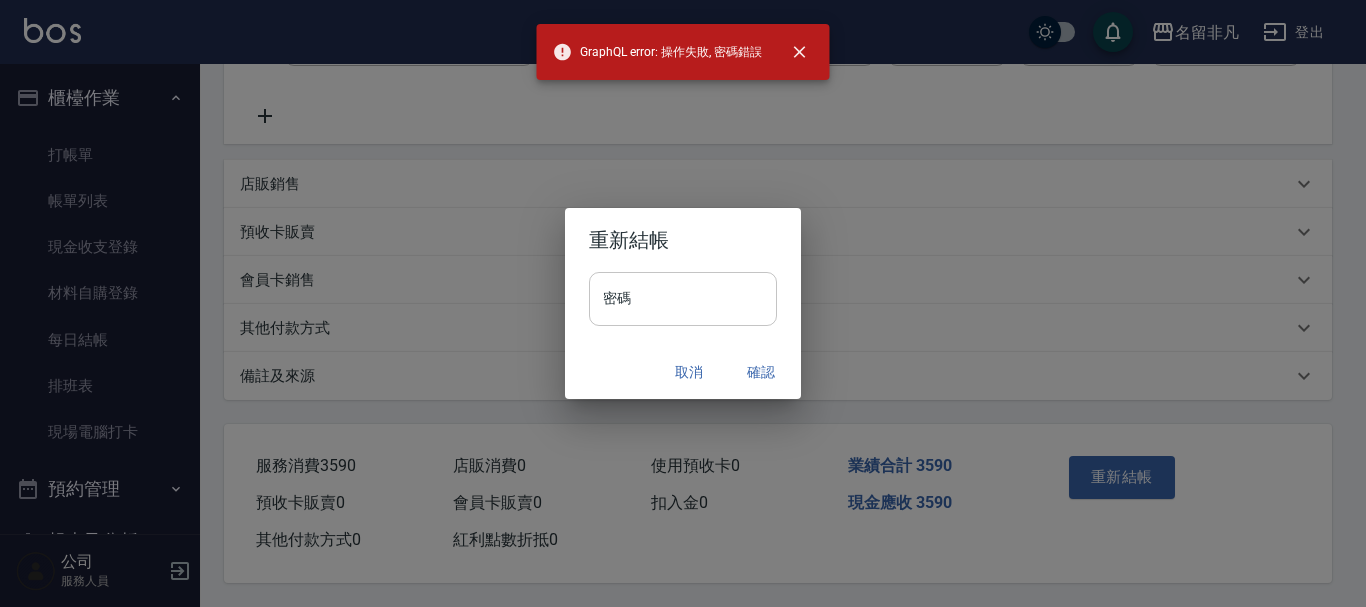 click on "密碼" at bounding box center [683, 299] 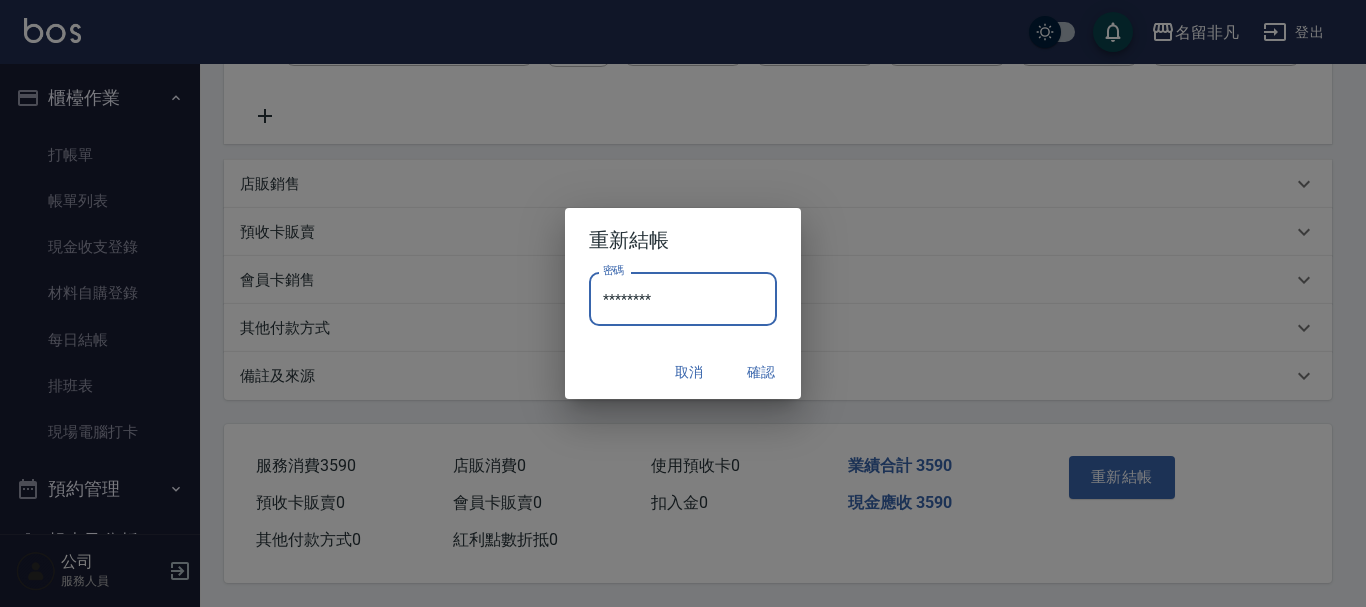 drag, startPoint x: 655, startPoint y: 301, endPoint x: 682, endPoint y: 312, distance: 29.15476 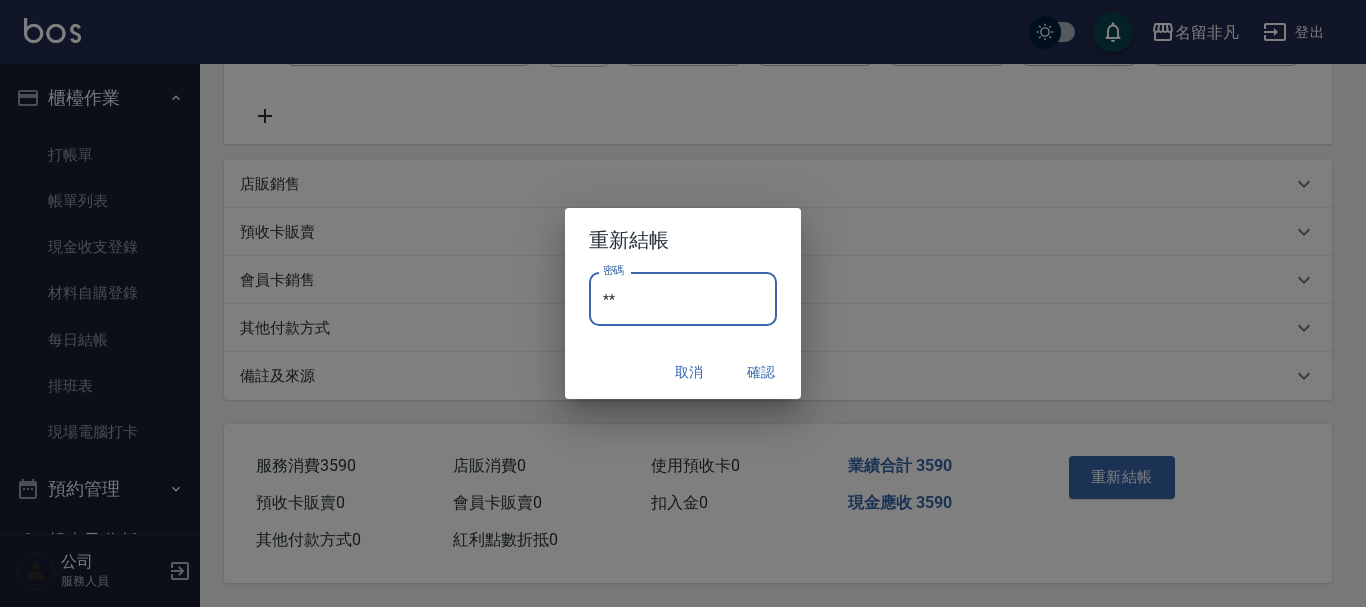 type on "*" 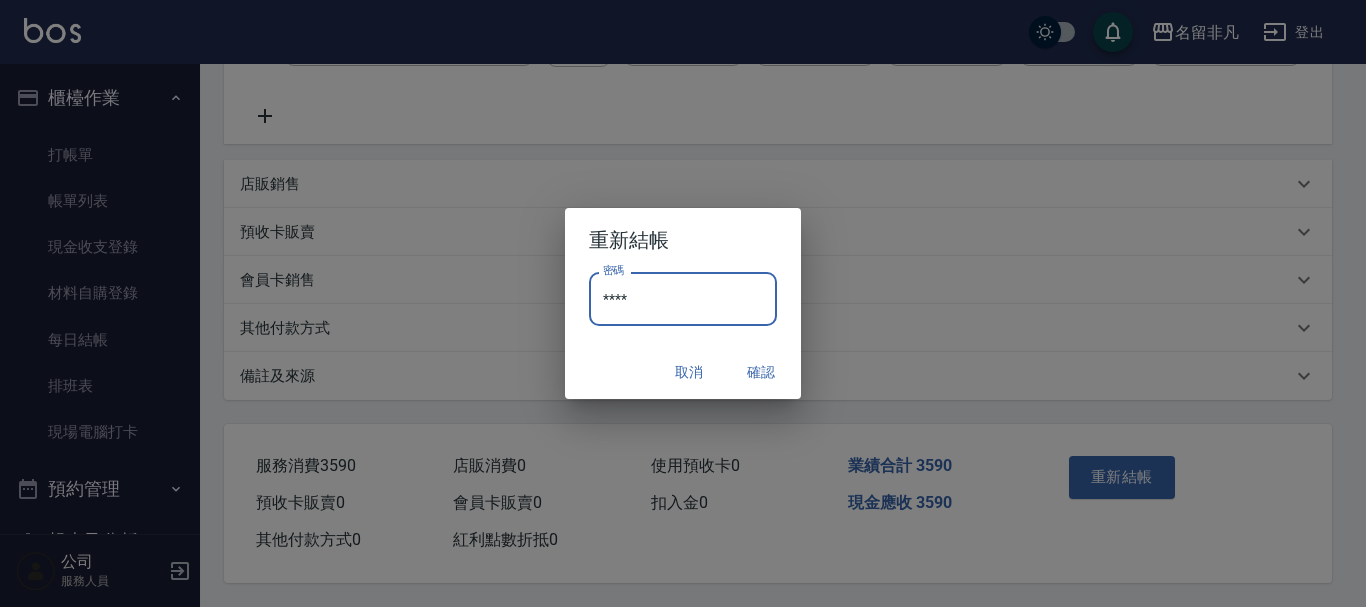 type on "****" 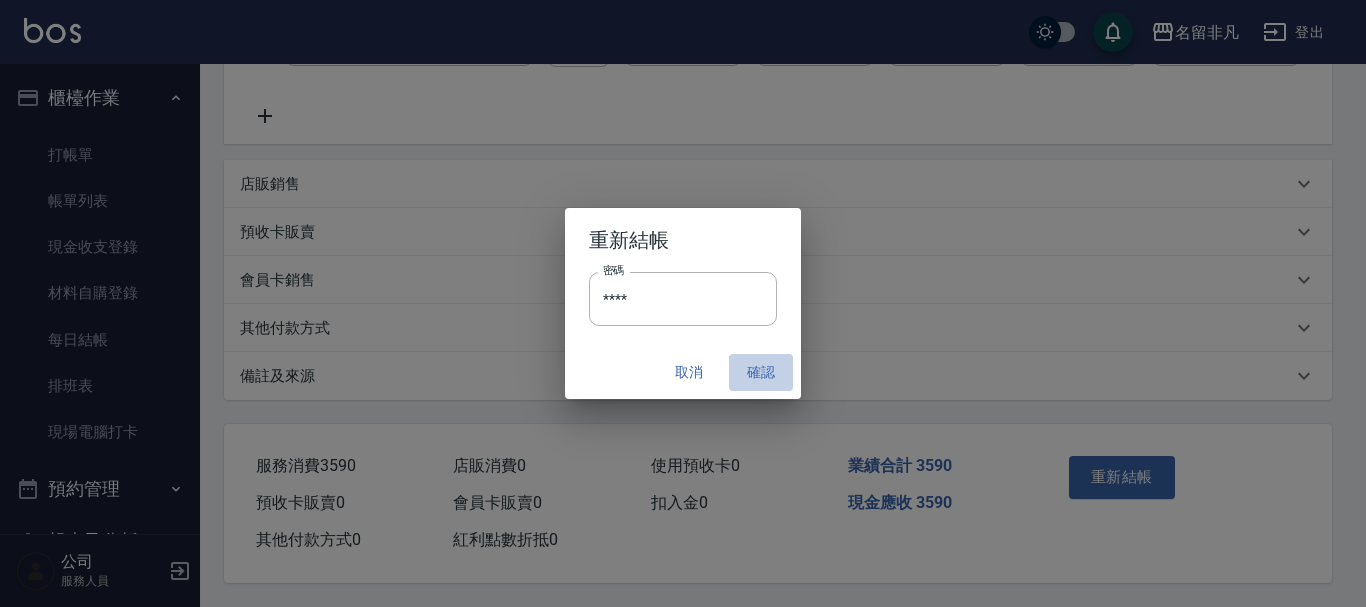 click on "確認" at bounding box center (761, 372) 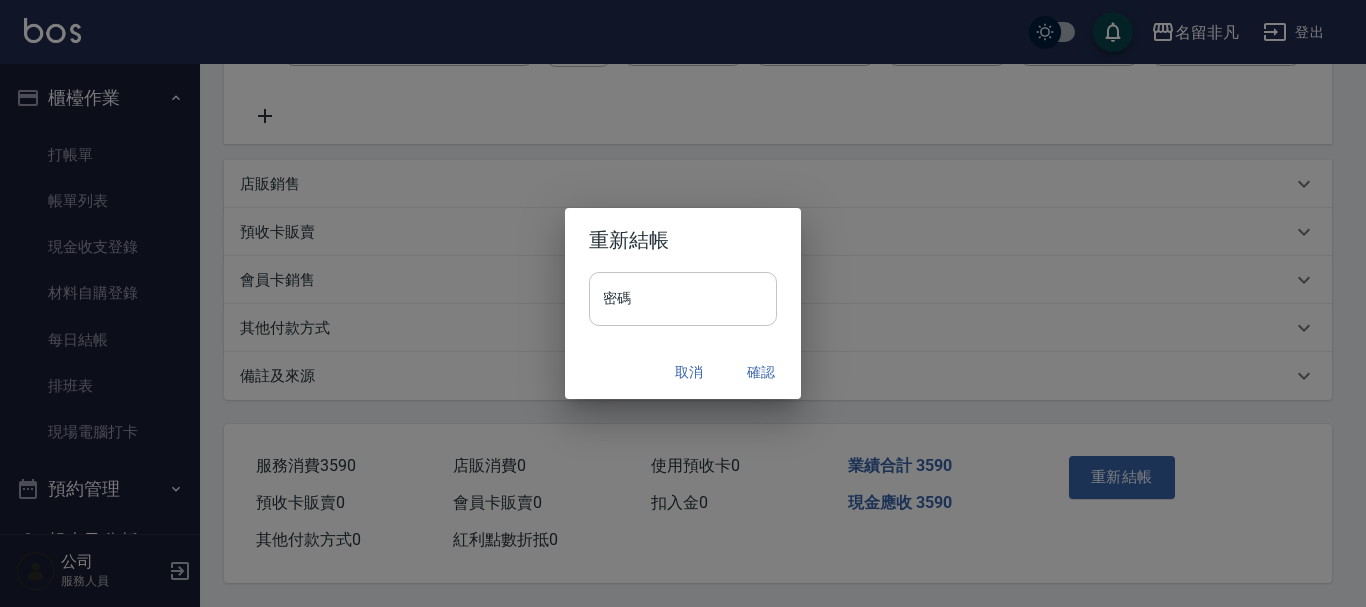 click on "密碼" at bounding box center (683, 299) 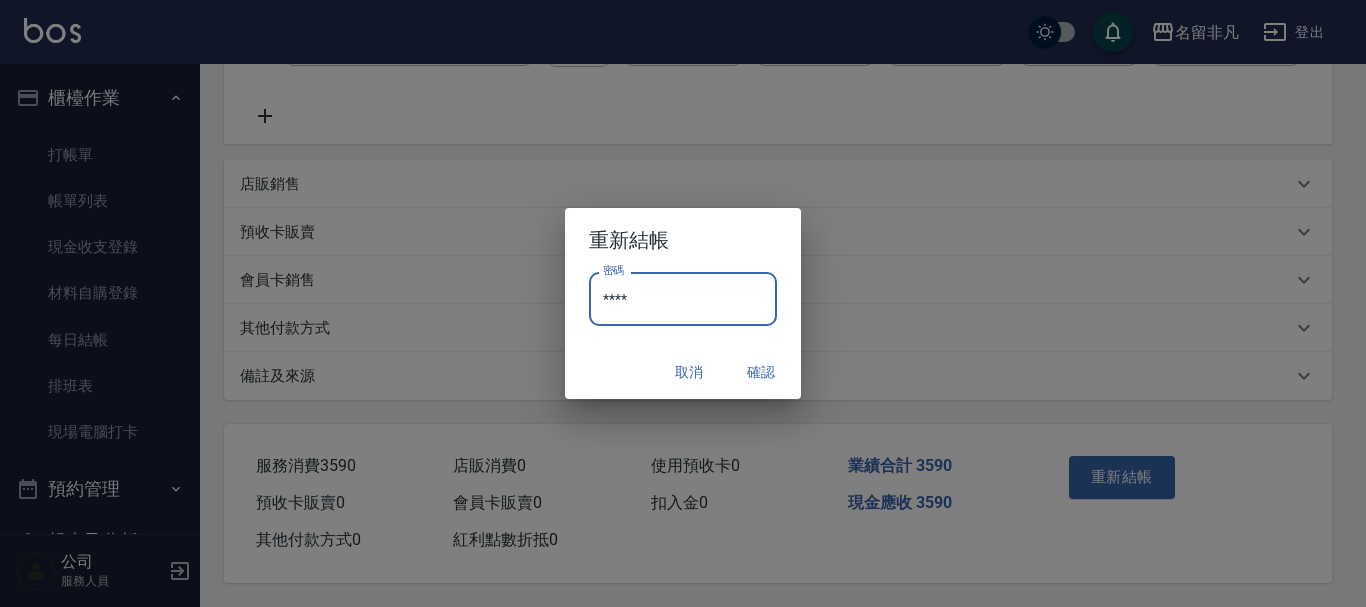 type on "****" 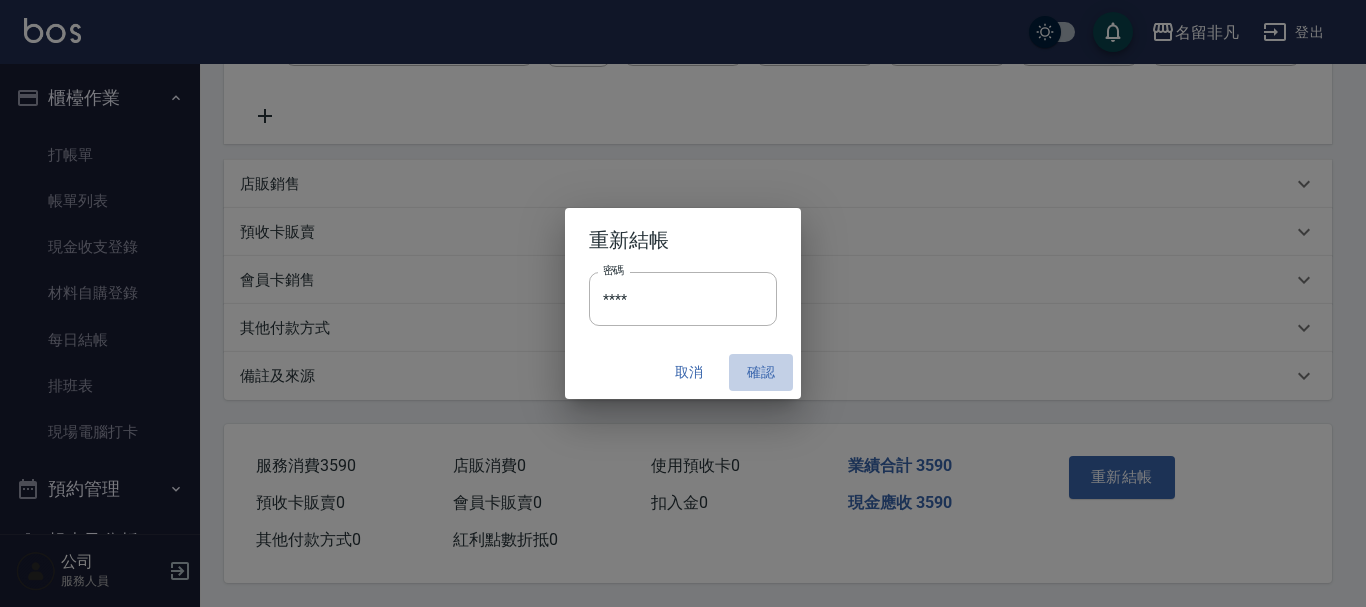 click on "確認" at bounding box center [761, 372] 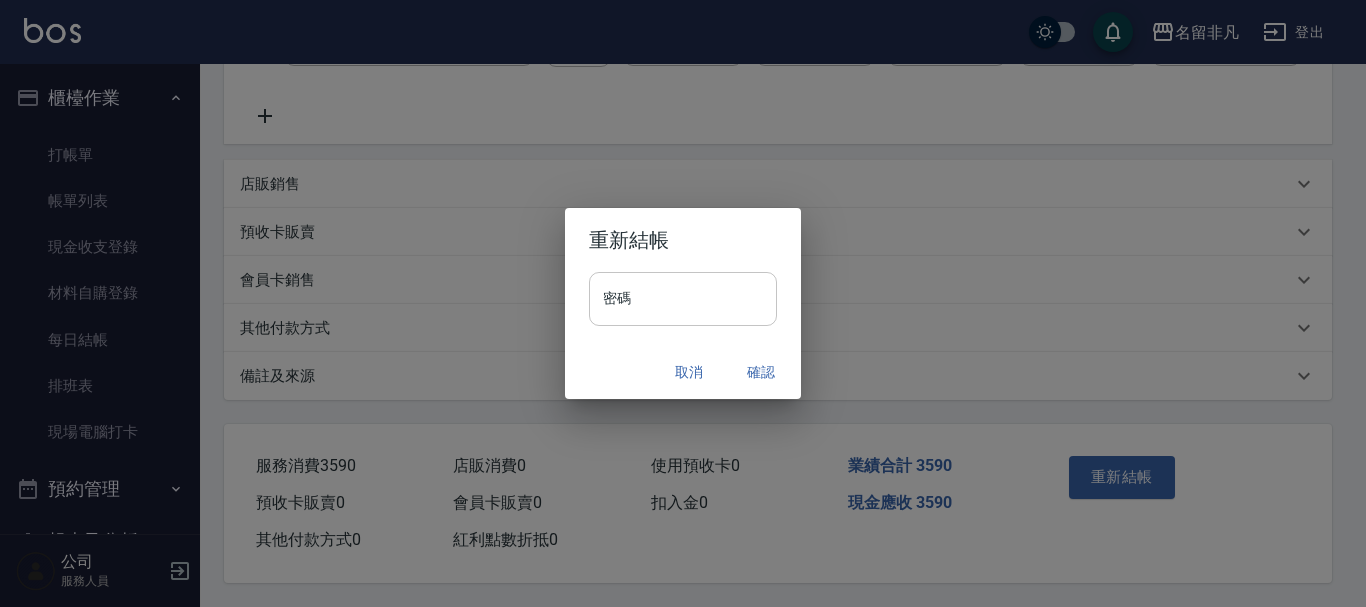 click on "密碼" at bounding box center [683, 299] 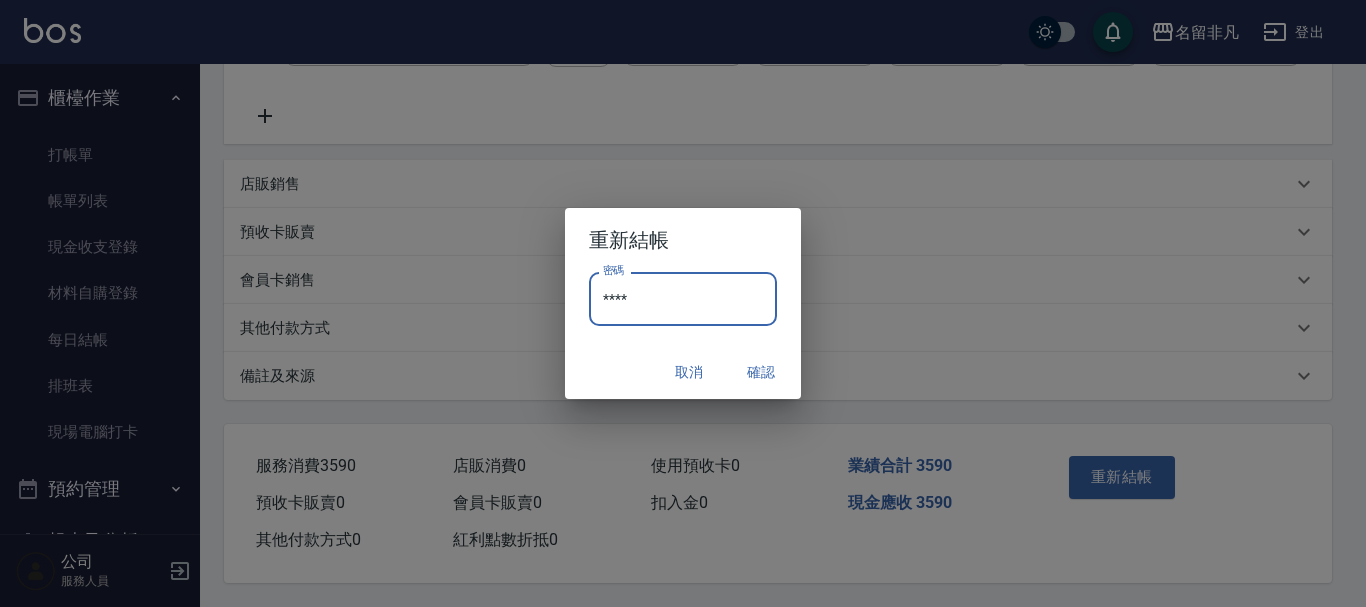 type on "****" 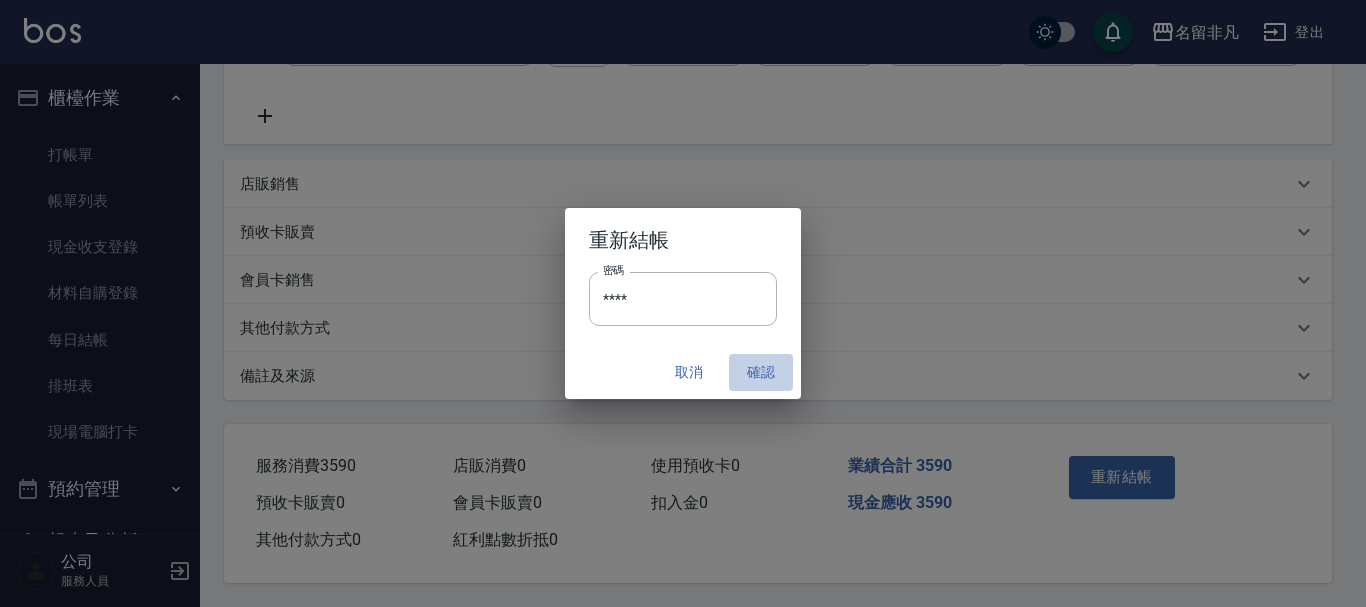 click on "確認" at bounding box center (761, 372) 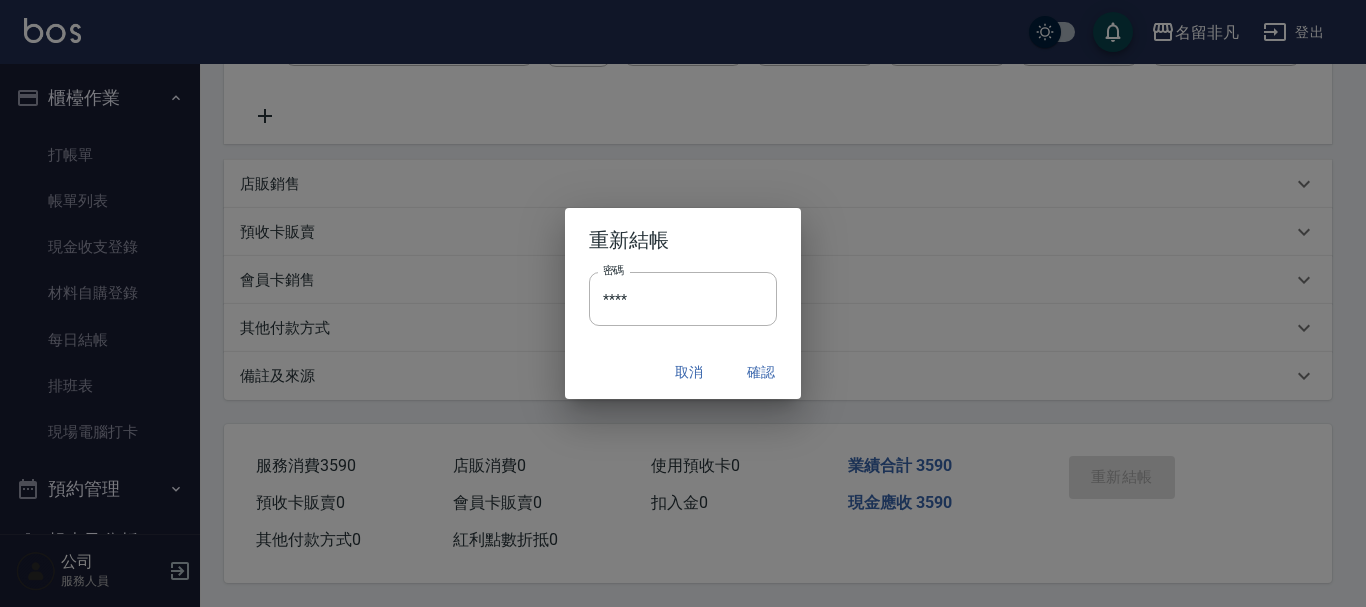 type 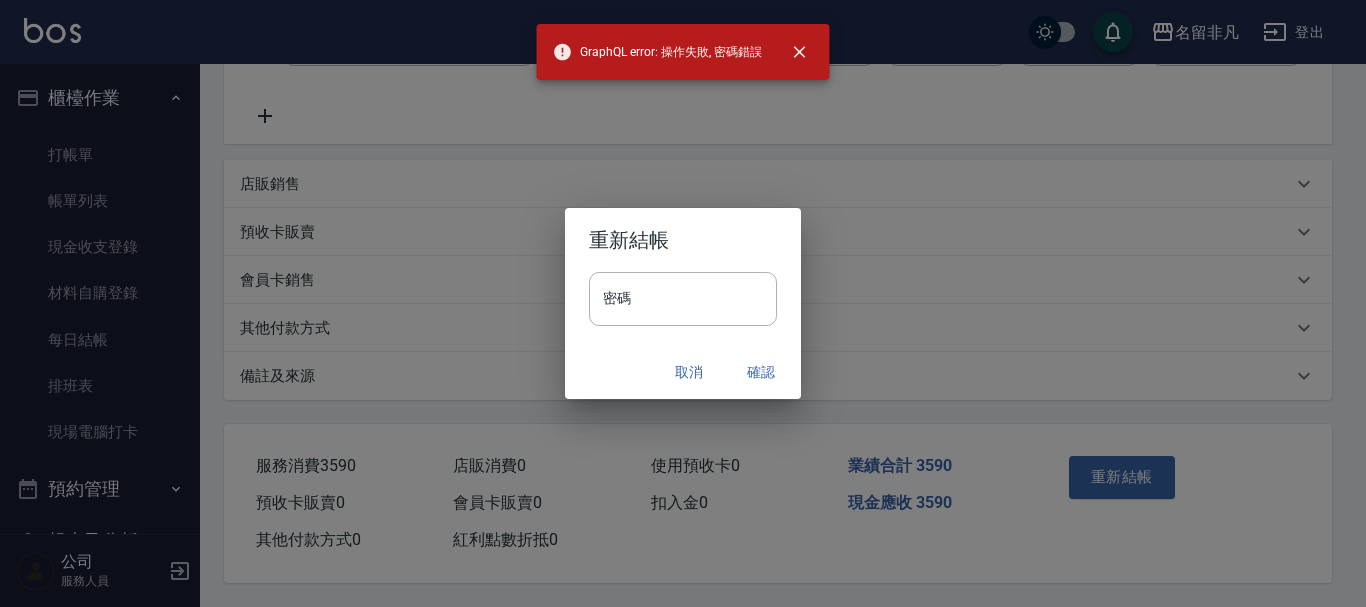 click on "重新結帳 密碼 密碼 取消 確認" at bounding box center [683, 303] 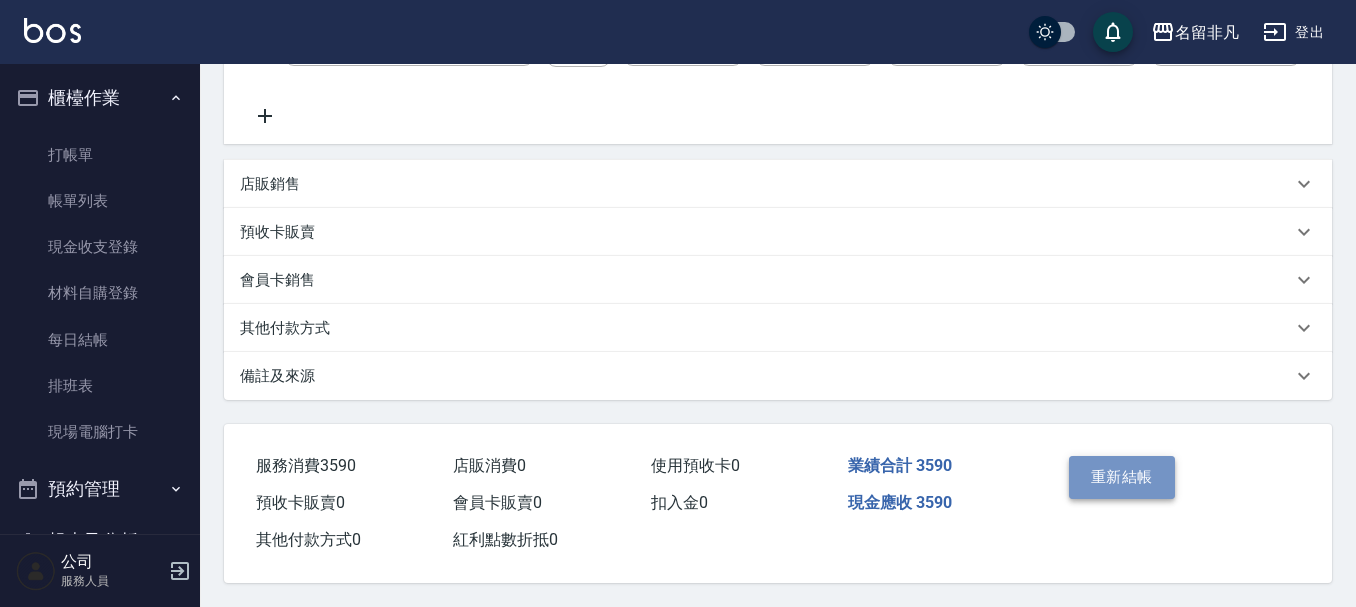 click on "重新結帳" at bounding box center [1122, 477] 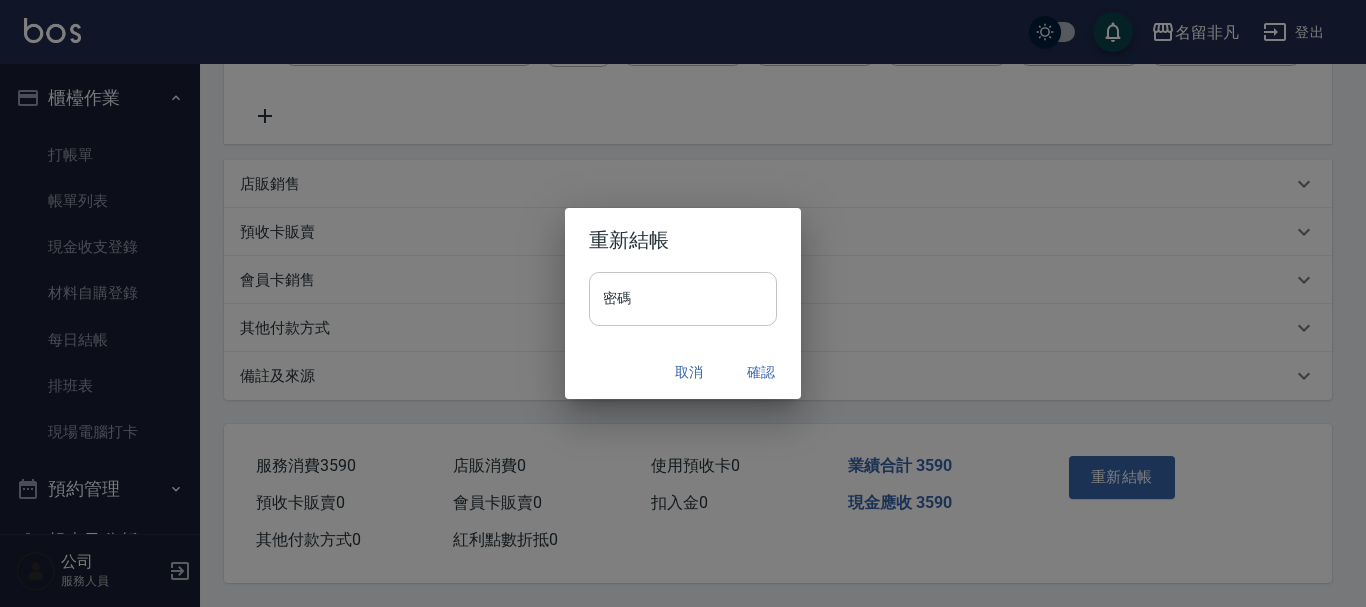 click on "密碼" at bounding box center (683, 299) 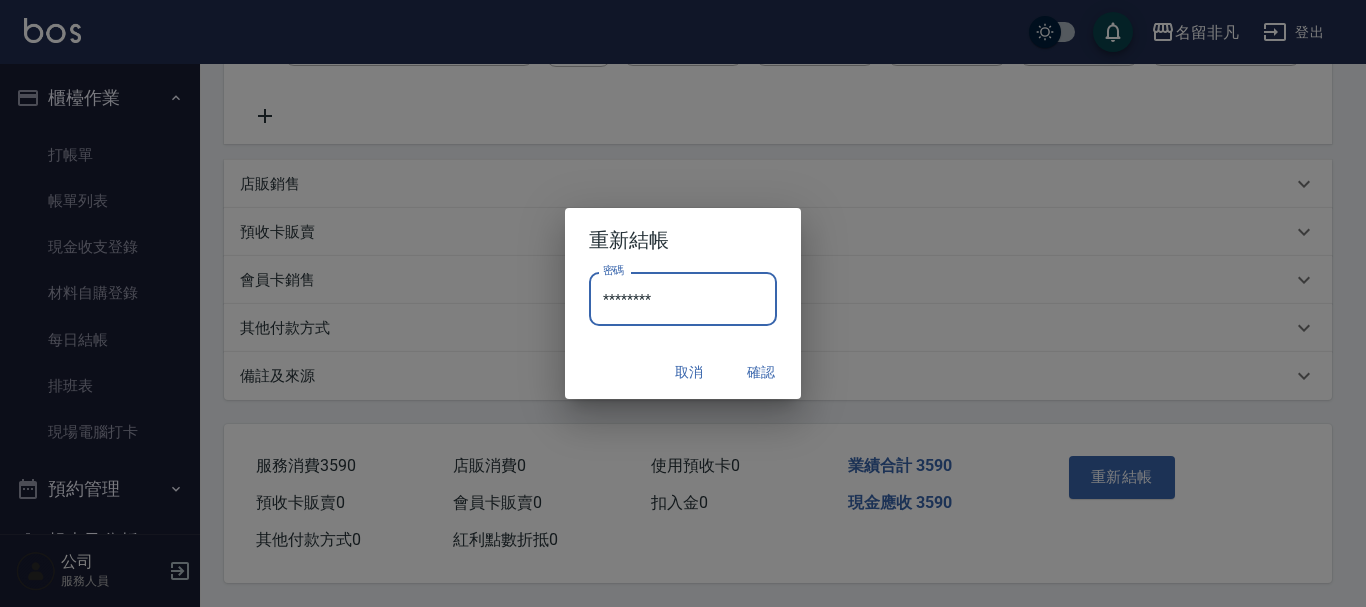 drag, startPoint x: 677, startPoint y: 282, endPoint x: 675, endPoint y: 298, distance: 16.124516 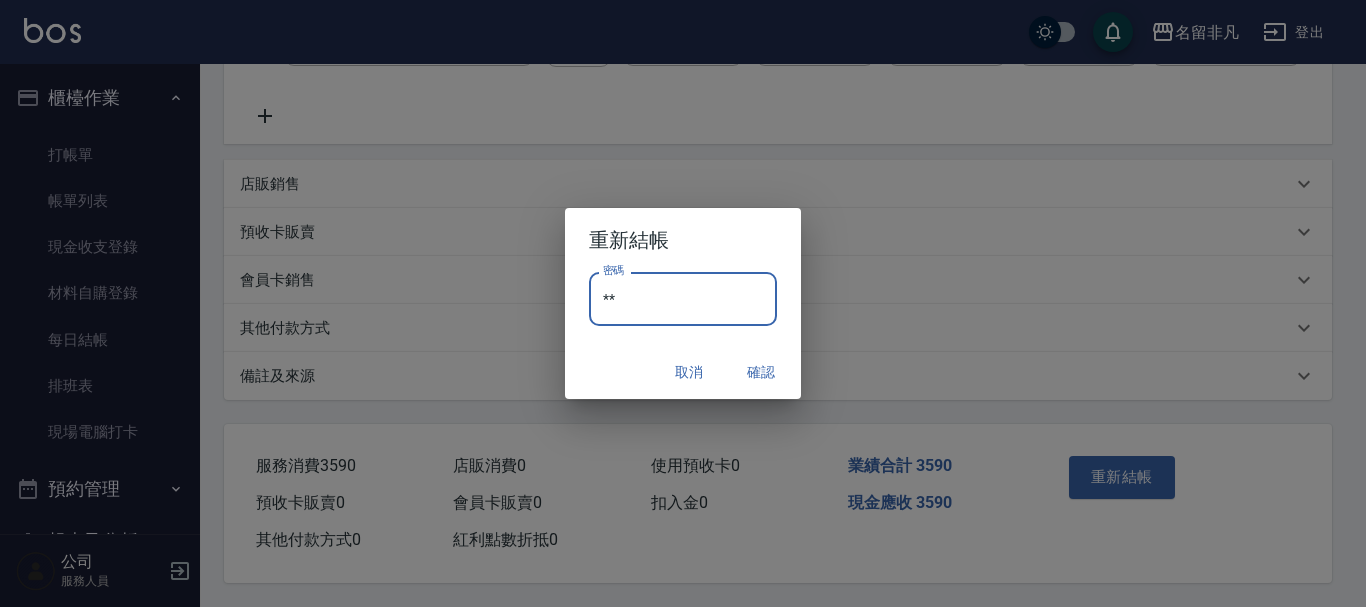 type on "*" 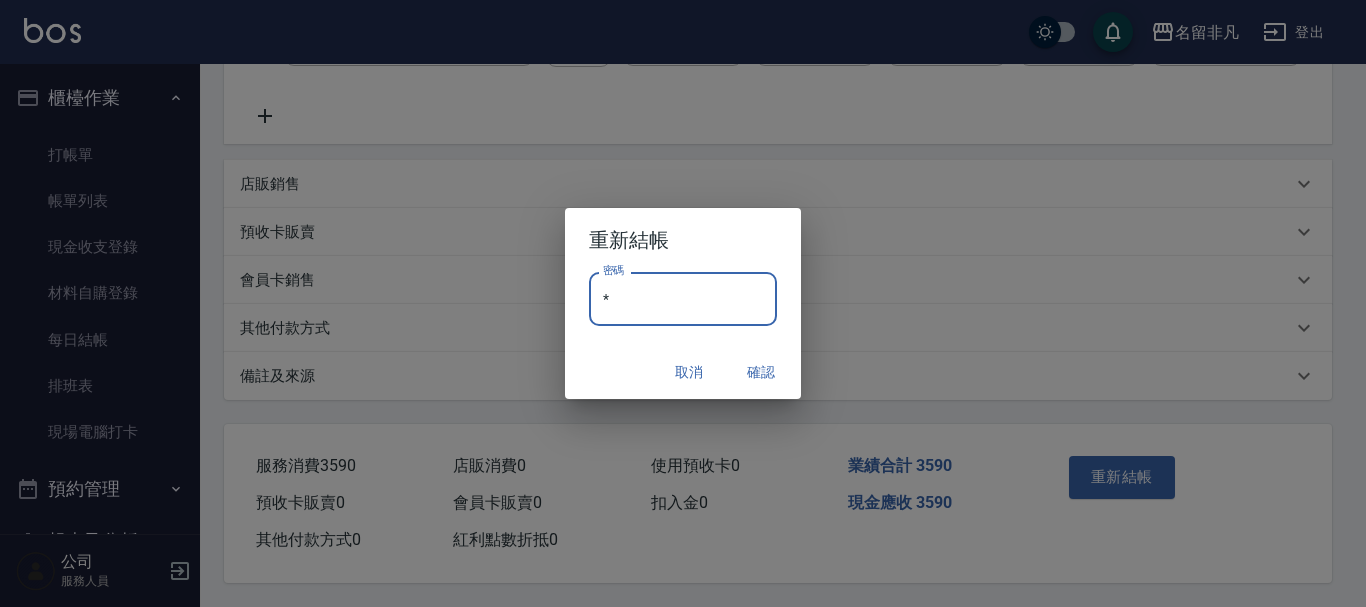 type 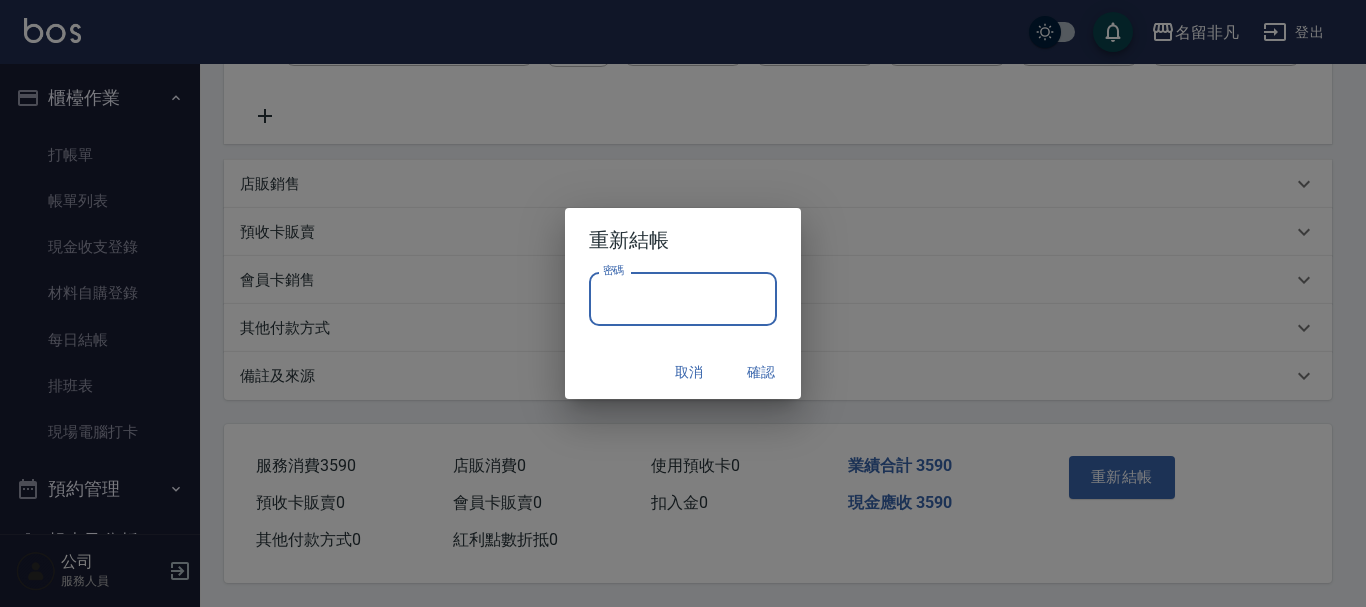 click on "重新結帳 密碼 密碼 取消 確認" at bounding box center [683, 303] 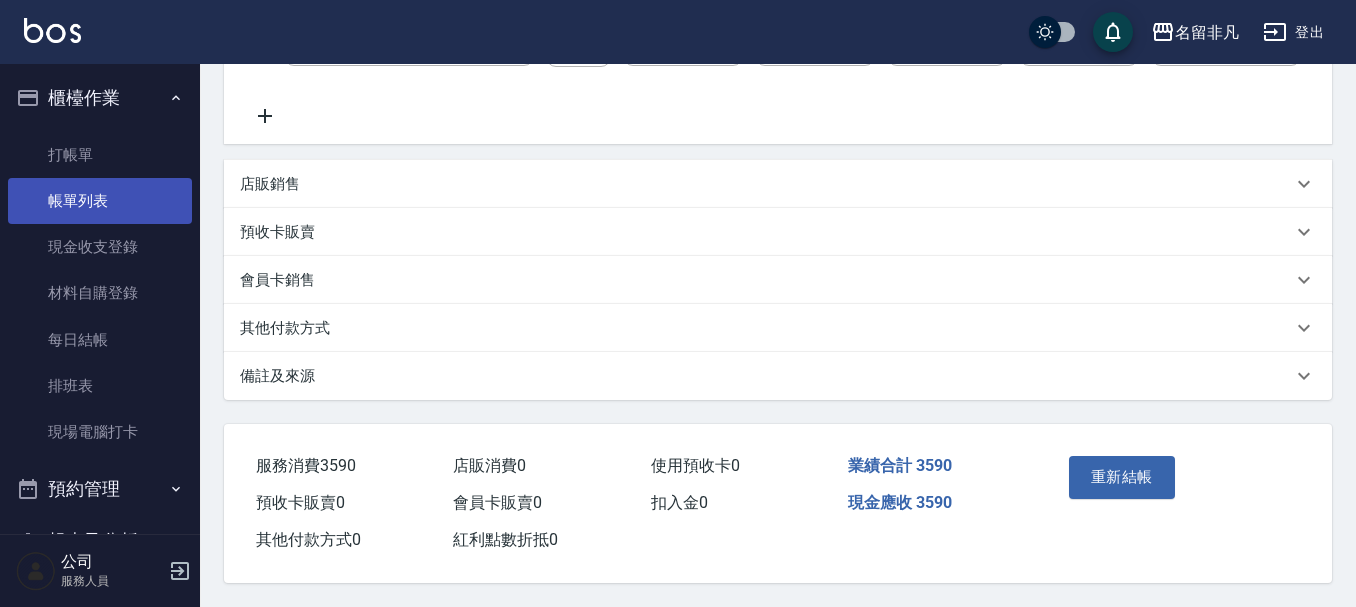 drag, startPoint x: 99, startPoint y: 209, endPoint x: 153, endPoint y: 184, distance: 59.5063 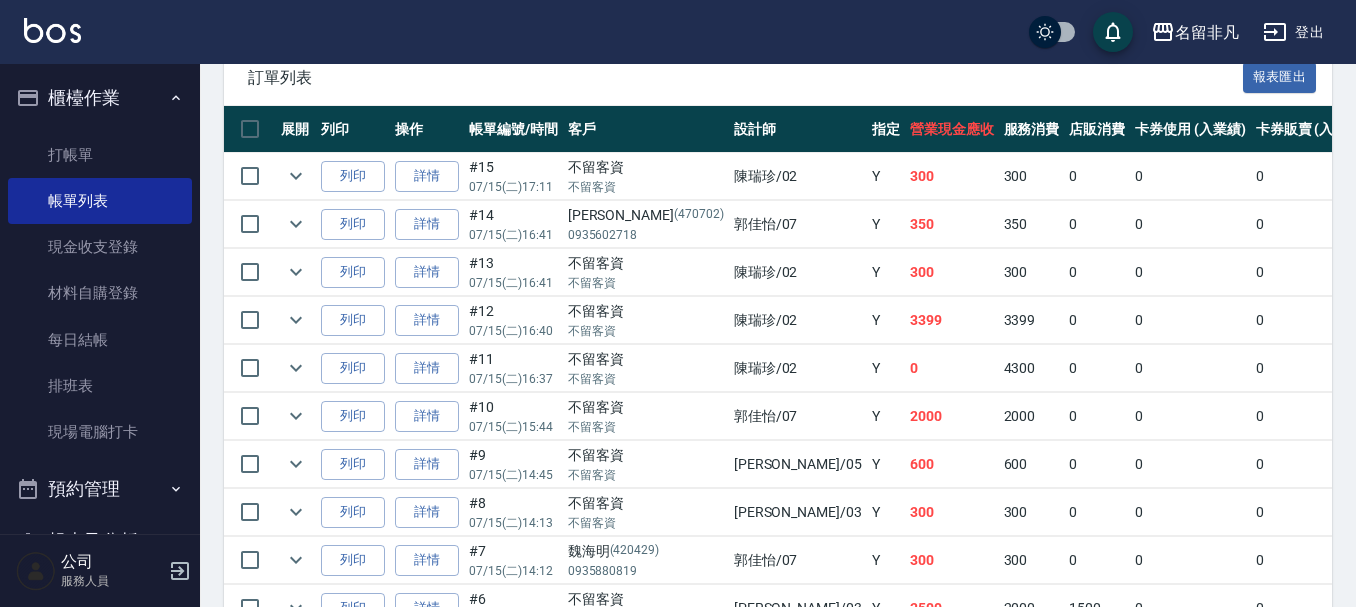 scroll, scrollTop: 371, scrollLeft: 0, axis: vertical 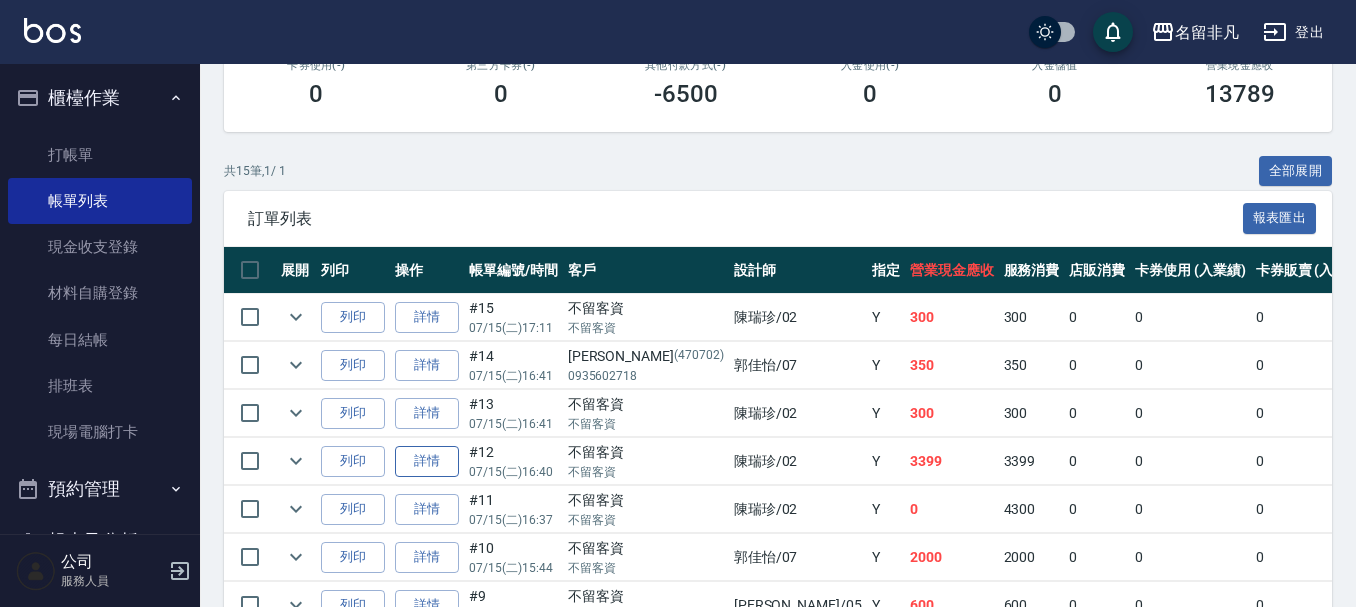 click on "詳情" at bounding box center [427, 461] 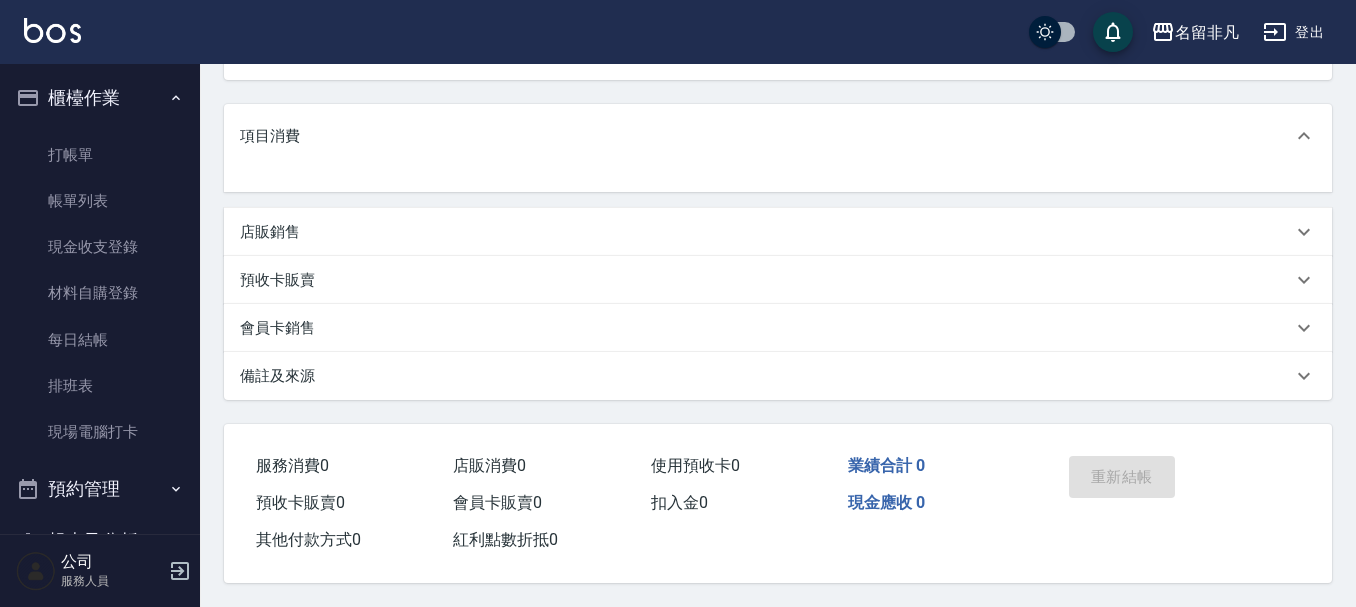 scroll, scrollTop: 0, scrollLeft: 0, axis: both 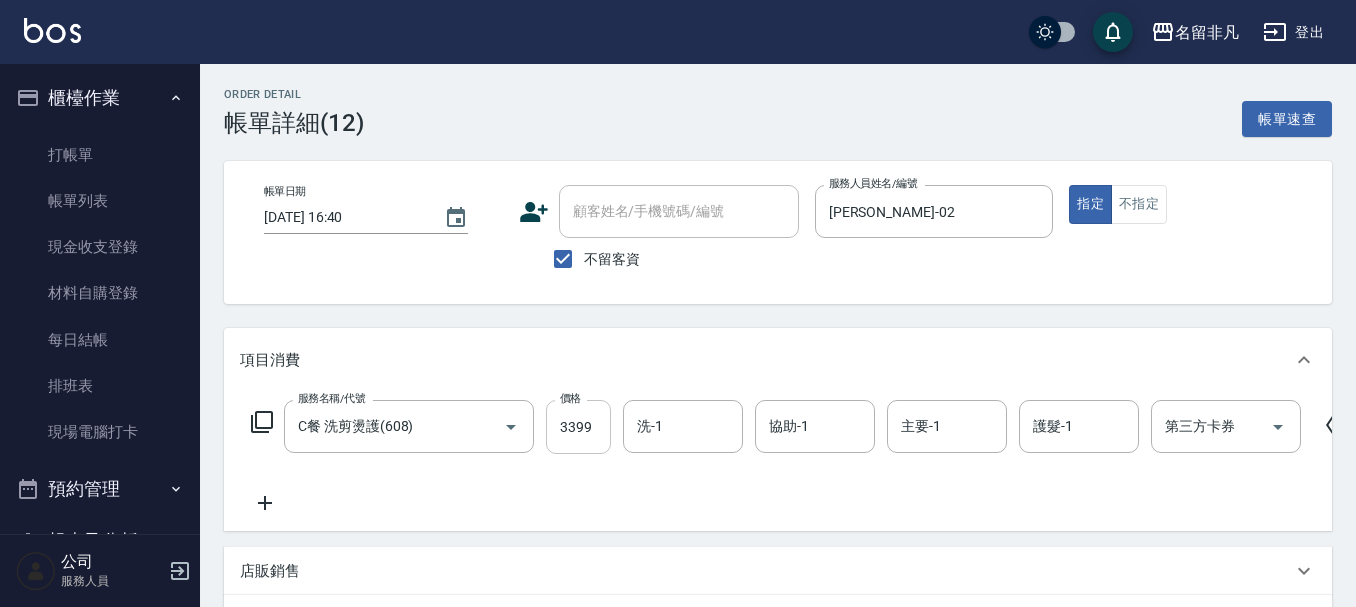 click on "3399" at bounding box center [578, 427] 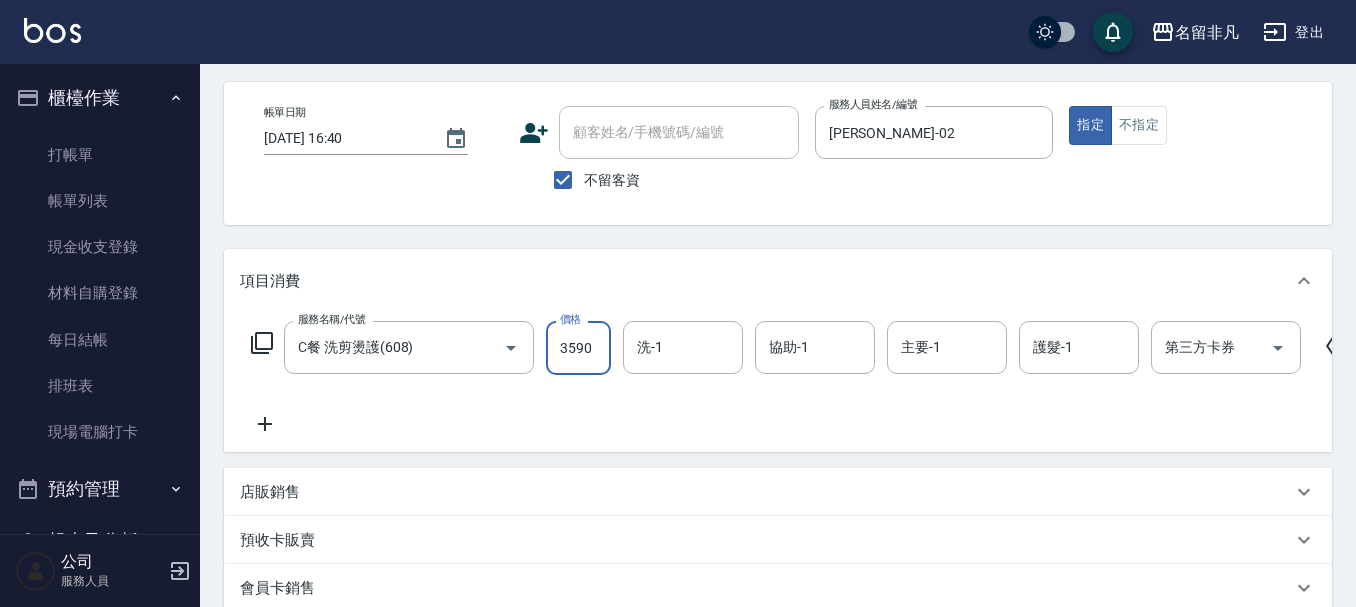 scroll, scrollTop: 11, scrollLeft: 0, axis: vertical 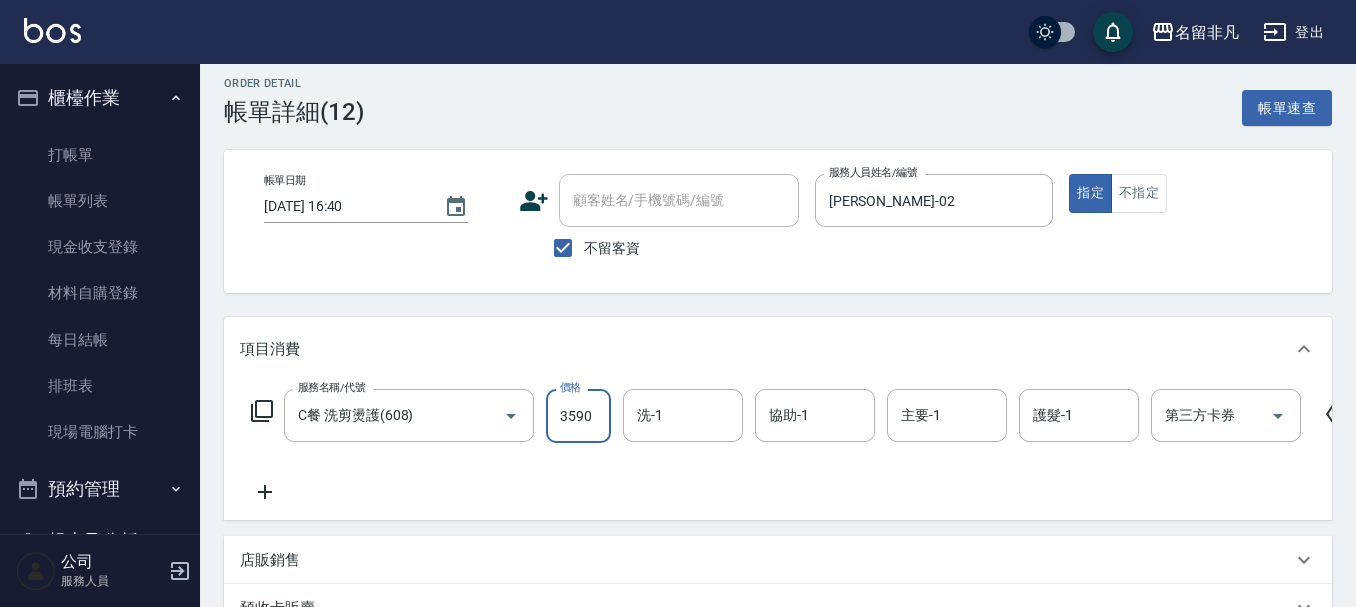 type on "3590" 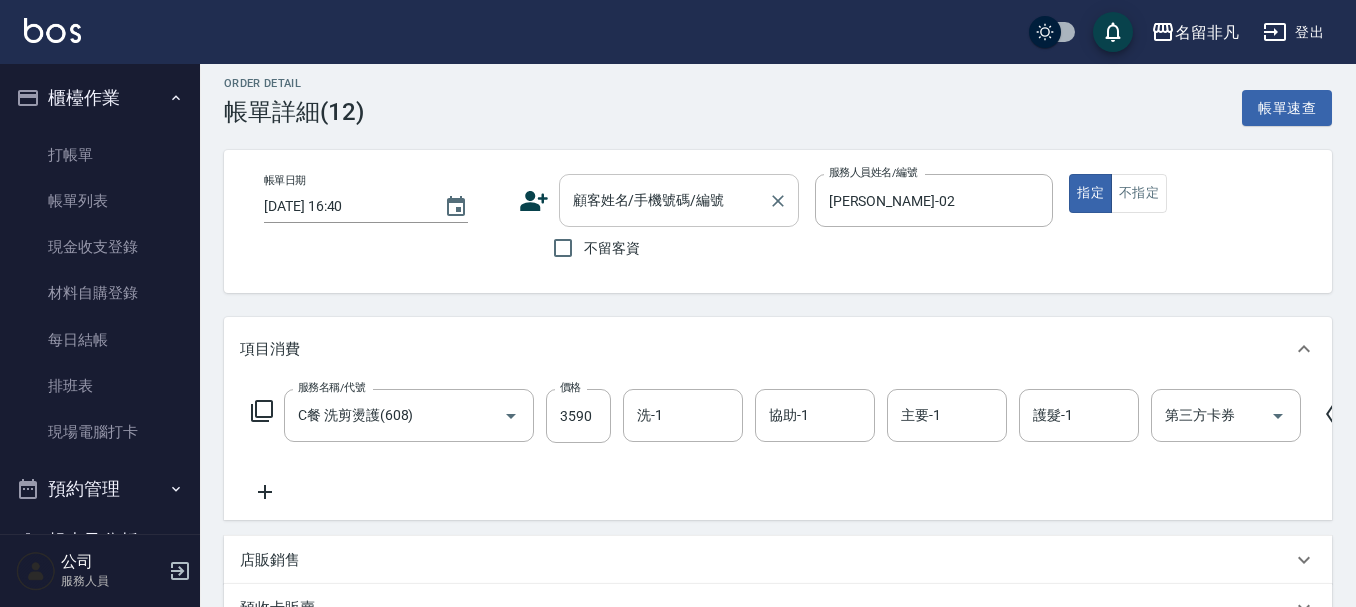 click on "顧客姓名/手機號碼/編號" at bounding box center [664, 200] 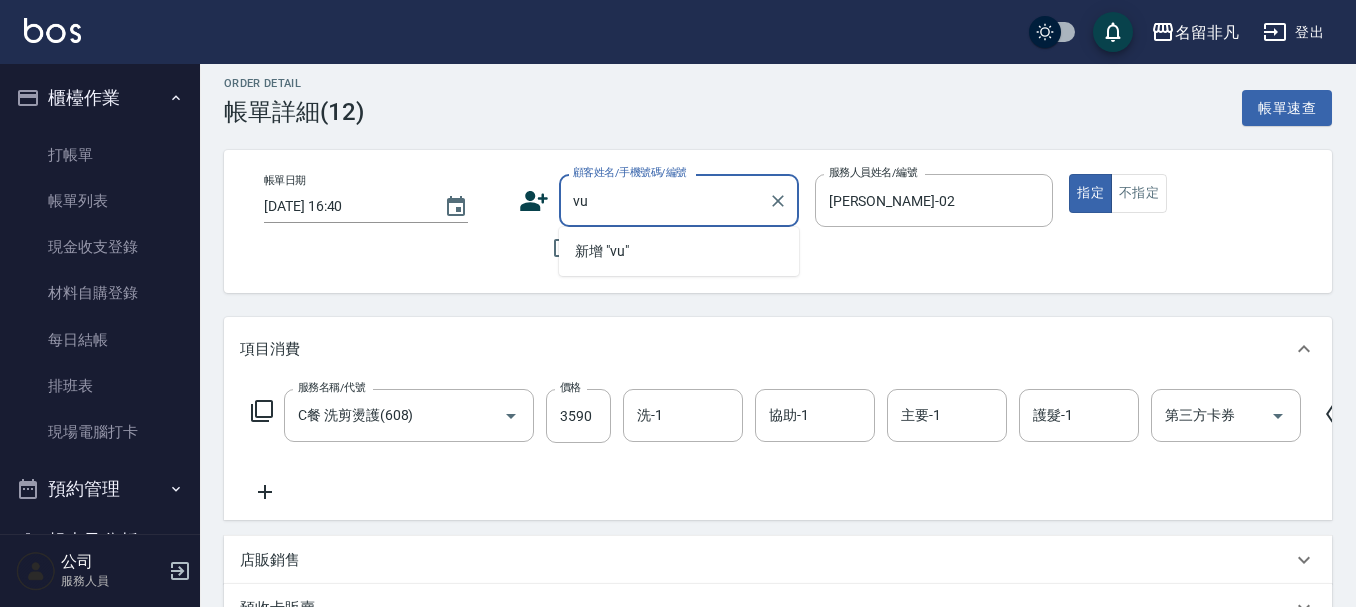 type on "v" 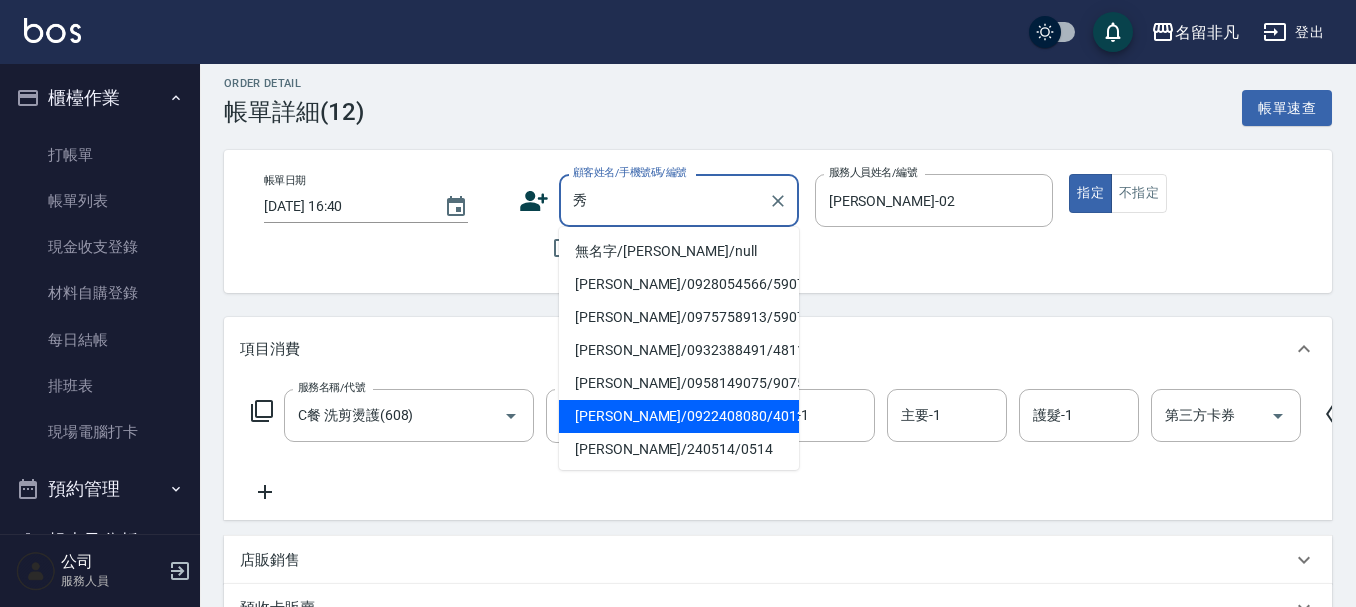type on "[PERSON_NAME]/0922408080/401220" 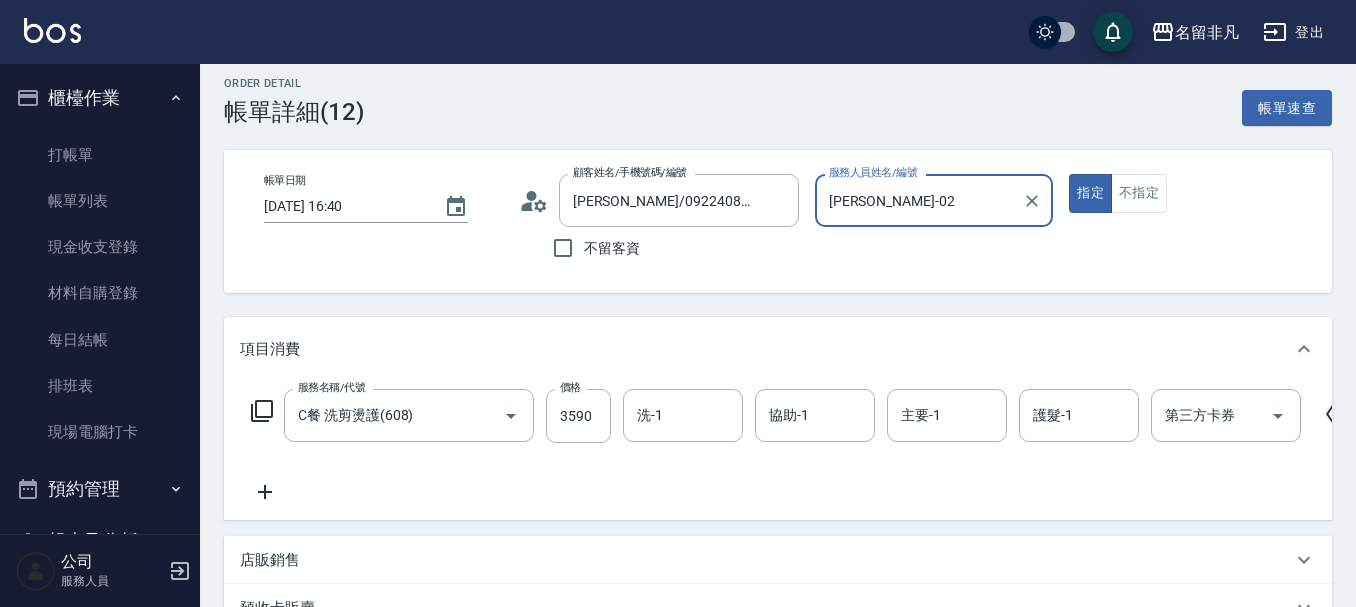 click on "指定" at bounding box center (1090, 193) 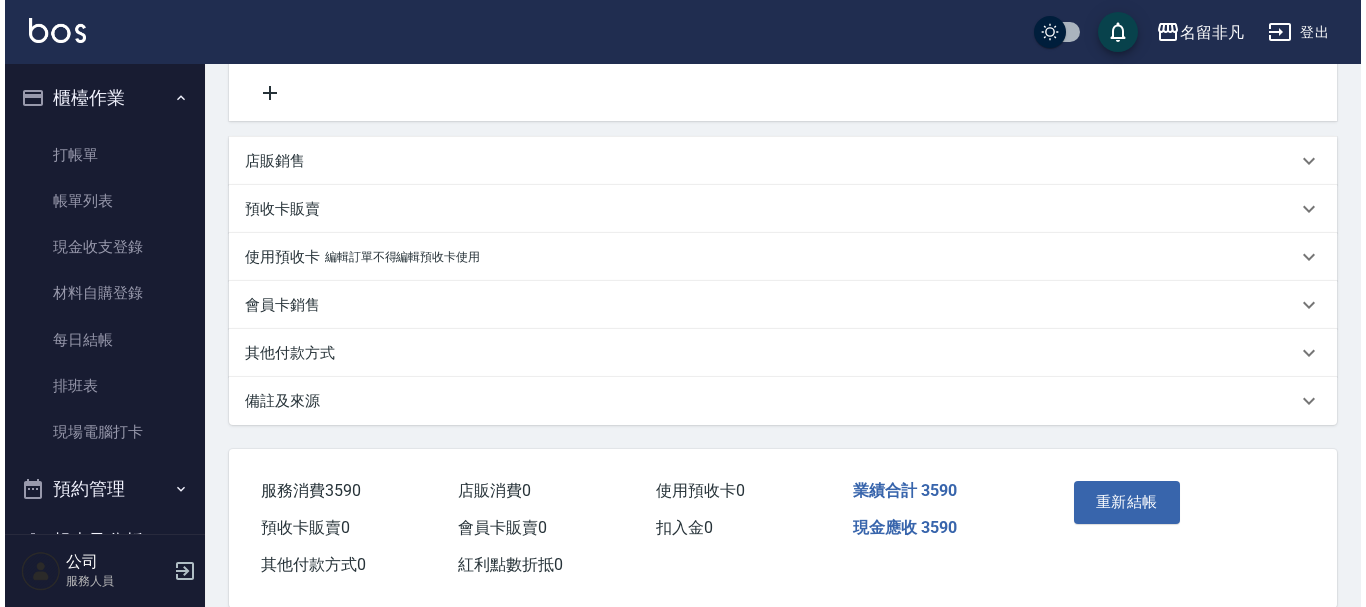 scroll, scrollTop: 411, scrollLeft: 0, axis: vertical 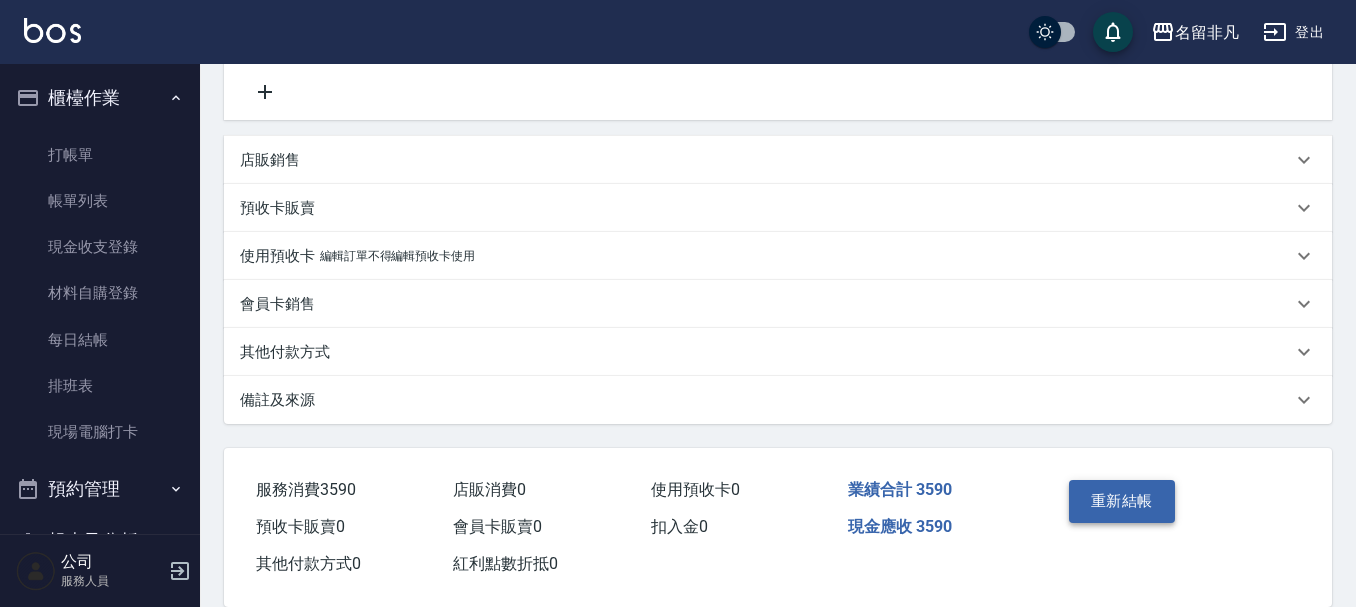 click on "重新結帳" at bounding box center [1122, 501] 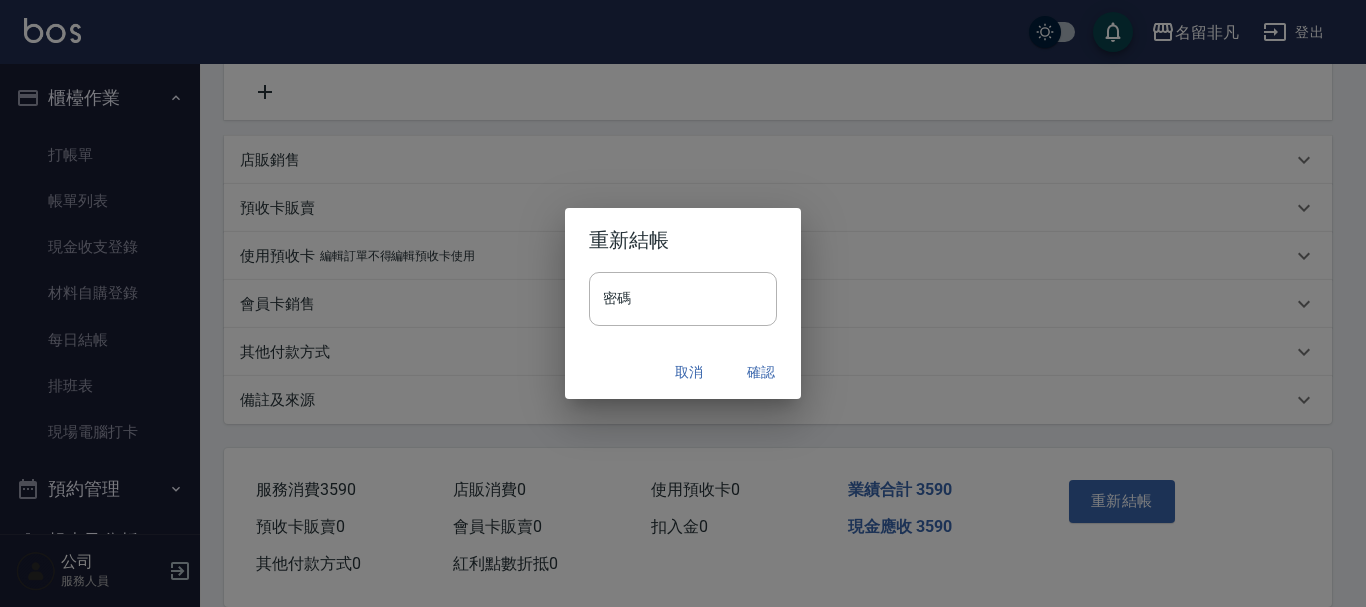 drag, startPoint x: 650, startPoint y: 311, endPoint x: 703, endPoint y: 327, distance: 55.362442 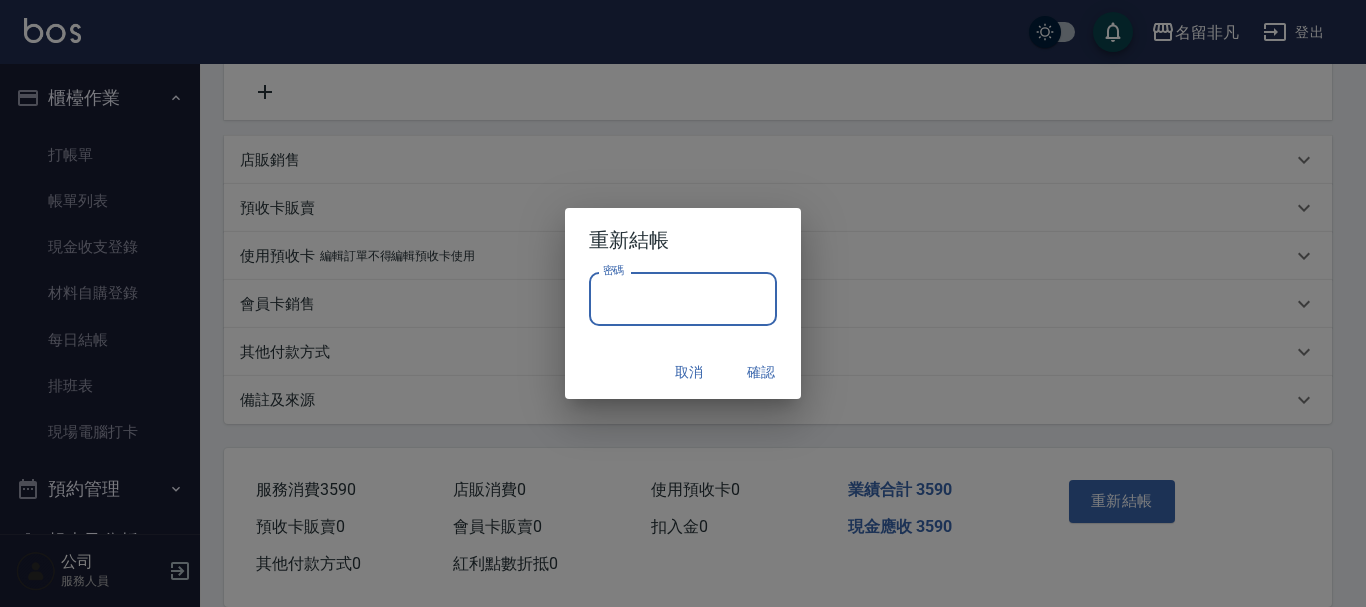 click on "密碼" at bounding box center [683, 299] 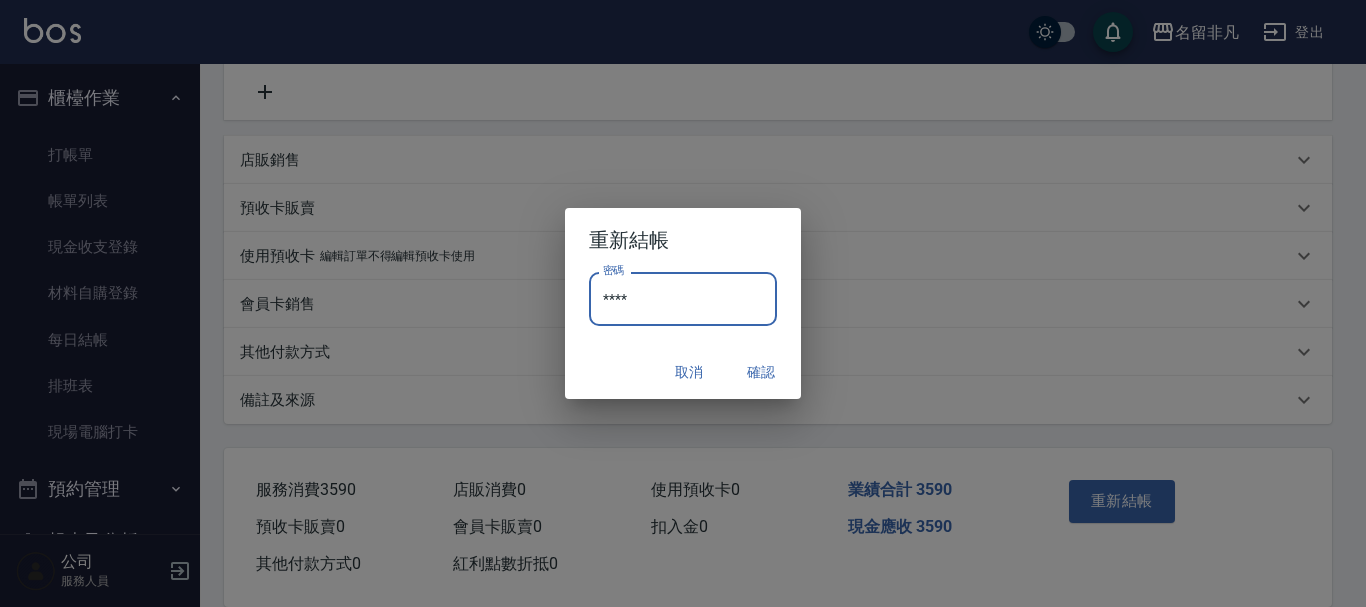 type on "****" 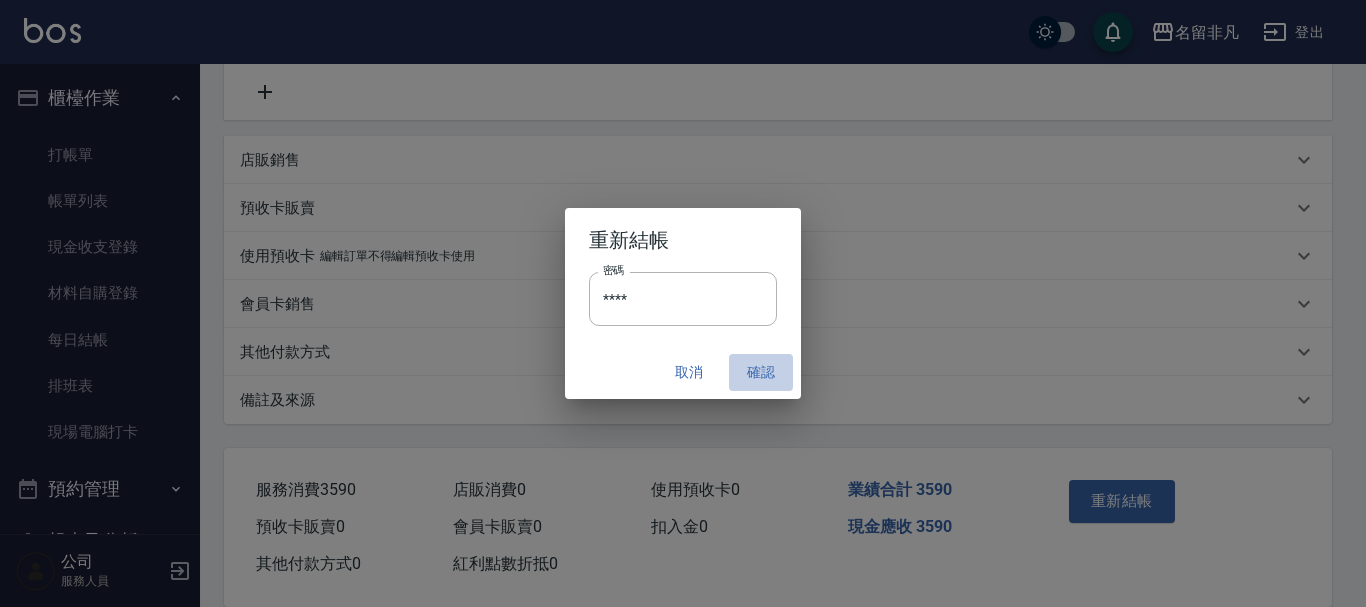 click on "確認" at bounding box center [761, 372] 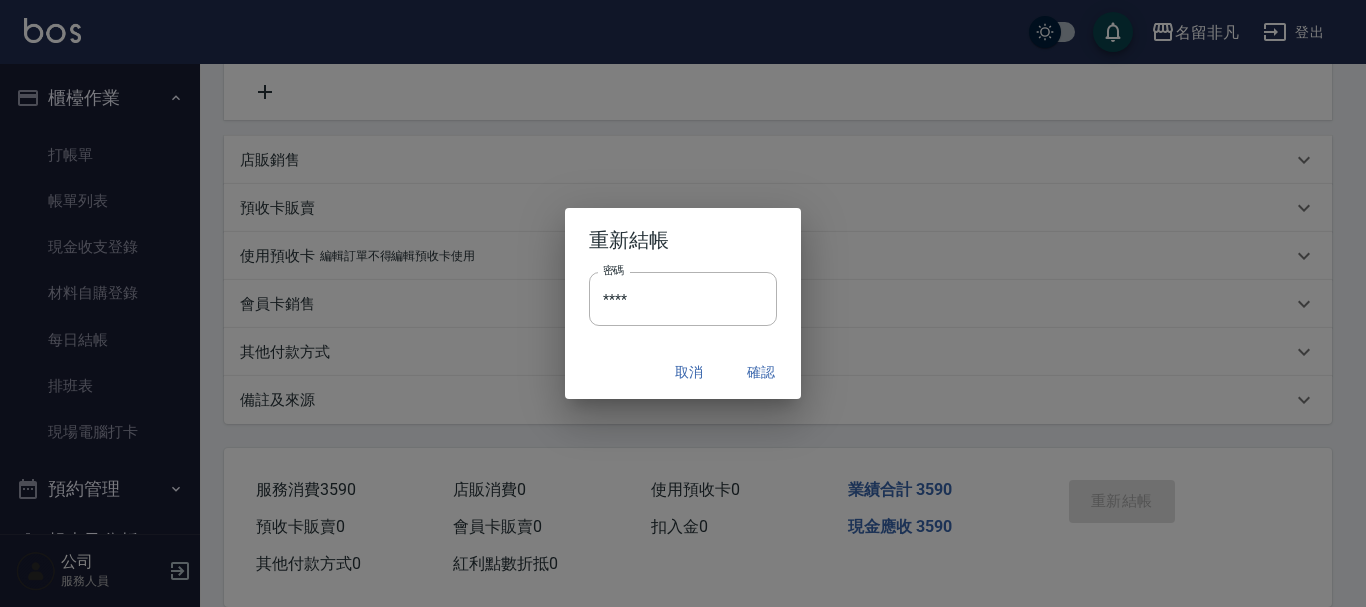 click on "Order detail 帳單詳細  (12) 帳單速查 帳單日期 [DATE] 16:40 顧客姓名/手機號碼/編號 [PERSON_NAME]/0922408080/401220 顧客姓名/手機號碼/編號 不留客資 服務人員姓名/編號 [PERSON_NAME]02 服務人員姓名/編號 指定 不指定 項目消費 服務名稱/代號 C餐 洗剪燙護(608) 服務名稱/代號 價格 3590 價格 洗-1 洗-1 協助-1 協助-1 主要-1 主要-1 護髮-1 護髮-1 第三方卡券 第三方卡券 店販銷售 服務人員姓名/編號 服務人員姓名/編號 商品代號/名稱 商品代號/名稱 預收卡販賣 卡券名稱/代號 卡券名稱/代號 使用預收卡 編輯訂單不得編輯預收卡使用 卡券名稱/代號 卡券名稱/代號 會員卡銷售 服務人員姓名/編號 服務人員姓名/編號 會員卡名稱/代號 會員卡名稱/代號 其他付款方式 其他付款方式 其他付款方式 異動入金 備註及來源 備註 備註 訂單來源 ​ 訂單來源 服務消費  3590 店販消費  0 使用預收卡  0 業績合計" at bounding box center (678, 110) 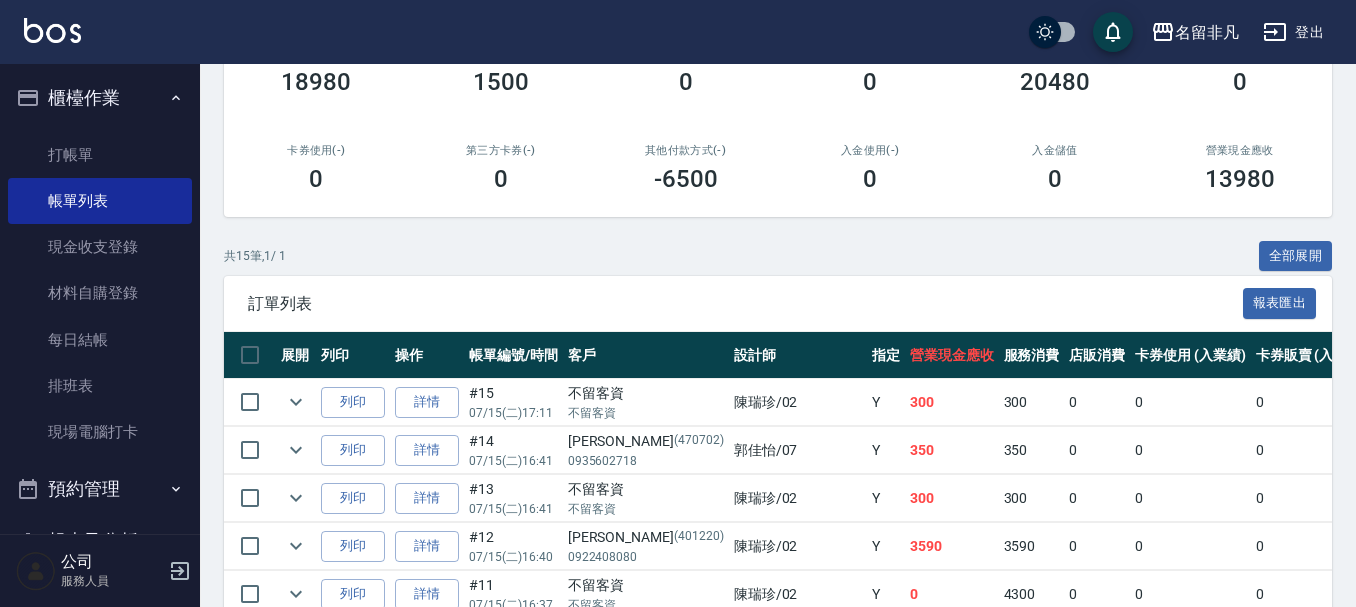 scroll, scrollTop: 300, scrollLeft: 0, axis: vertical 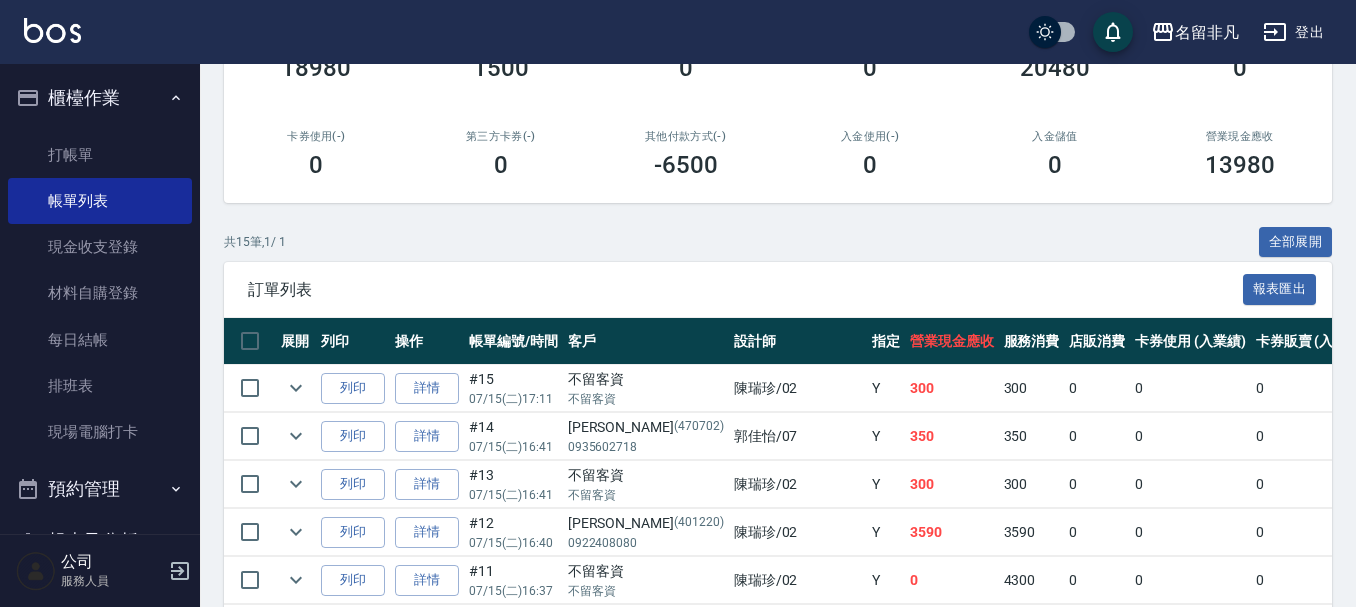 click on "櫃檯作業" at bounding box center [100, 98] 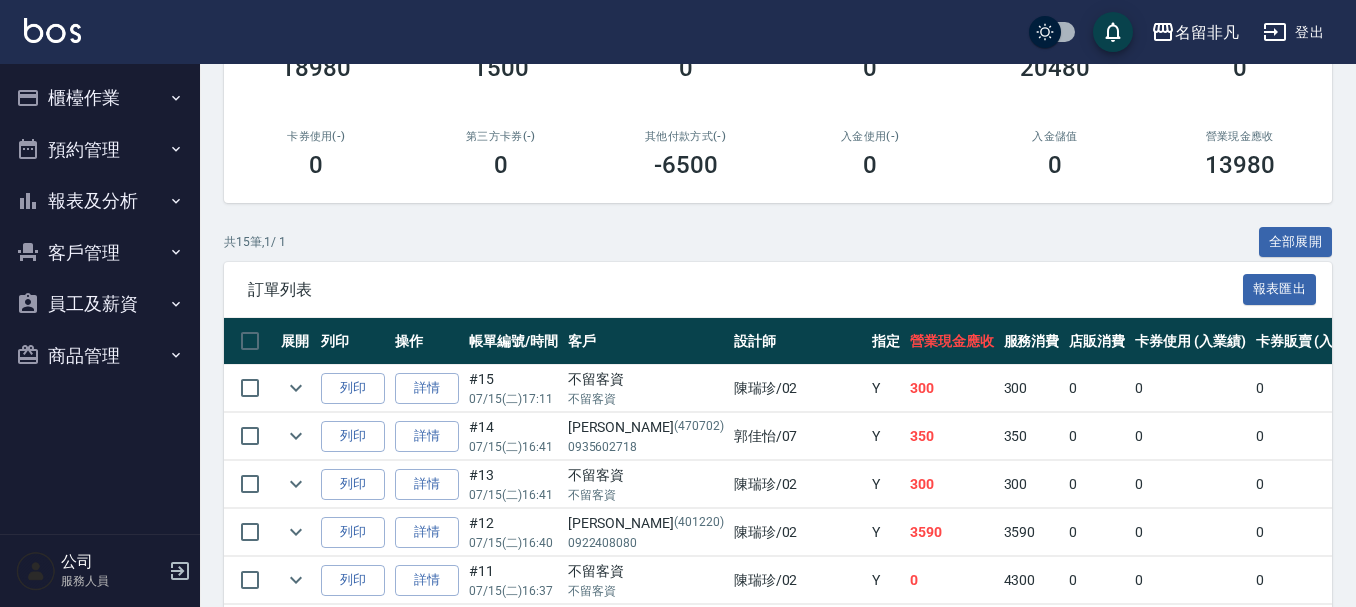 click on "報表及分析" at bounding box center (100, 201) 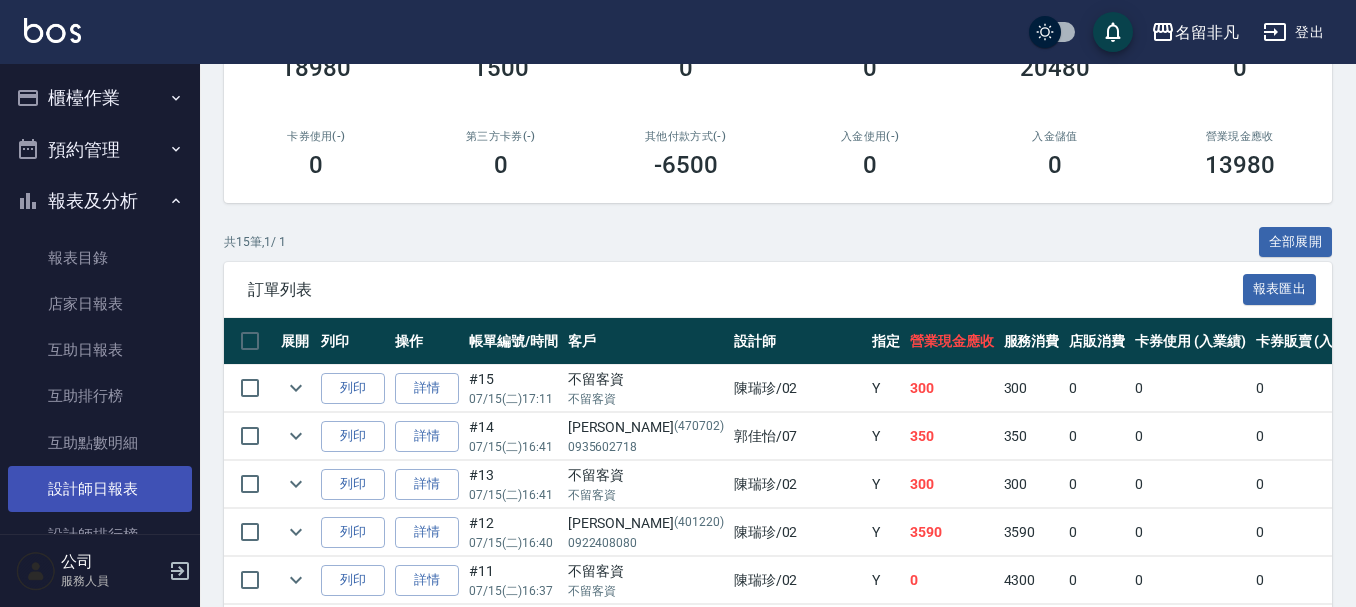 click on "設計師日報表" at bounding box center (100, 489) 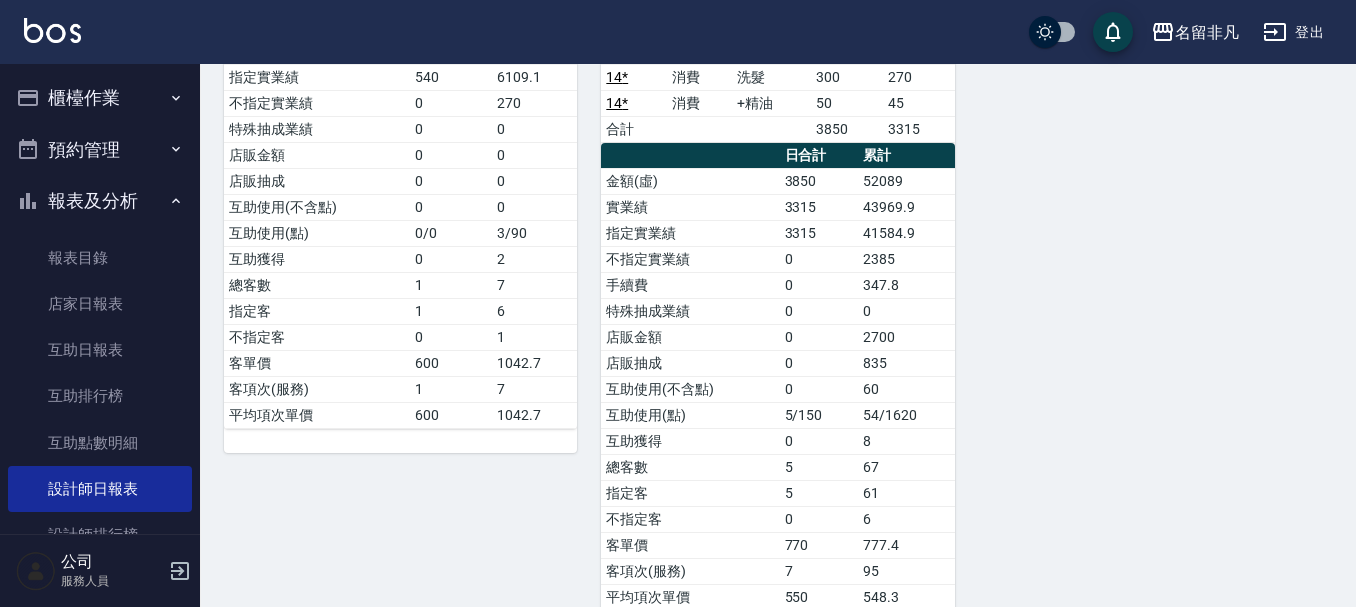 scroll, scrollTop: 1200, scrollLeft: 0, axis: vertical 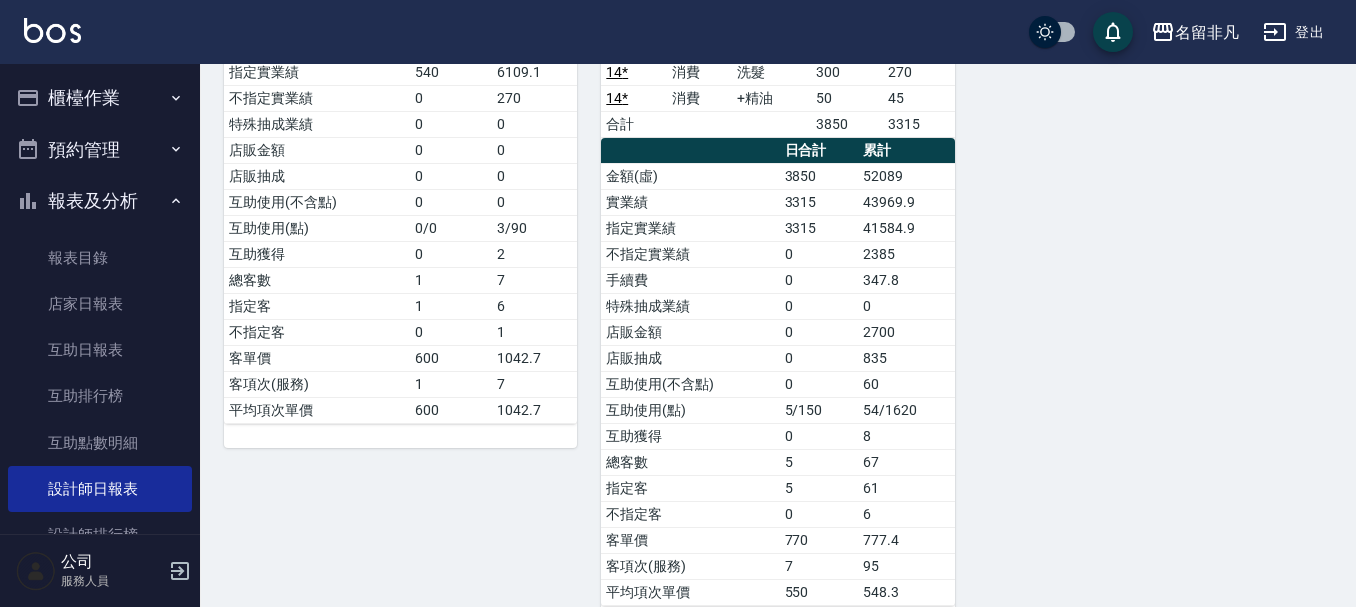 click on "報表及分析" at bounding box center [100, 201] 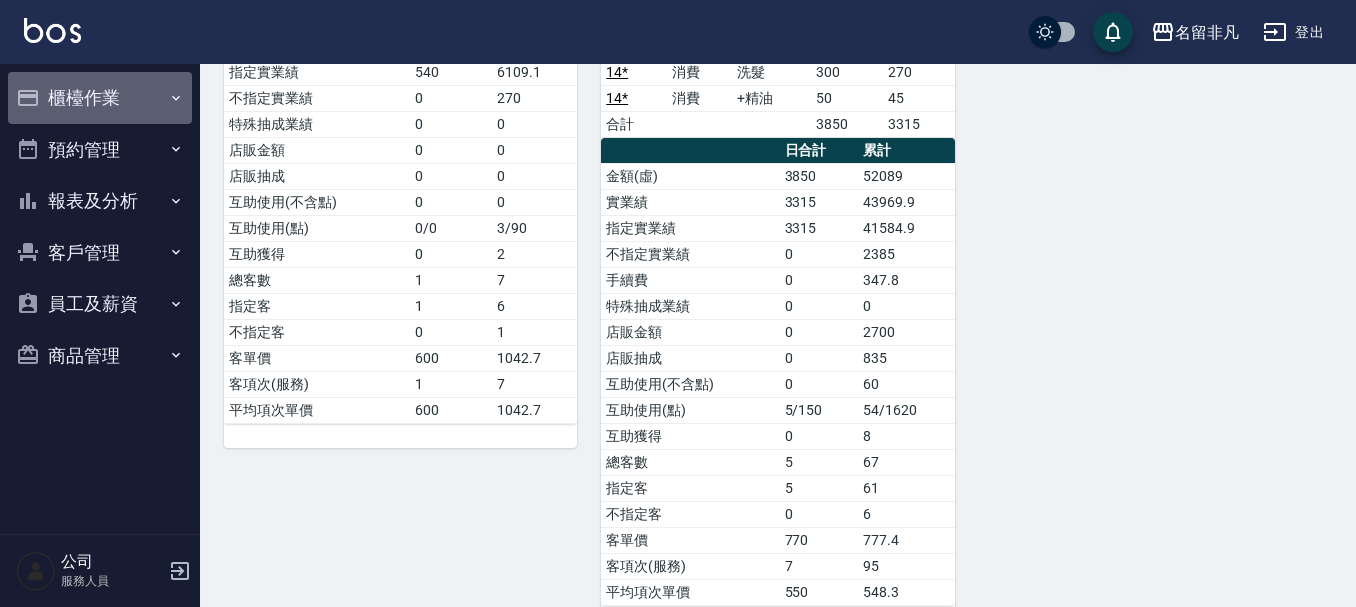 click on "櫃檯作業" at bounding box center (100, 98) 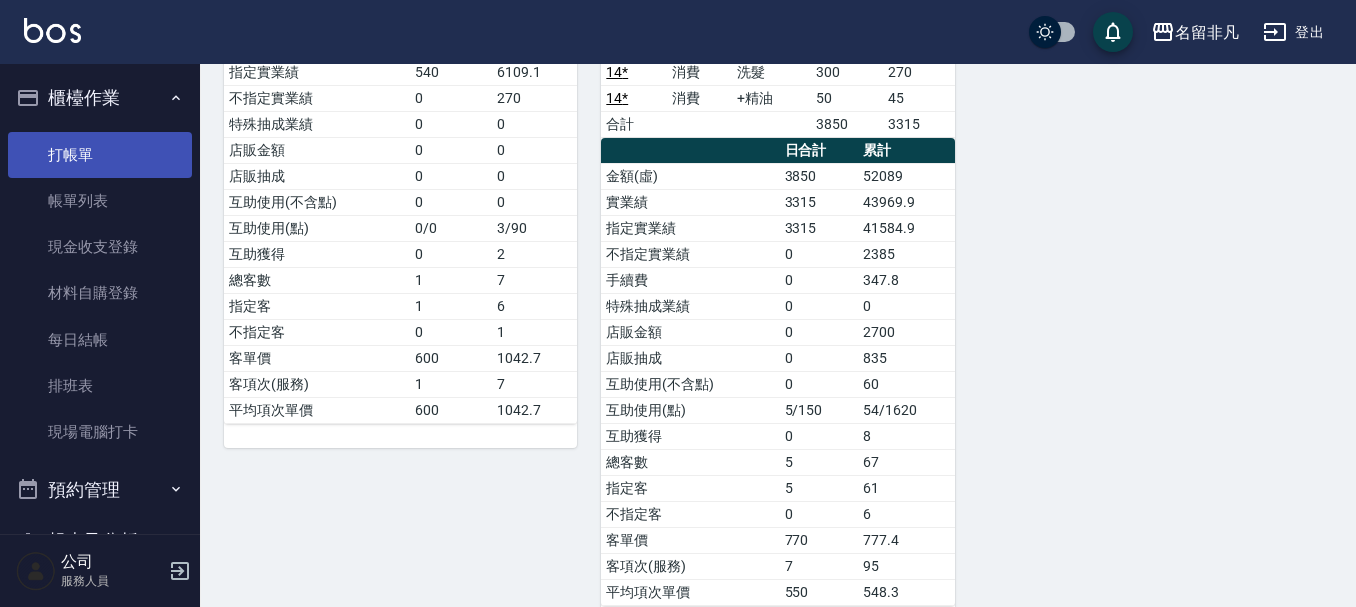 click on "打帳單" at bounding box center (100, 155) 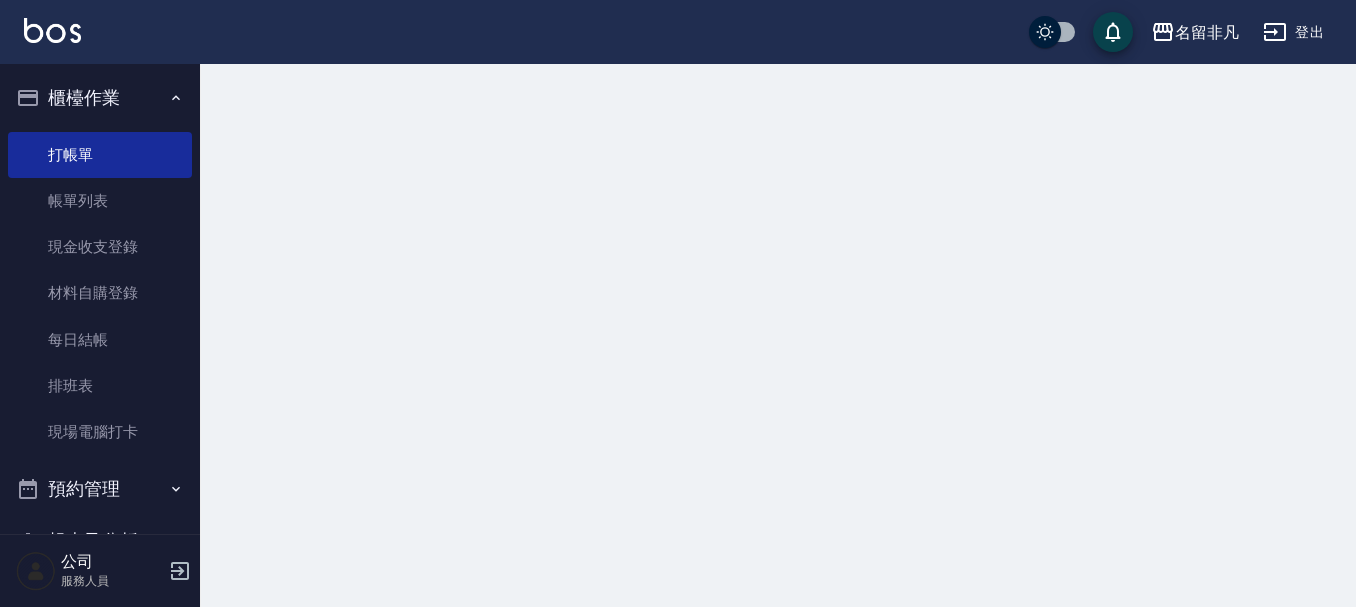 scroll, scrollTop: 0, scrollLeft: 0, axis: both 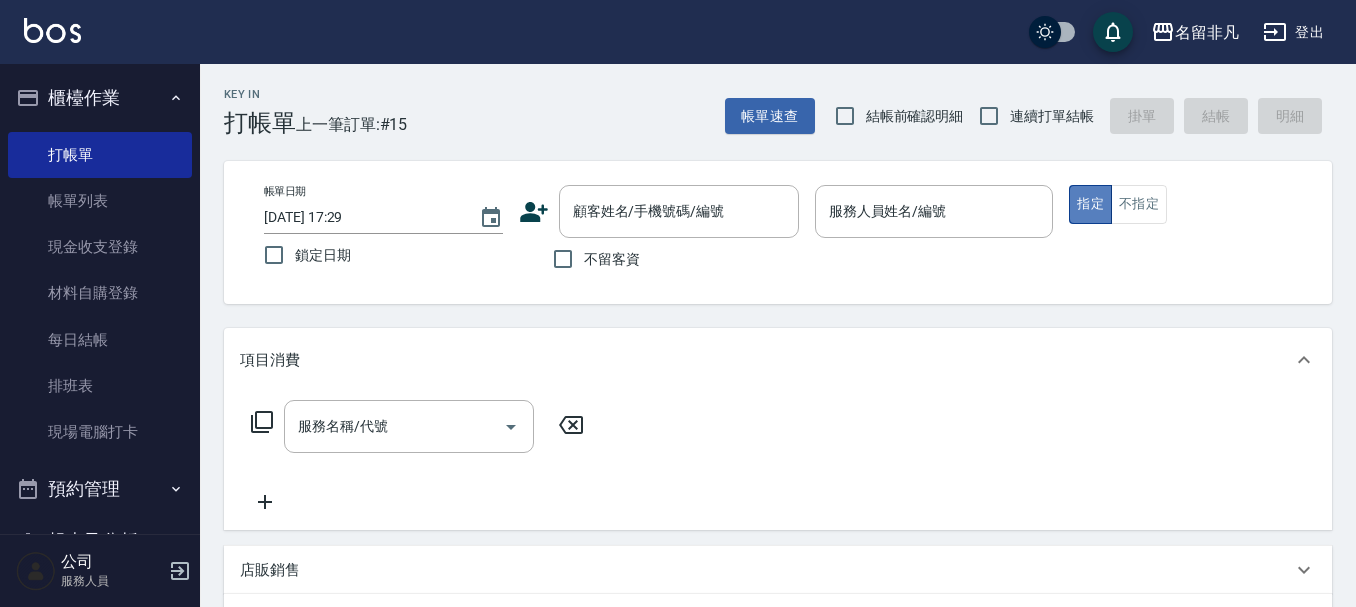 click on "指定" at bounding box center (1090, 204) 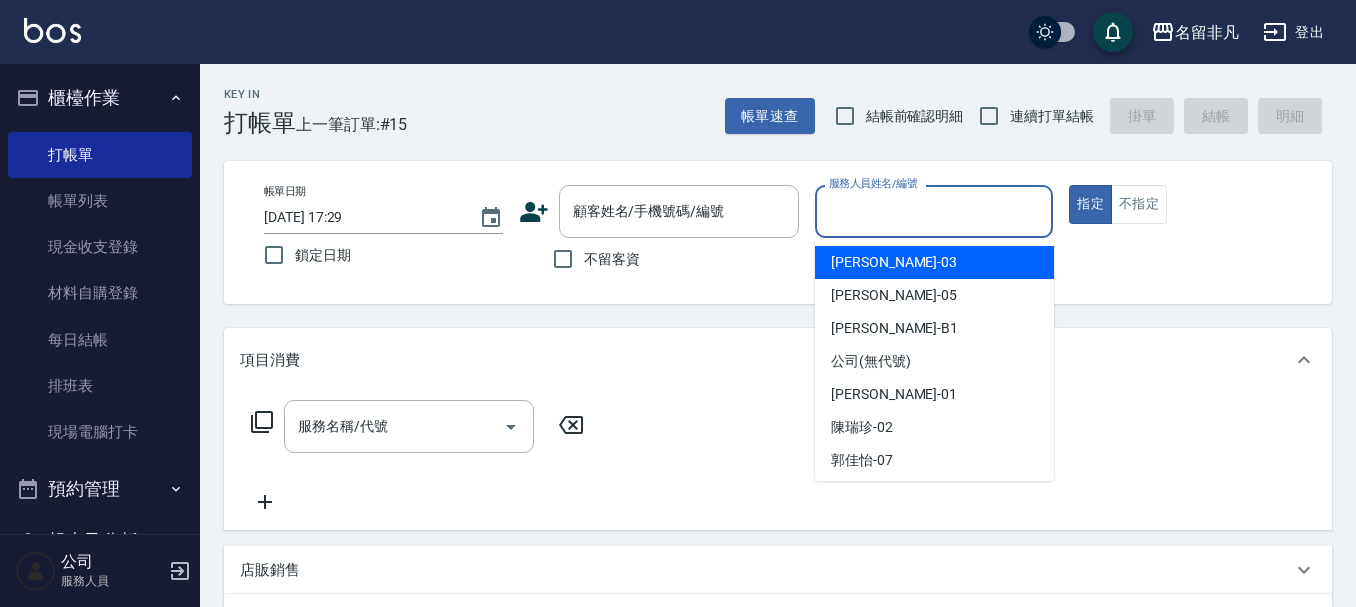 click on "服務人員姓名/編號" at bounding box center [934, 211] 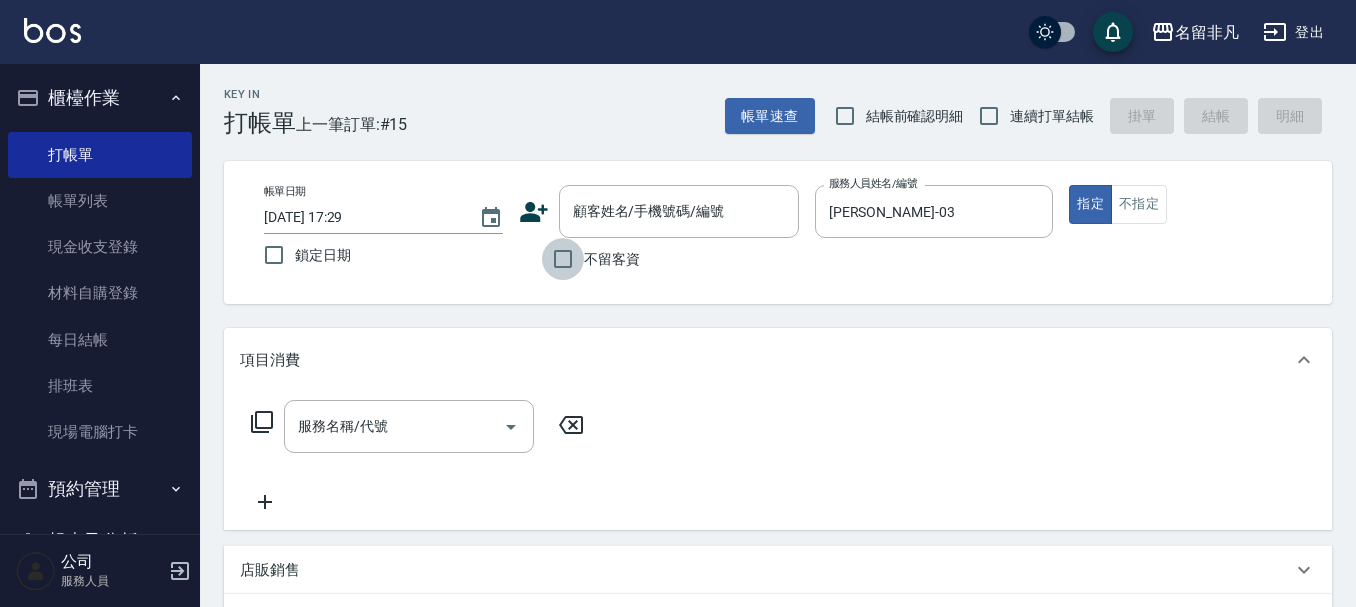 click on "不留客資" at bounding box center [563, 259] 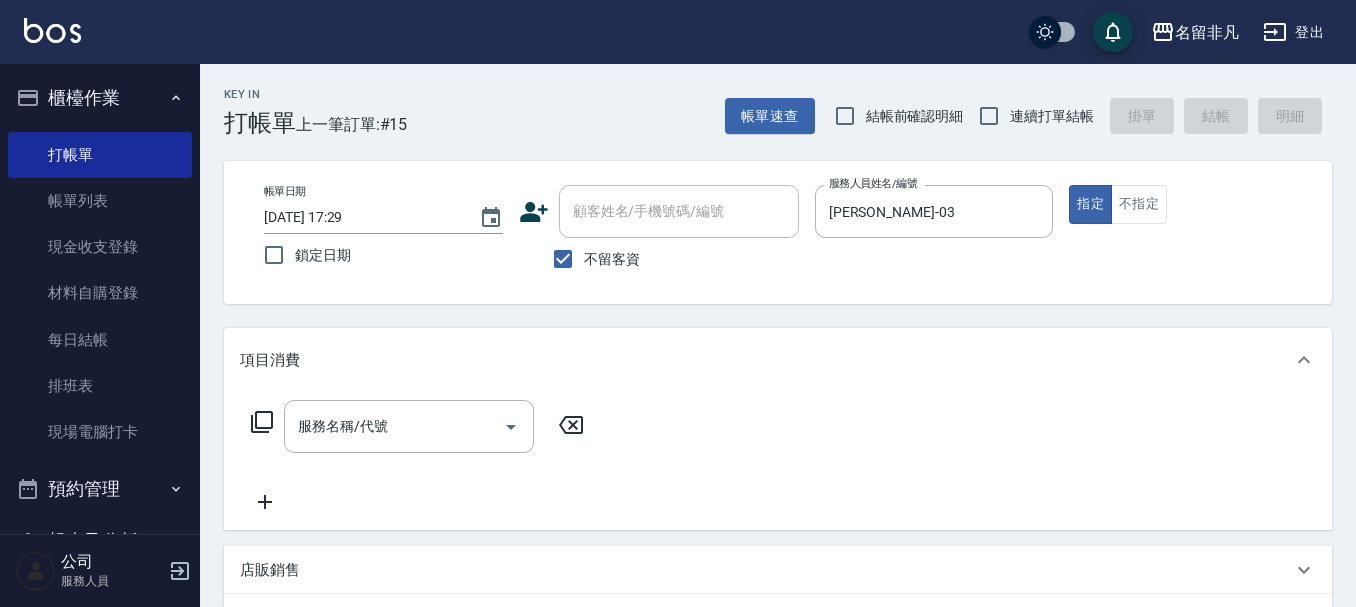 click 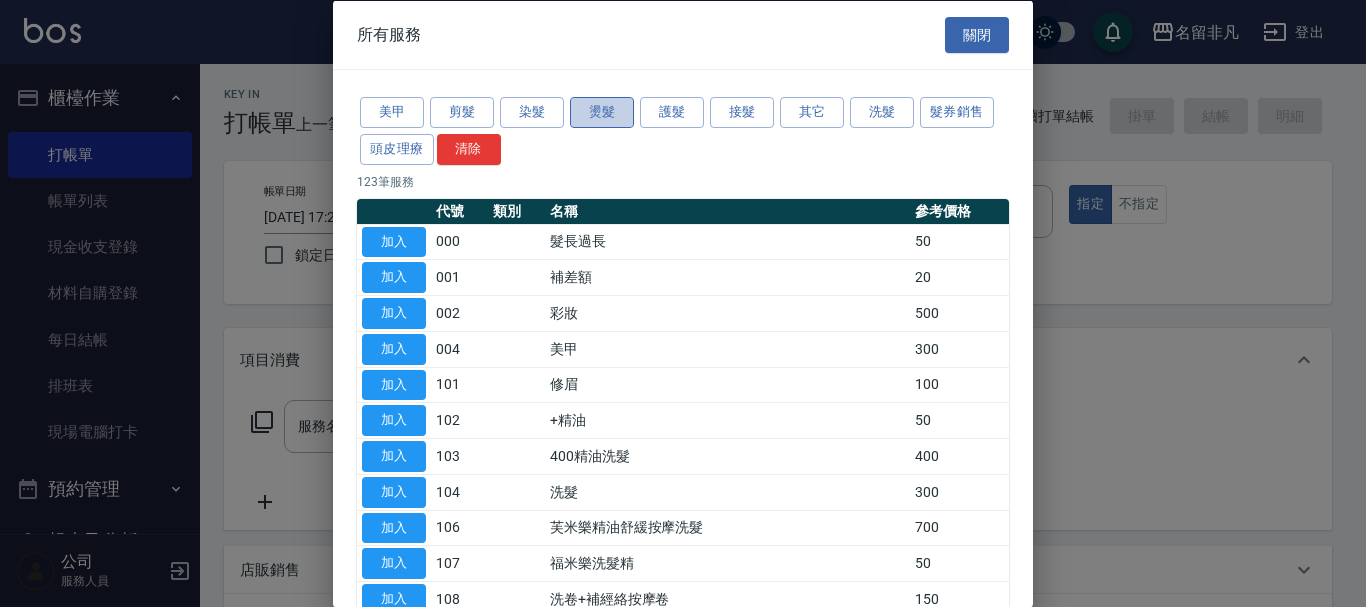 click on "燙髮" at bounding box center [602, 112] 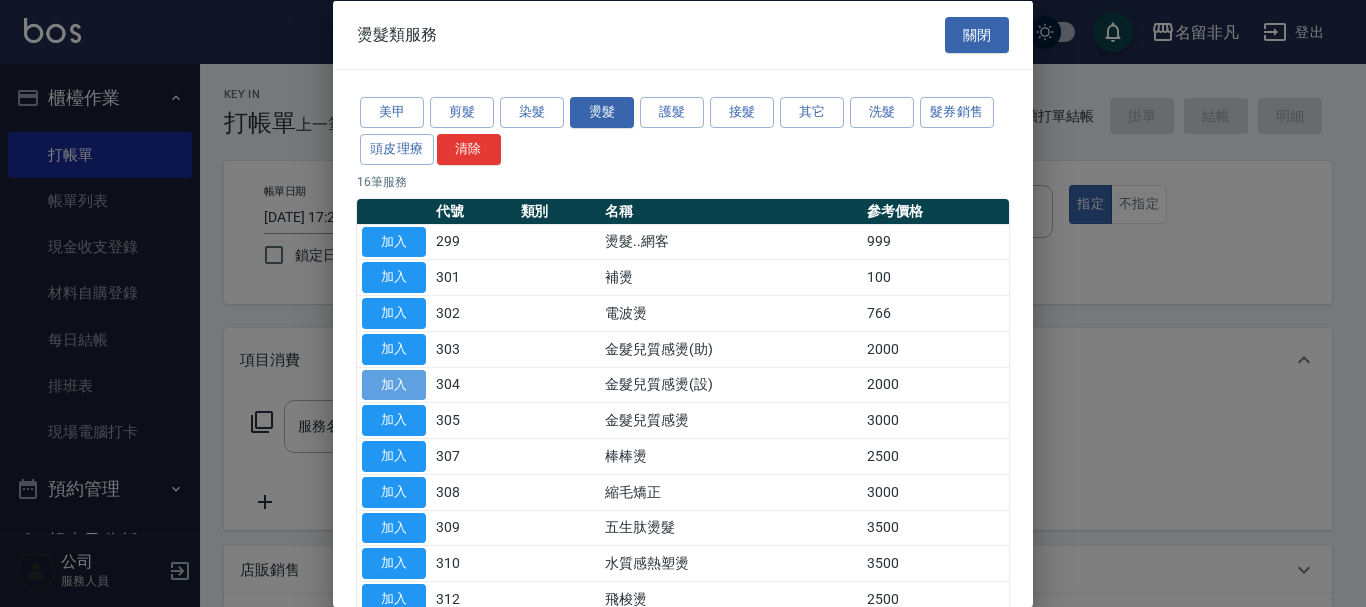 click on "加入" at bounding box center (394, 384) 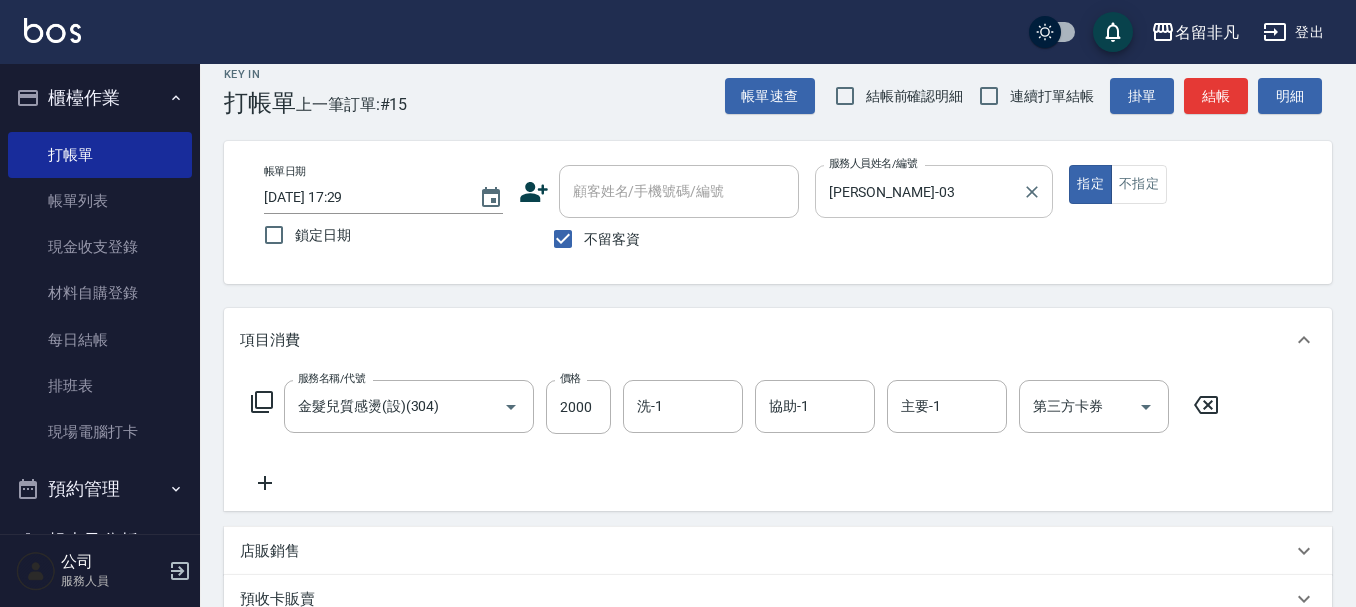 scroll, scrollTop: 0, scrollLeft: 0, axis: both 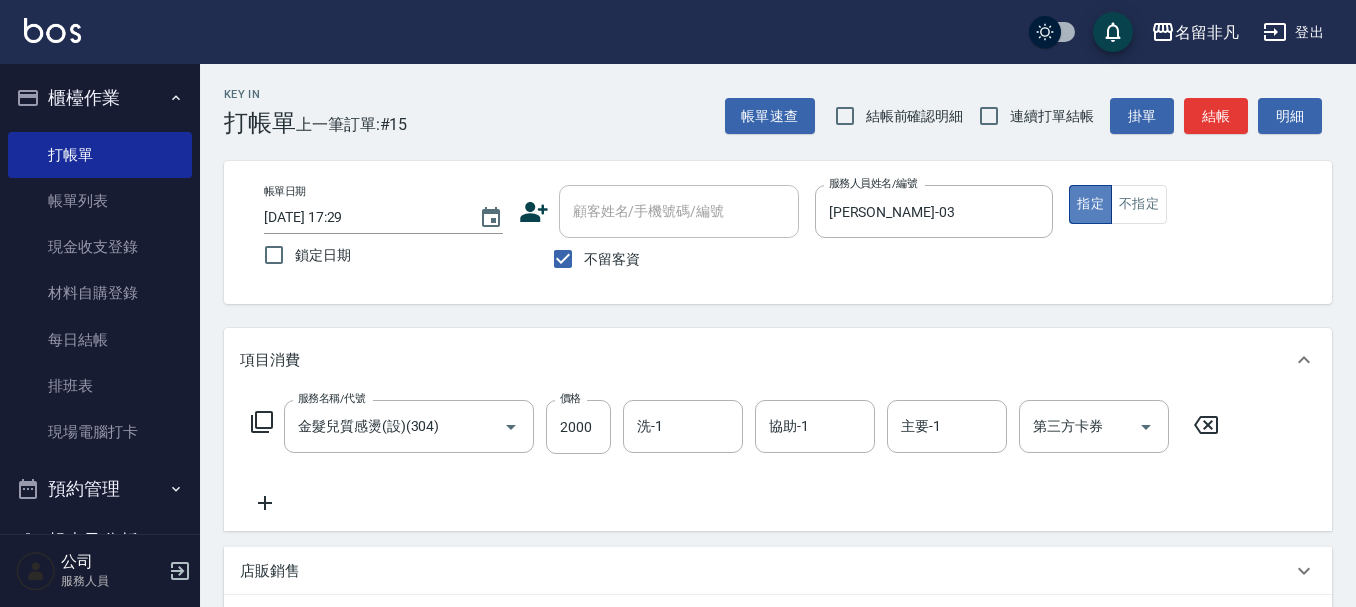 click on "指定" at bounding box center (1090, 204) 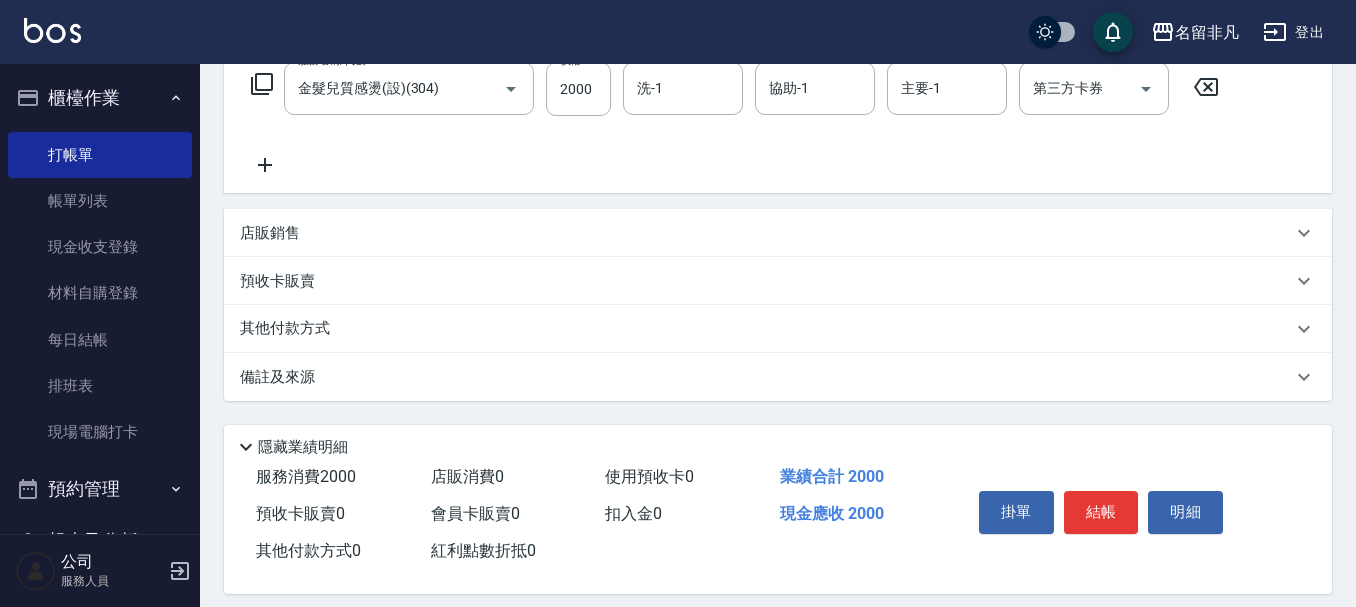 scroll, scrollTop: 358, scrollLeft: 0, axis: vertical 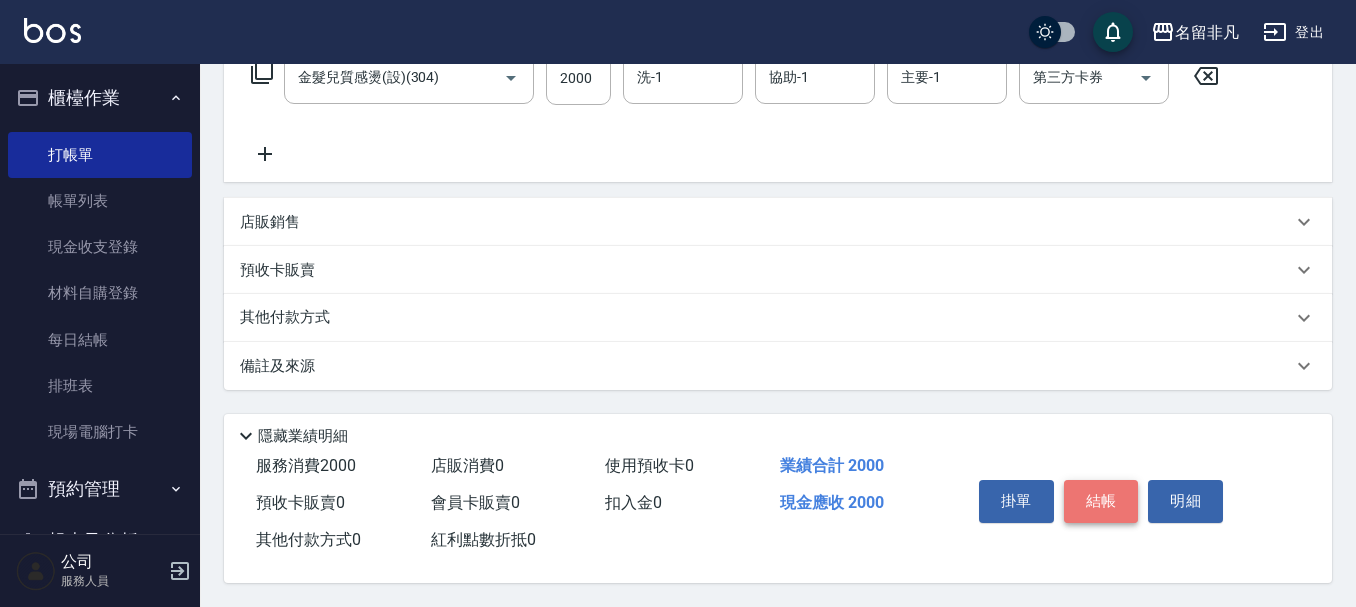 click on "結帳" at bounding box center [1101, 501] 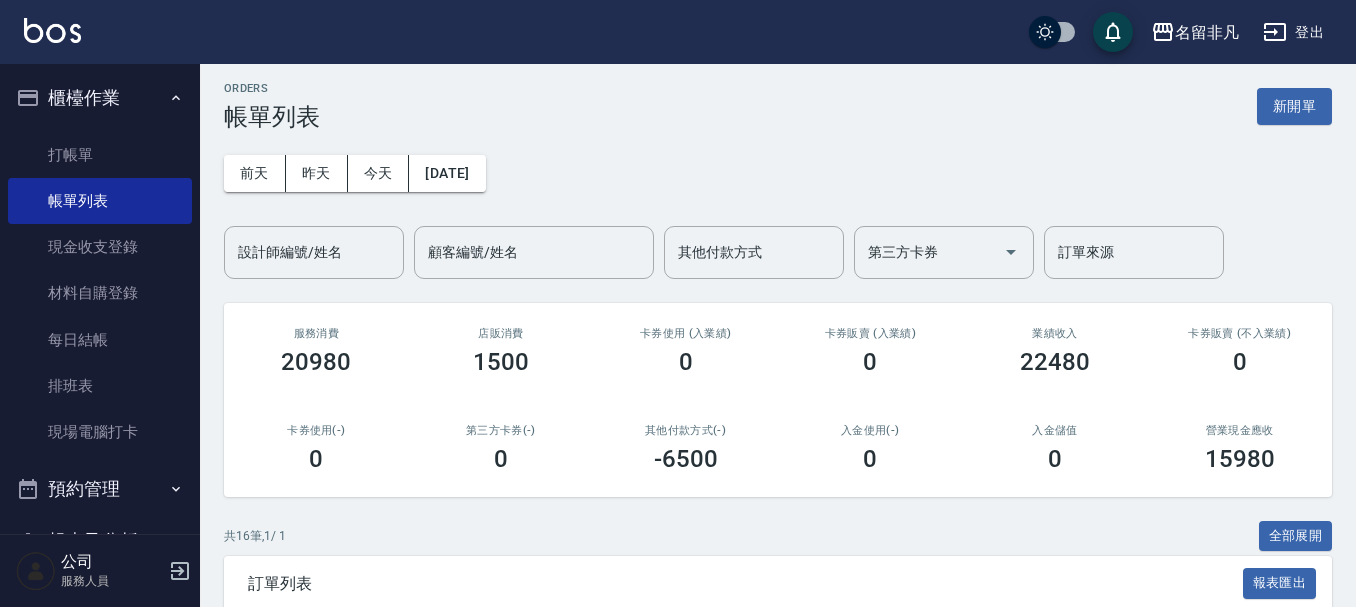 scroll, scrollTop: 300, scrollLeft: 0, axis: vertical 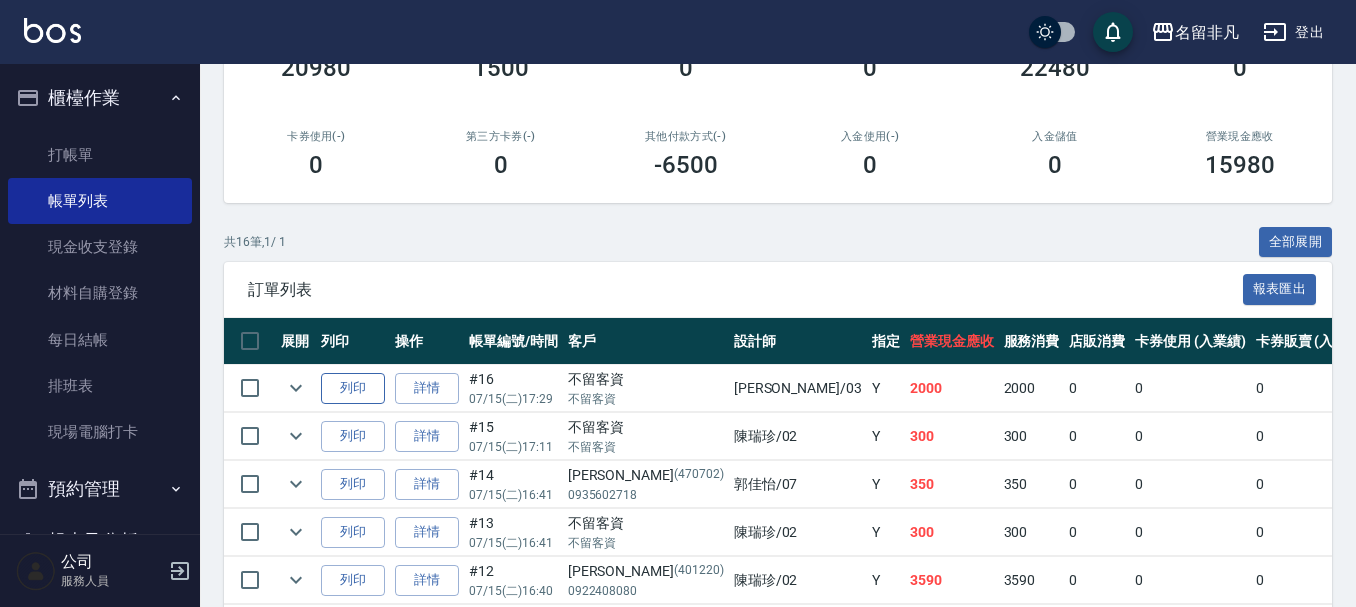 click on "列印" at bounding box center [353, 388] 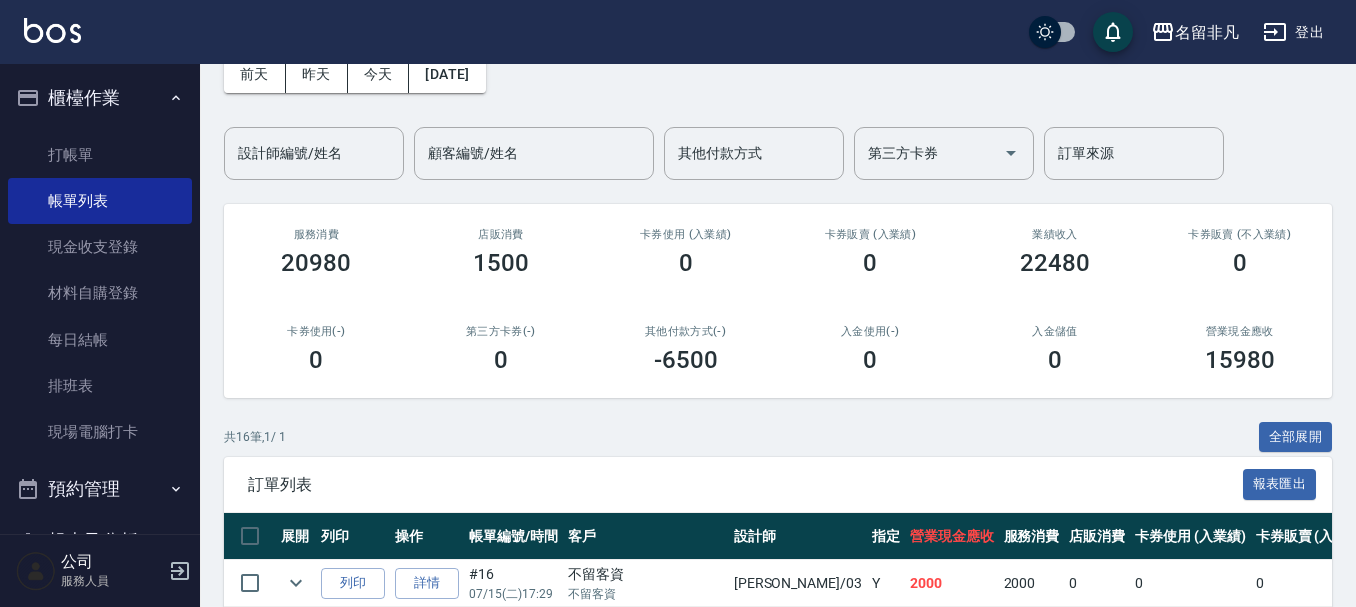 scroll, scrollTop: 0, scrollLeft: 0, axis: both 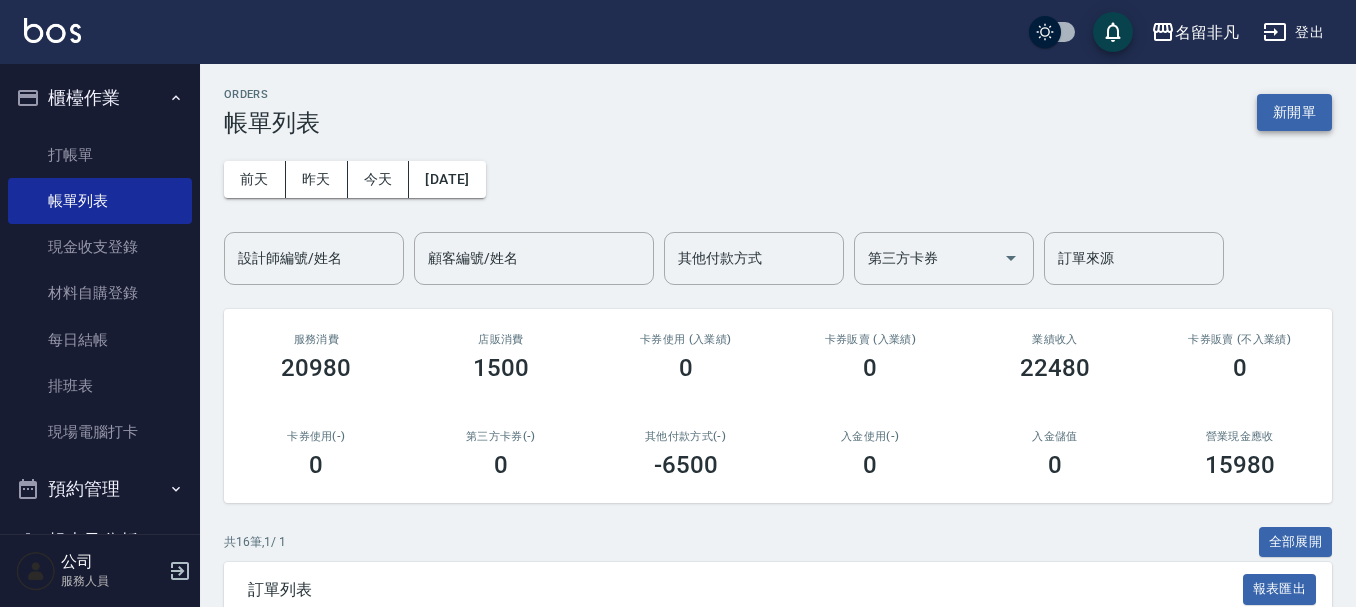 click on "新開單" at bounding box center (1294, 112) 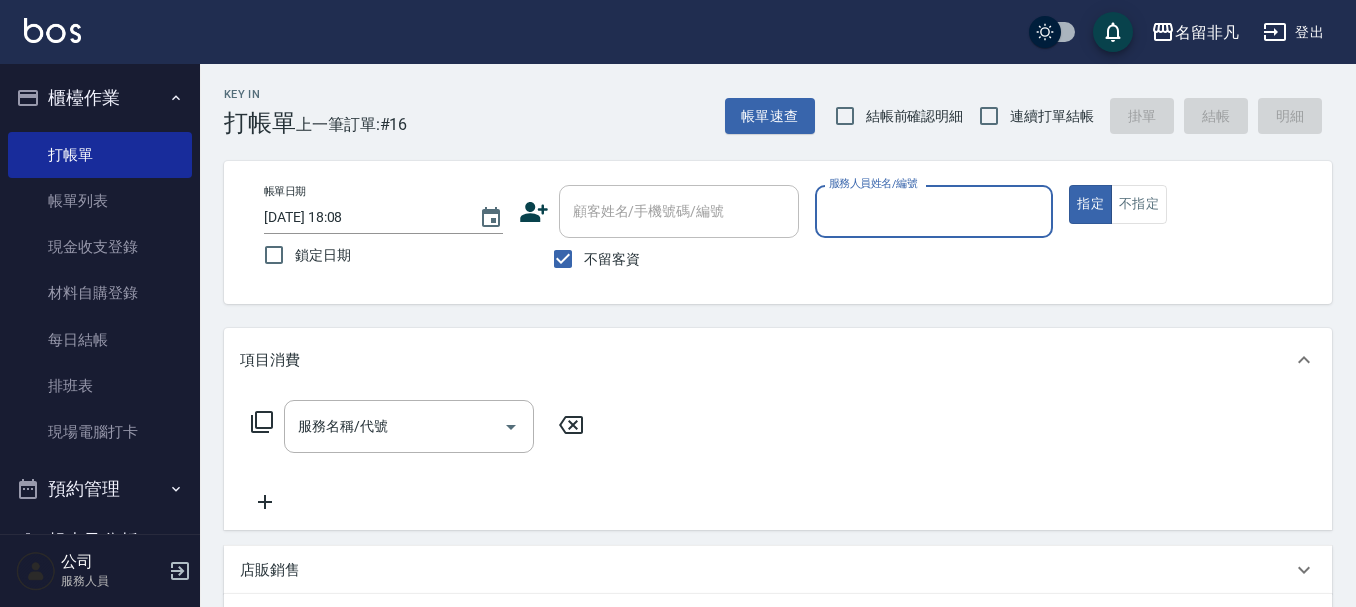 click on "服務人員姓名/編號" at bounding box center [934, 211] 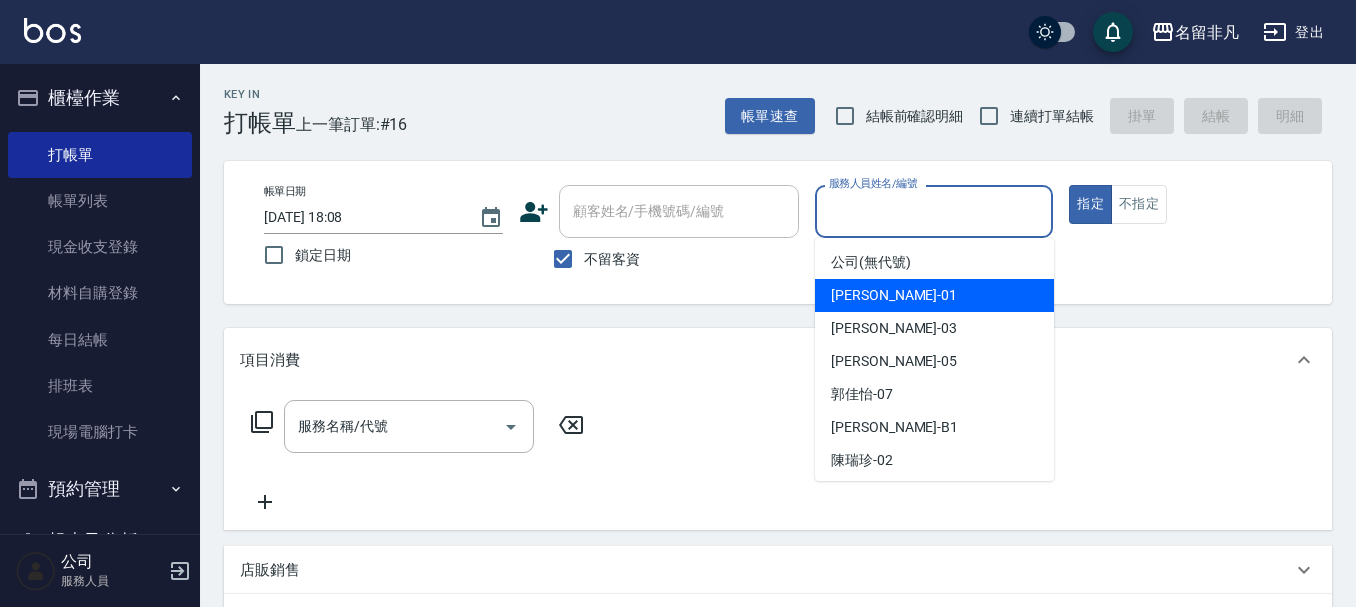 click on "[PERSON_NAME] -01" at bounding box center [934, 295] 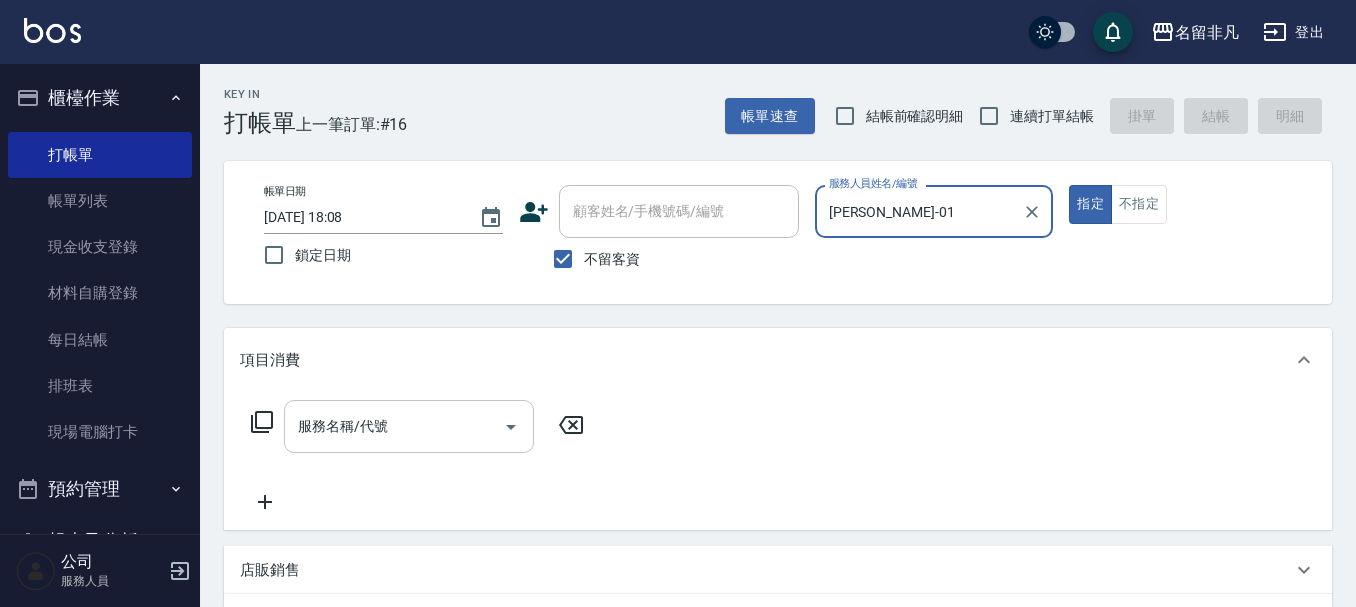 click on "服務名稱/代號" at bounding box center (409, 426) 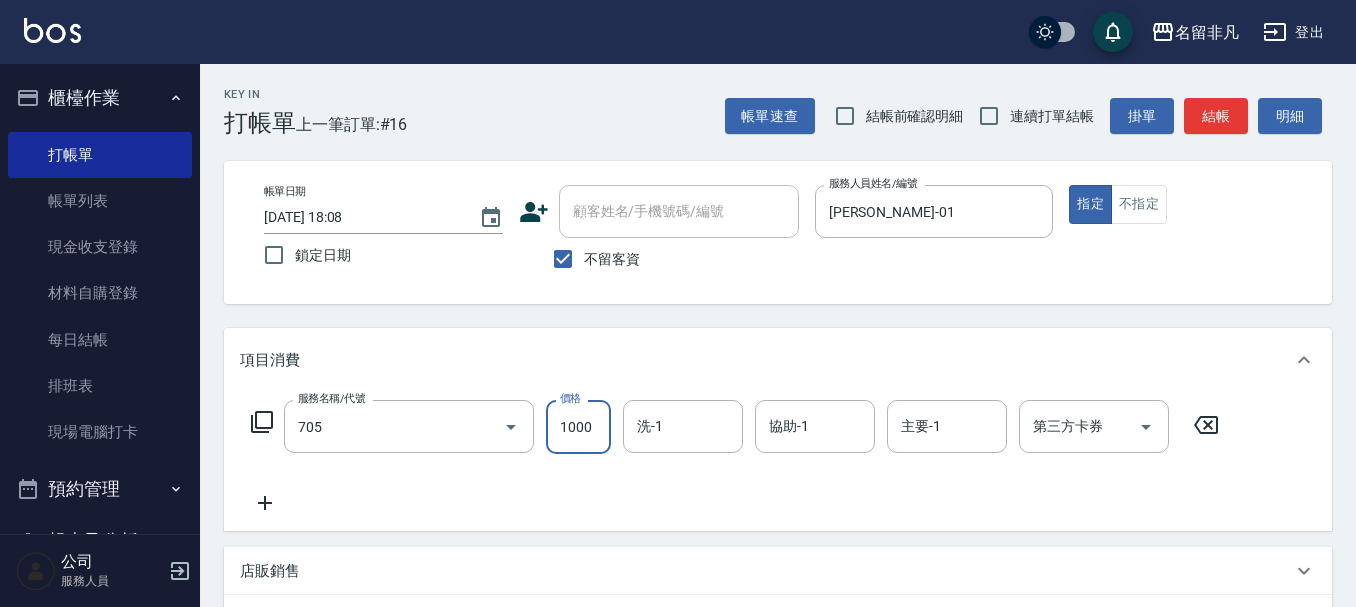 type on "頭皮深層體驗後包卡(705)" 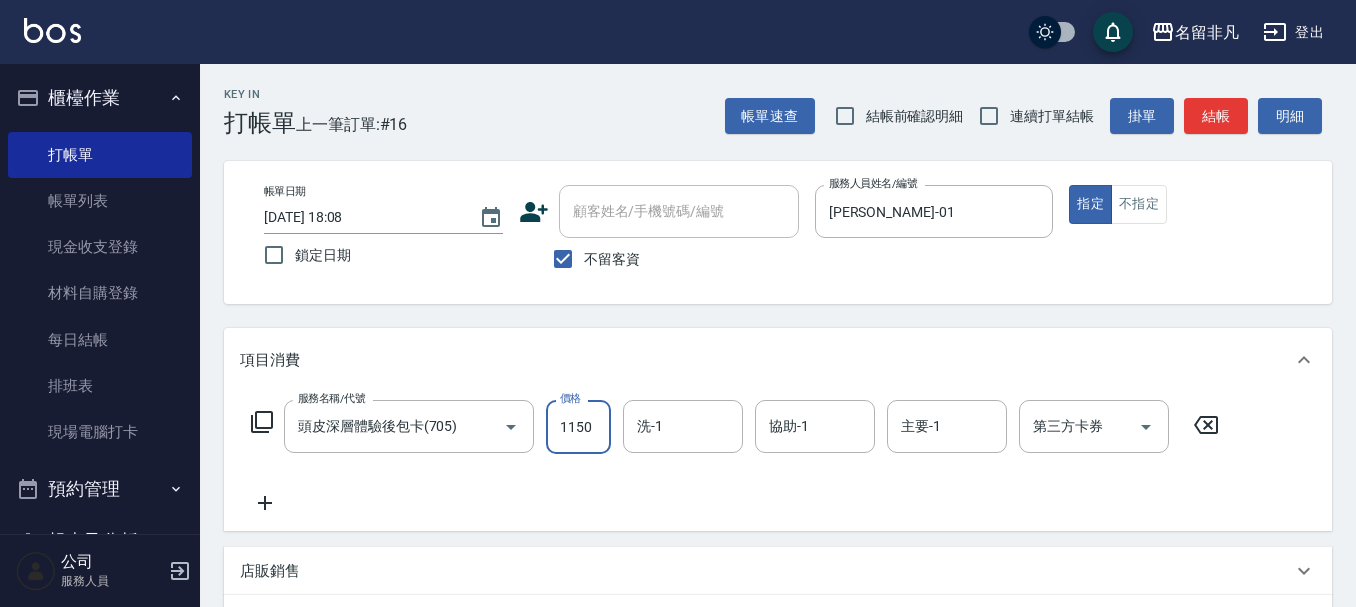 type on "1150" 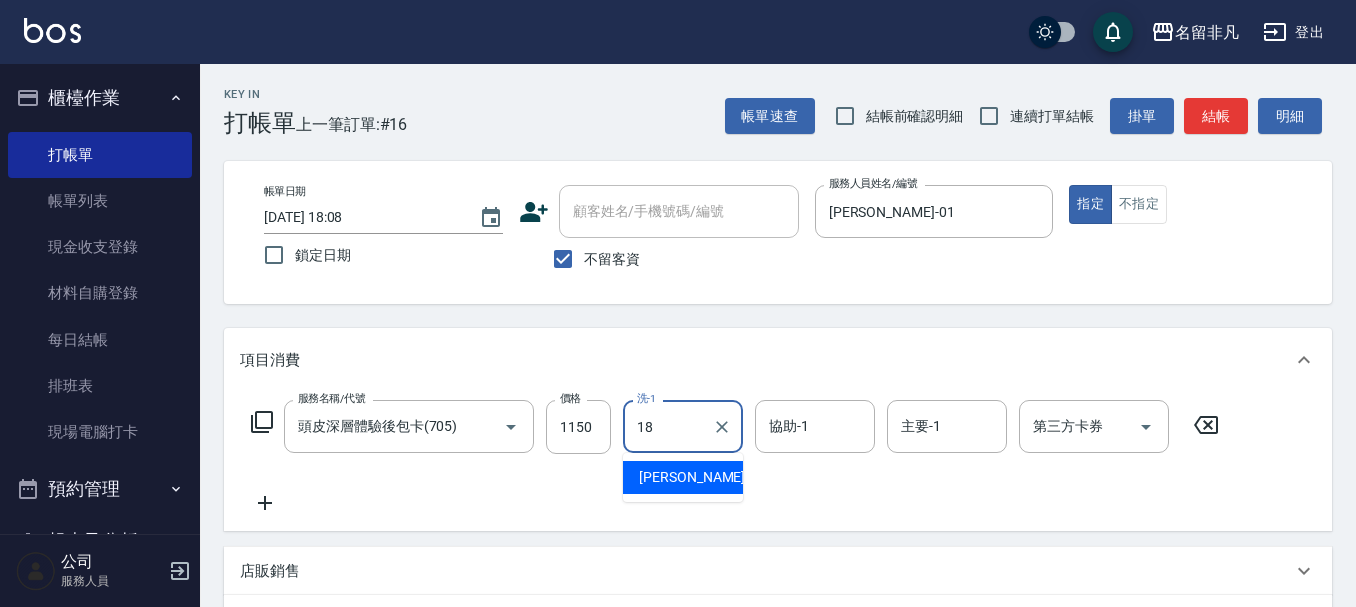 type on "[PERSON_NAME]-18" 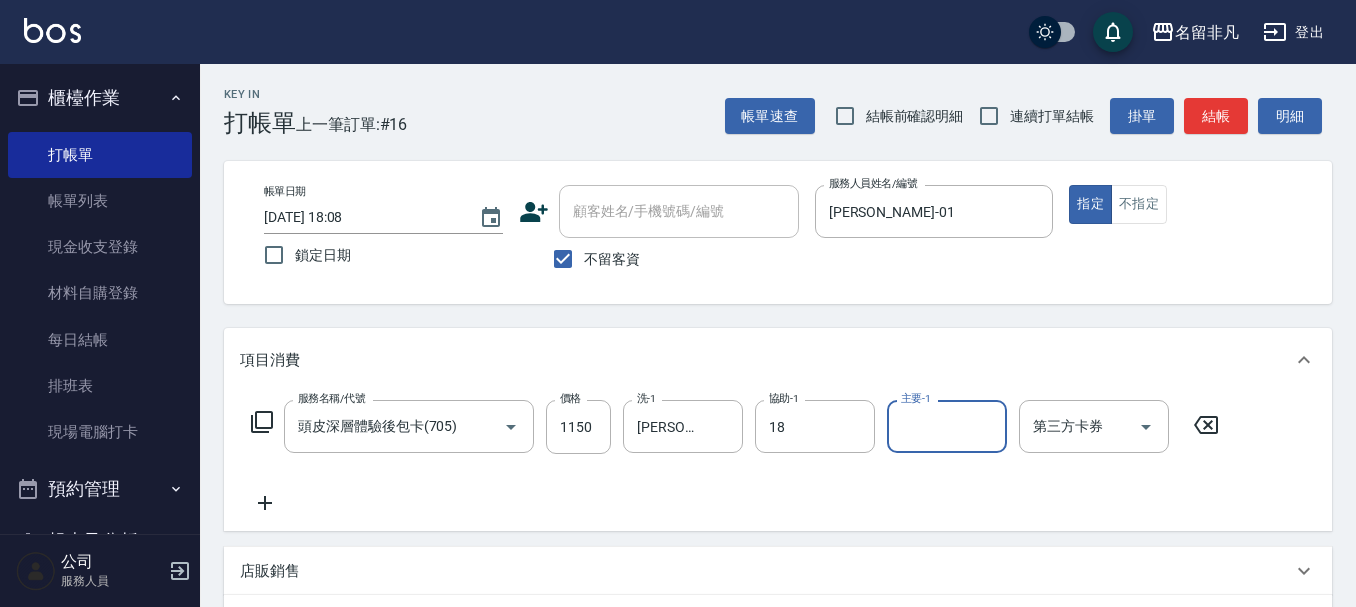 type on "[PERSON_NAME]-18" 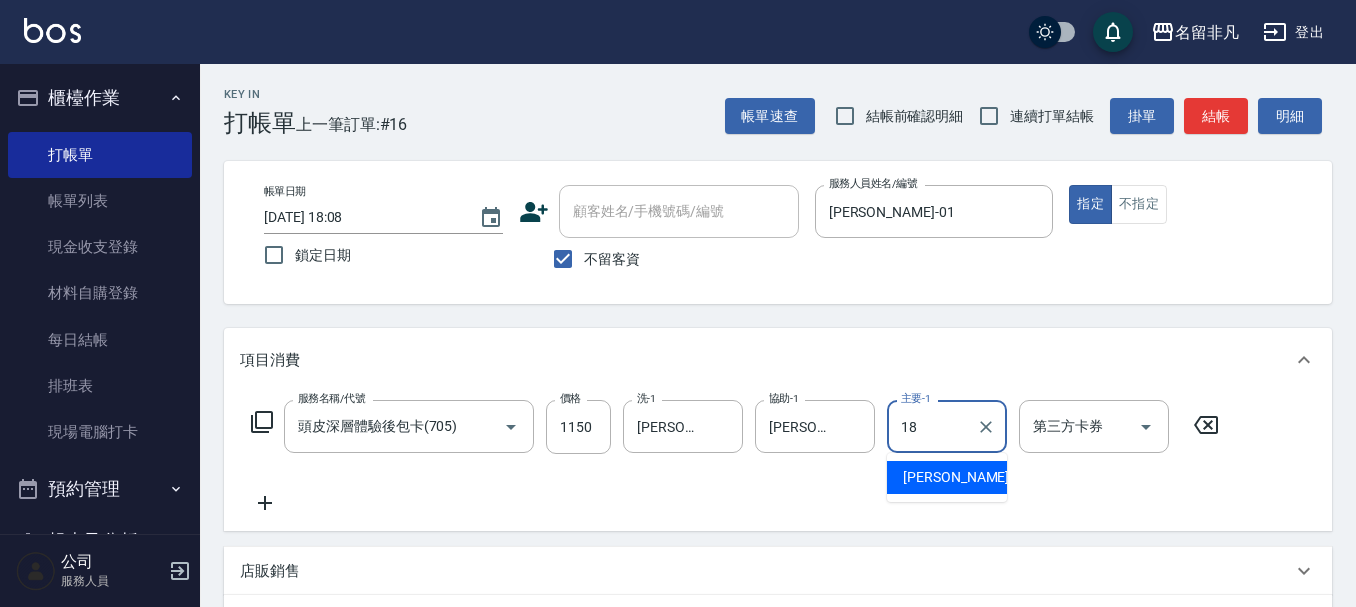 type on "[PERSON_NAME]-18" 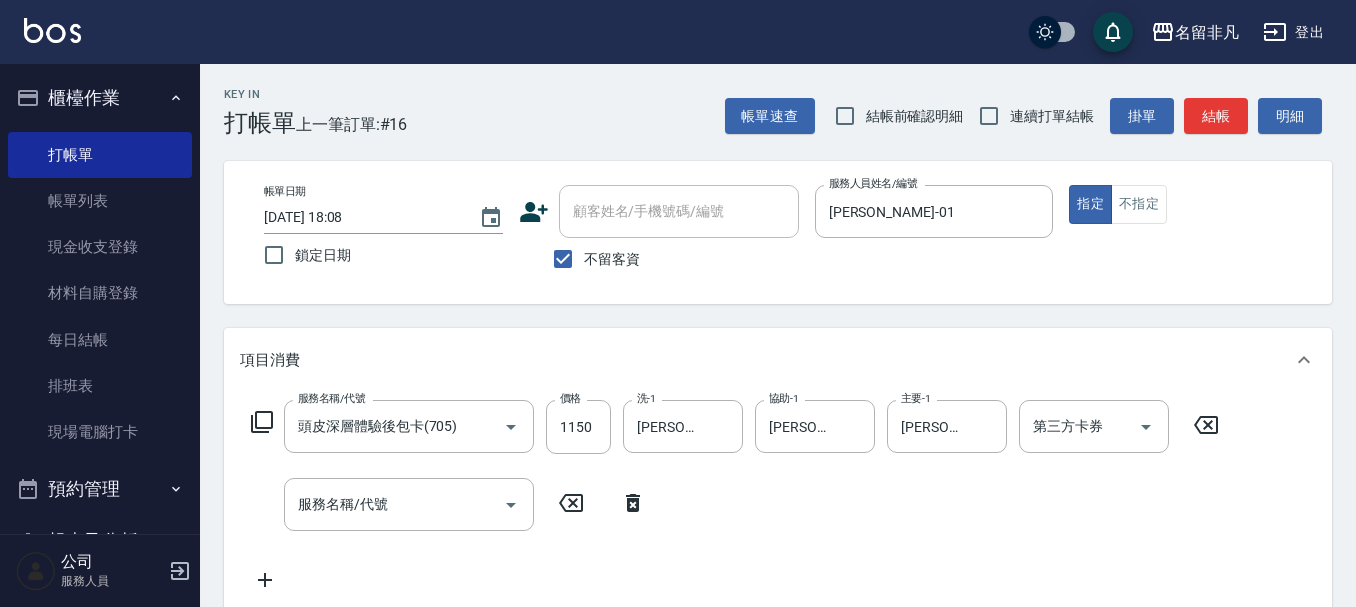 click 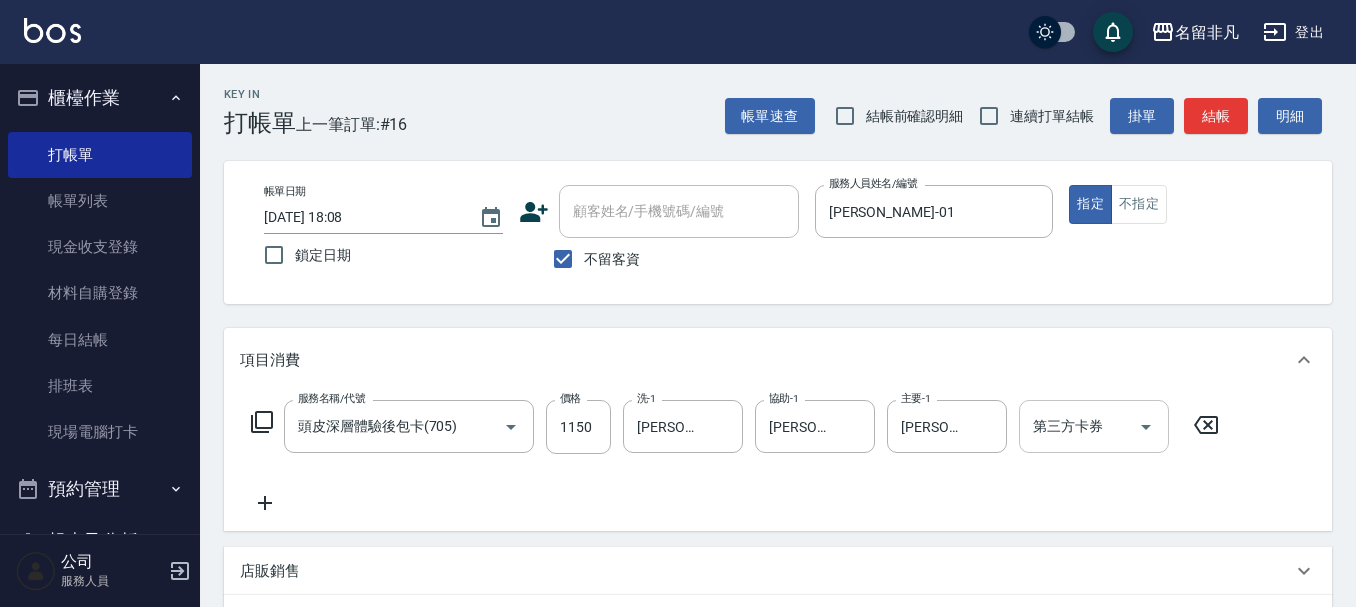 click on "第三方卡券" at bounding box center (1079, 426) 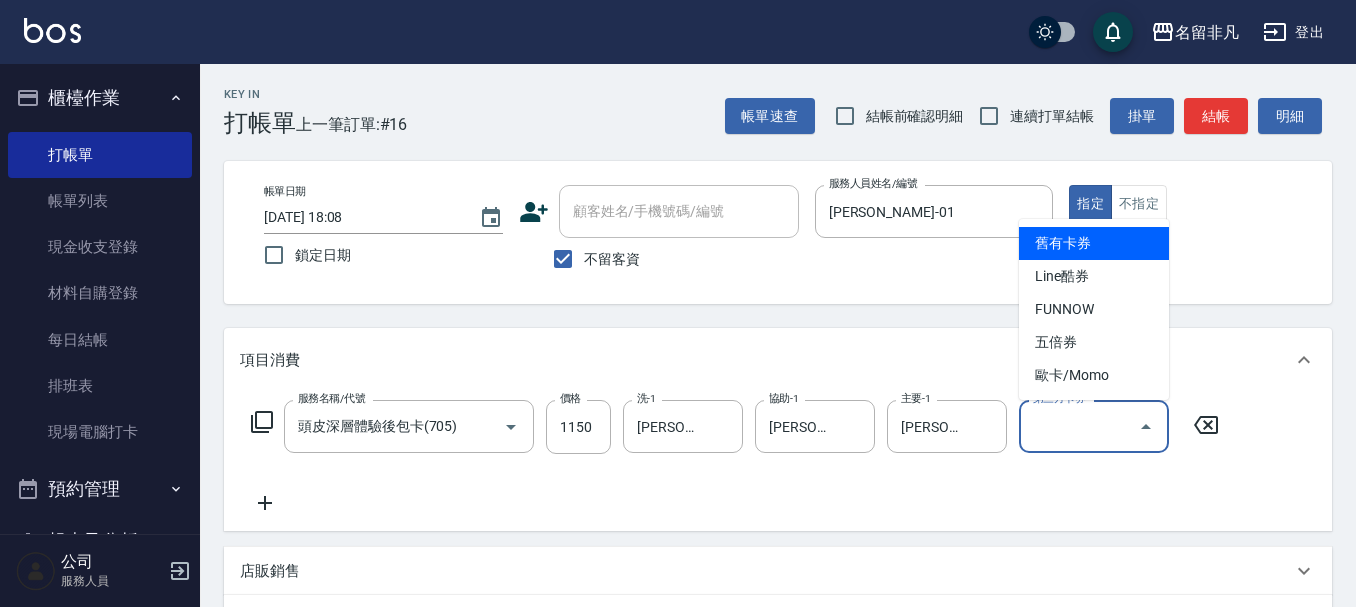 drag, startPoint x: 1084, startPoint y: 250, endPoint x: 1121, endPoint y: 259, distance: 38.078865 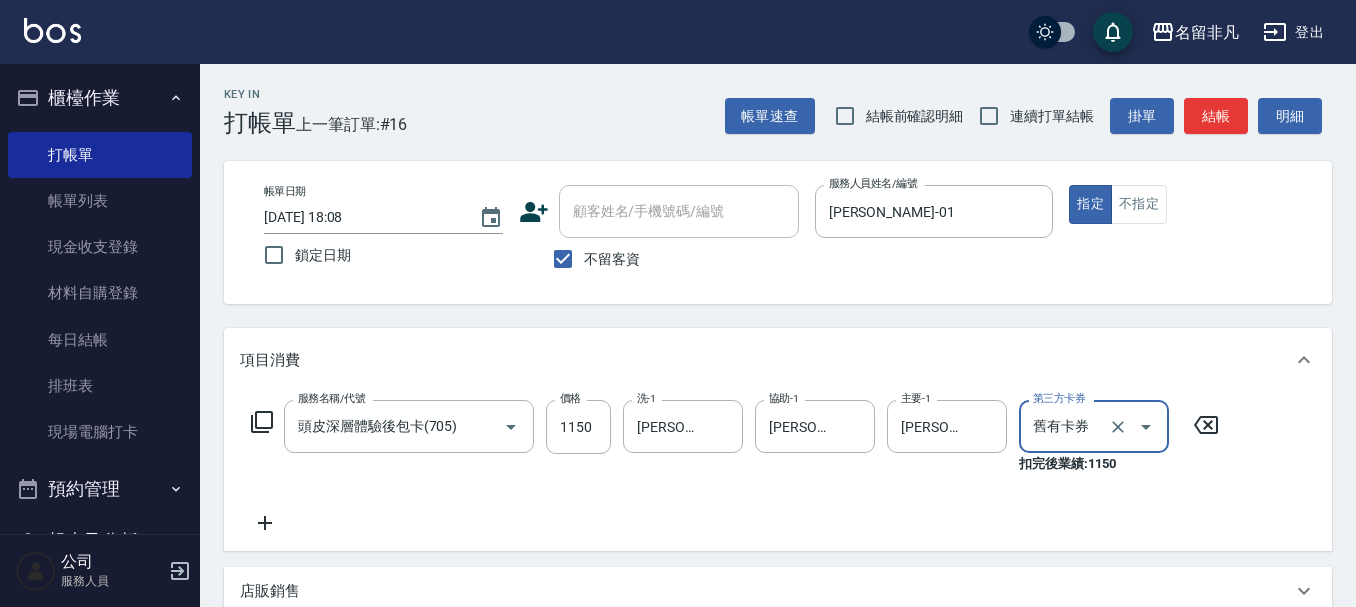 type on "舊有卡券" 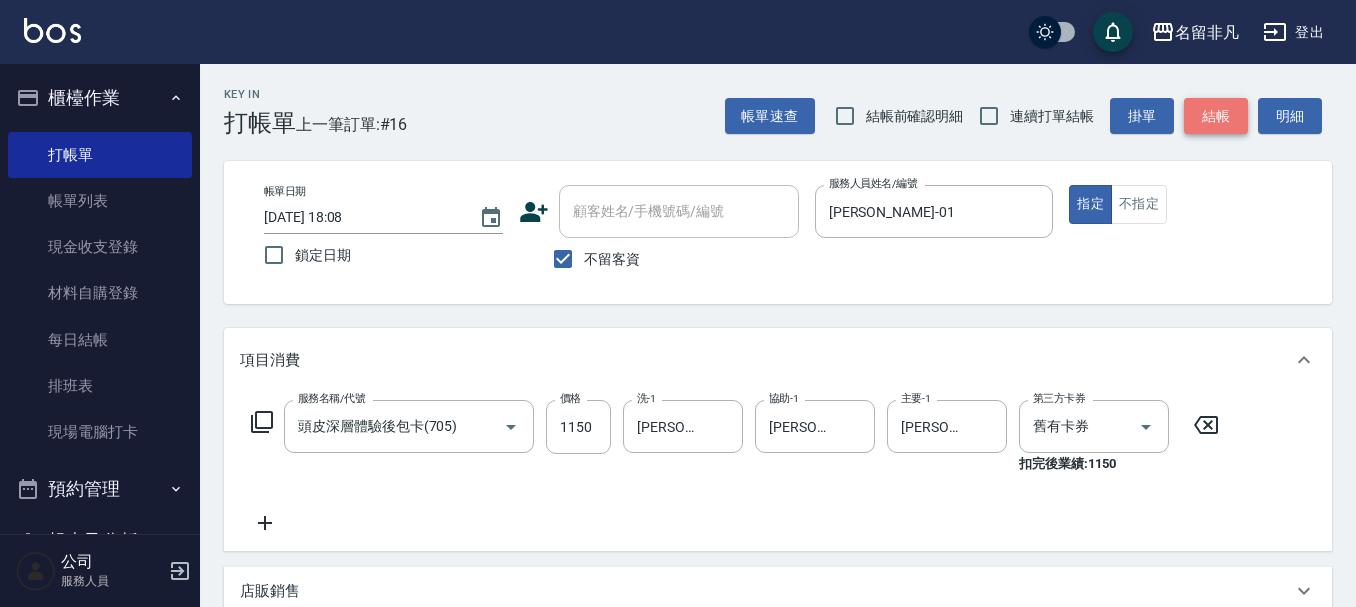 click on "結帳" at bounding box center [1216, 116] 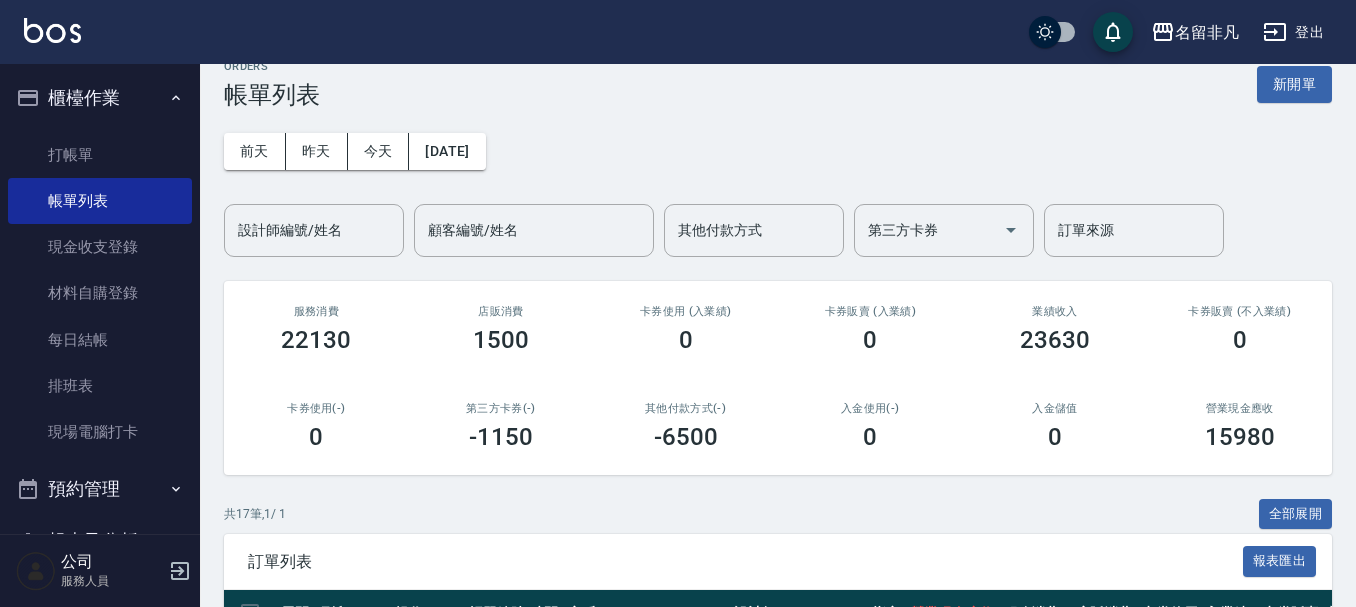 scroll, scrollTop: 0, scrollLeft: 0, axis: both 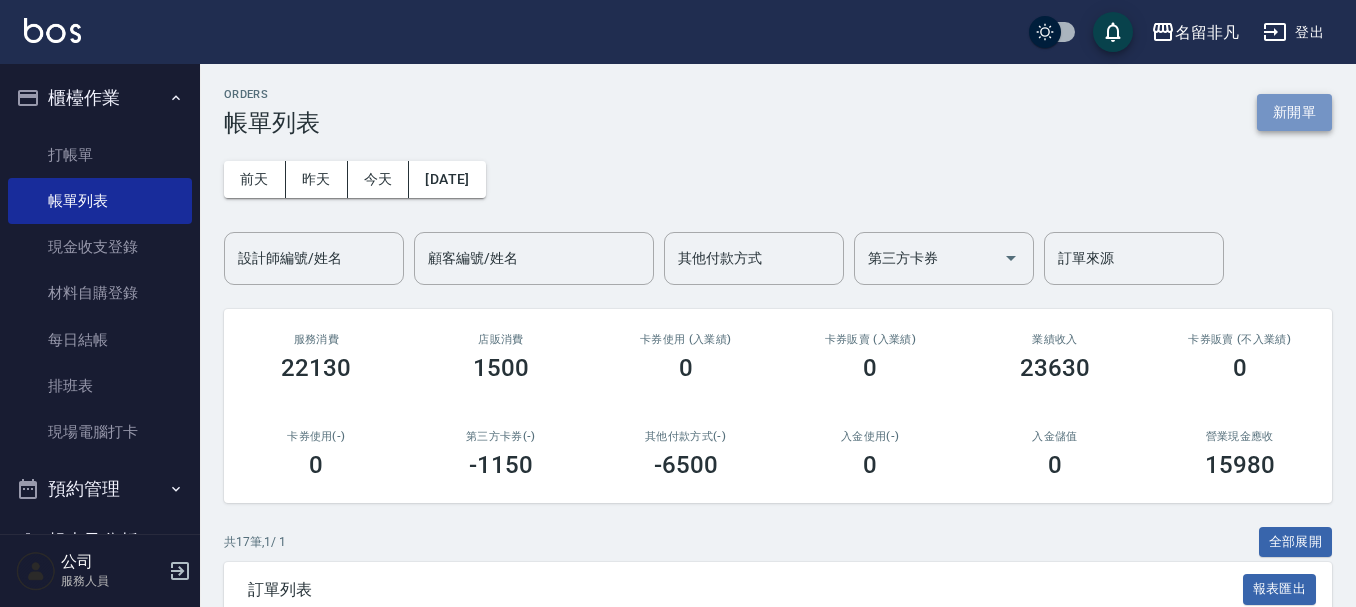 click on "新開單" at bounding box center [1294, 112] 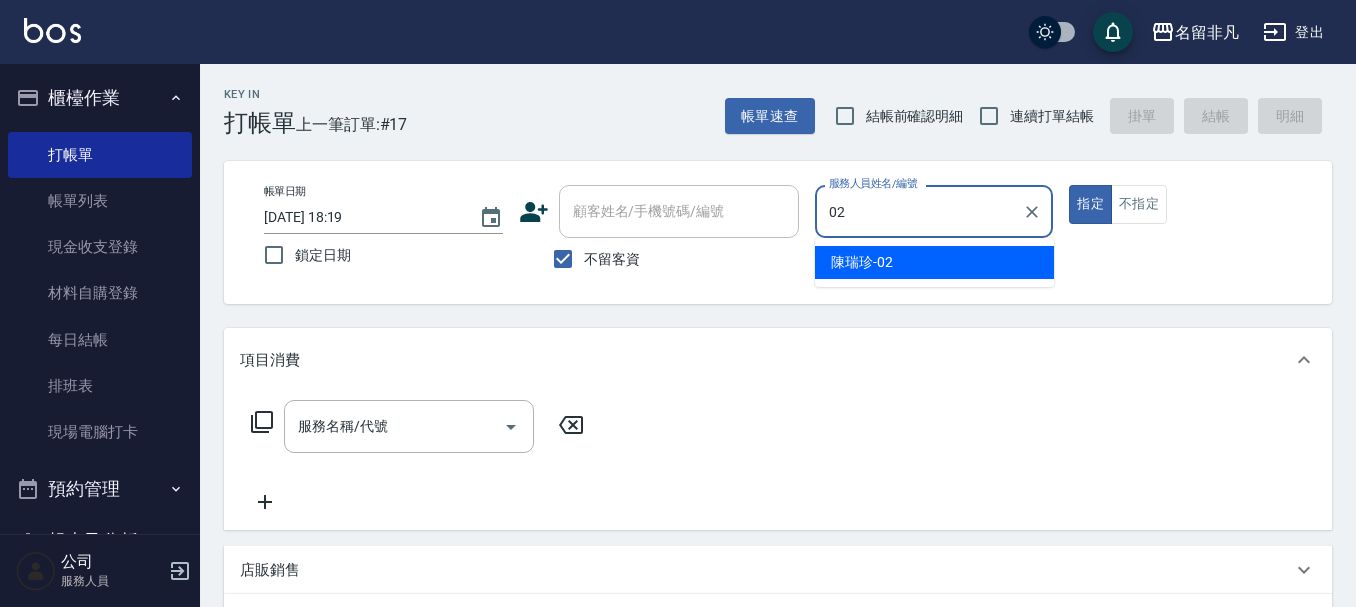 type on "[PERSON_NAME]-02" 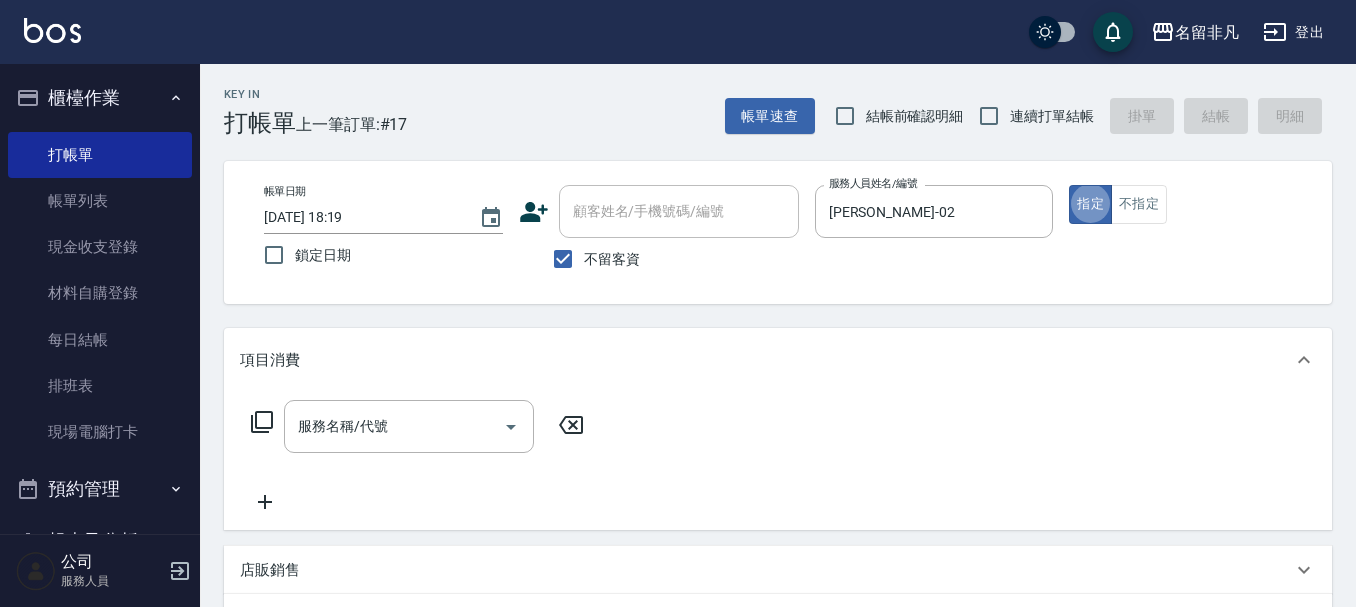 type on "true" 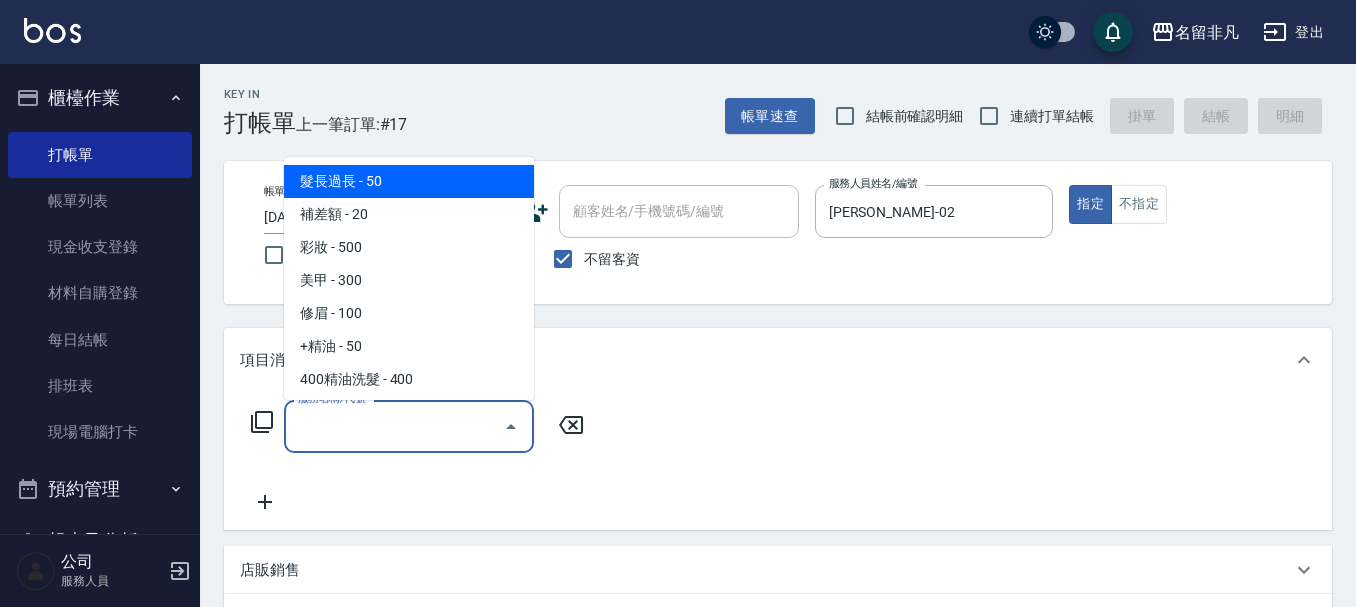 click on "服務名稱/代號" at bounding box center [394, 426] 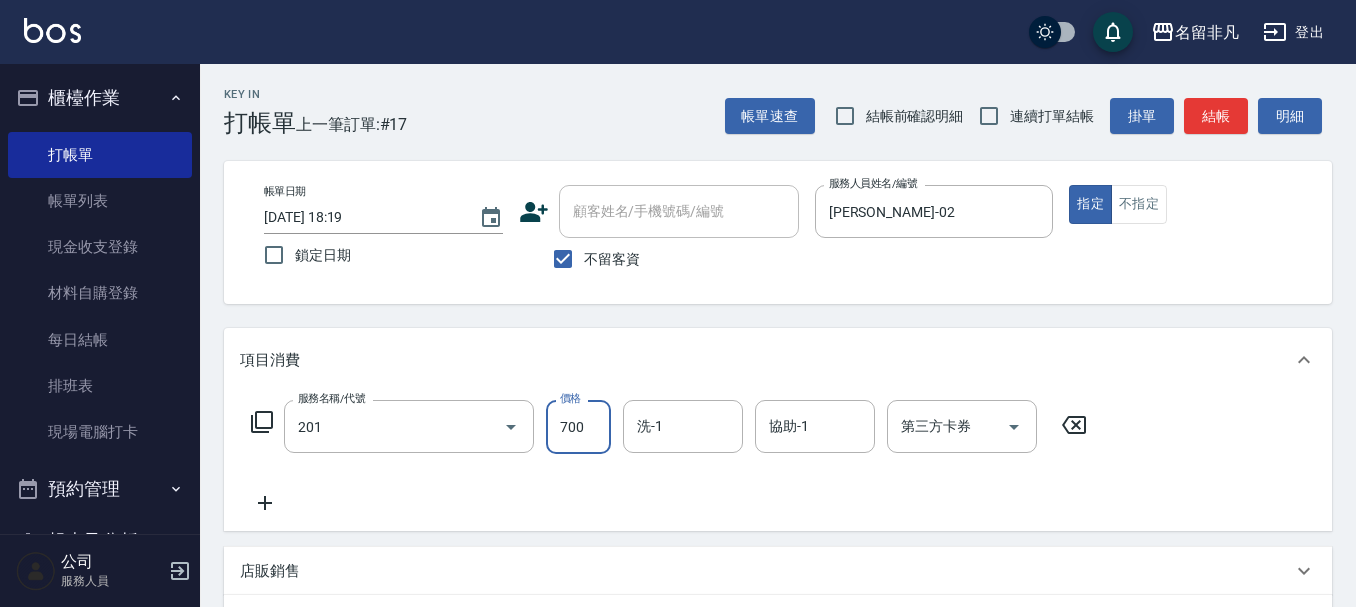 type on "洗+剪(201)" 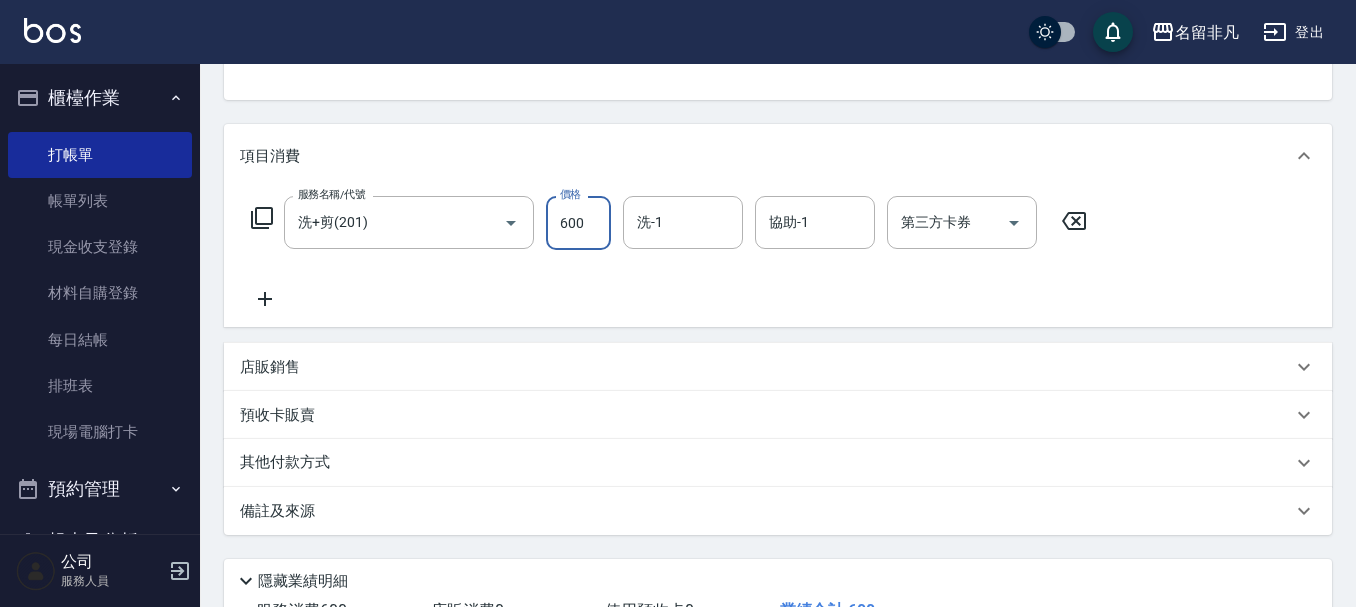 scroll, scrollTop: 300, scrollLeft: 0, axis: vertical 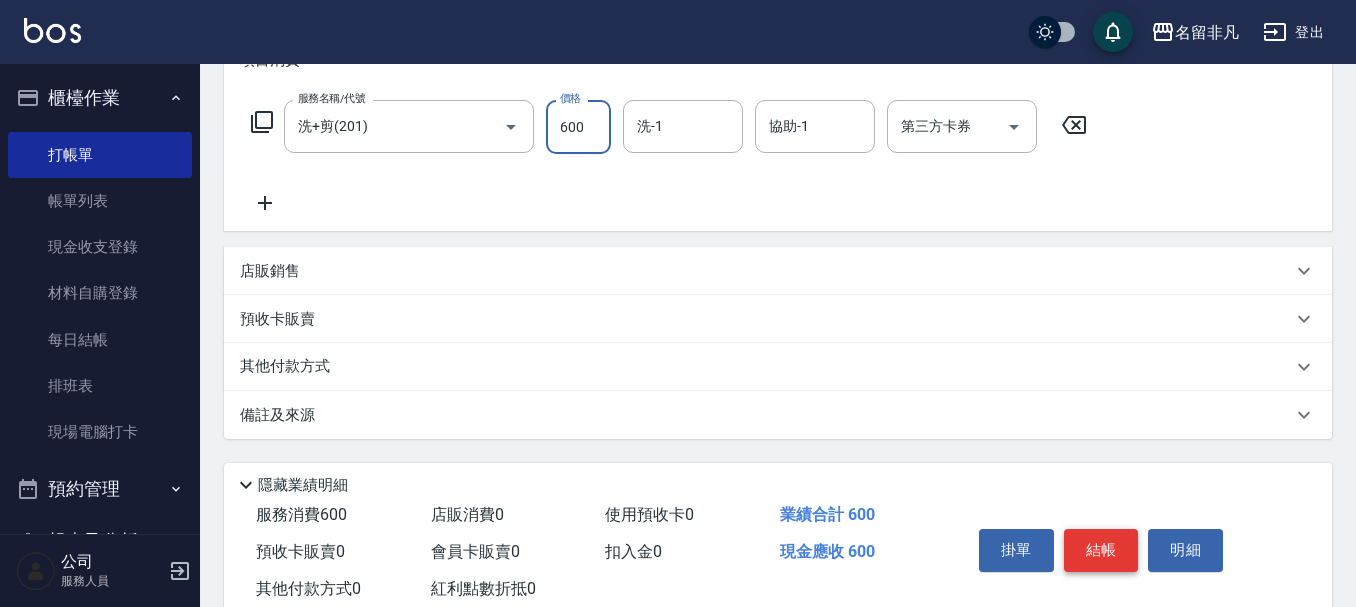 type on "600" 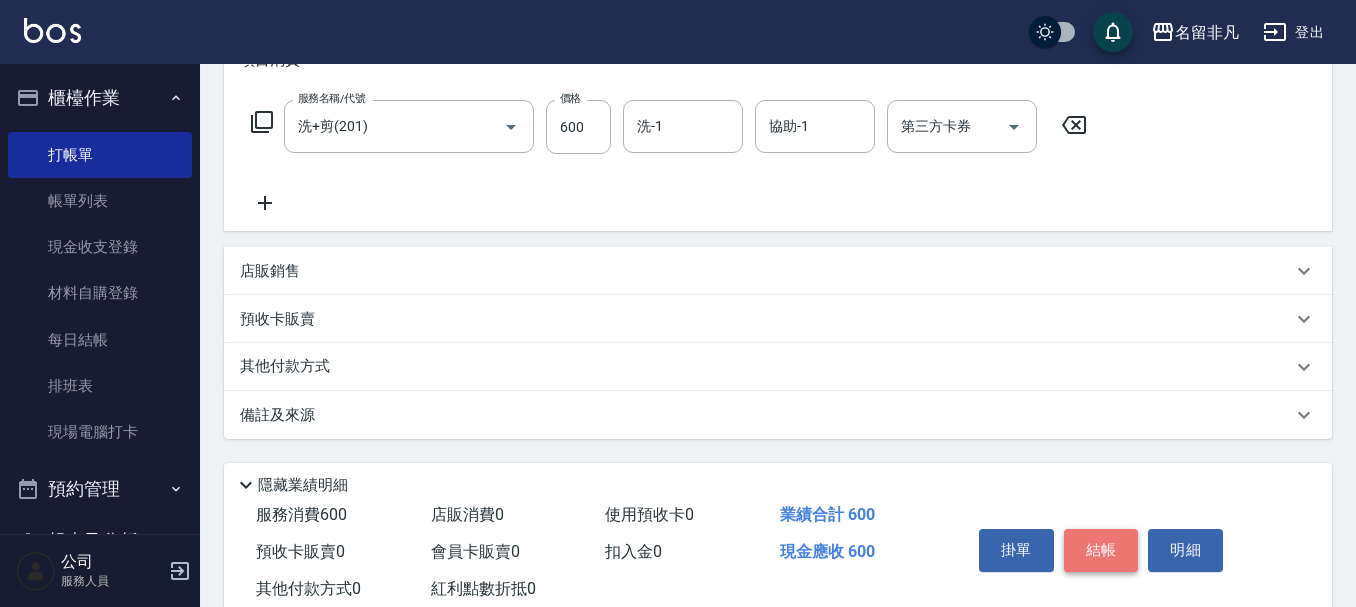 click on "結帳" at bounding box center (1101, 550) 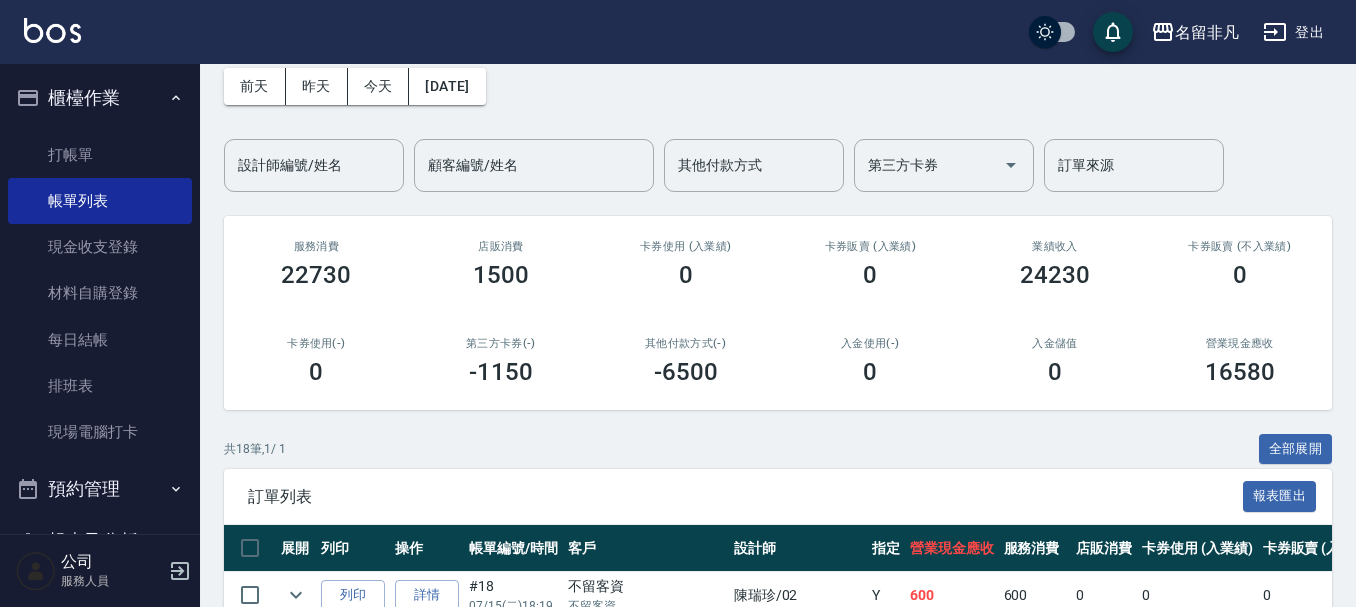 scroll, scrollTop: 400, scrollLeft: 0, axis: vertical 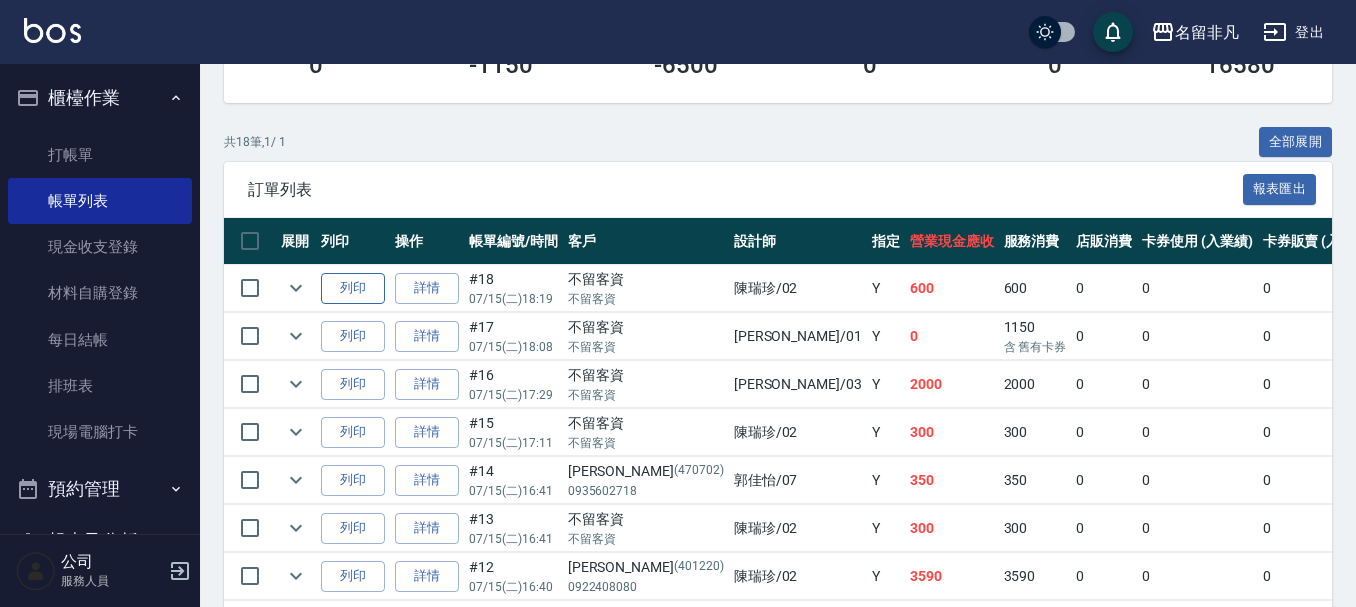 click on "列印" at bounding box center (353, 288) 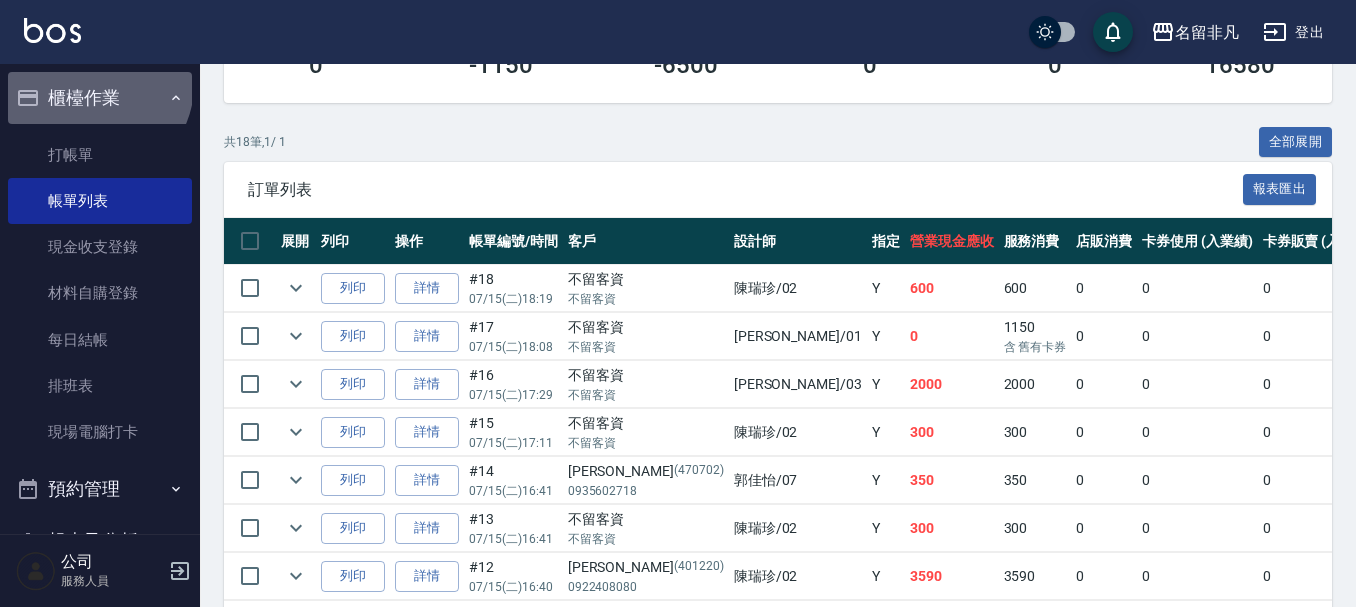 click on "櫃檯作業" at bounding box center (100, 98) 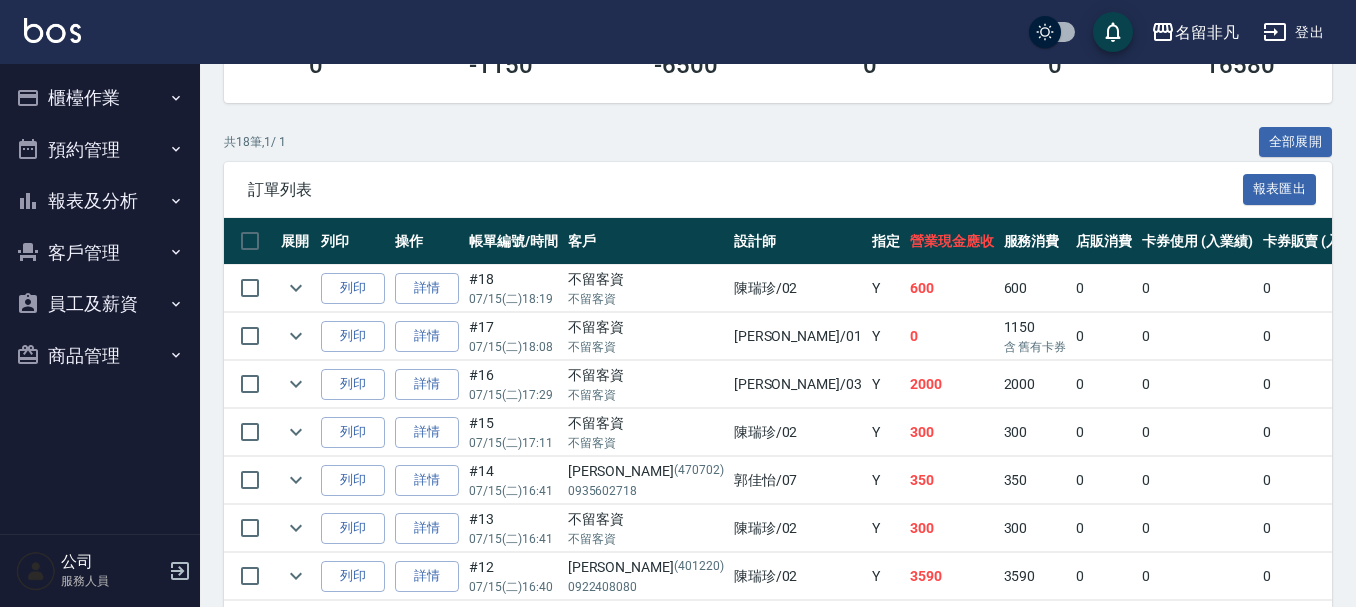 click on "報表及分析" at bounding box center [100, 201] 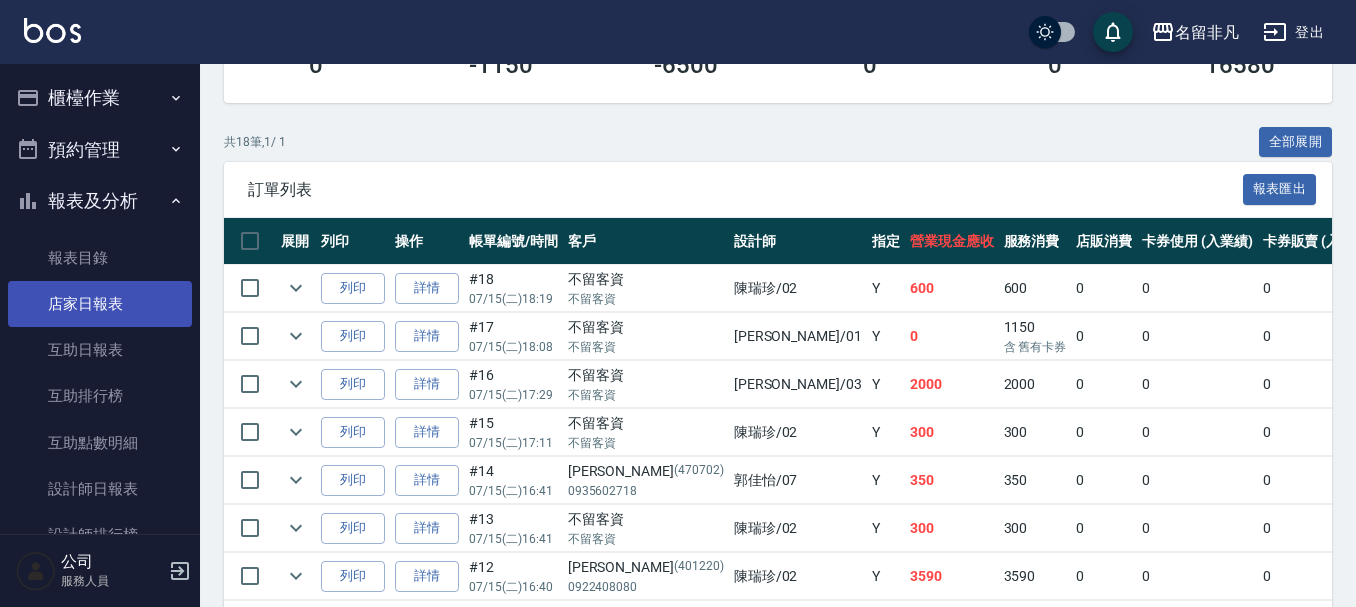 click on "店家日報表" at bounding box center [100, 304] 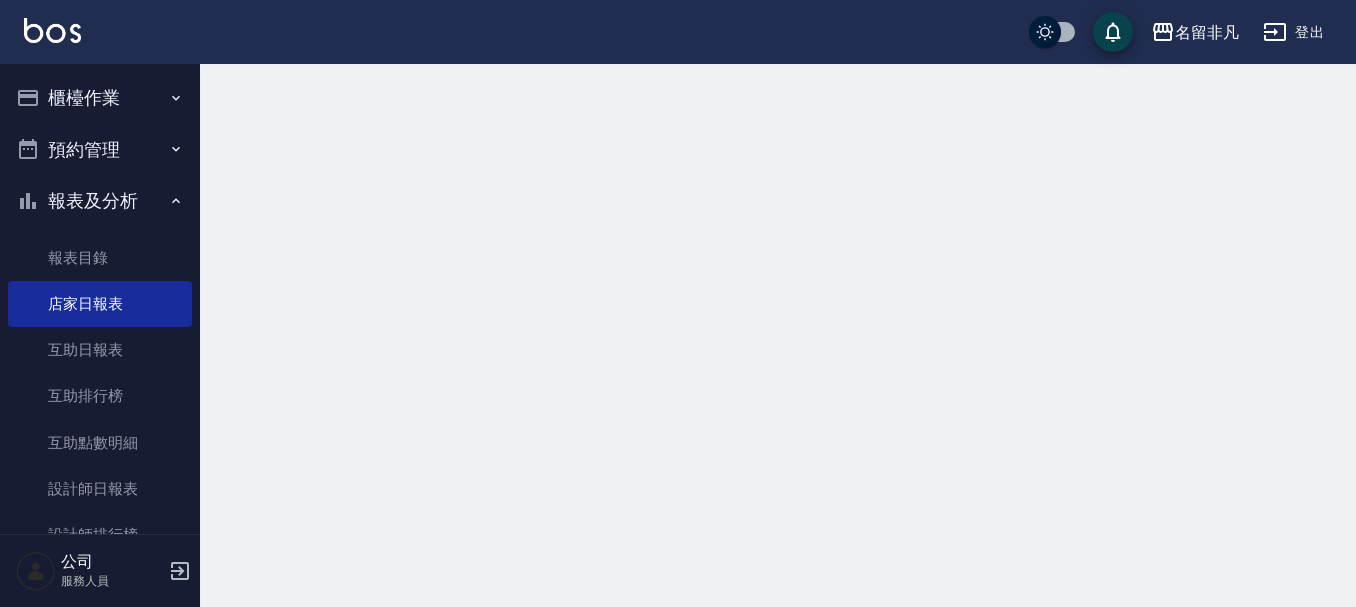 scroll, scrollTop: 0, scrollLeft: 0, axis: both 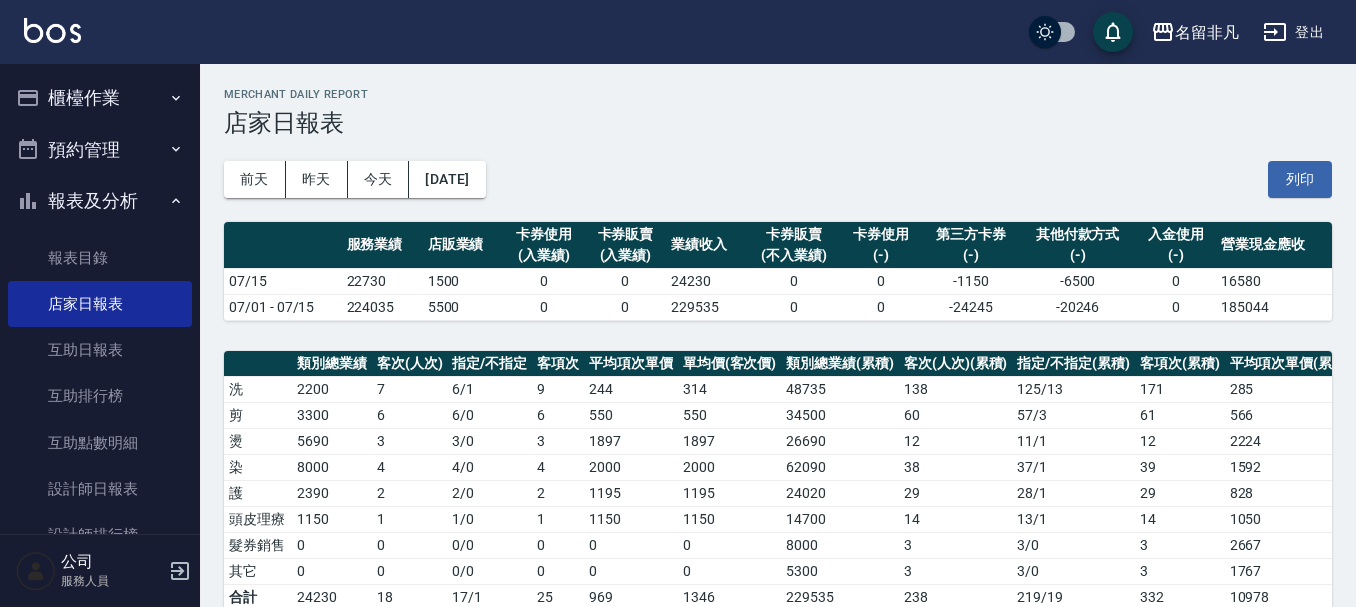 click on "櫃檯作業" at bounding box center [100, 98] 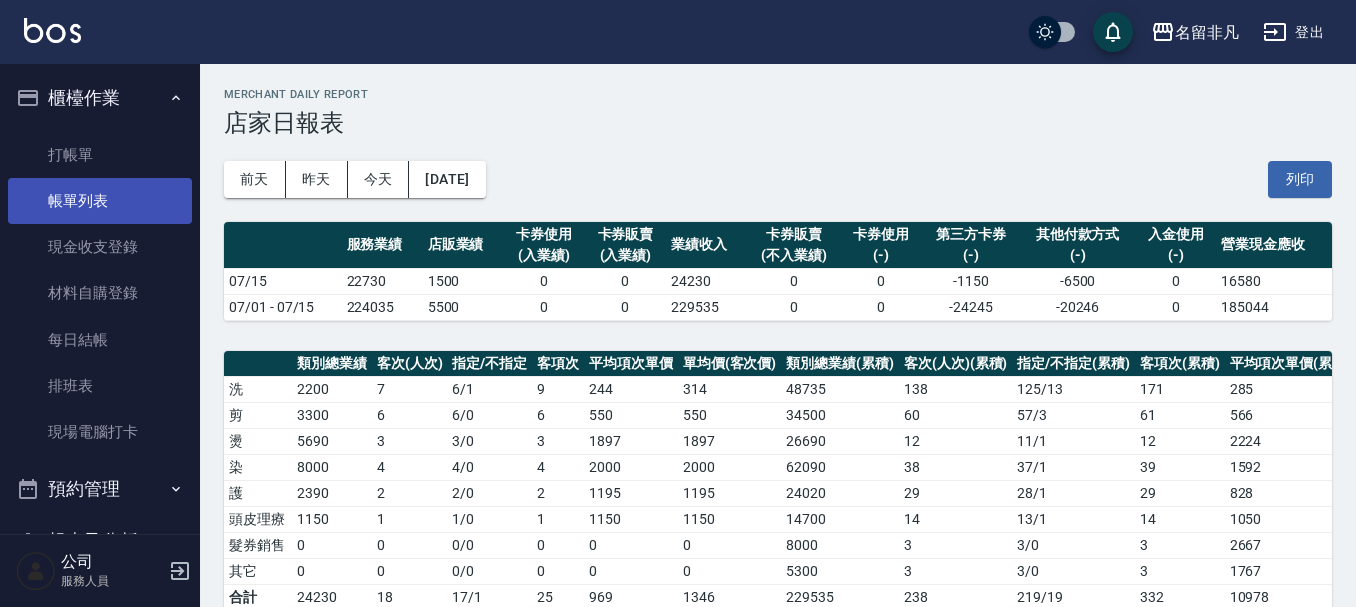 click on "帳單列表" at bounding box center [100, 201] 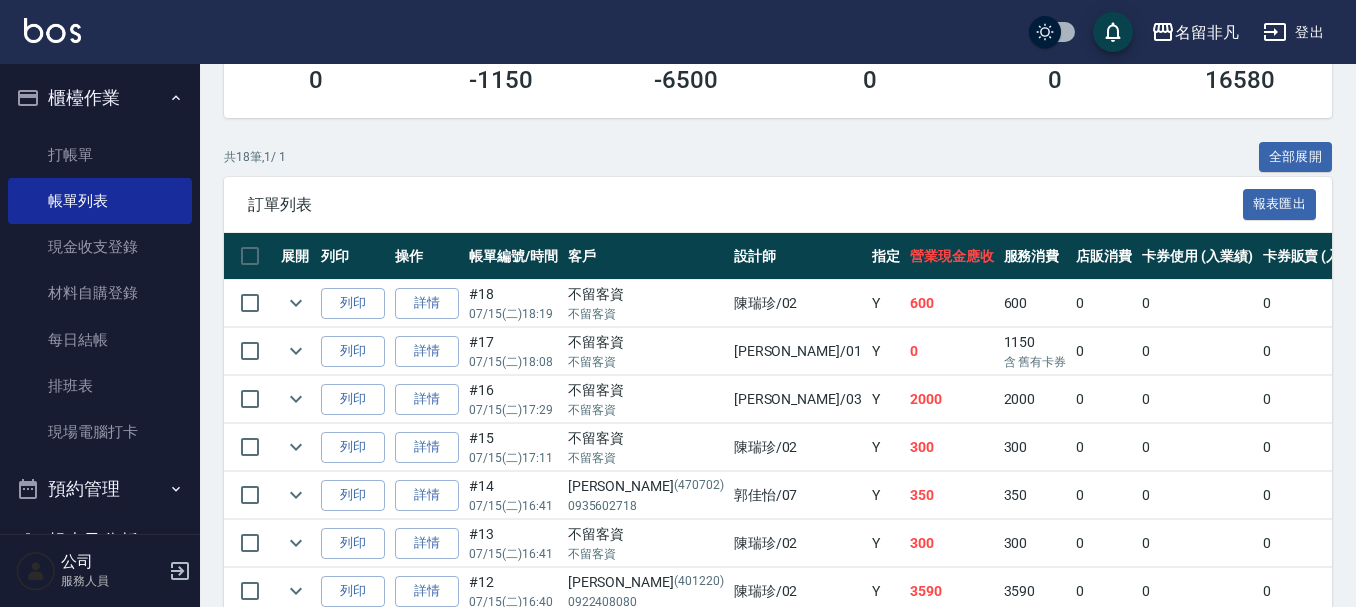 scroll, scrollTop: 400, scrollLeft: 0, axis: vertical 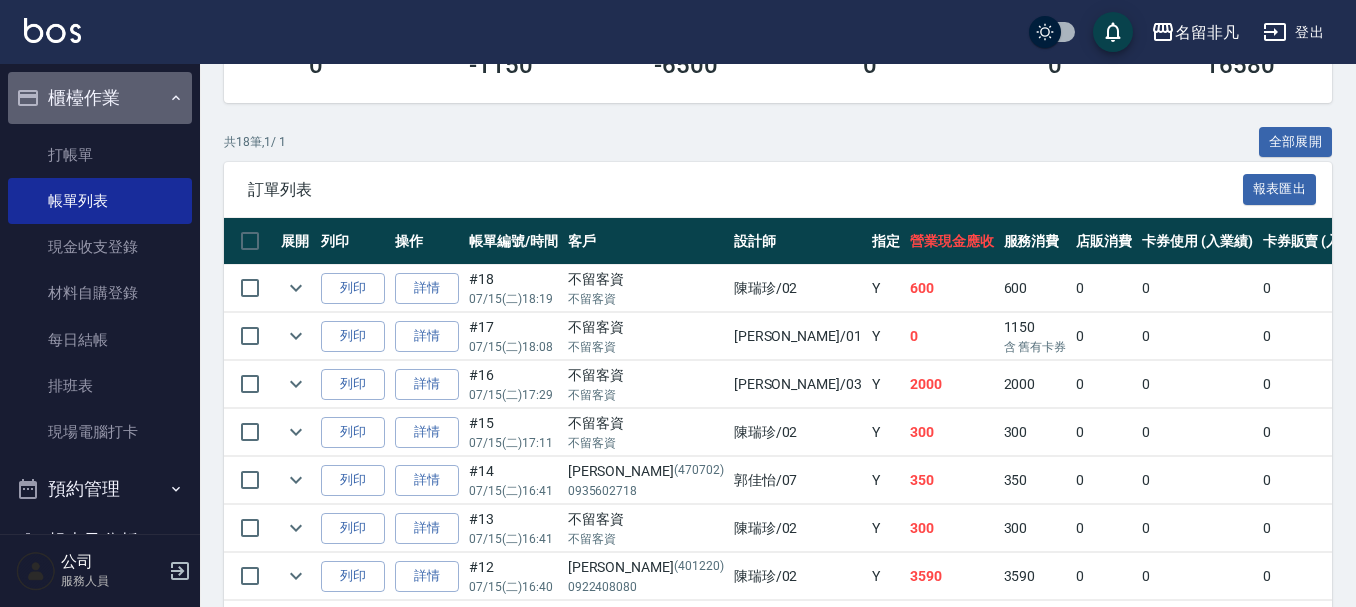 click on "櫃檯作業" at bounding box center (100, 98) 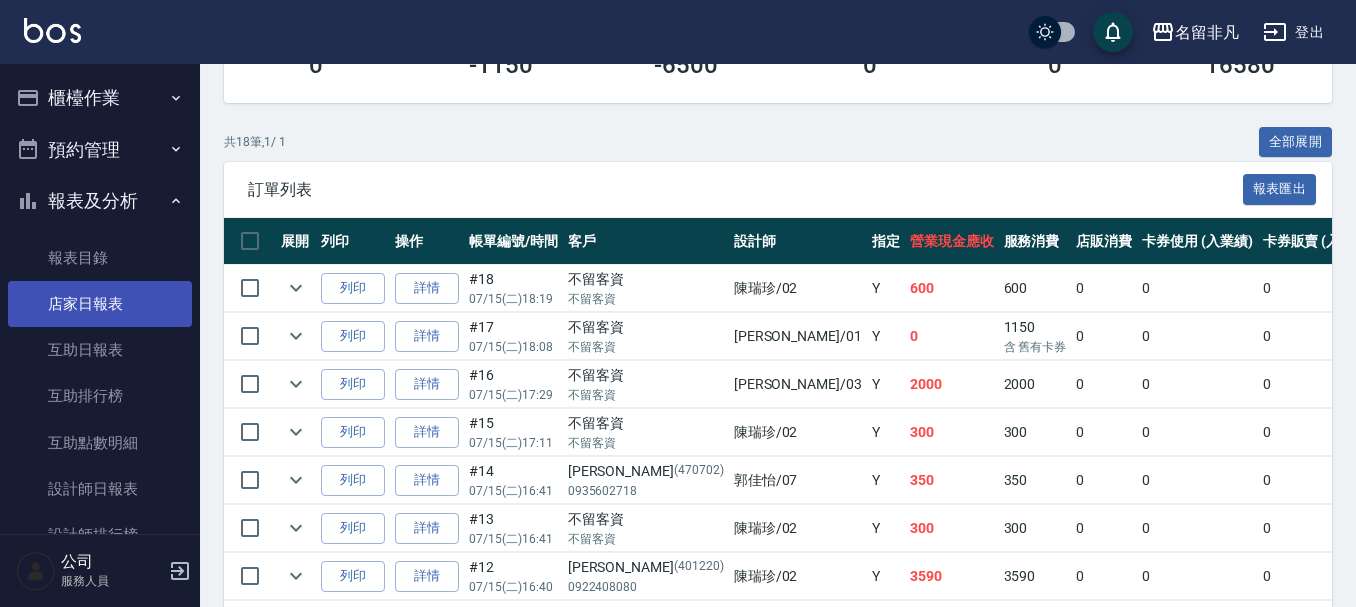 click on "店家日報表" at bounding box center [100, 304] 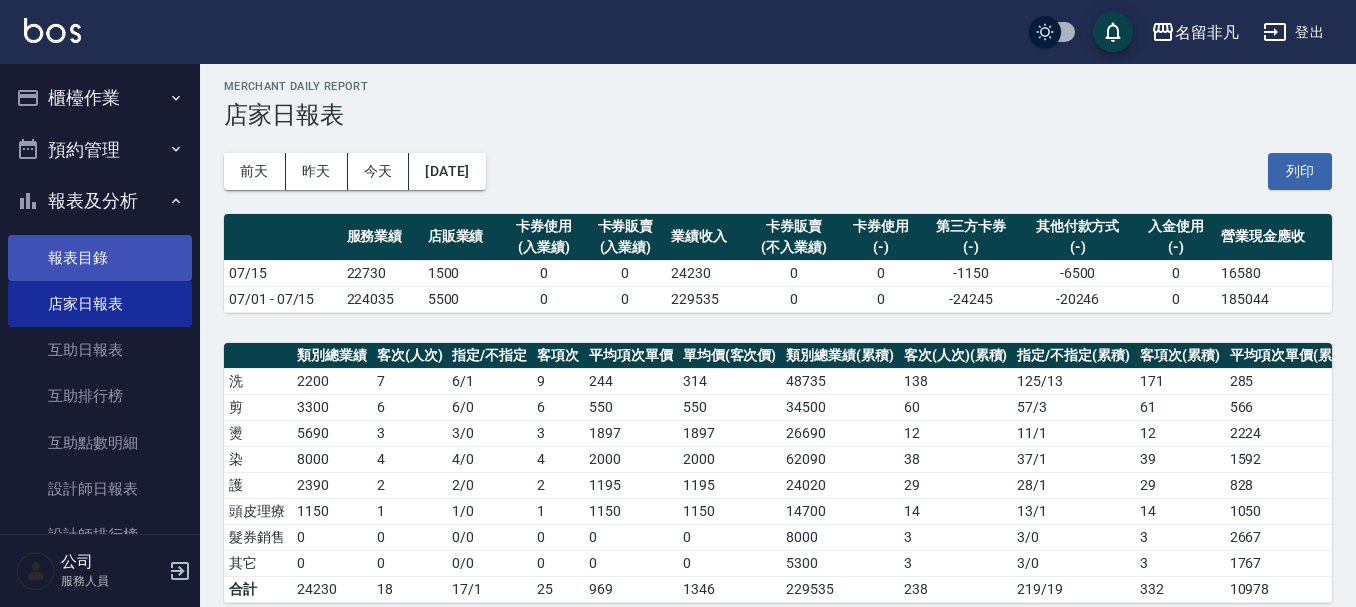 scroll, scrollTop: 0, scrollLeft: 0, axis: both 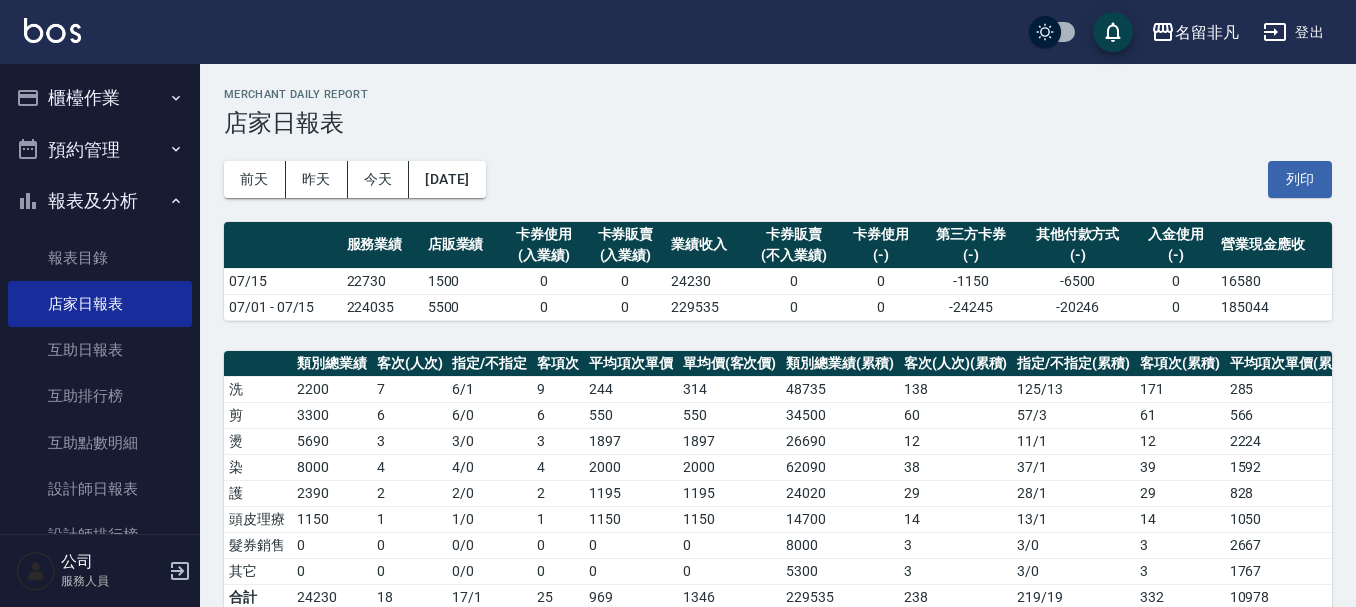 click on "櫃檯作業" at bounding box center (100, 98) 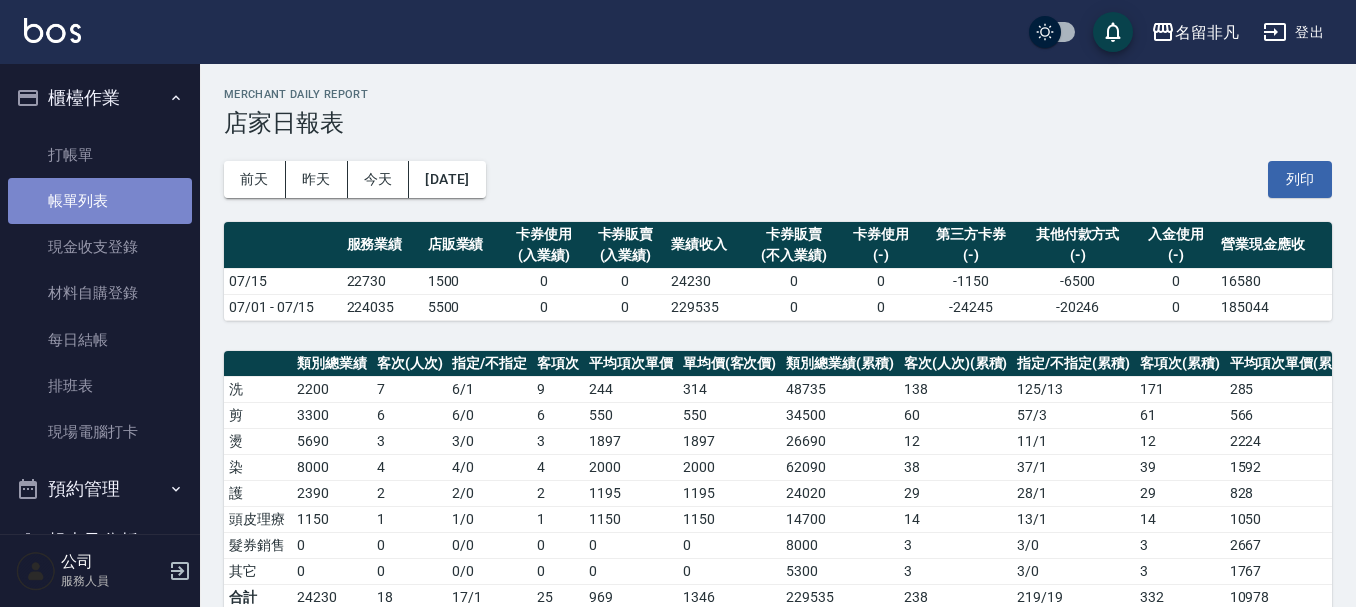 click on "帳單列表" at bounding box center (100, 201) 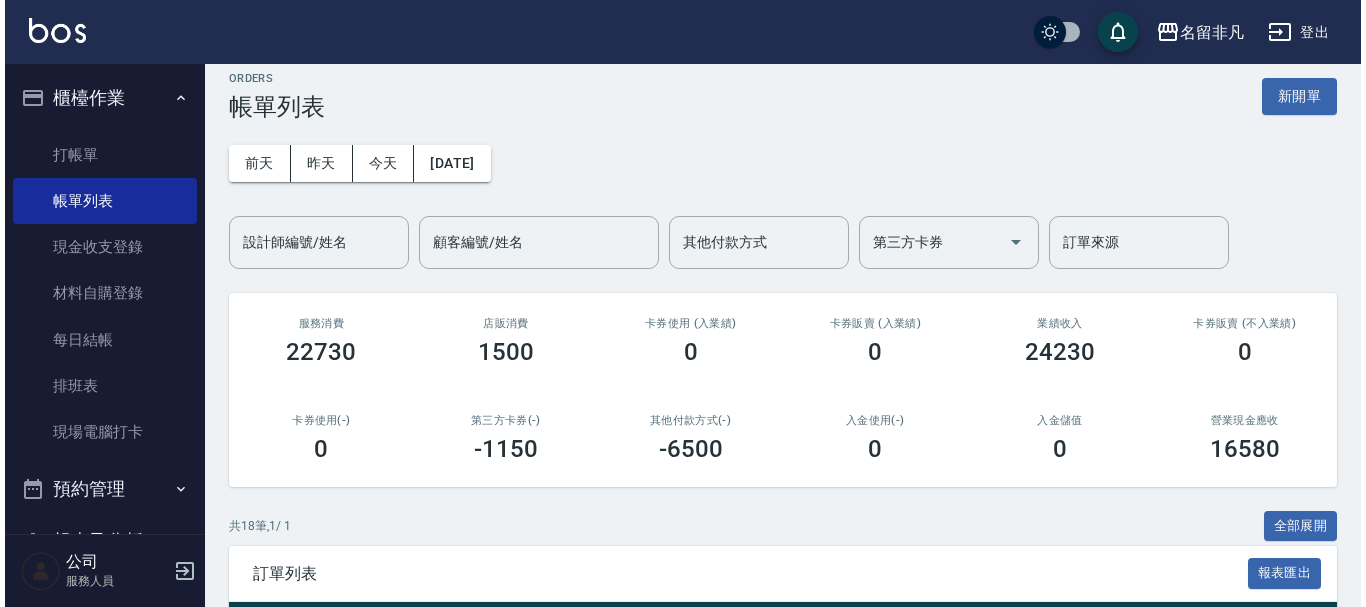 scroll, scrollTop: 0, scrollLeft: 0, axis: both 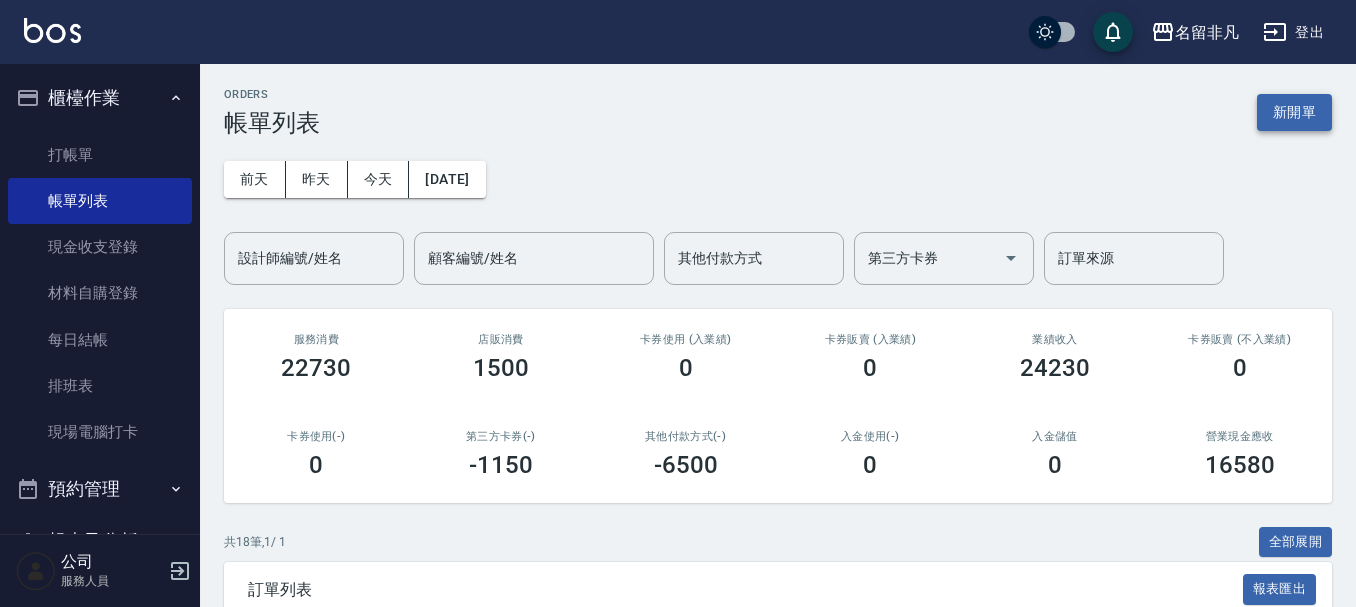 click on "新開單" at bounding box center (1294, 112) 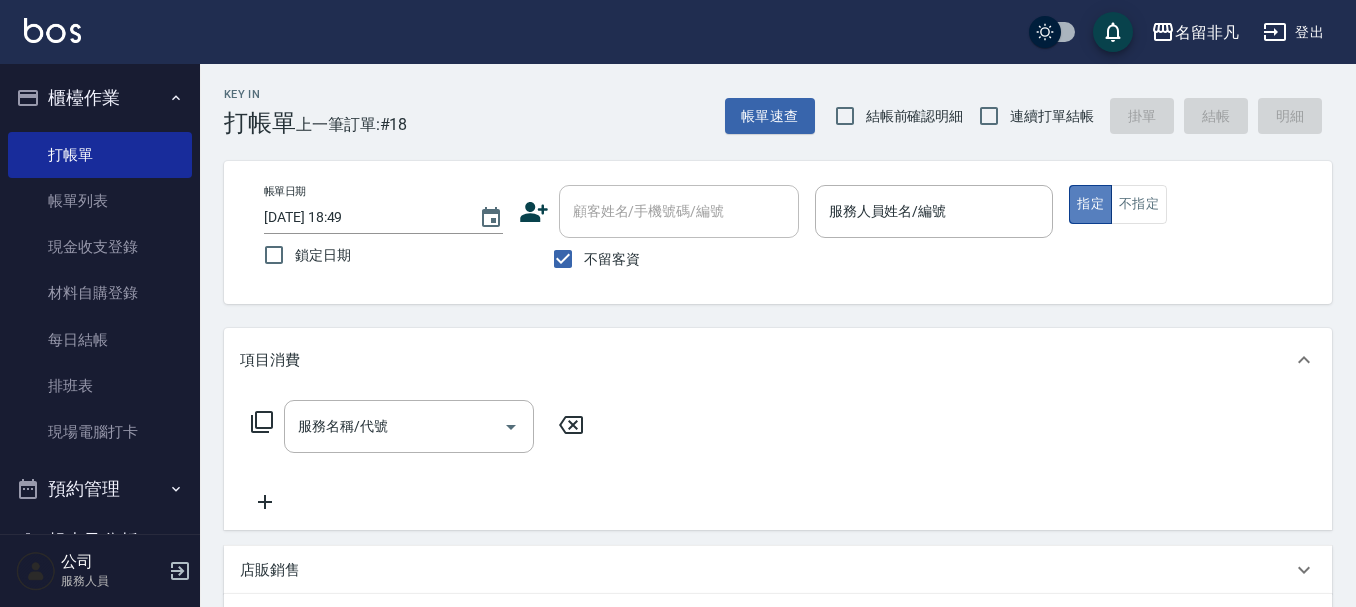 click on "指定" at bounding box center [1090, 204] 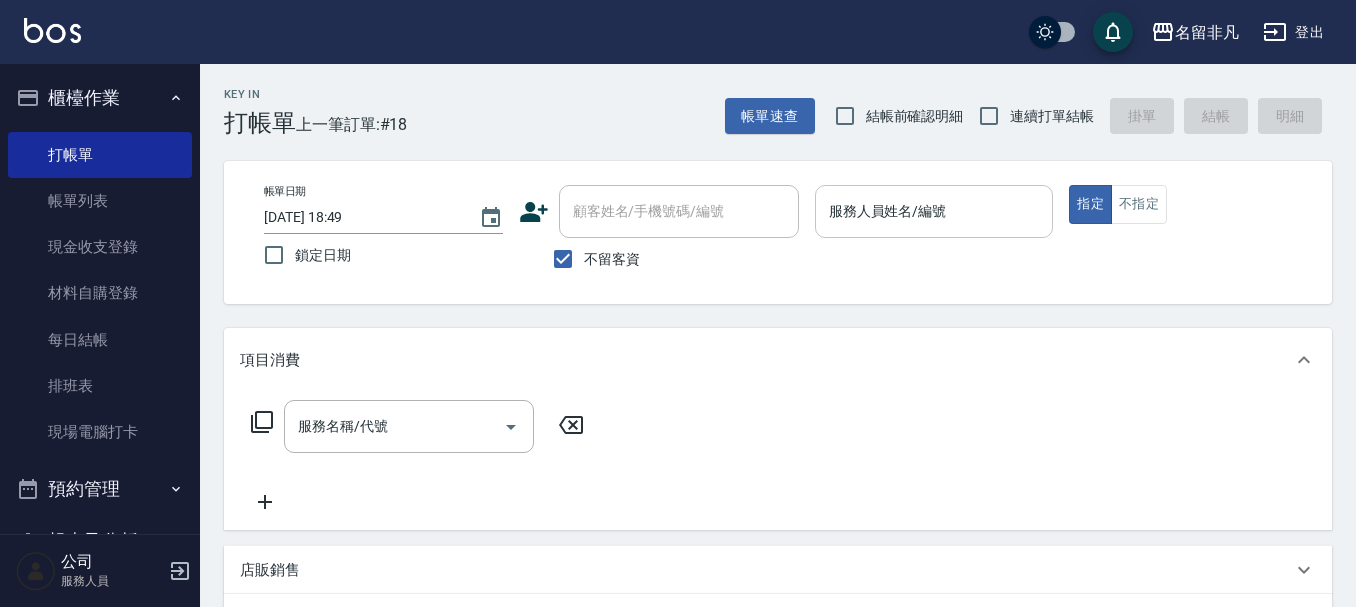 click on "服務人員姓名/編號" at bounding box center (934, 211) 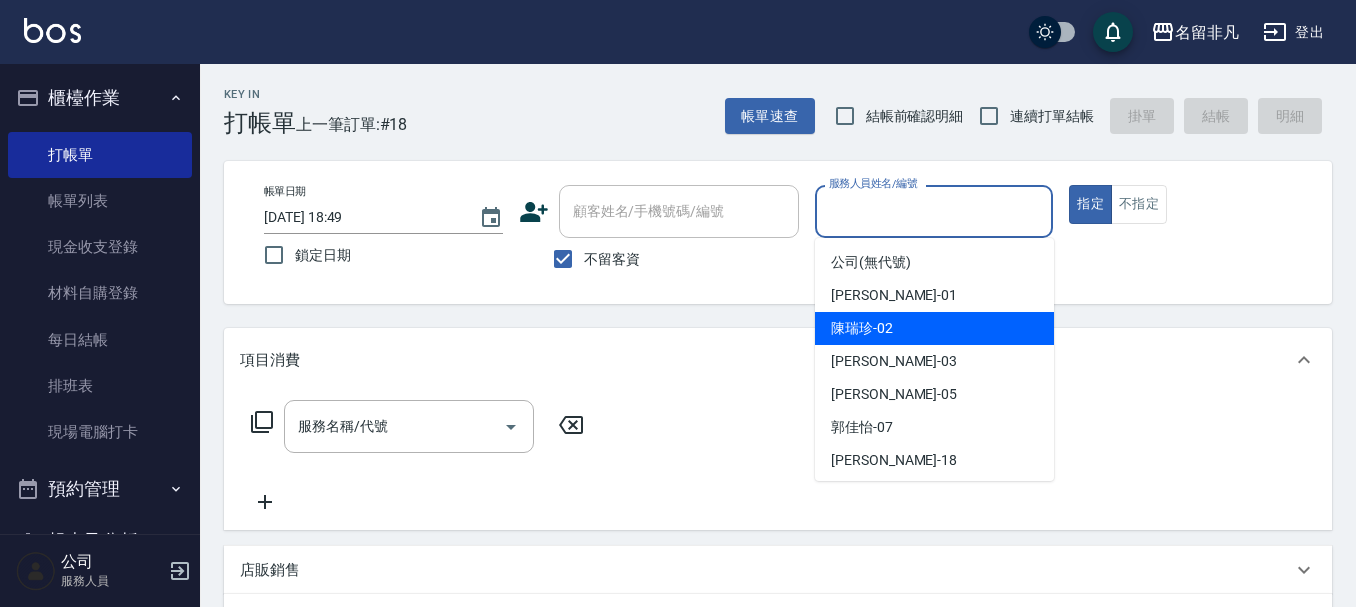 click on "[PERSON_NAME]-02" at bounding box center [934, 328] 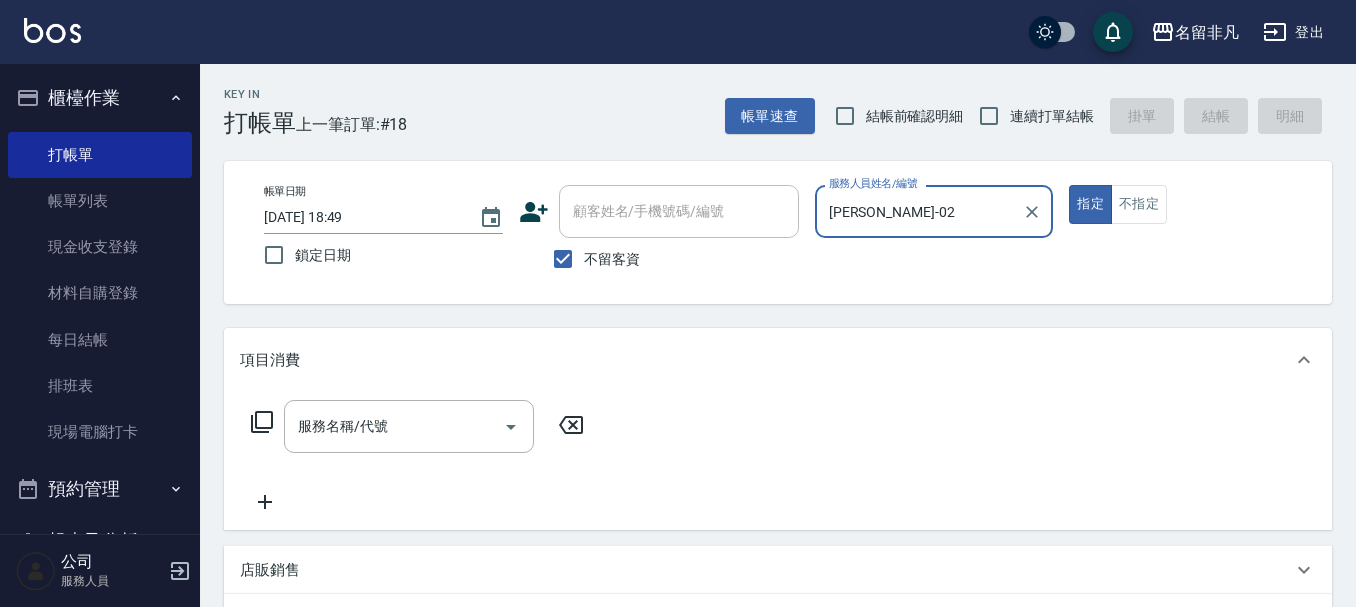 type on "[PERSON_NAME]-02" 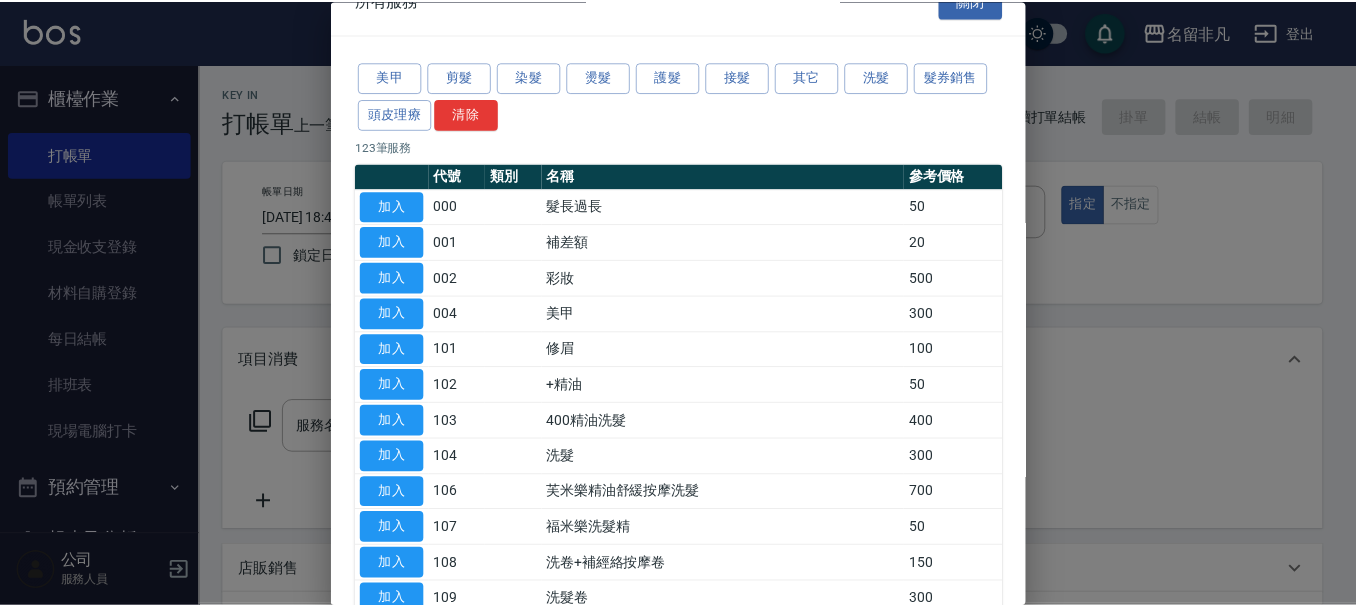 scroll, scrollTop: 0, scrollLeft: 0, axis: both 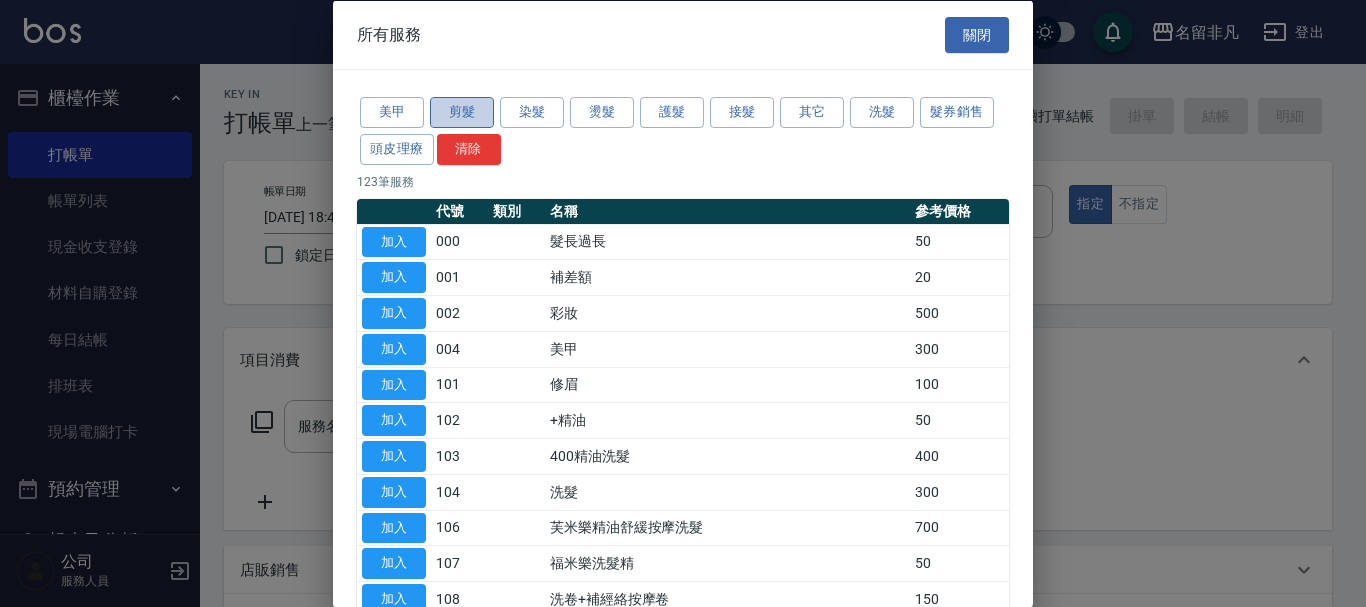 click on "剪髮" at bounding box center [462, 112] 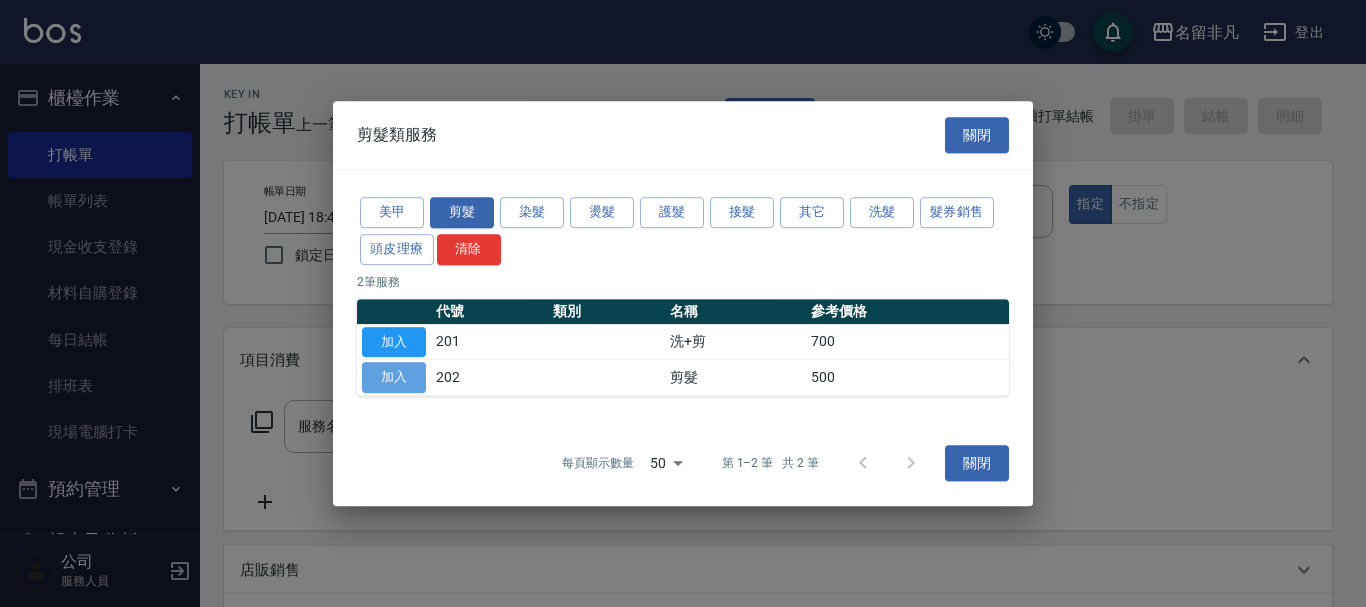 click on "加入" at bounding box center (394, 377) 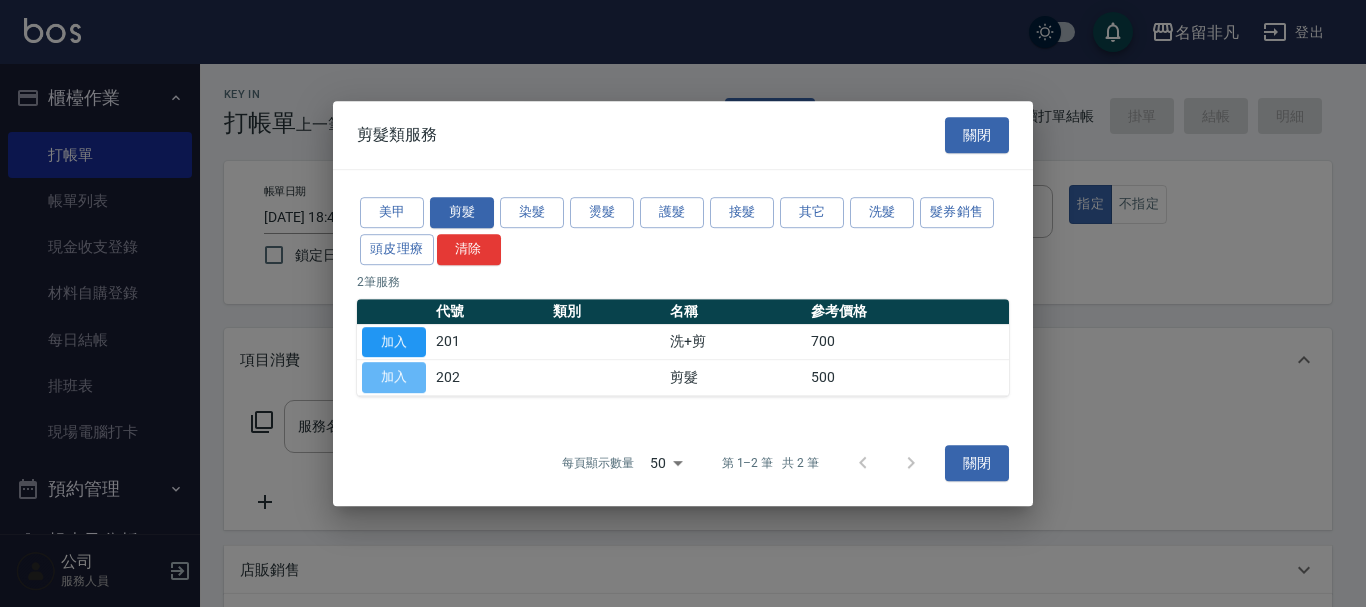 type on "剪髮(202)" 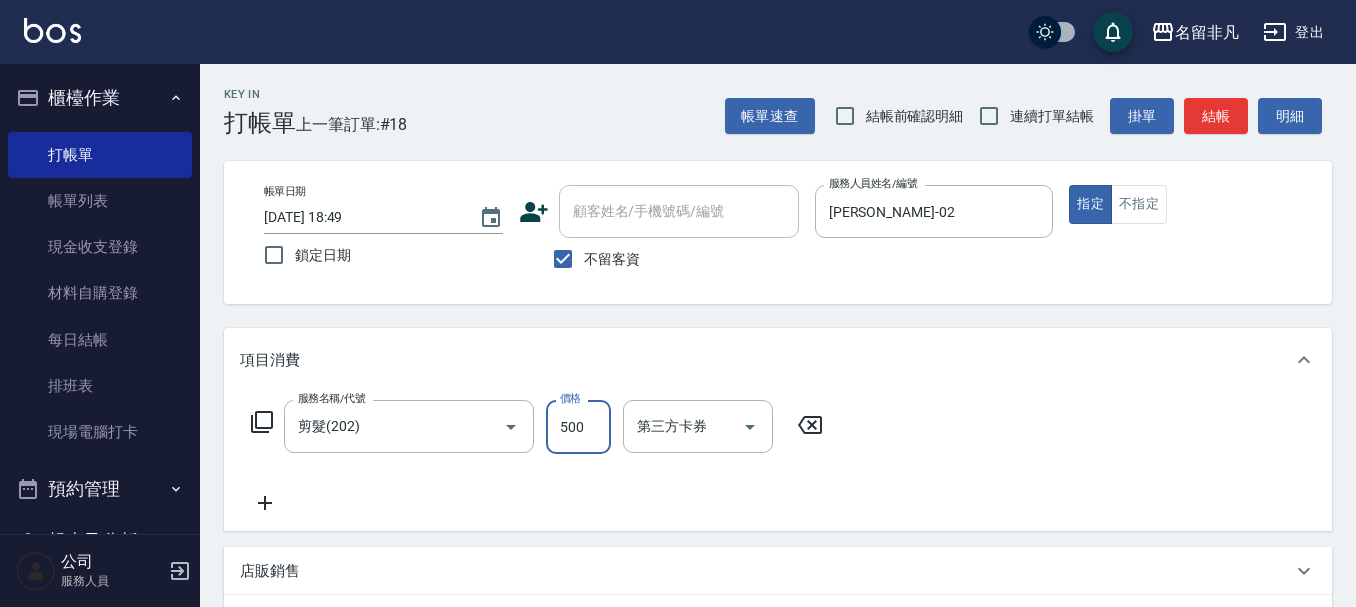 click on "500" at bounding box center [578, 427] 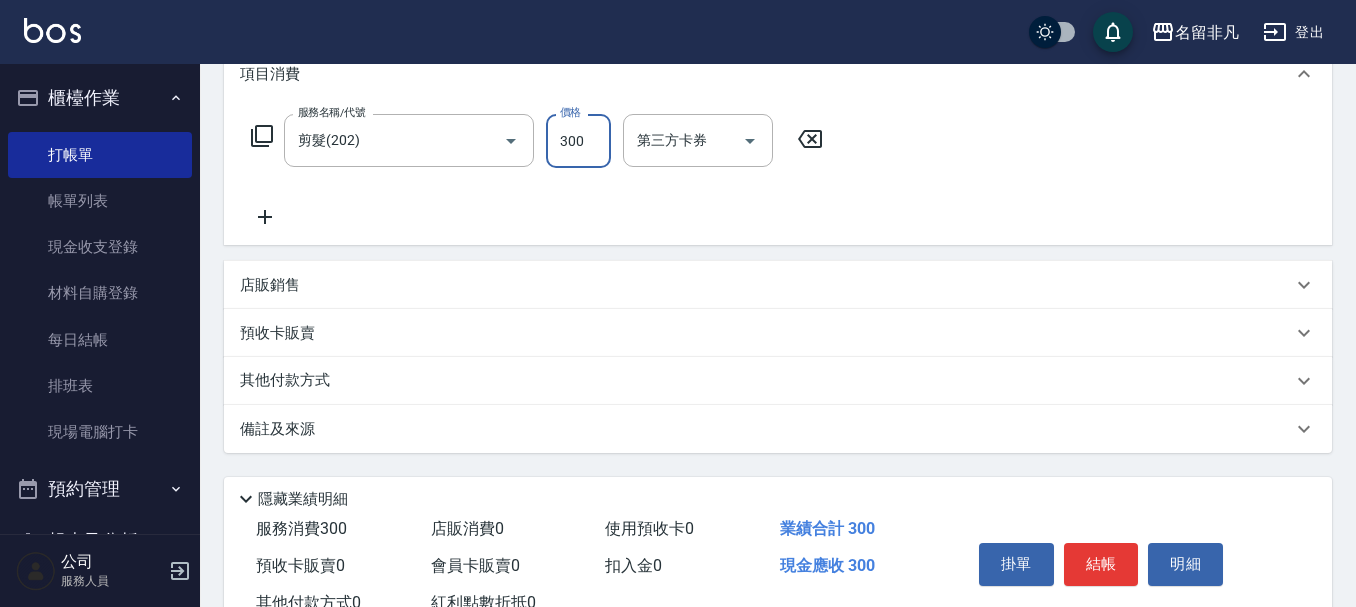 scroll, scrollTop: 358, scrollLeft: 0, axis: vertical 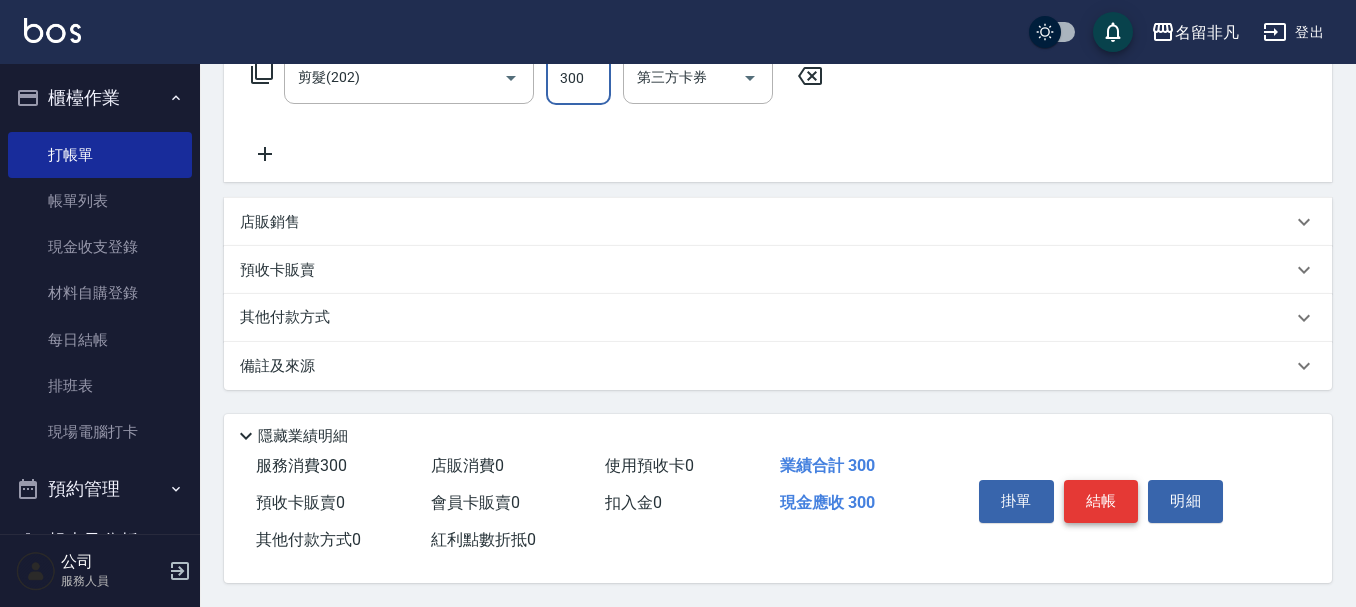 type on "300" 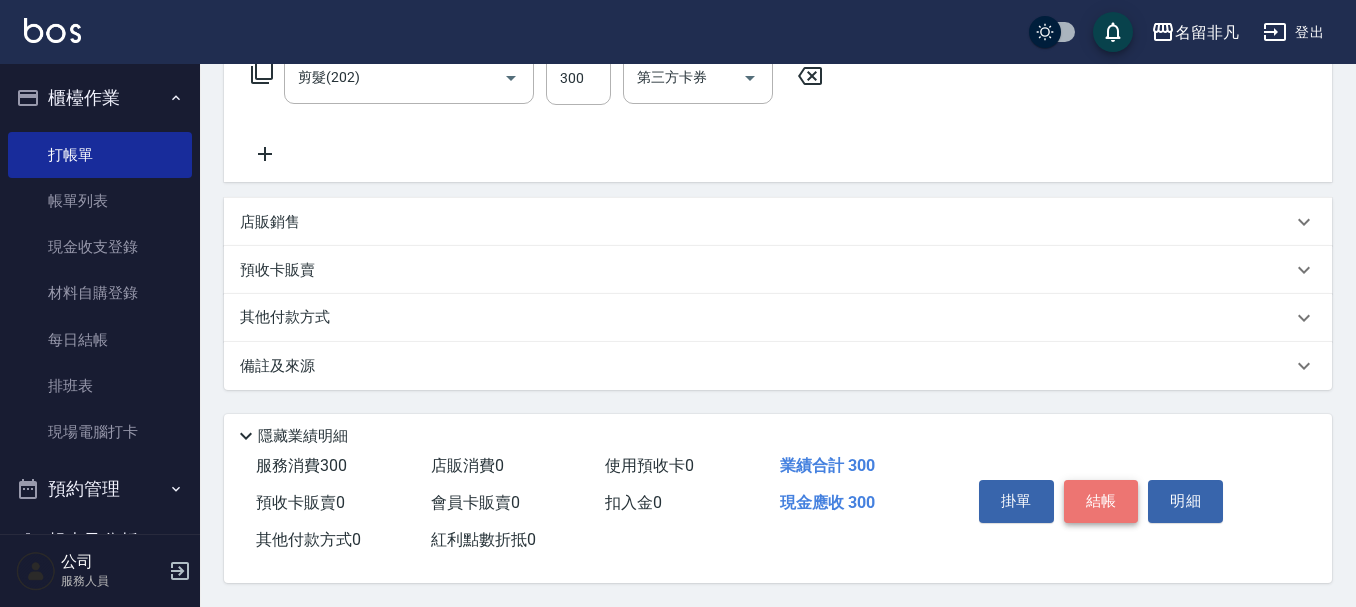 click on "結帳" at bounding box center (1101, 501) 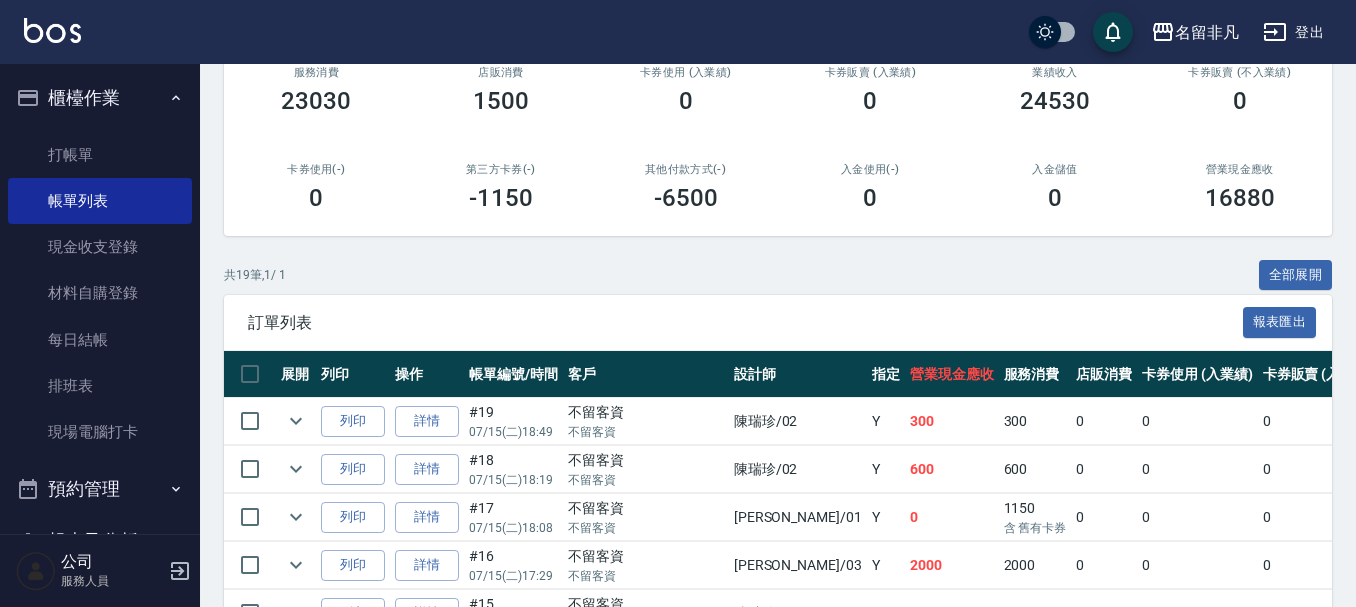 scroll, scrollTop: 300, scrollLeft: 0, axis: vertical 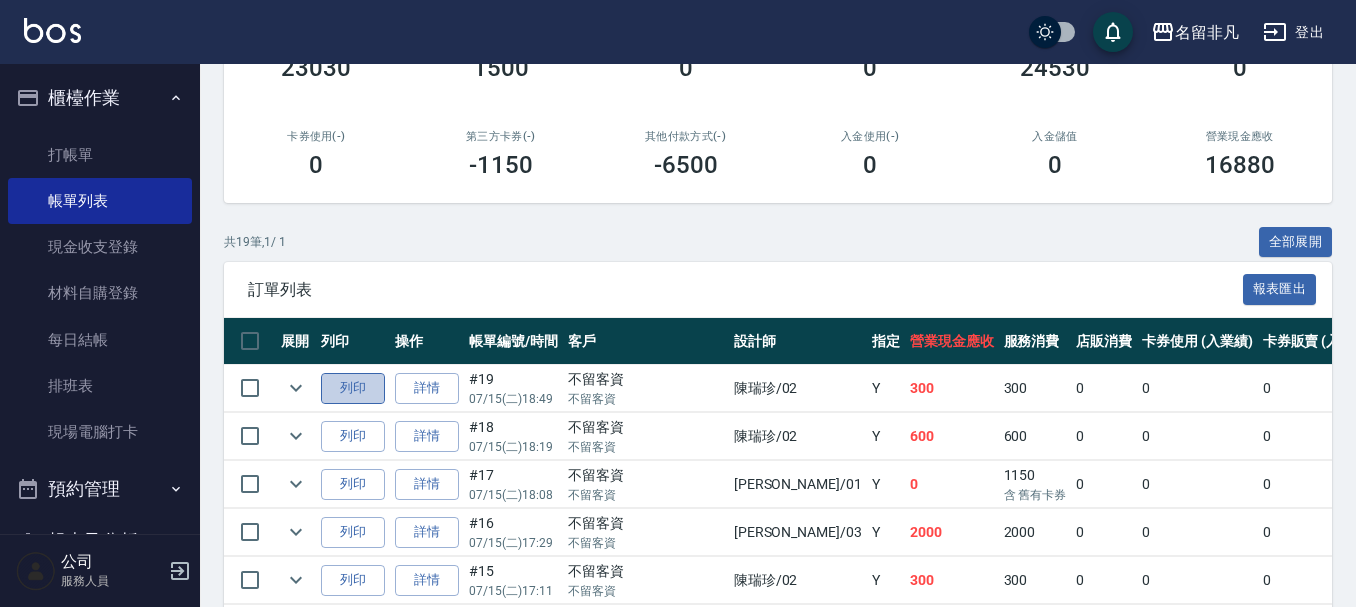 click on "列印" at bounding box center [353, 388] 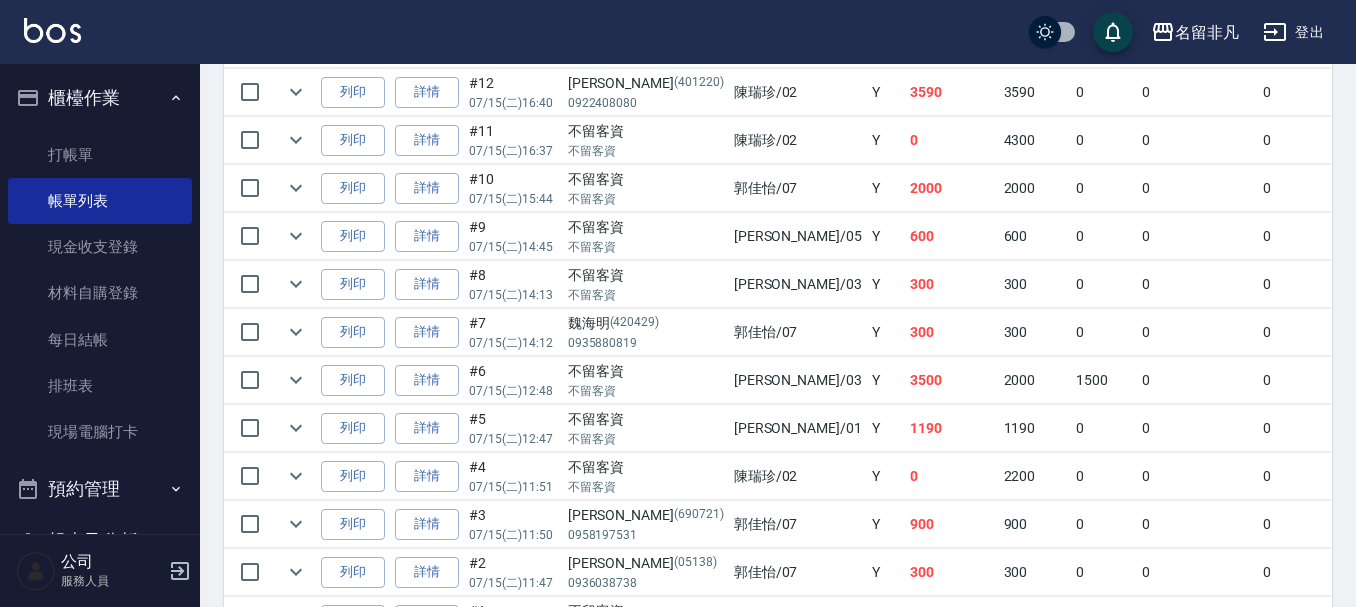scroll, scrollTop: 763, scrollLeft: 0, axis: vertical 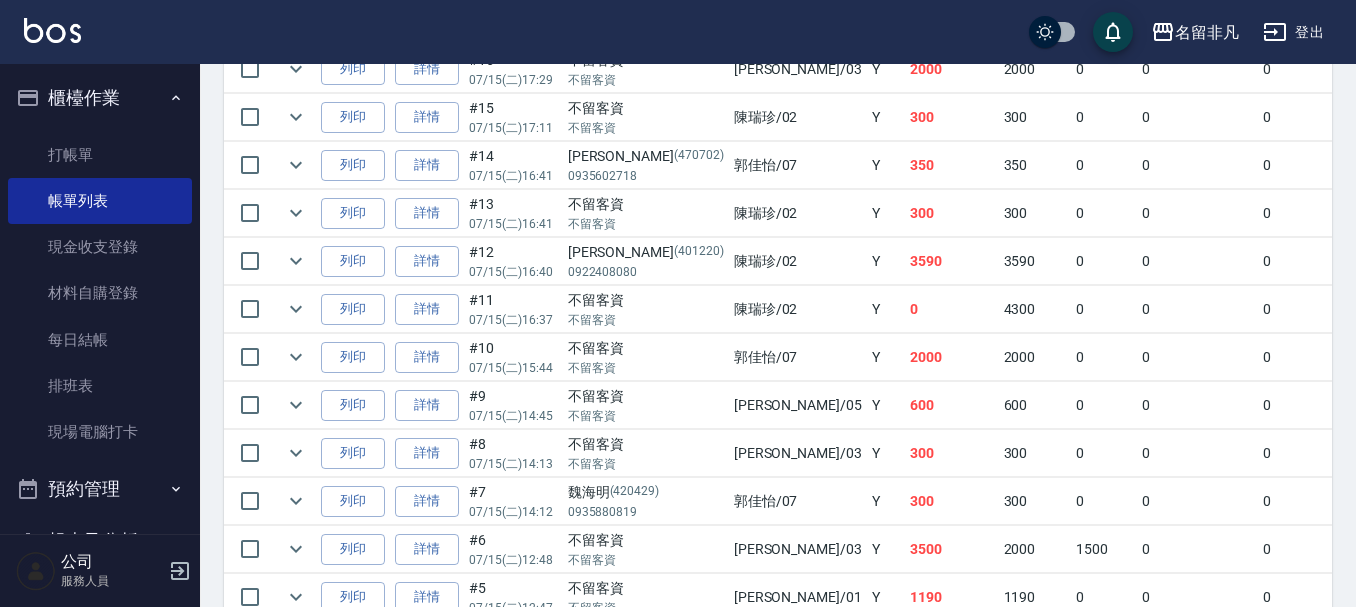 click on "櫃檯作業" at bounding box center [100, 98] 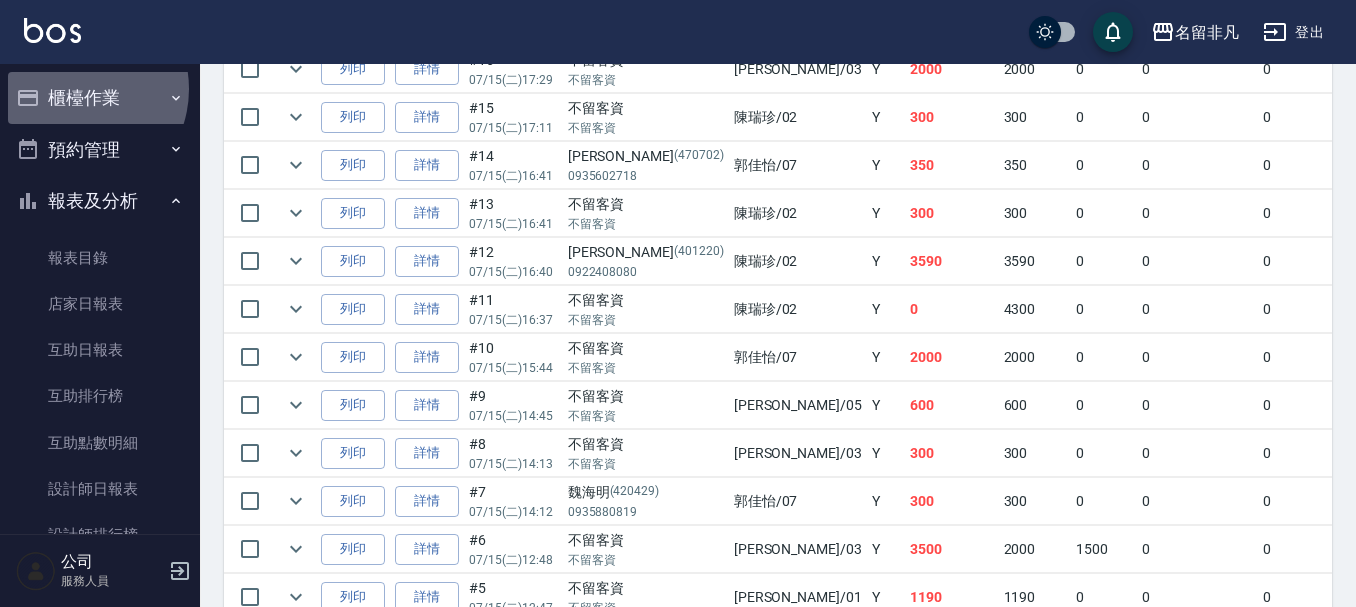 click on "櫃檯作業" at bounding box center [100, 98] 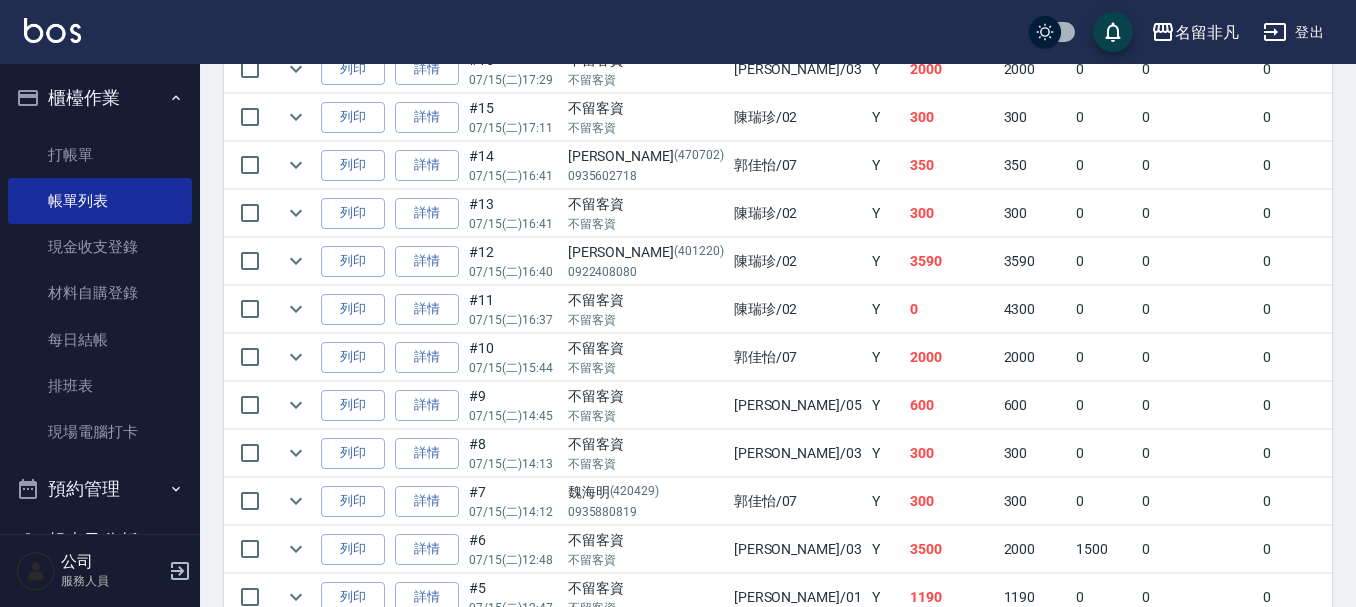 click on "櫃檯作業" at bounding box center [100, 98] 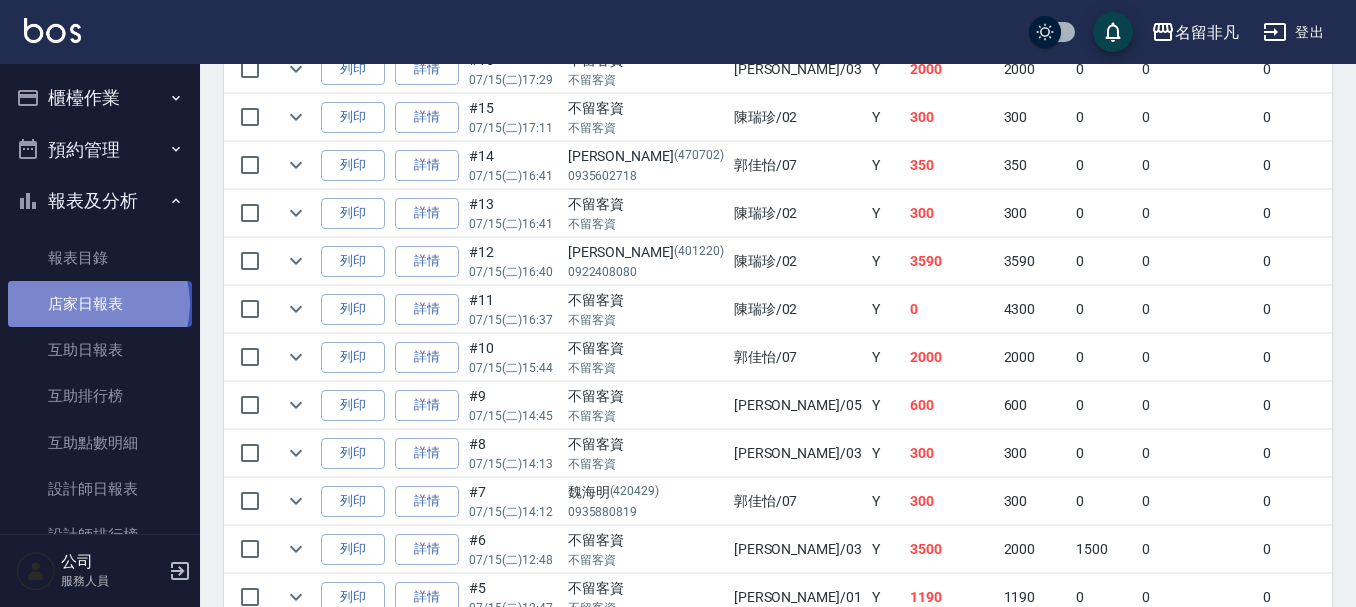 click on "店家日報表" at bounding box center [100, 304] 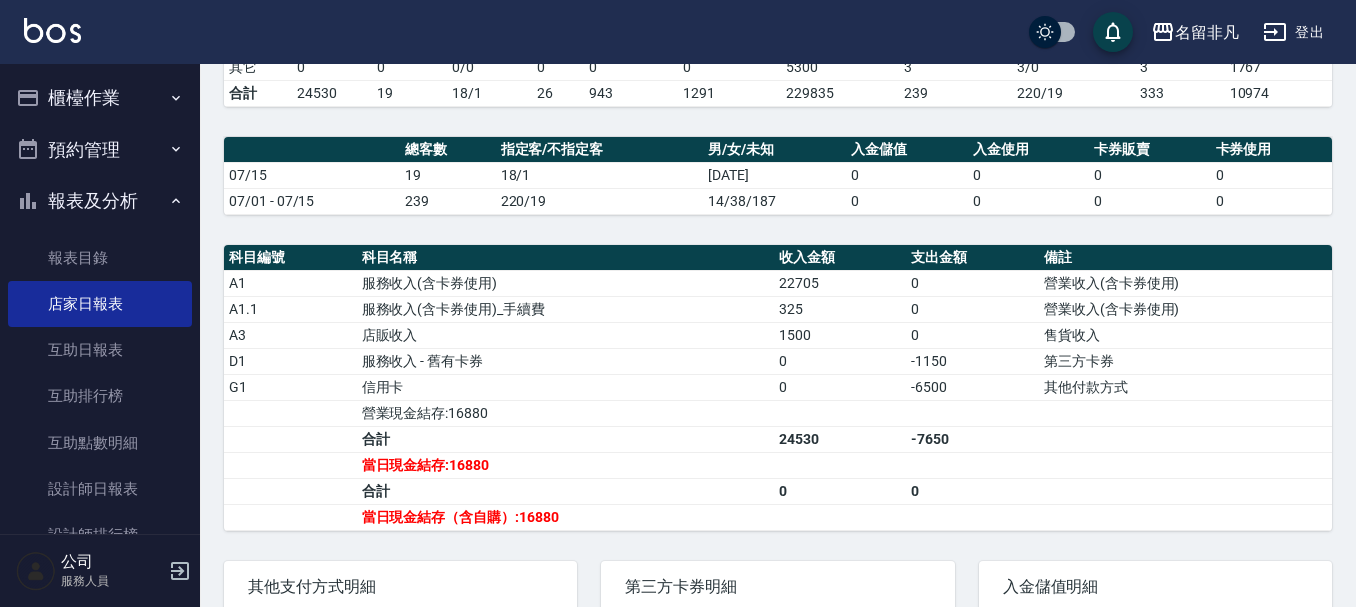 scroll, scrollTop: 604, scrollLeft: 0, axis: vertical 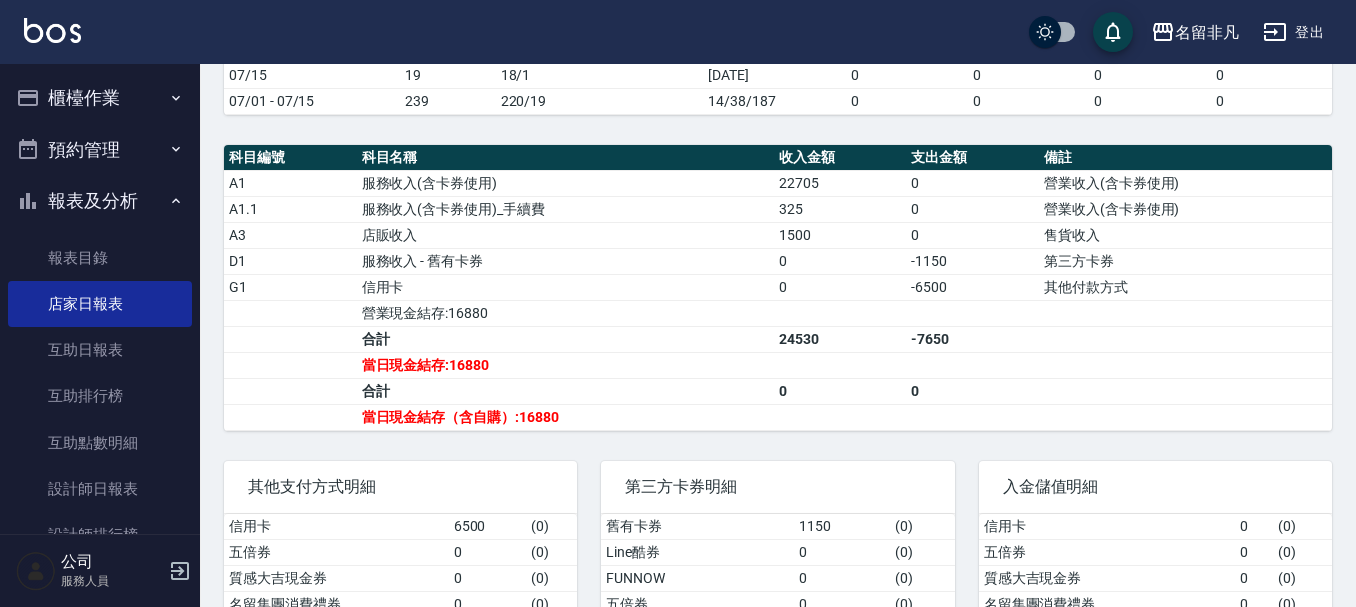 drag, startPoint x: 56, startPoint y: 87, endPoint x: 46, endPoint y: 85, distance: 10.198039 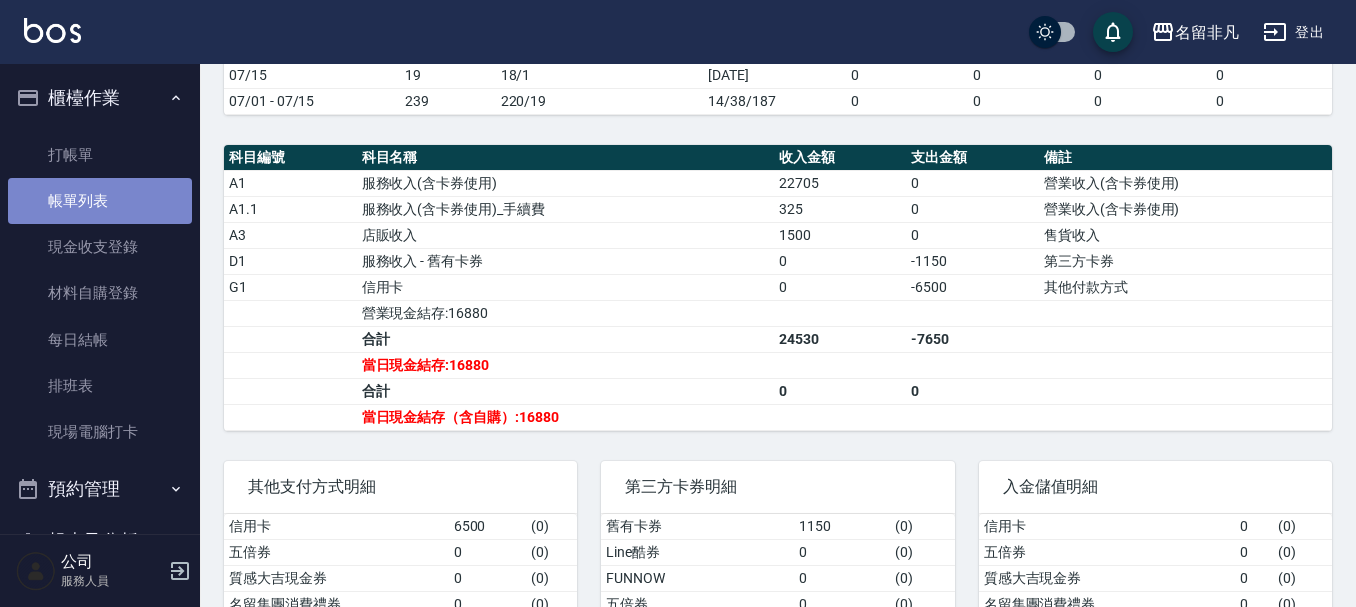 click on "帳單列表" at bounding box center [100, 201] 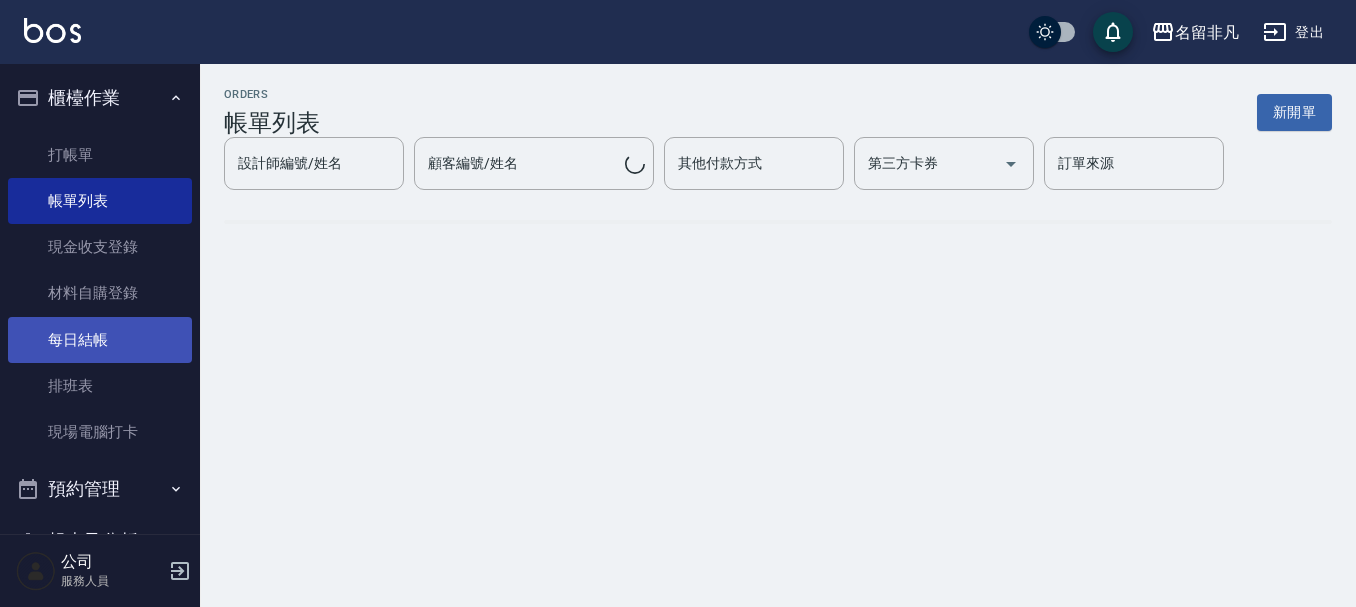 scroll, scrollTop: 0, scrollLeft: 0, axis: both 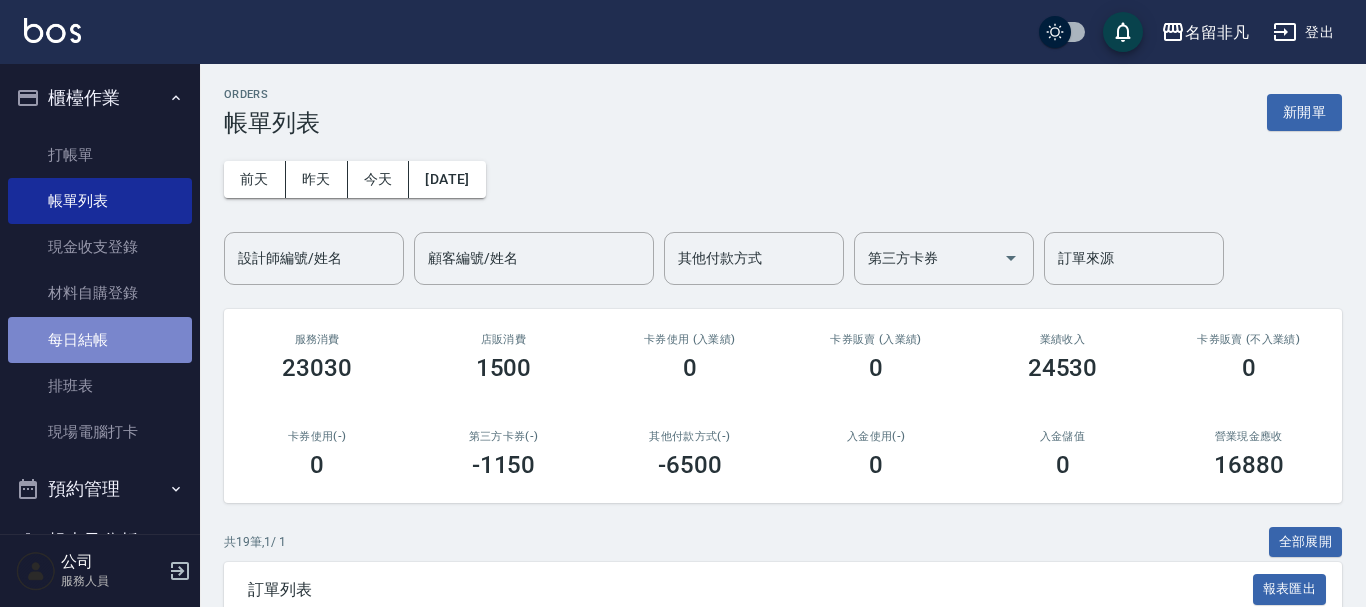 click on "每日結帳" at bounding box center [100, 340] 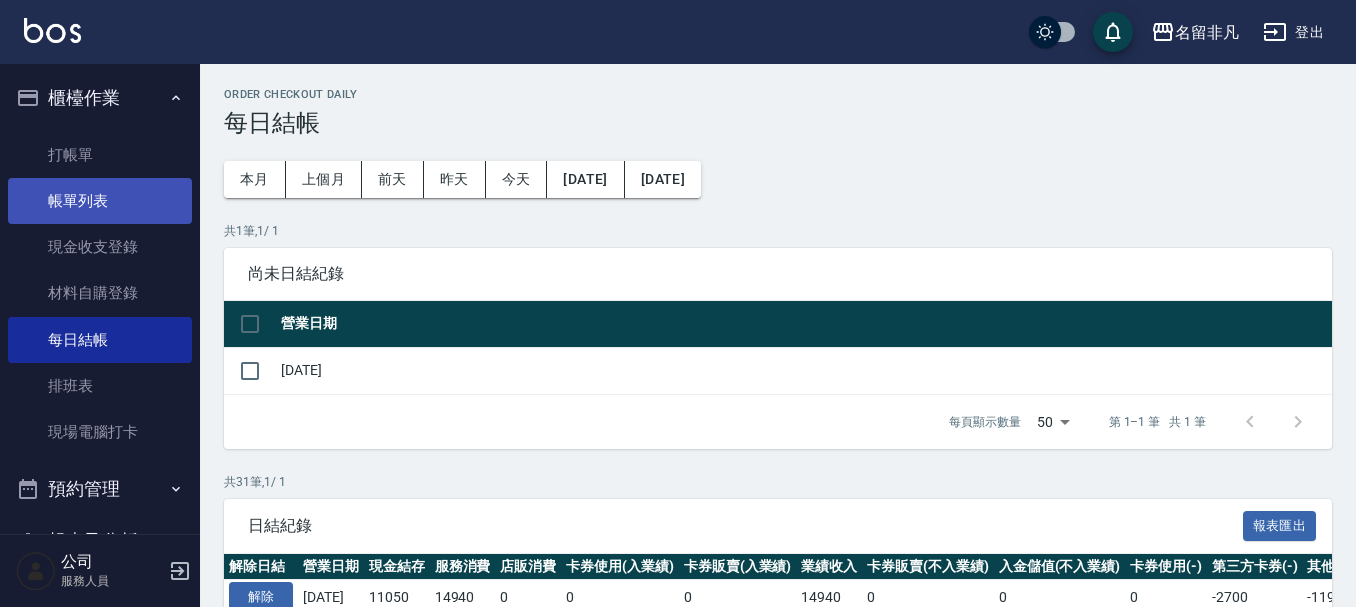 click on "帳單列表" at bounding box center (100, 201) 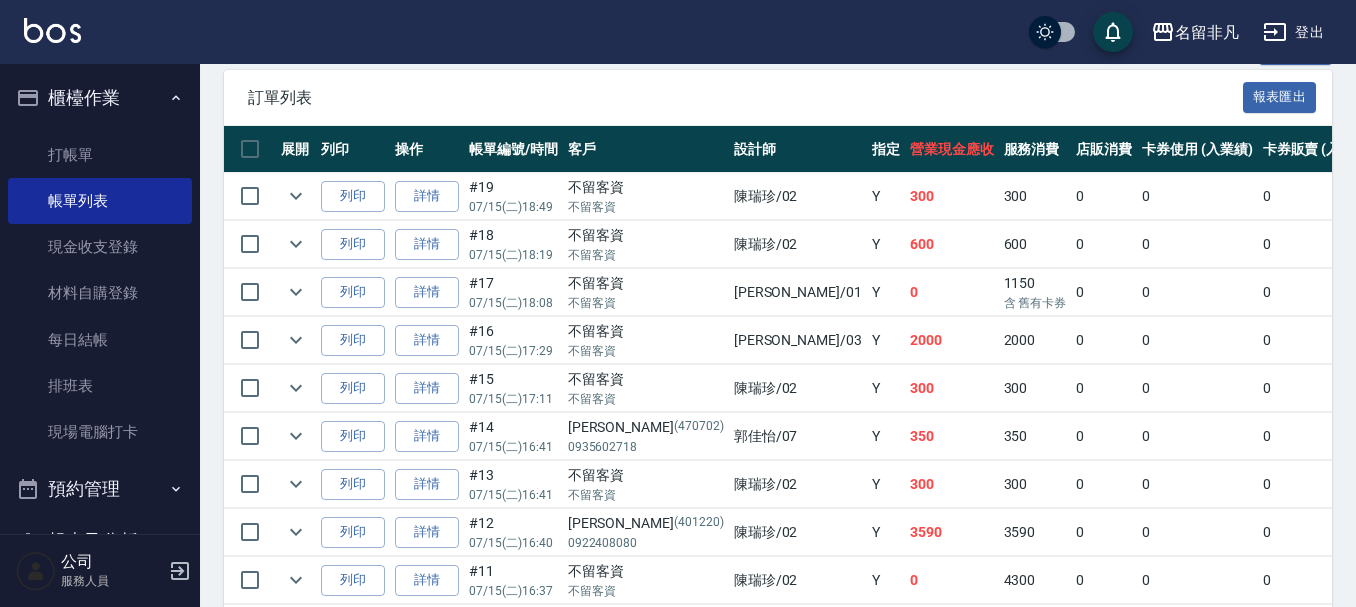 scroll, scrollTop: 500, scrollLeft: 0, axis: vertical 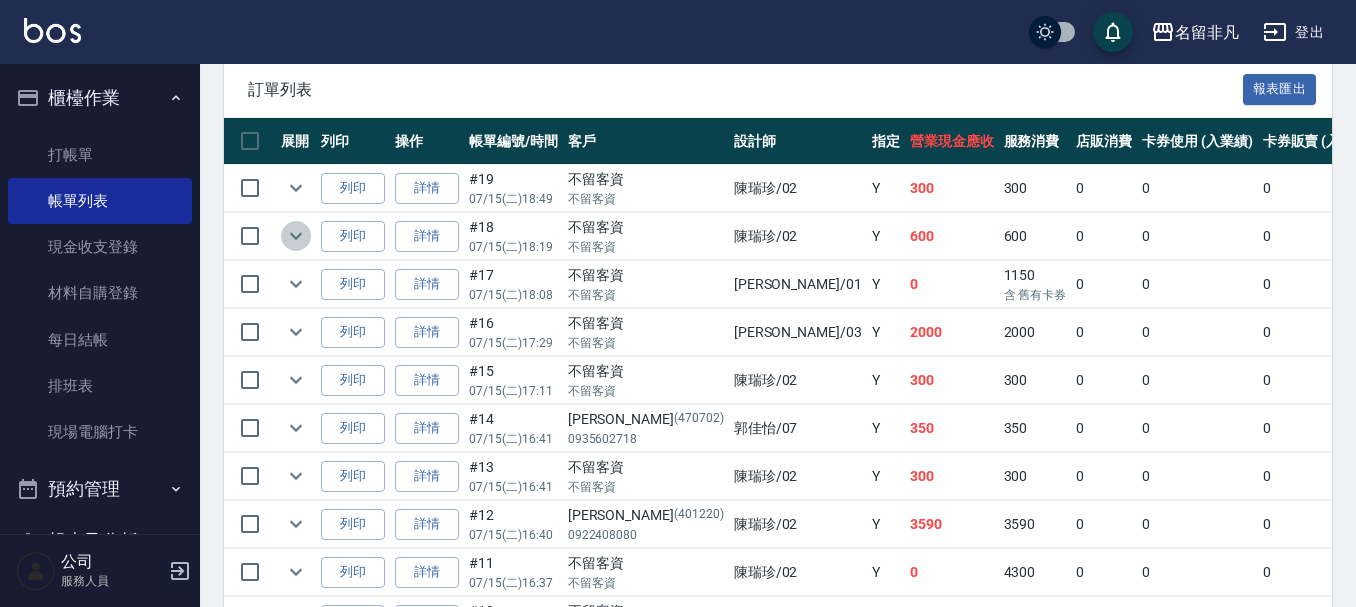 click 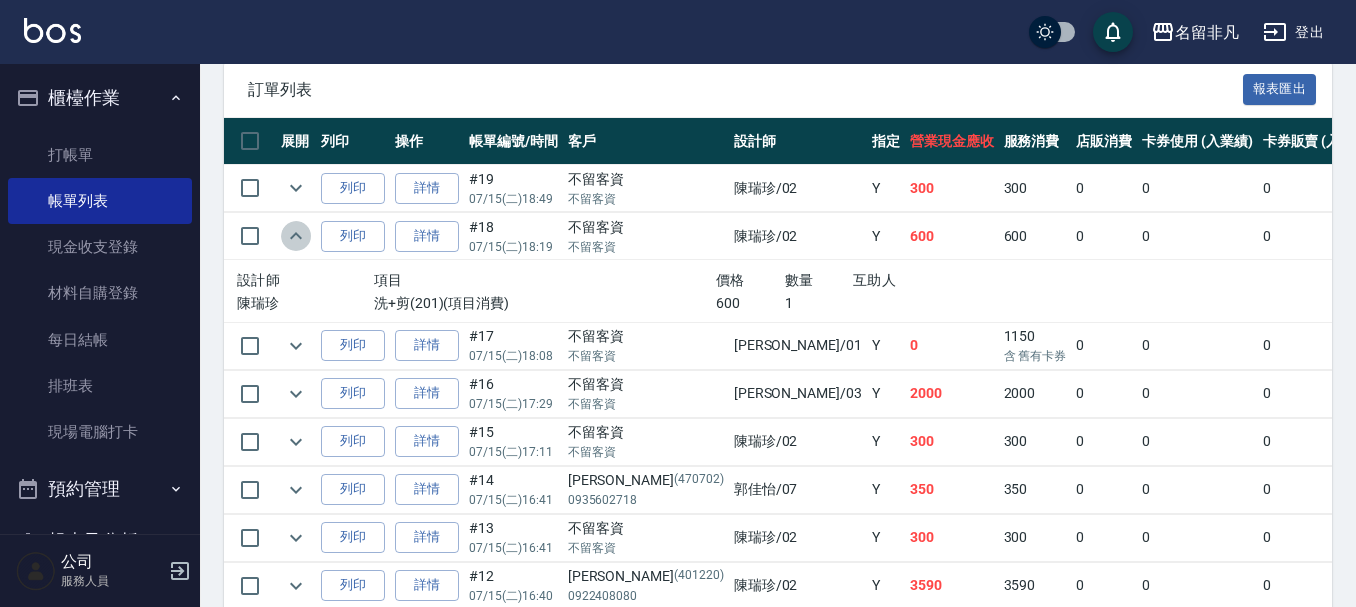 click 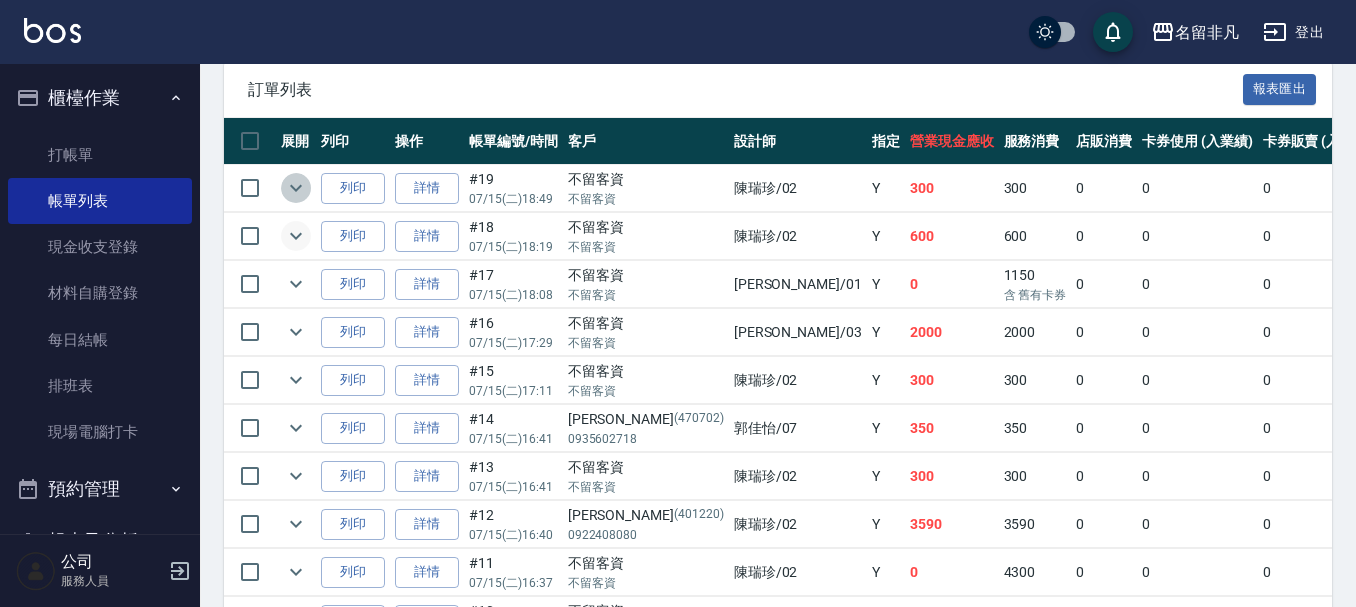 click 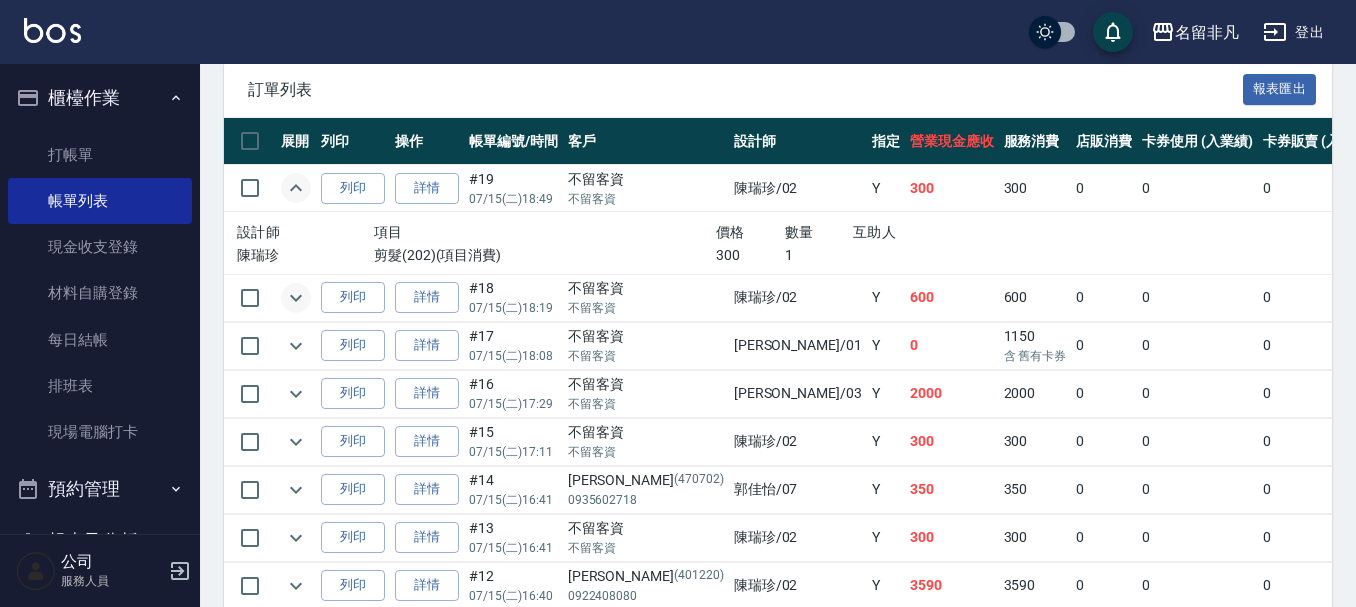 click 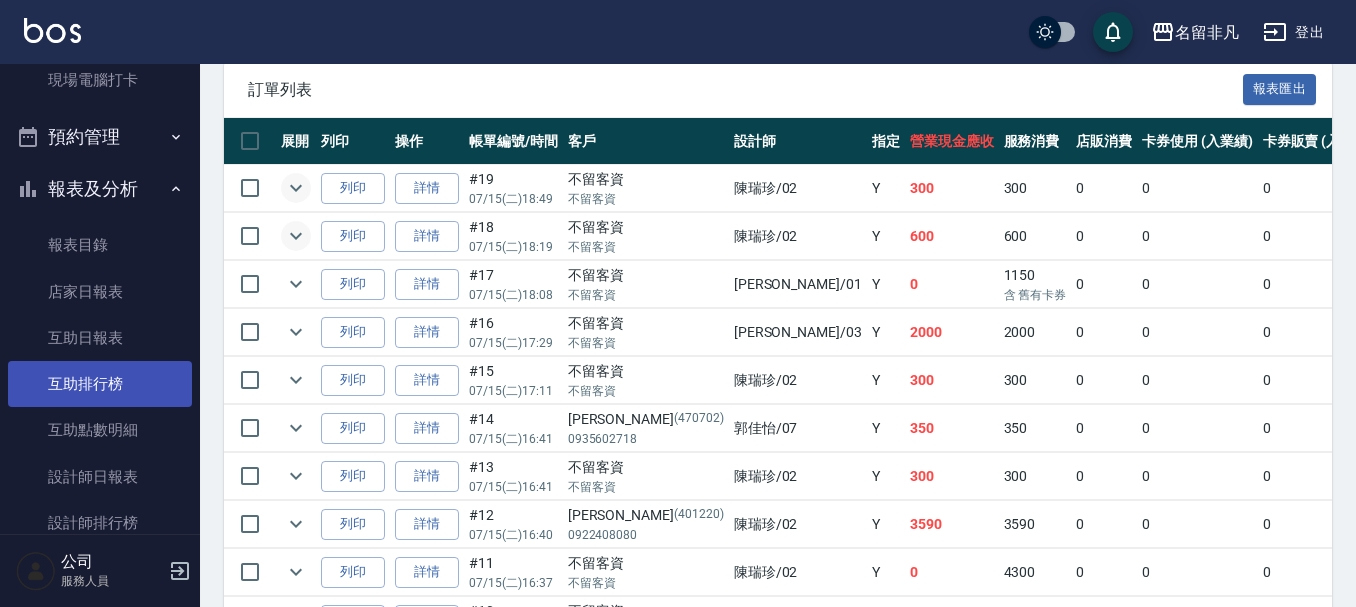 scroll, scrollTop: 400, scrollLeft: 0, axis: vertical 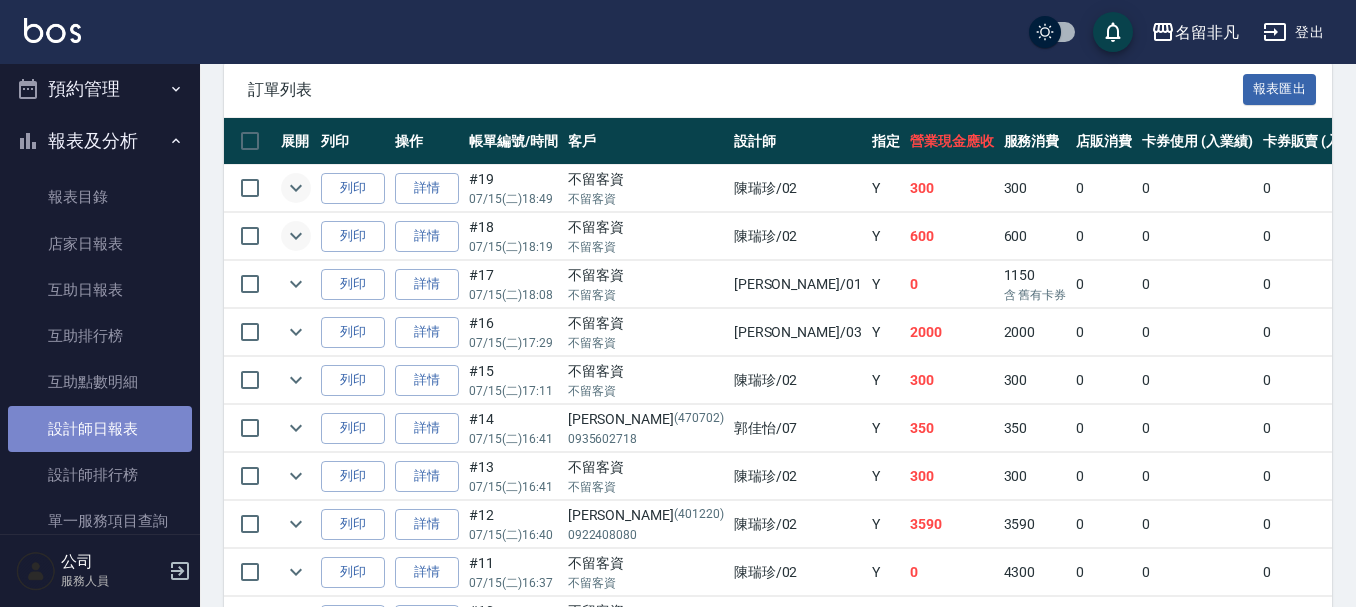 click on "設計師日報表" at bounding box center (100, 429) 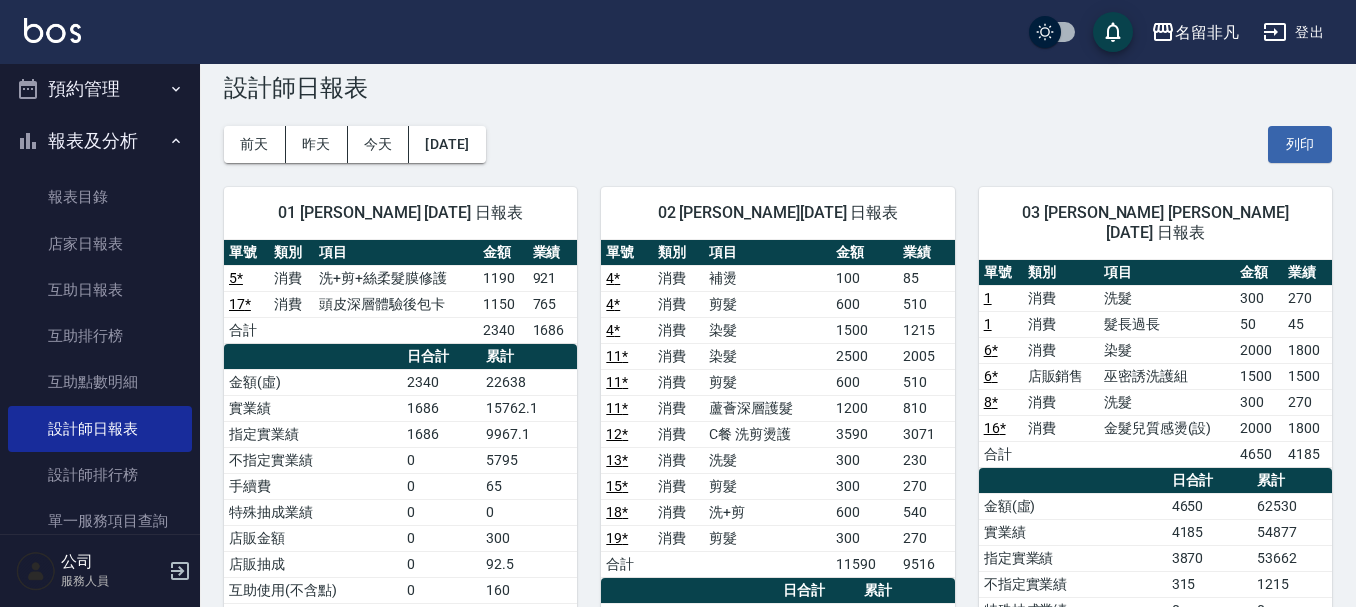 scroll, scrollTop: 0, scrollLeft: 0, axis: both 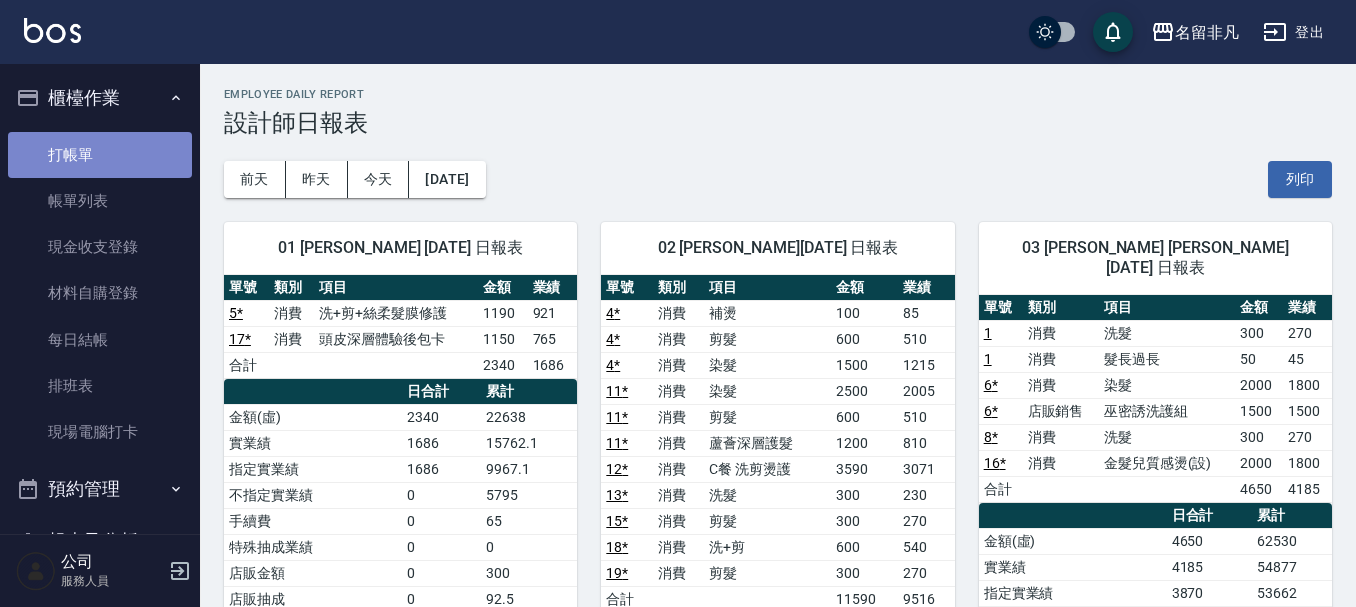 click on "打帳單" at bounding box center (100, 155) 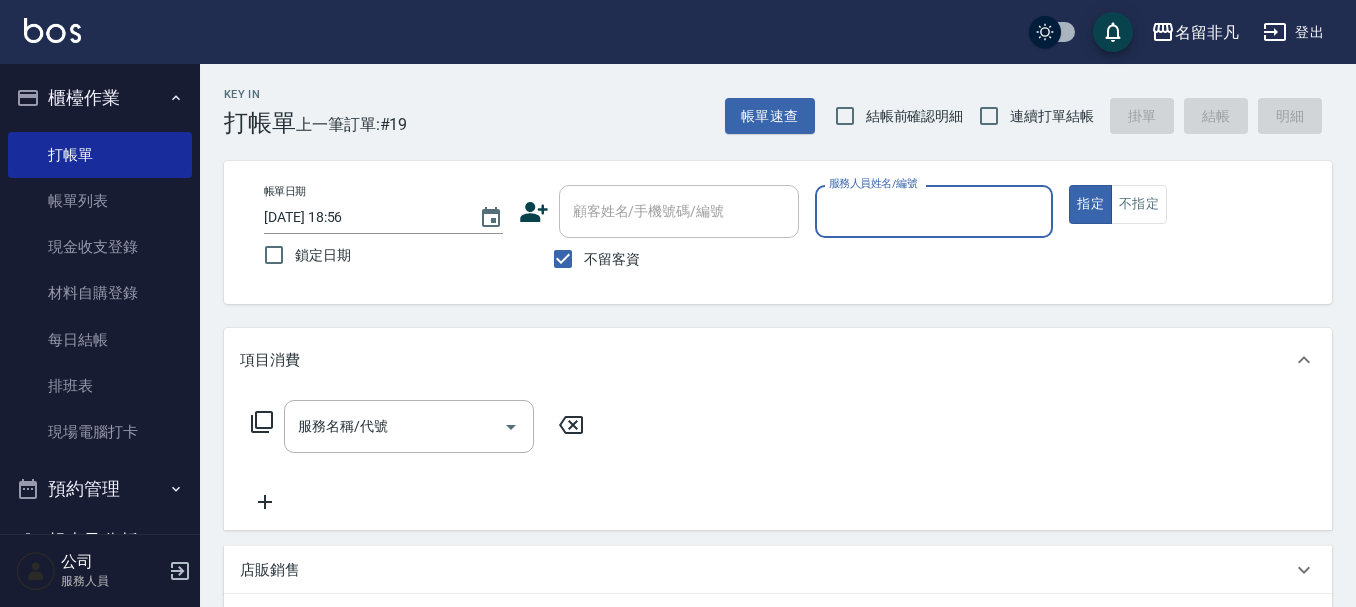click on "服務人員姓名/編號" at bounding box center [934, 211] 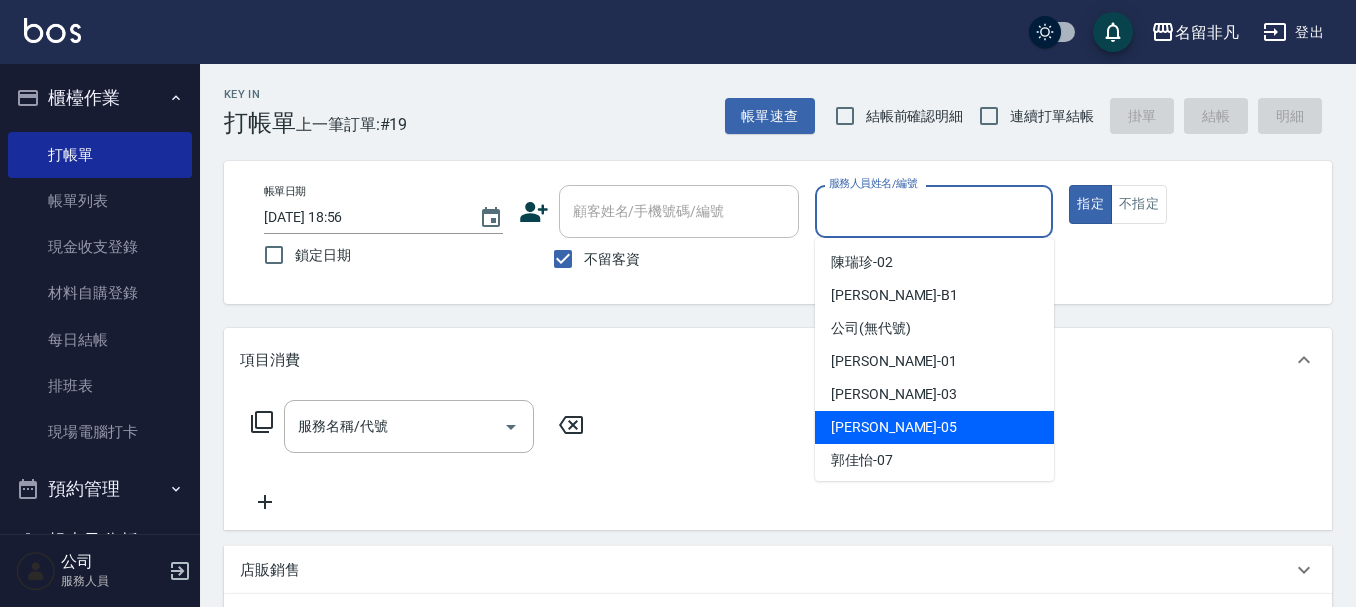 click on "[PERSON_NAME] -05" at bounding box center [934, 427] 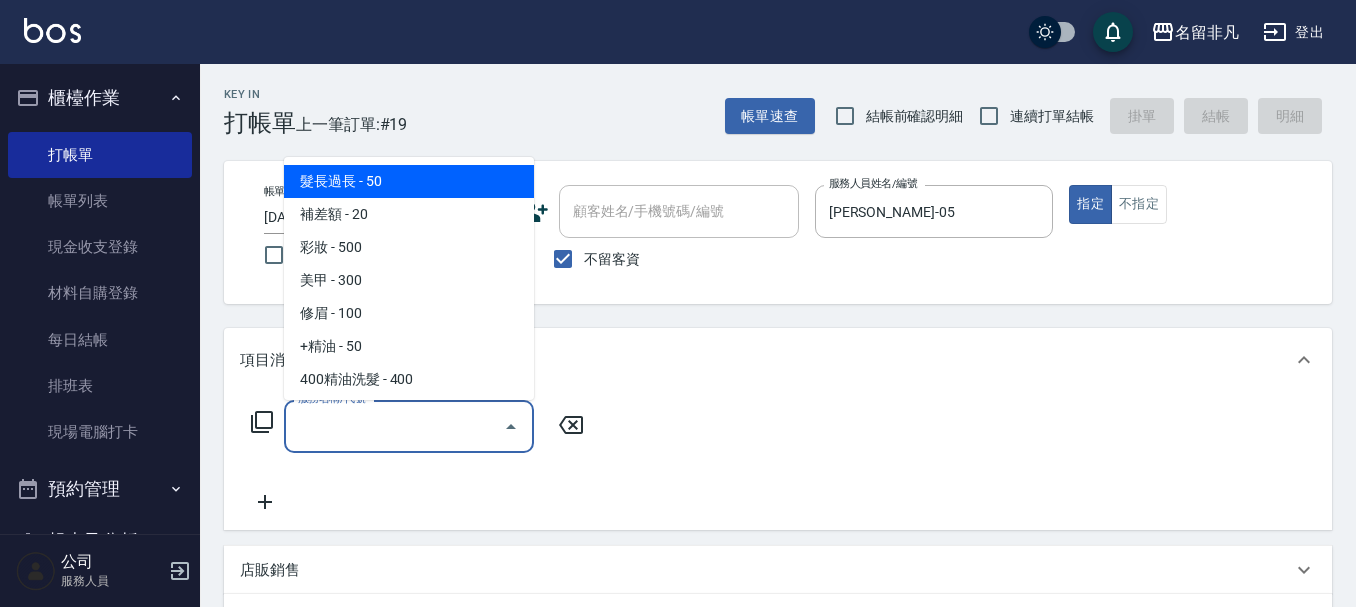 click on "服務名稱/代號" at bounding box center [394, 426] 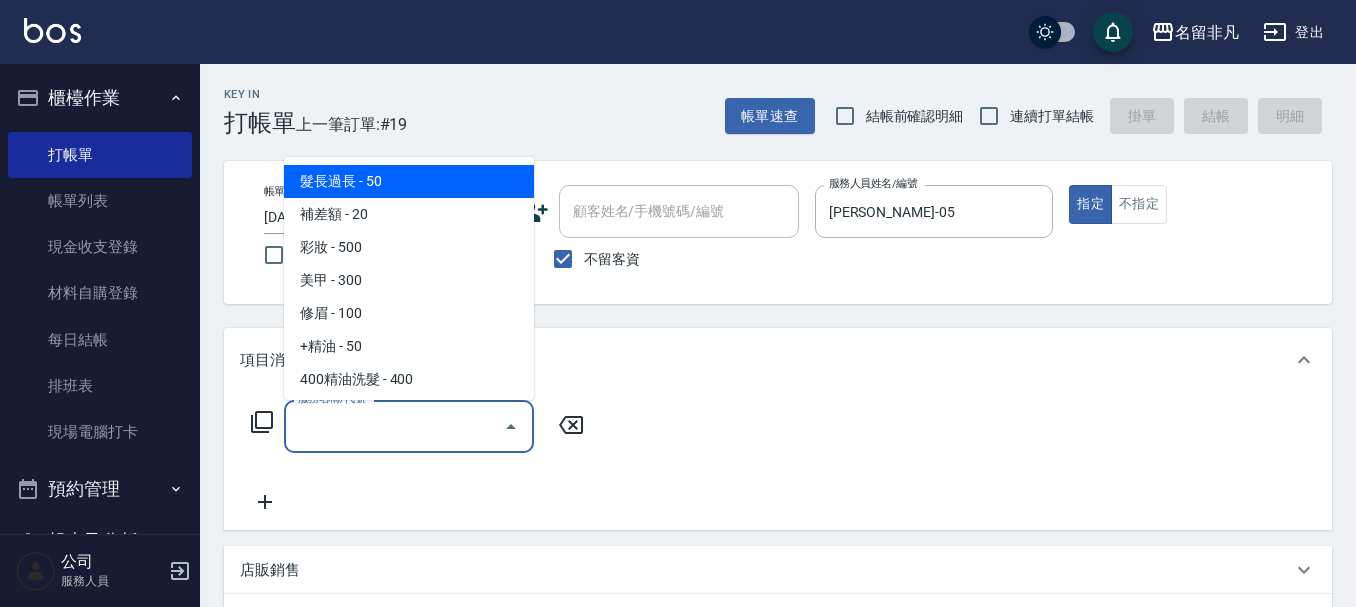 click 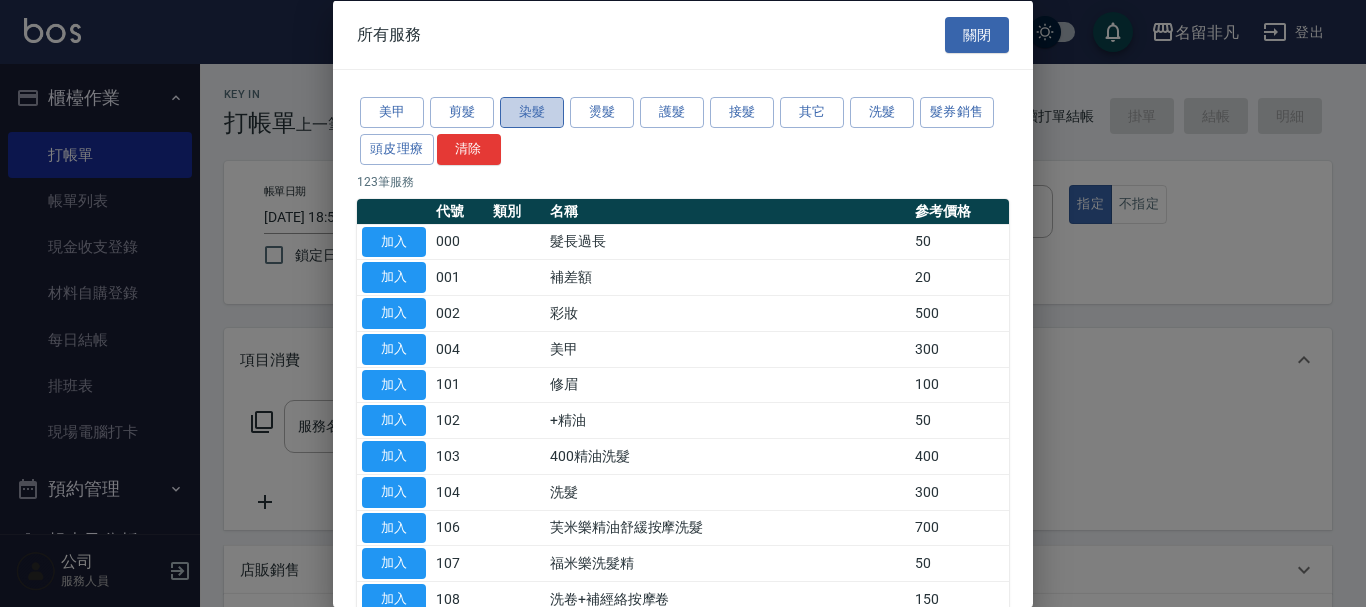 click on "染髮" at bounding box center (532, 112) 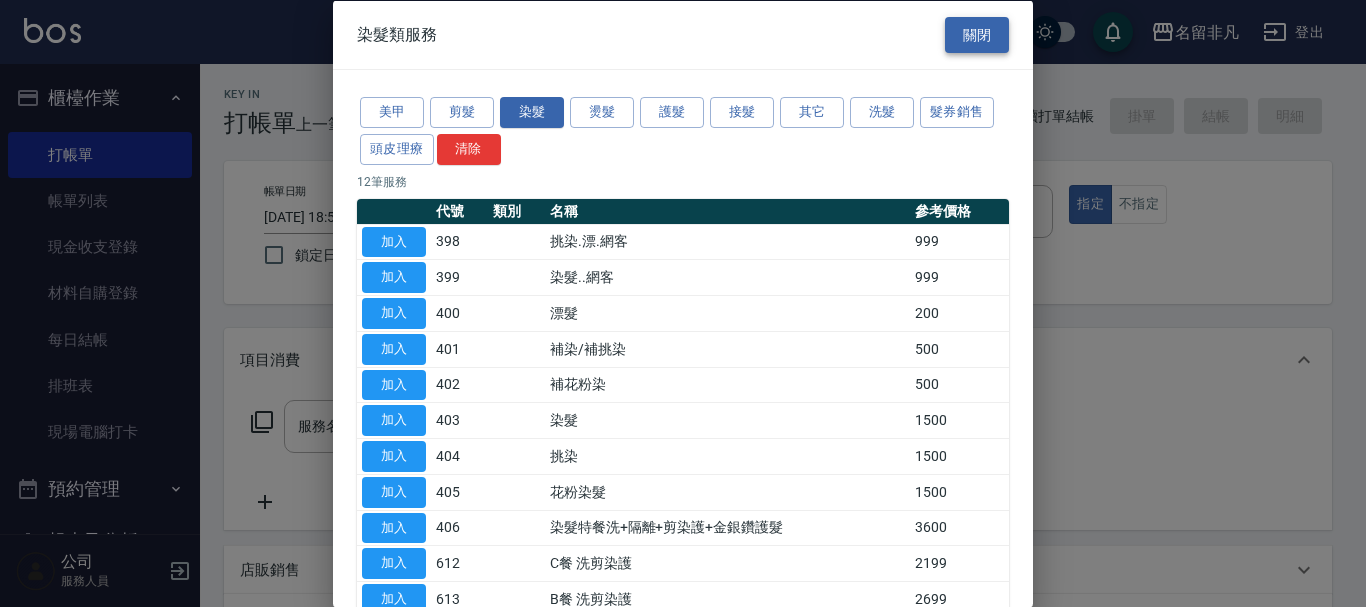 click on "關閉" at bounding box center [977, 34] 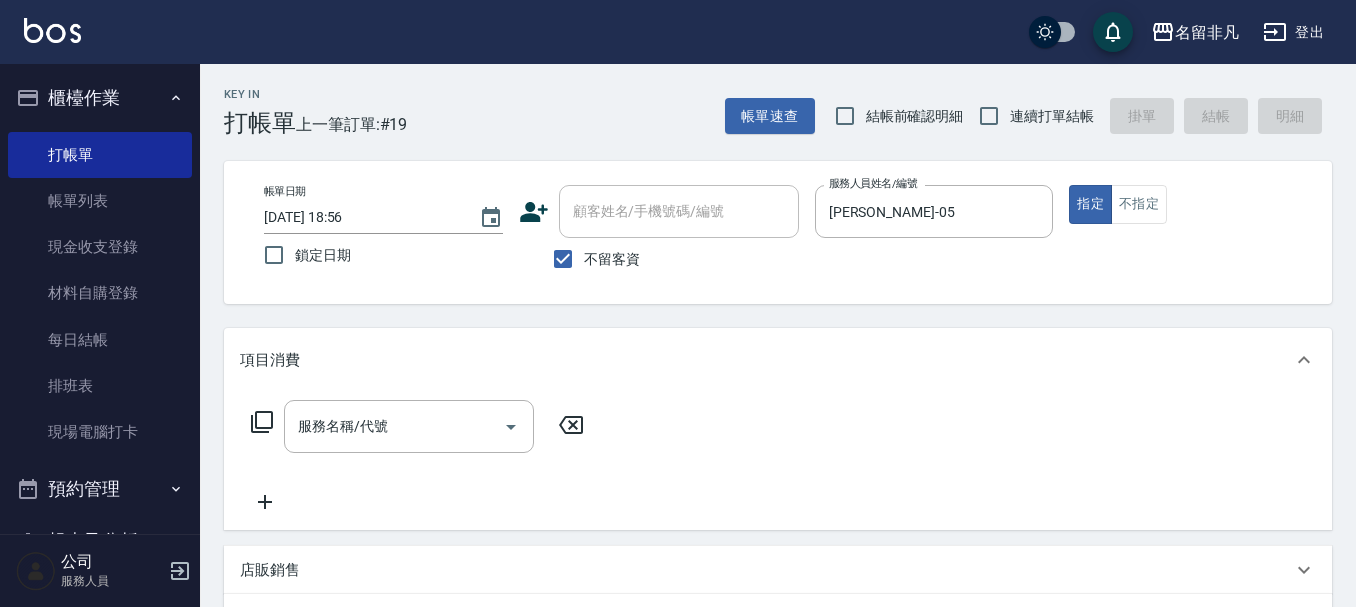 click 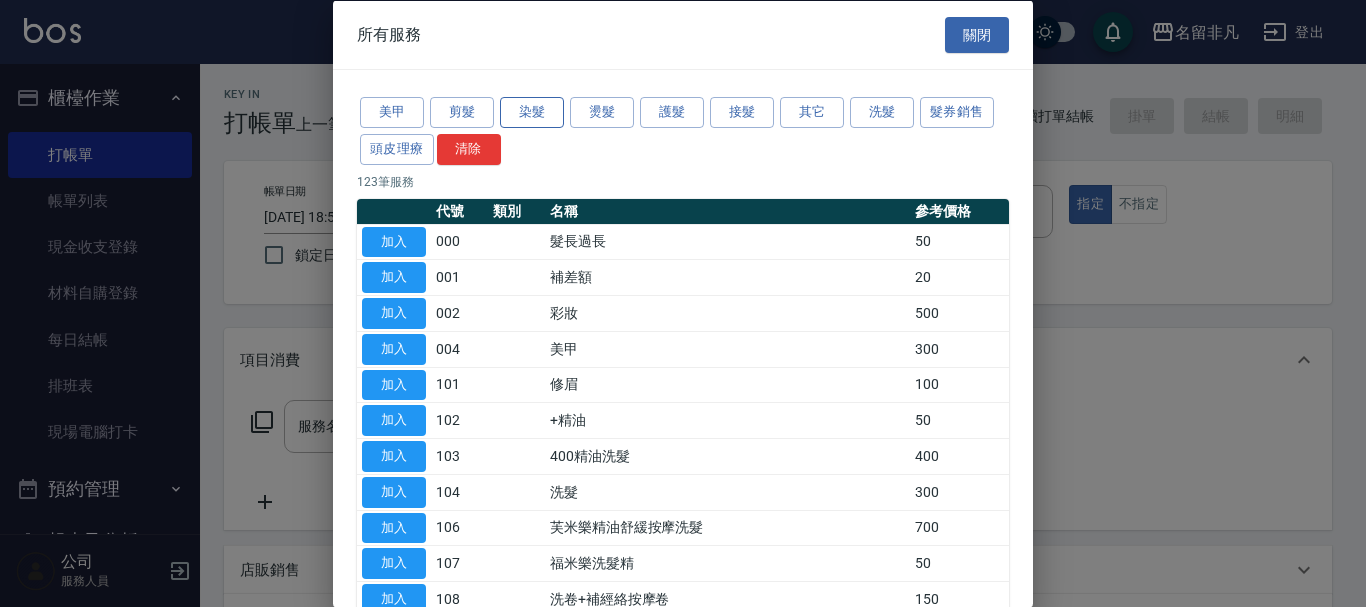 click on "染髮" at bounding box center (532, 112) 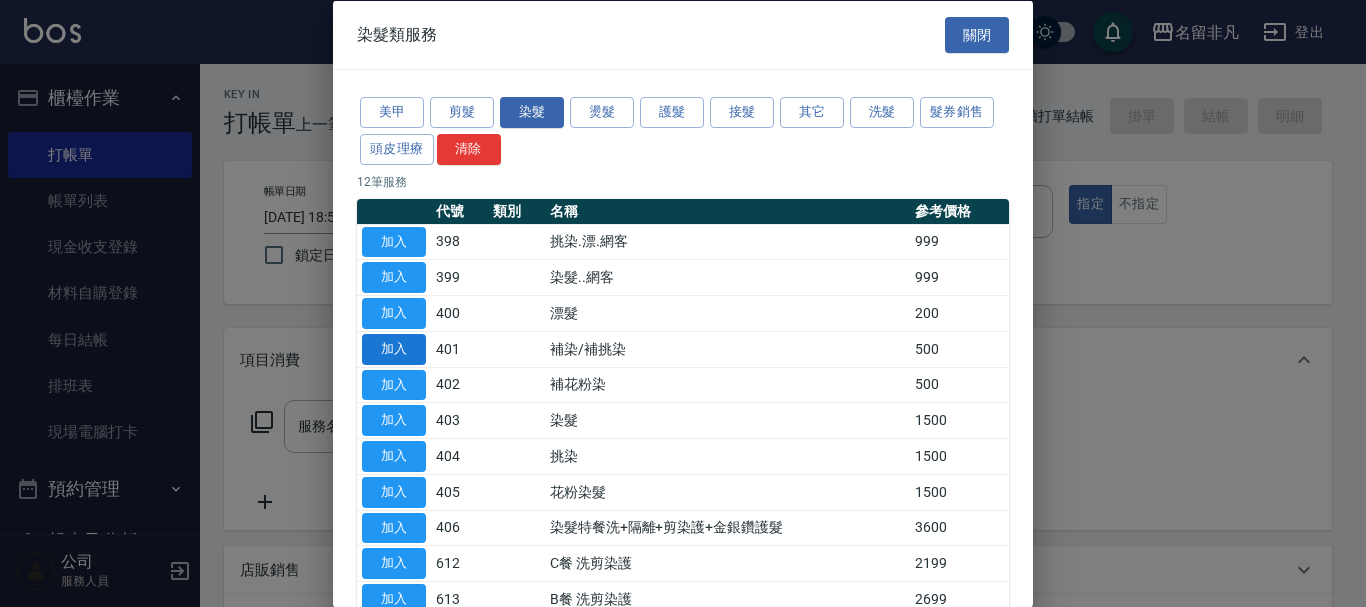 click on "加入" at bounding box center (394, 348) 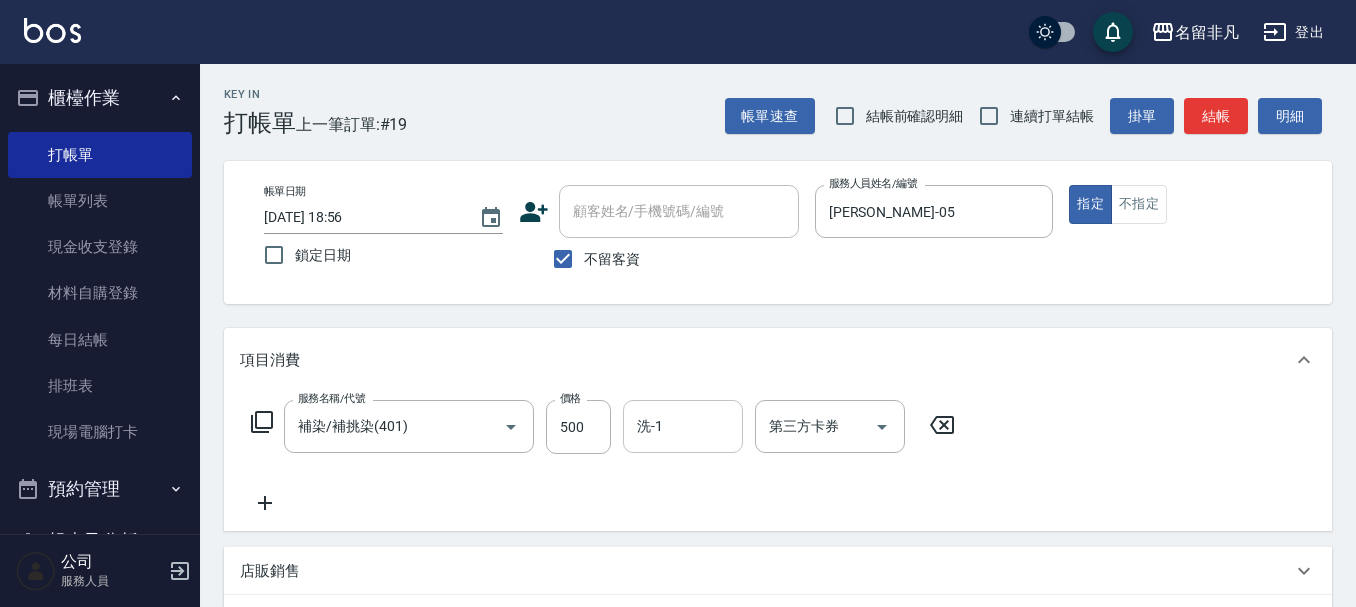 click on "洗-1" at bounding box center (683, 426) 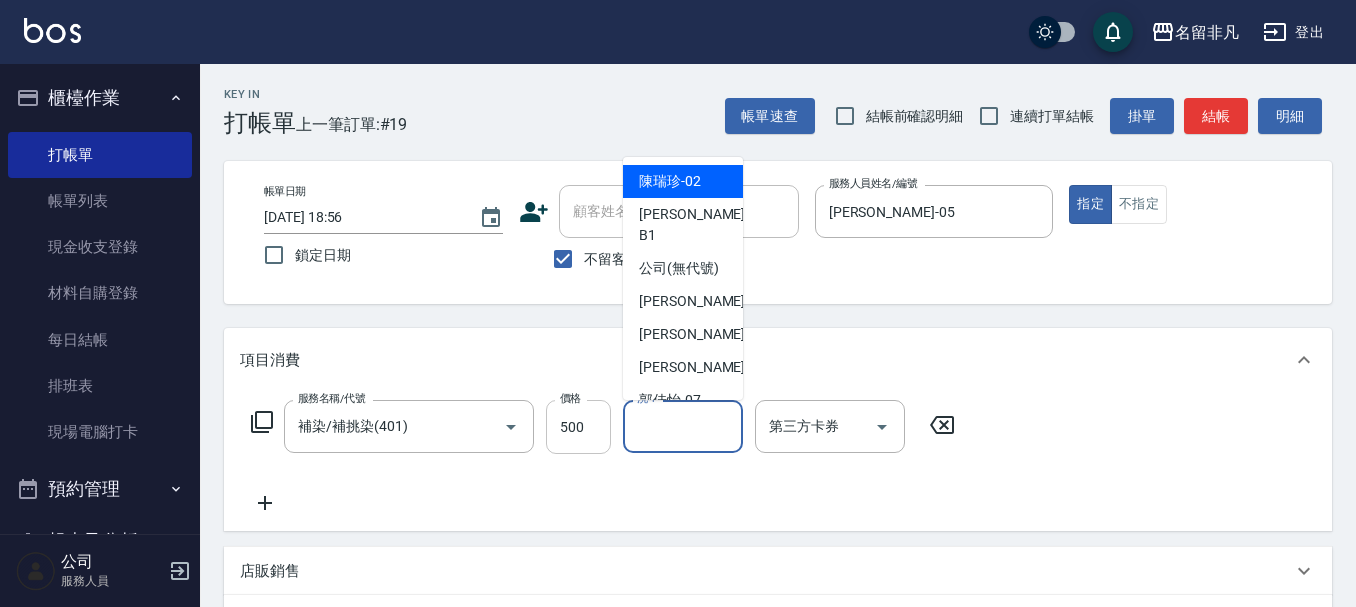 click on "500" at bounding box center [578, 427] 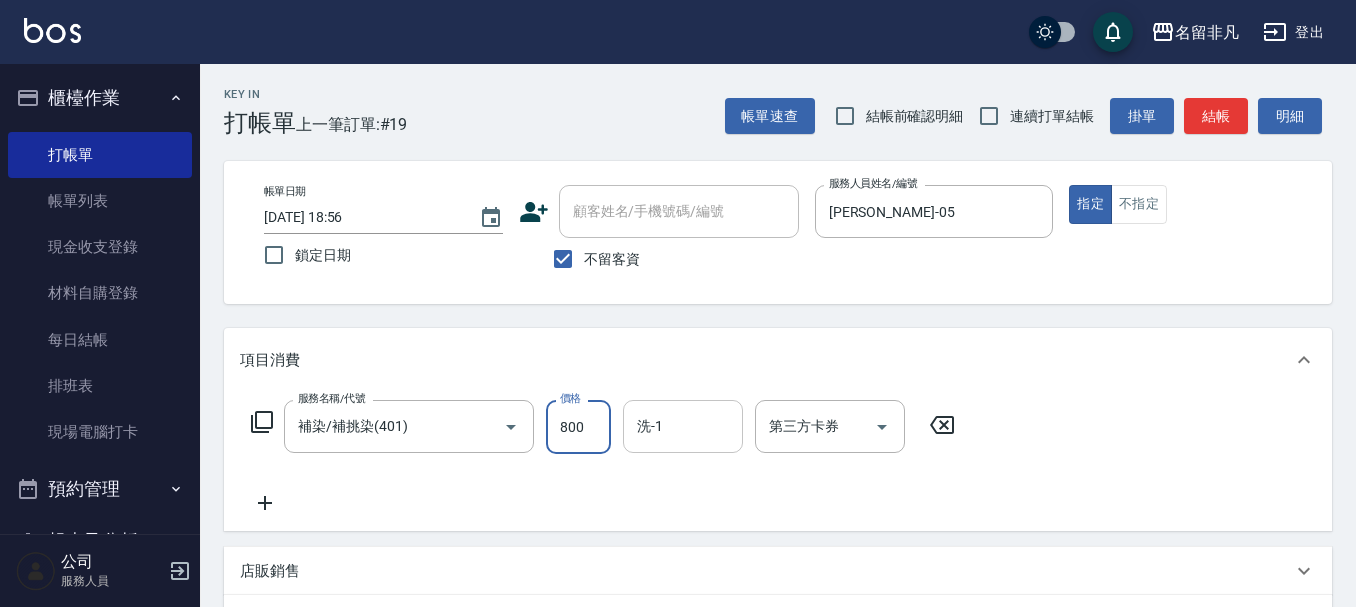 type on "800" 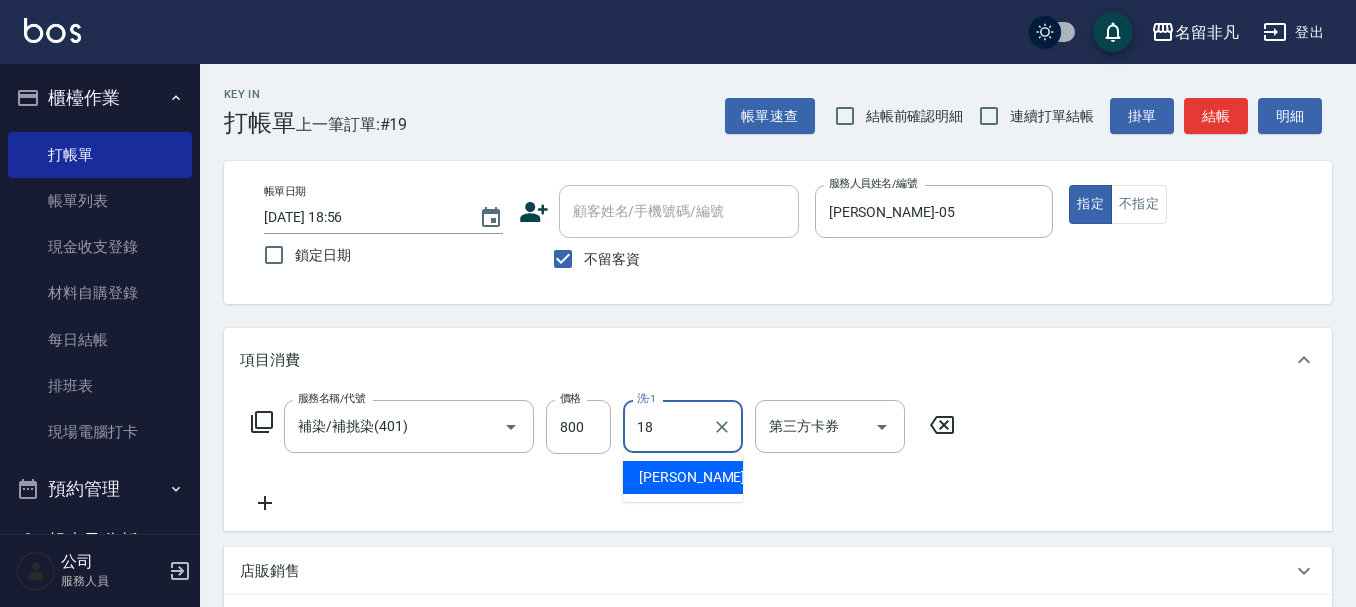 type on "[PERSON_NAME]-18" 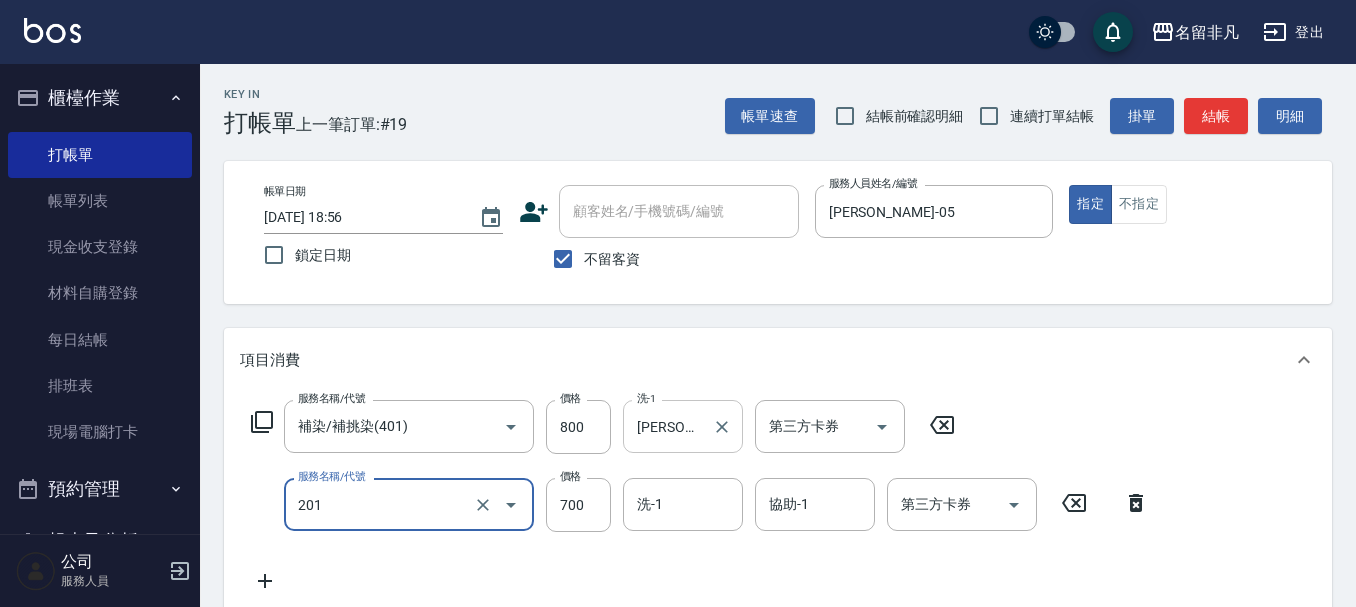 type on "洗+剪(201)" 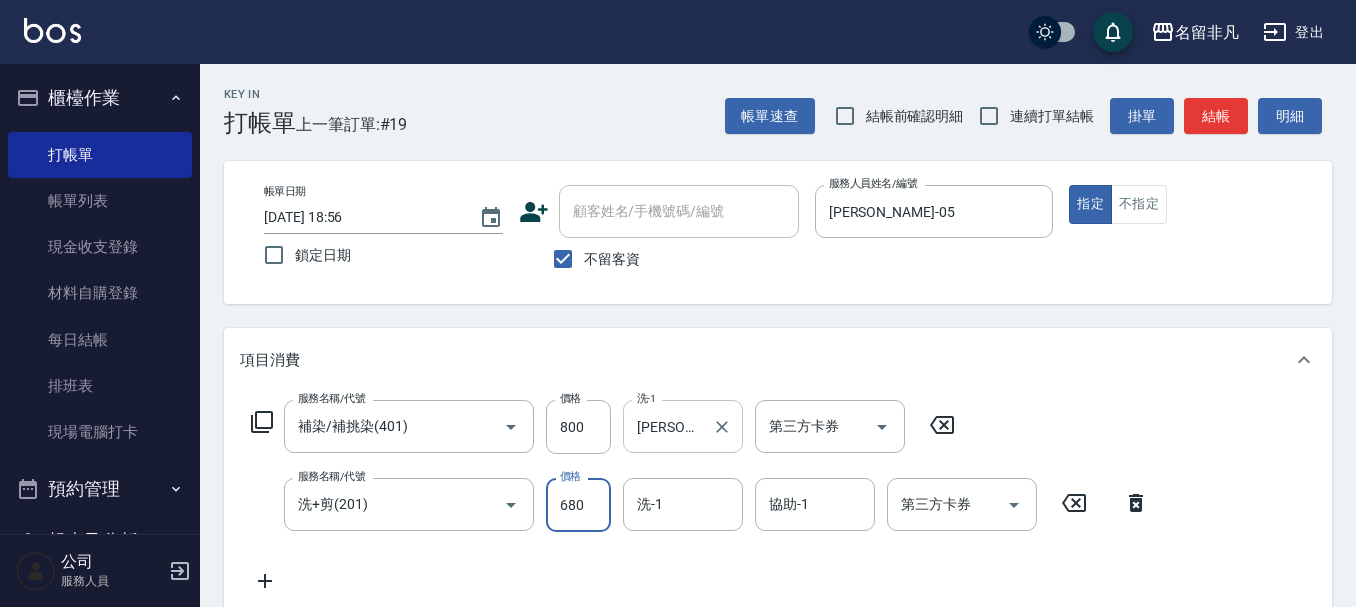 type on "680" 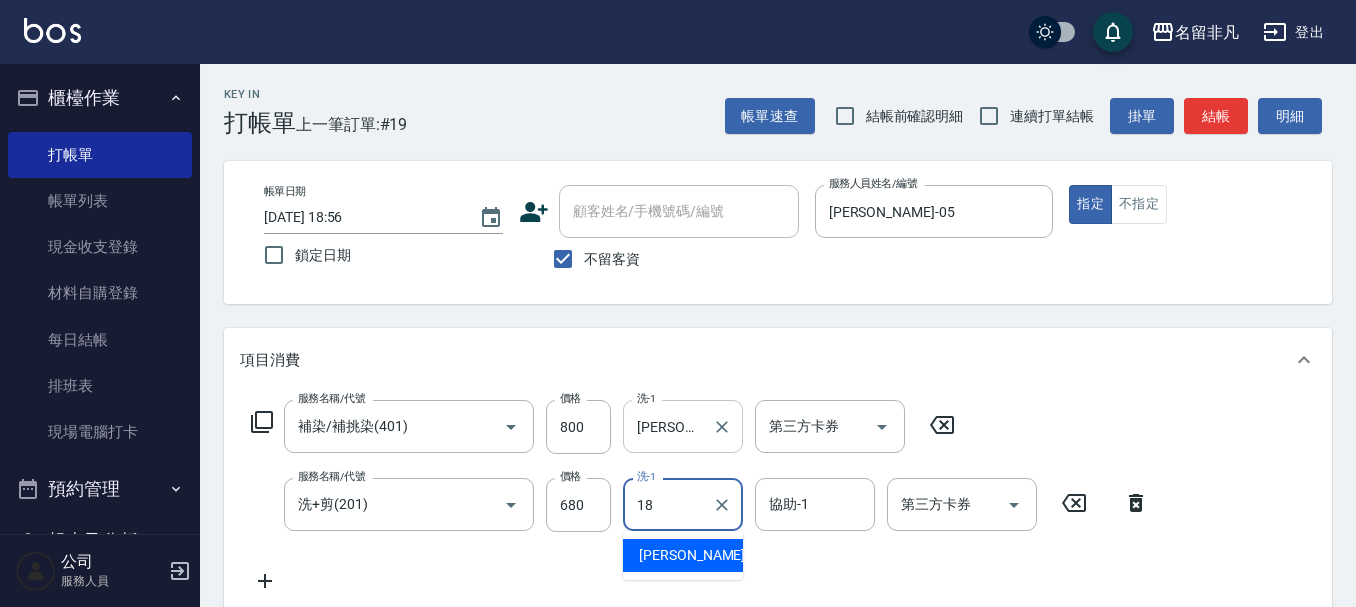 type on "[PERSON_NAME]-18" 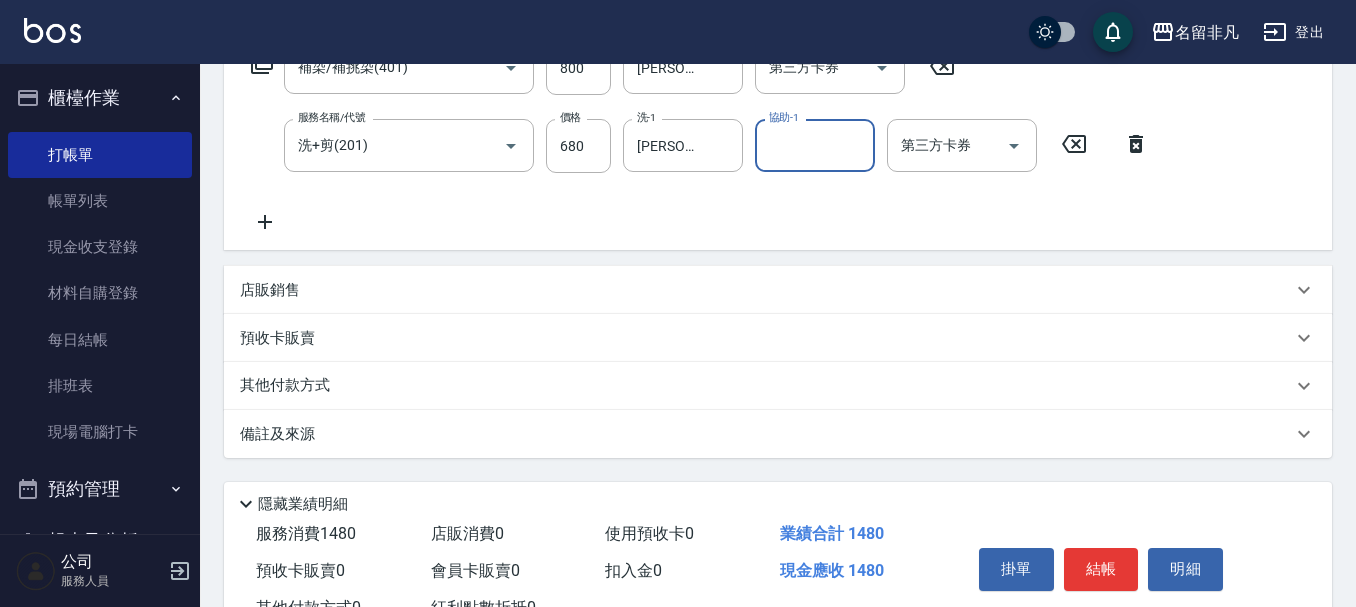 scroll, scrollTop: 400, scrollLeft: 0, axis: vertical 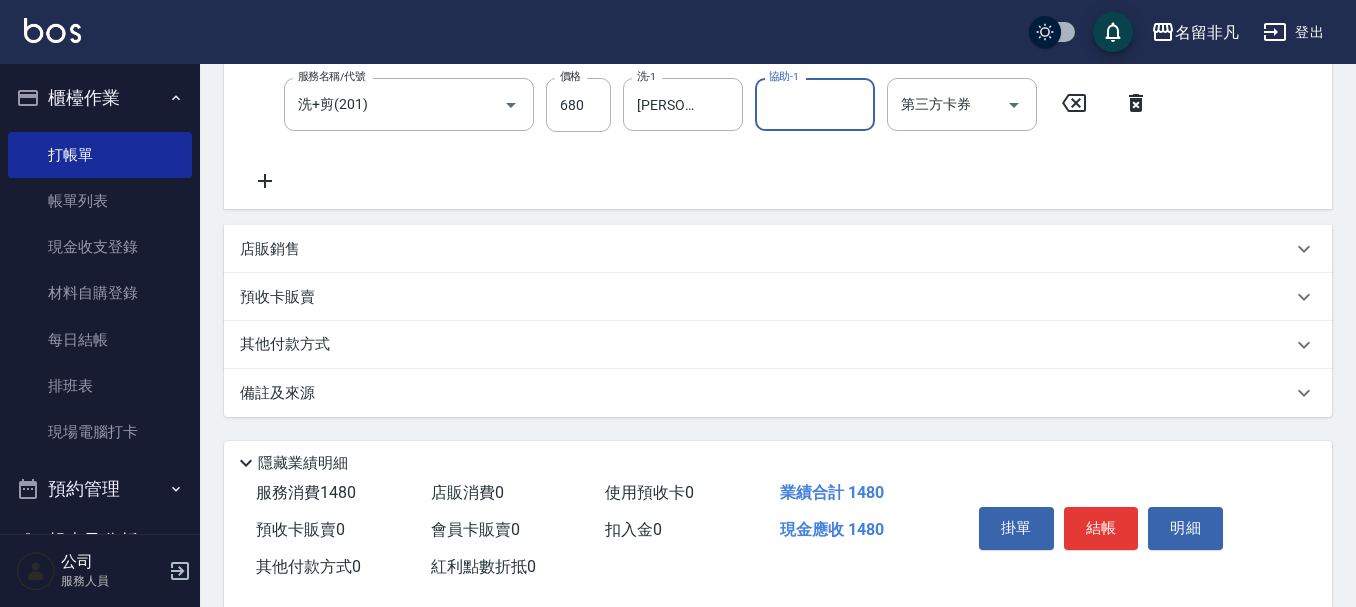 click on "店販銷售" at bounding box center [766, 249] 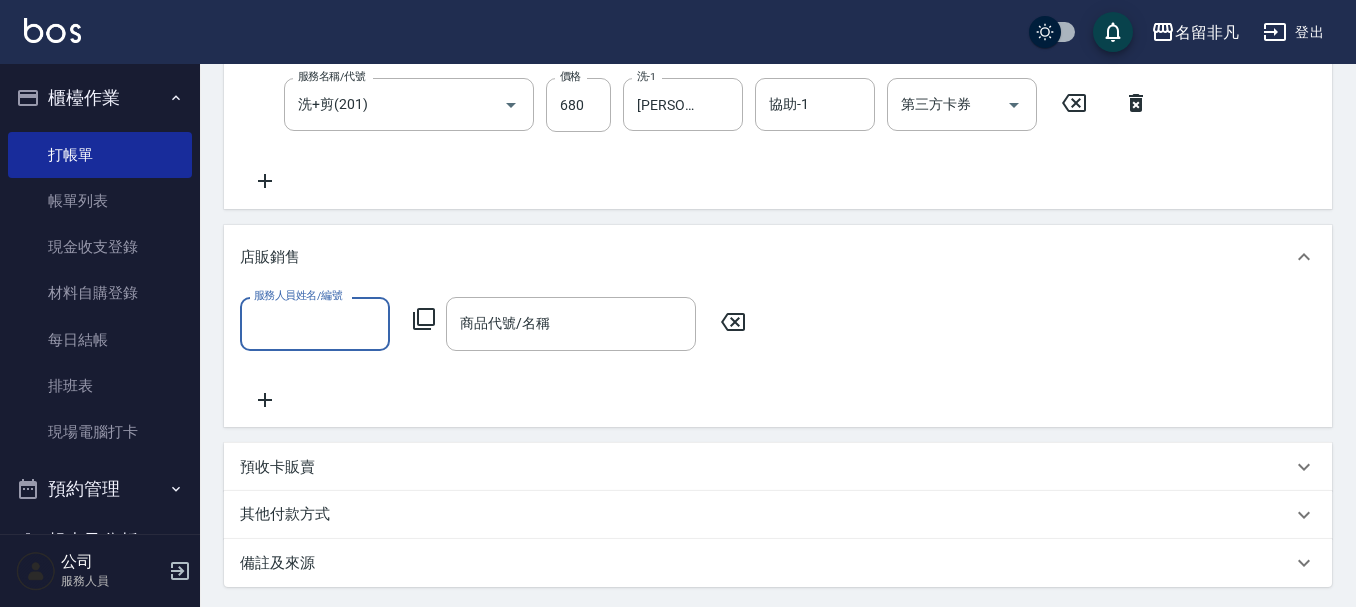 scroll, scrollTop: 0, scrollLeft: 0, axis: both 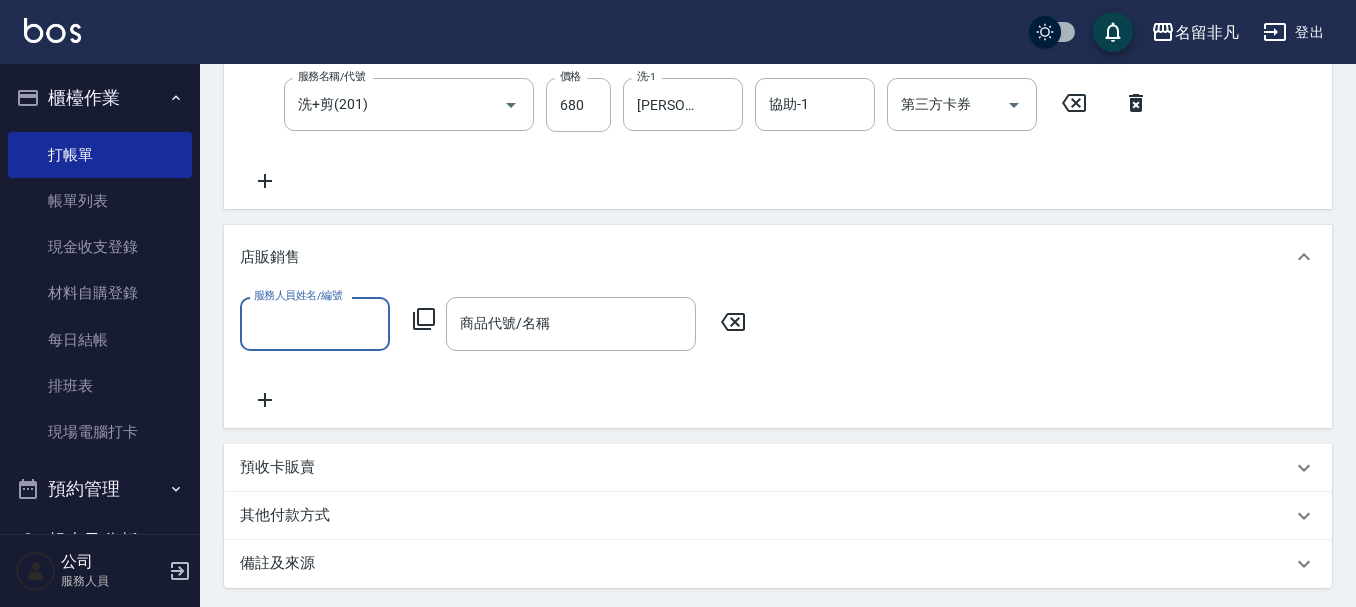 click on "服務人員姓名/編號" at bounding box center (315, 323) 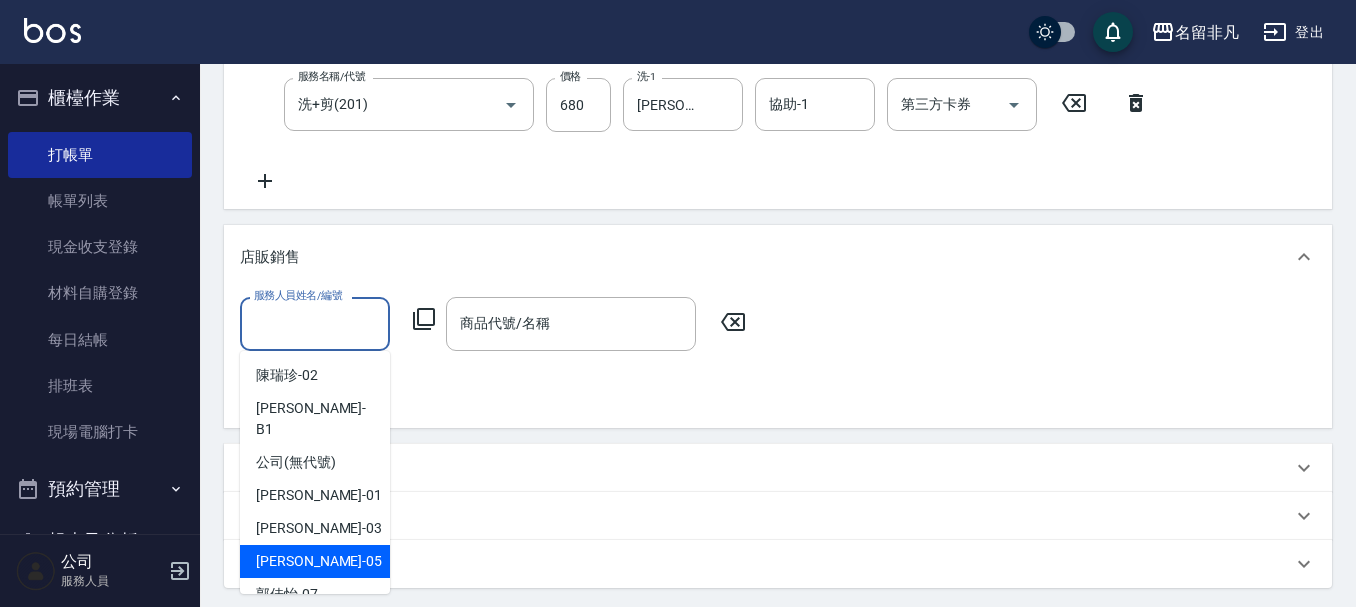 drag, startPoint x: 295, startPoint y: 547, endPoint x: 438, endPoint y: 409, distance: 198.72845 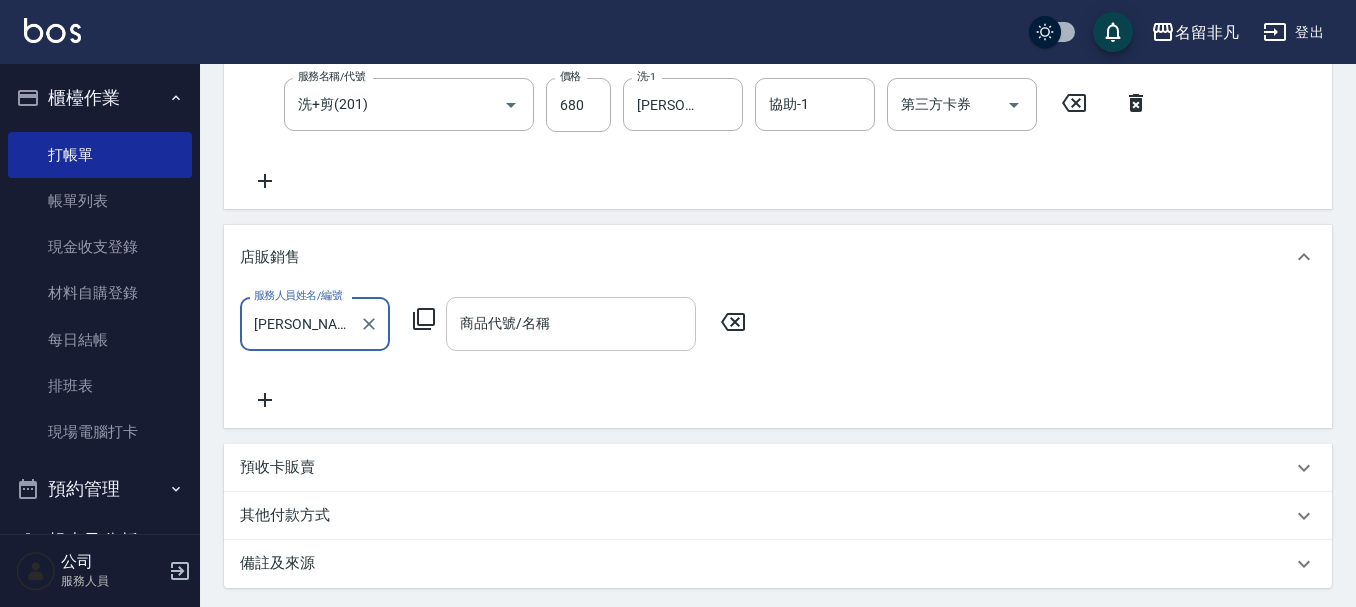 click on "商品代號/名稱" at bounding box center [571, 323] 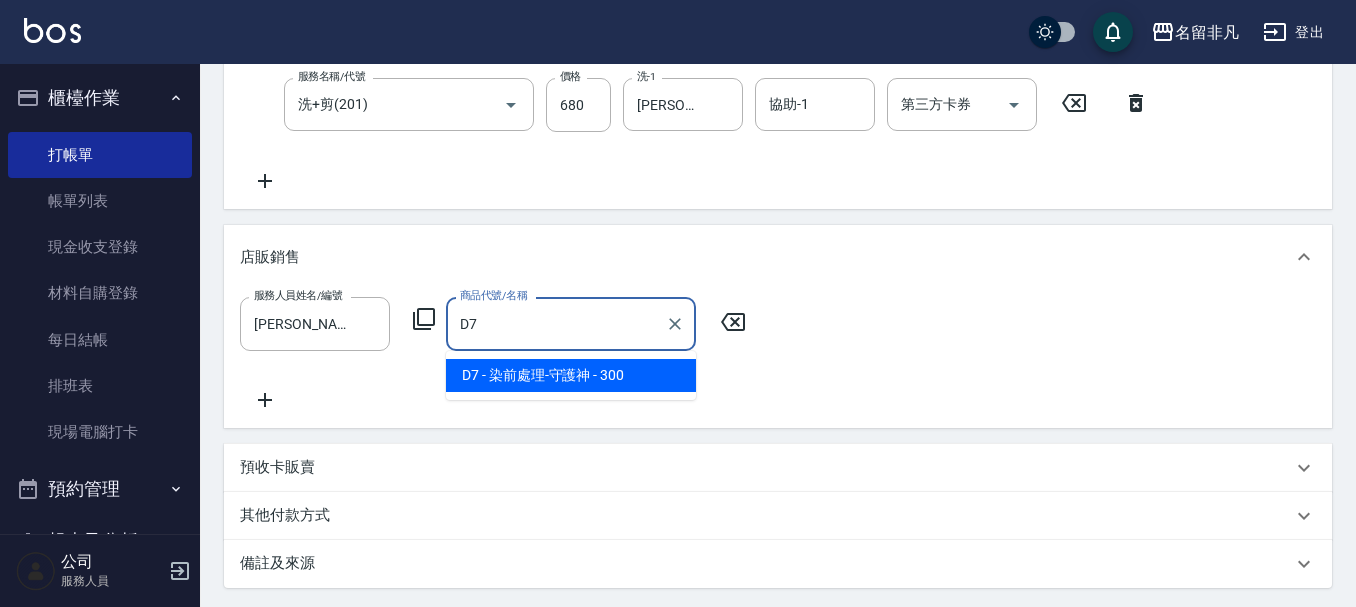 type on "染前處理-守護神" 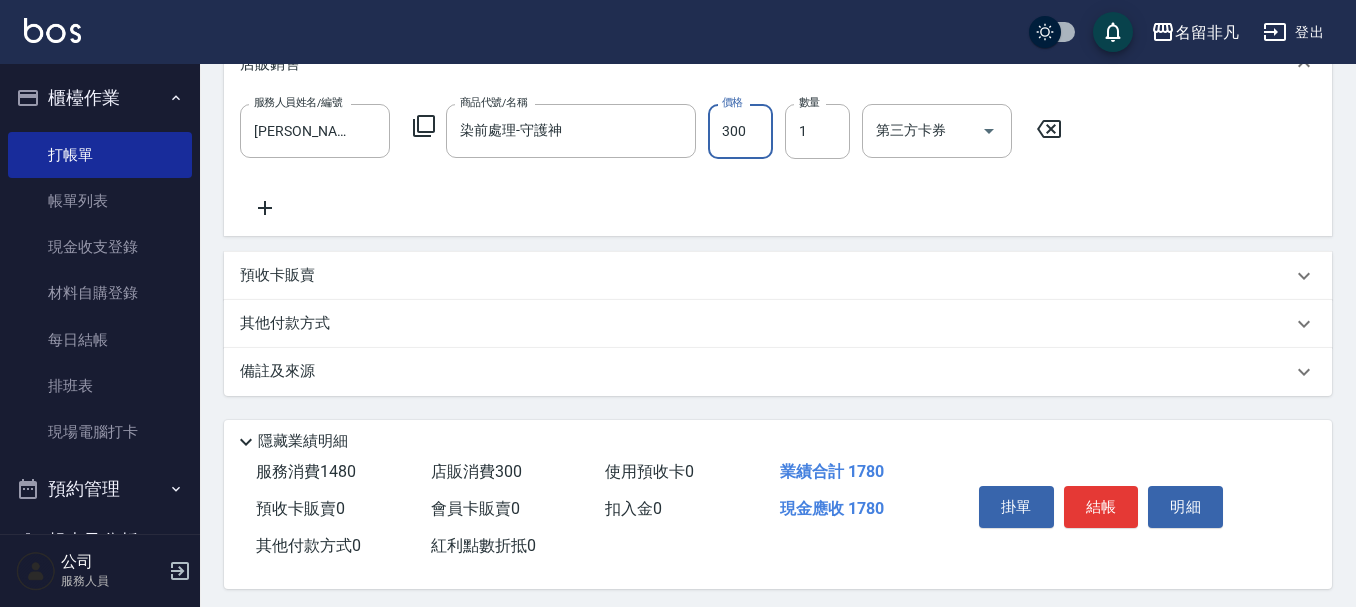 scroll, scrollTop: 608, scrollLeft: 0, axis: vertical 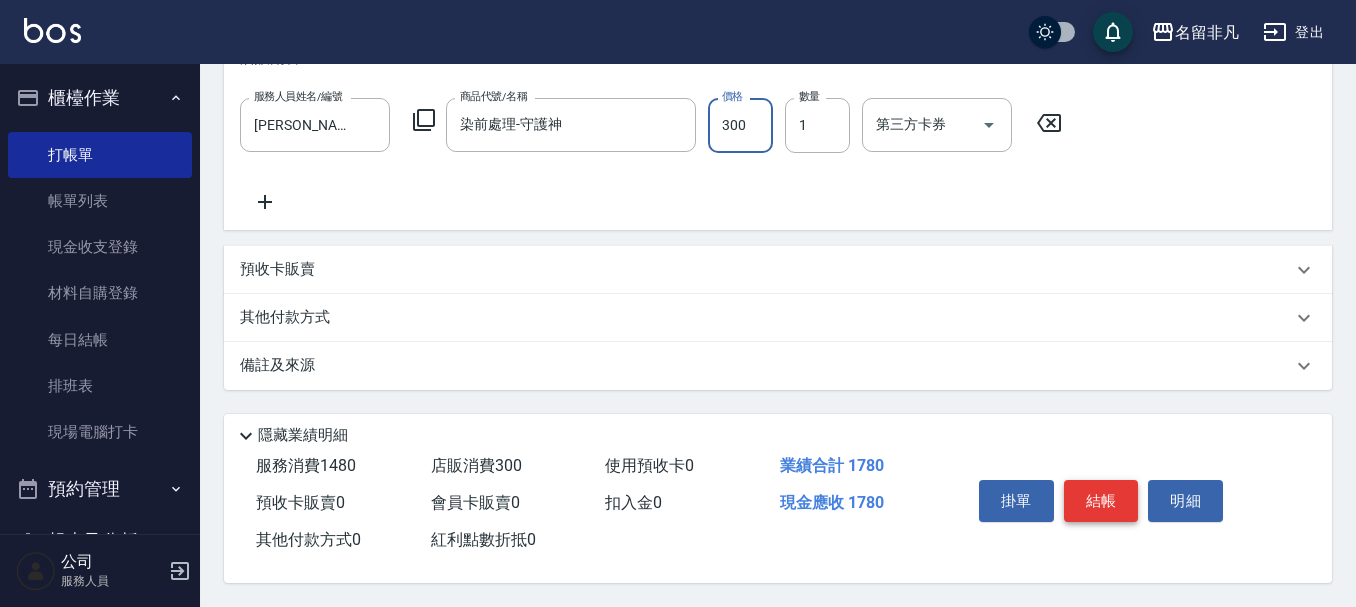 click on "結帳" at bounding box center [1101, 501] 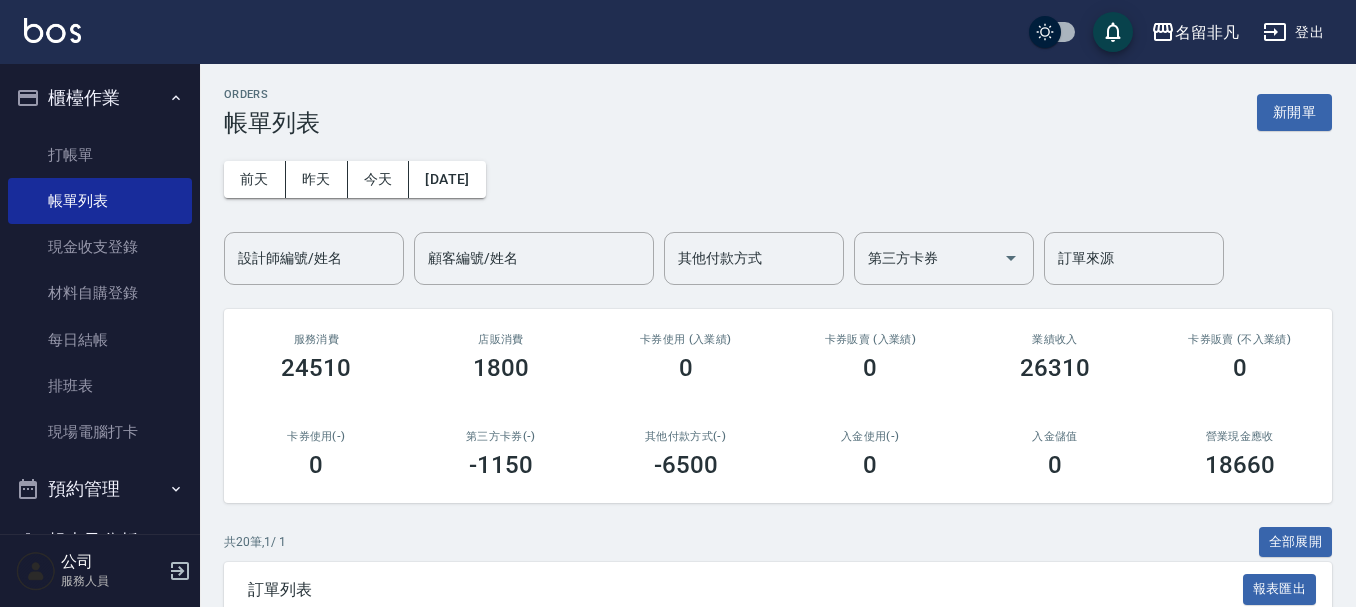 scroll, scrollTop: 200, scrollLeft: 0, axis: vertical 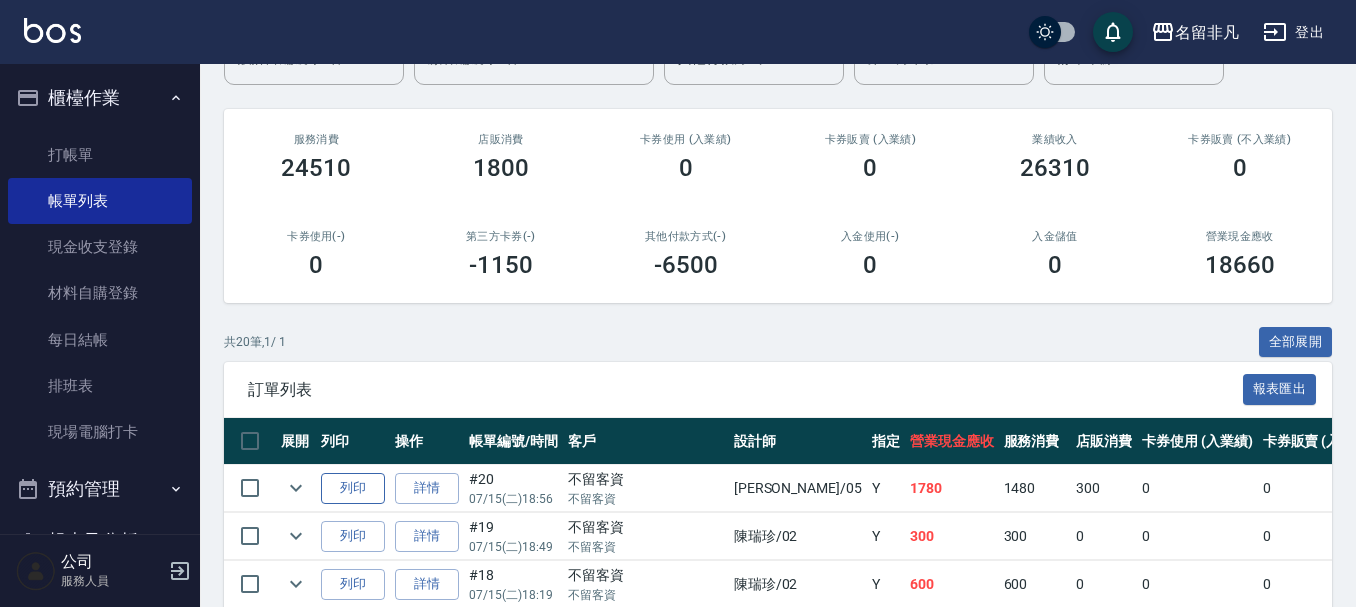 click on "列印" at bounding box center [353, 488] 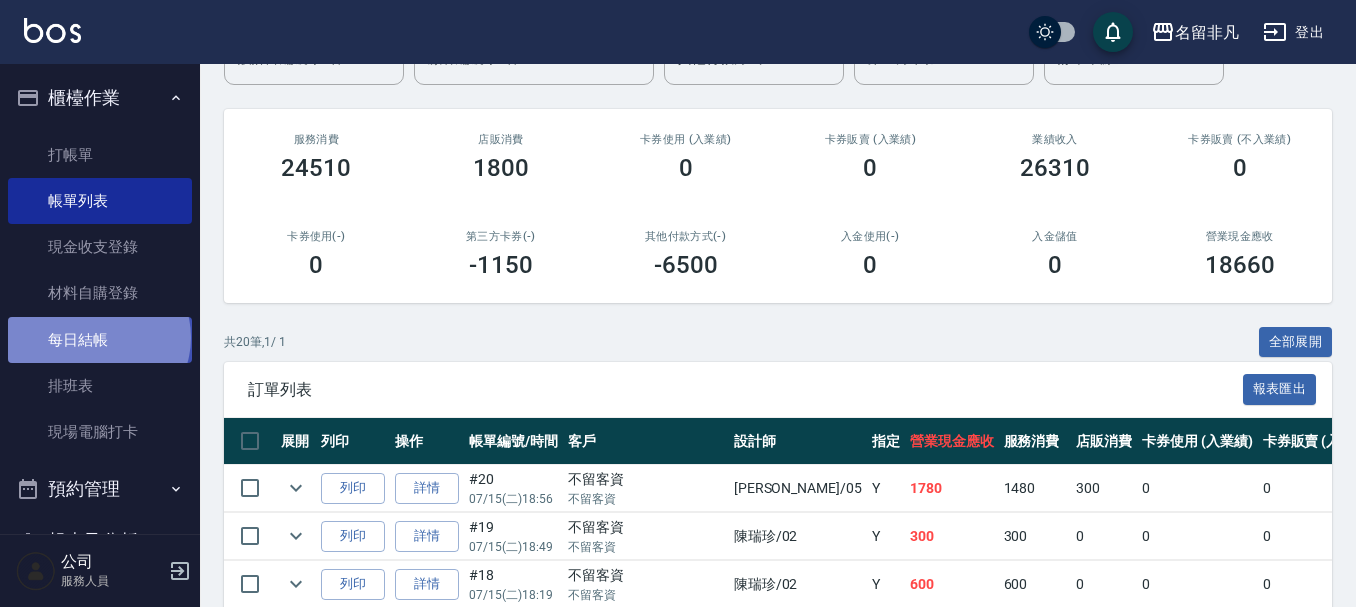 click on "每日結帳" at bounding box center (100, 340) 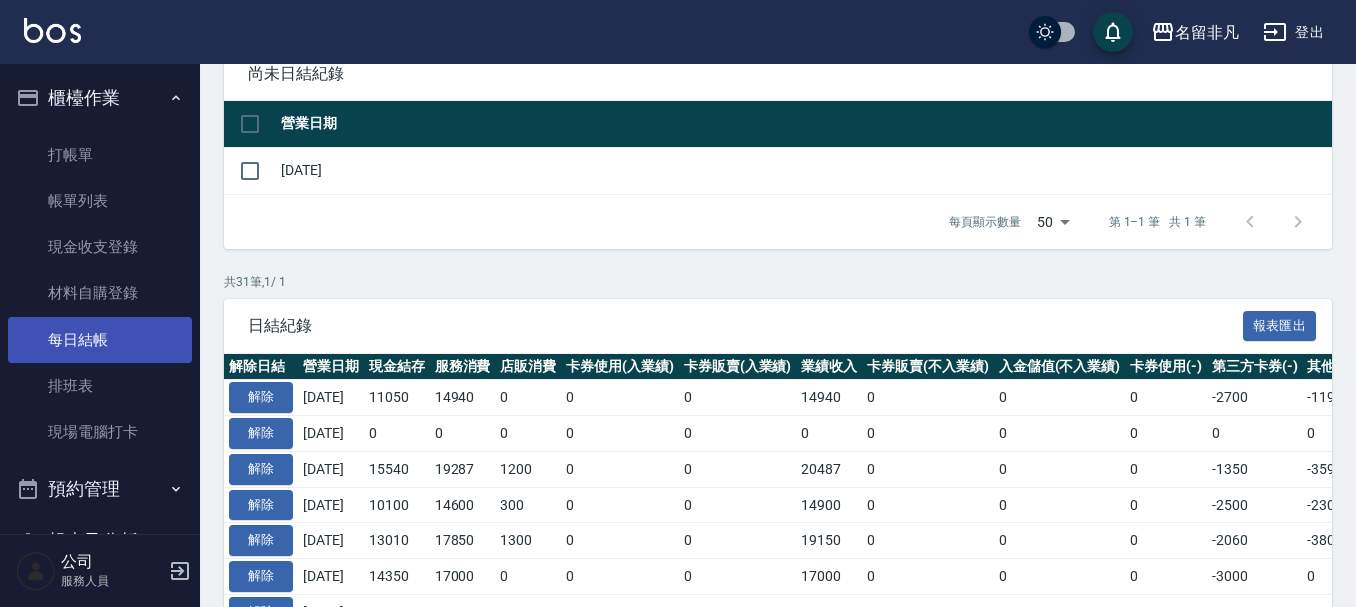 scroll, scrollTop: 0, scrollLeft: 0, axis: both 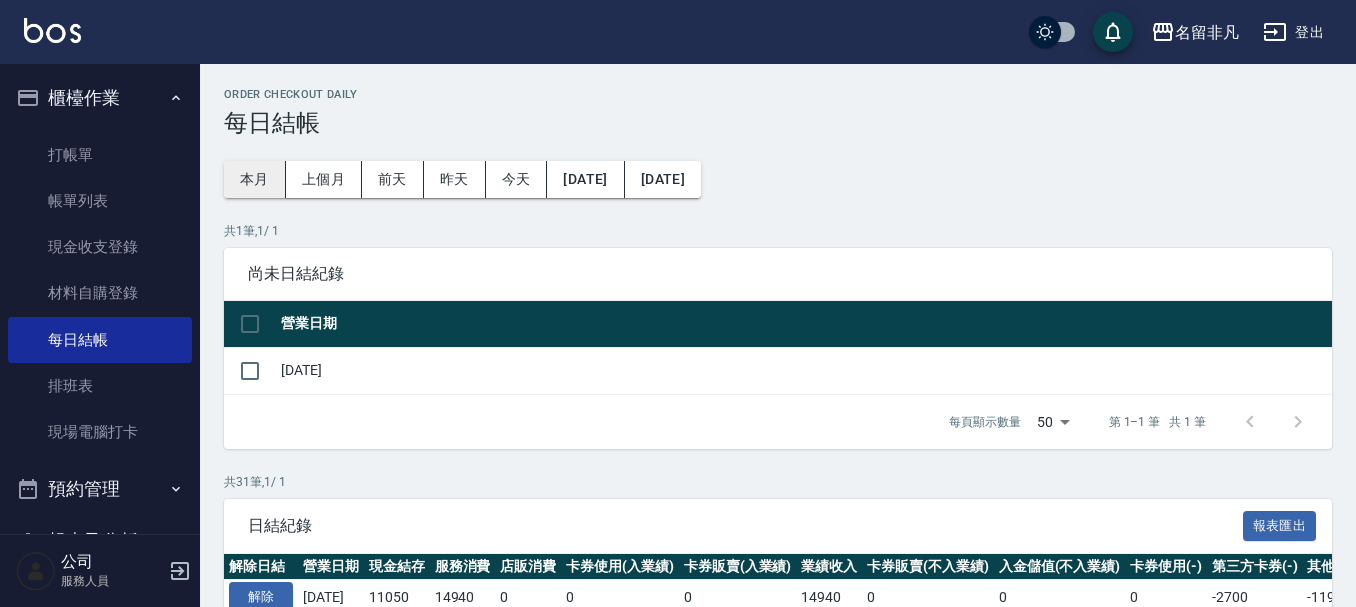 click on "本月" at bounding box center (255, 179) 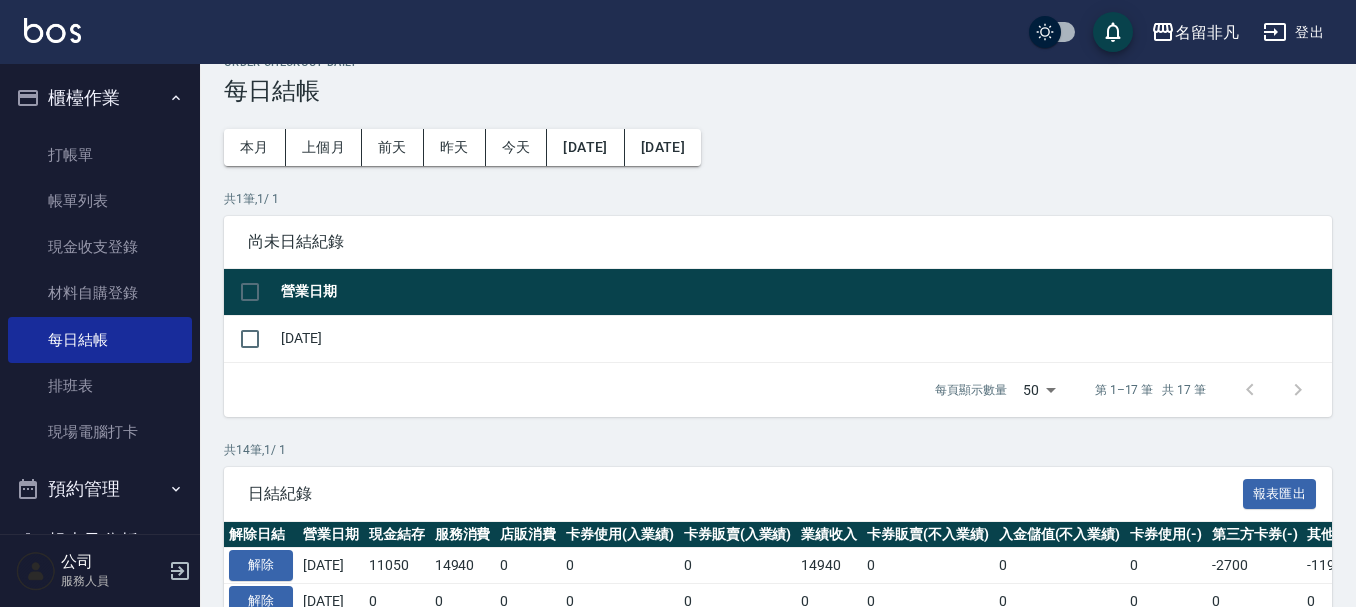 scroll, scrollTop: 0, scrollLeft: 0, axis: both 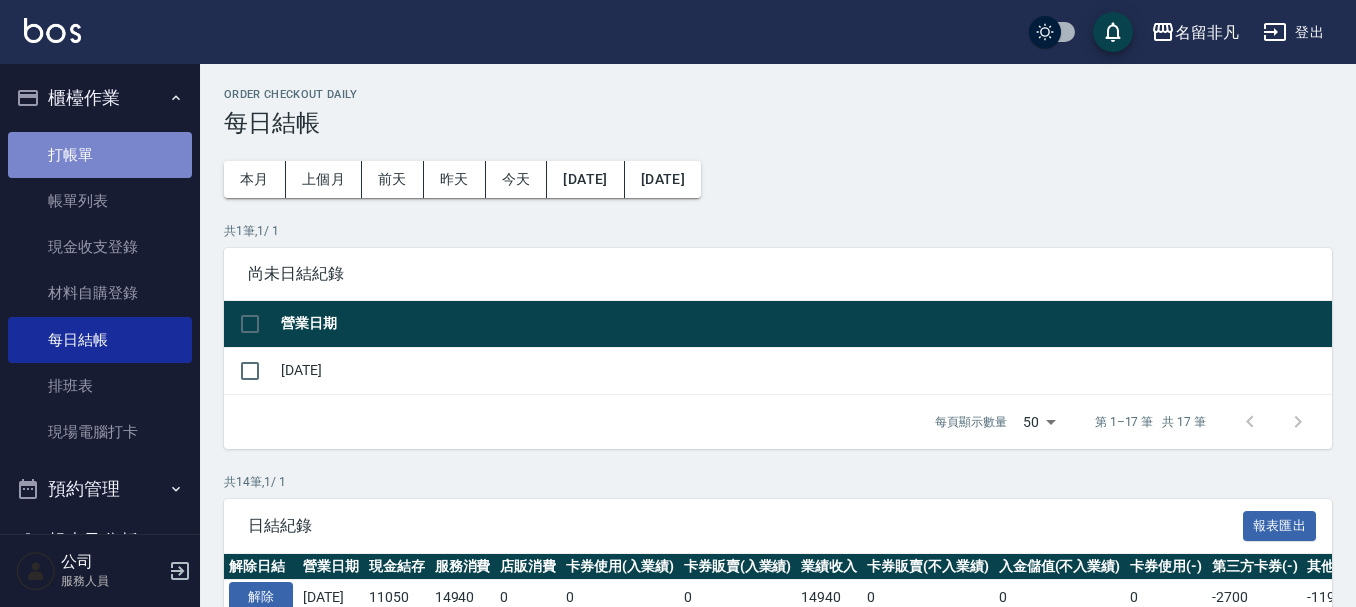 click on "打帳單" at bounding box center [100, 155] 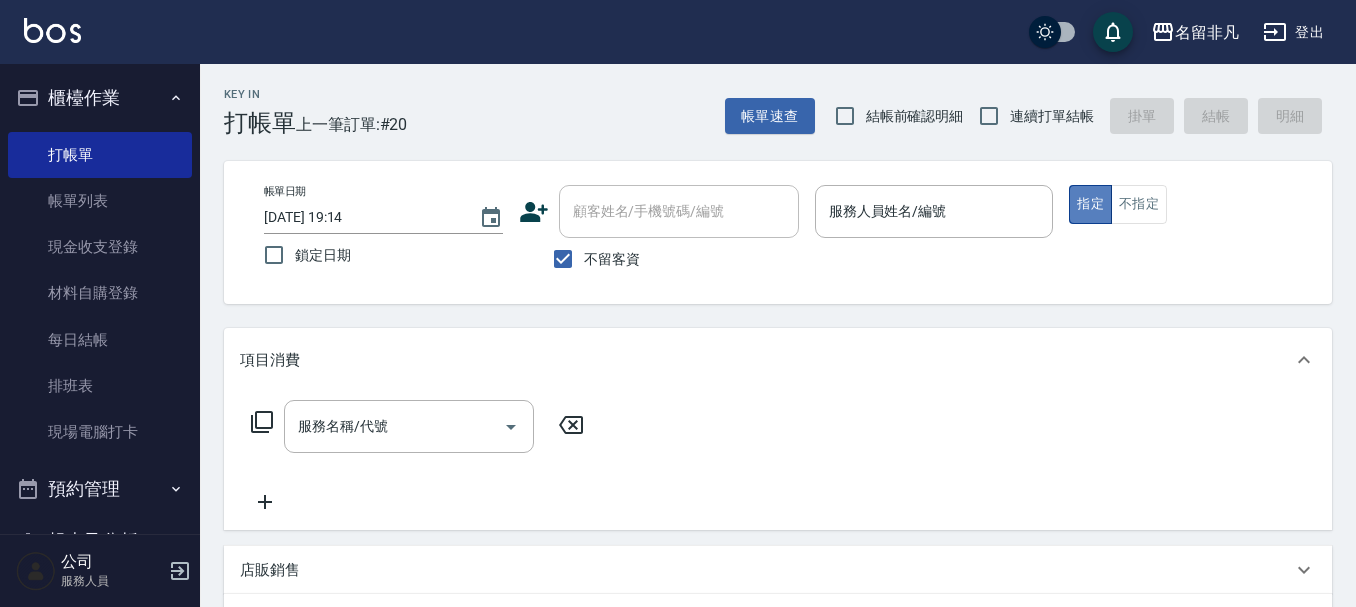 click on "指定" at bounding box center (1090, 204) 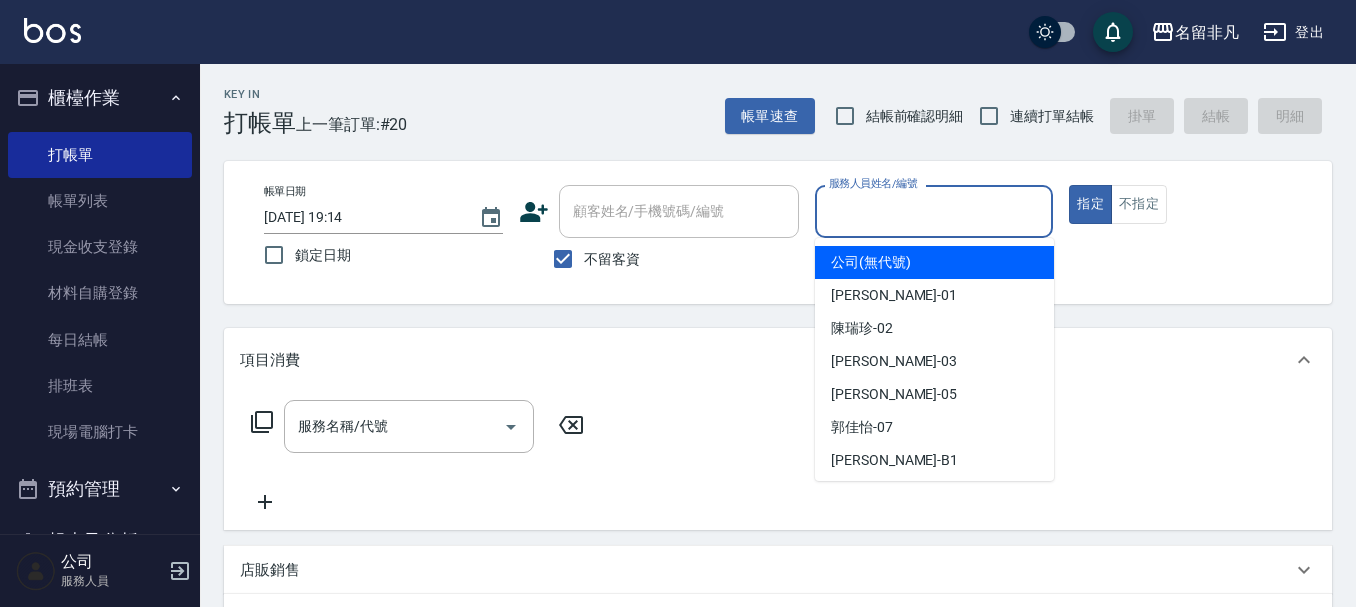 click on "服務人員姓名/編號" at bounding box center (934, 211) 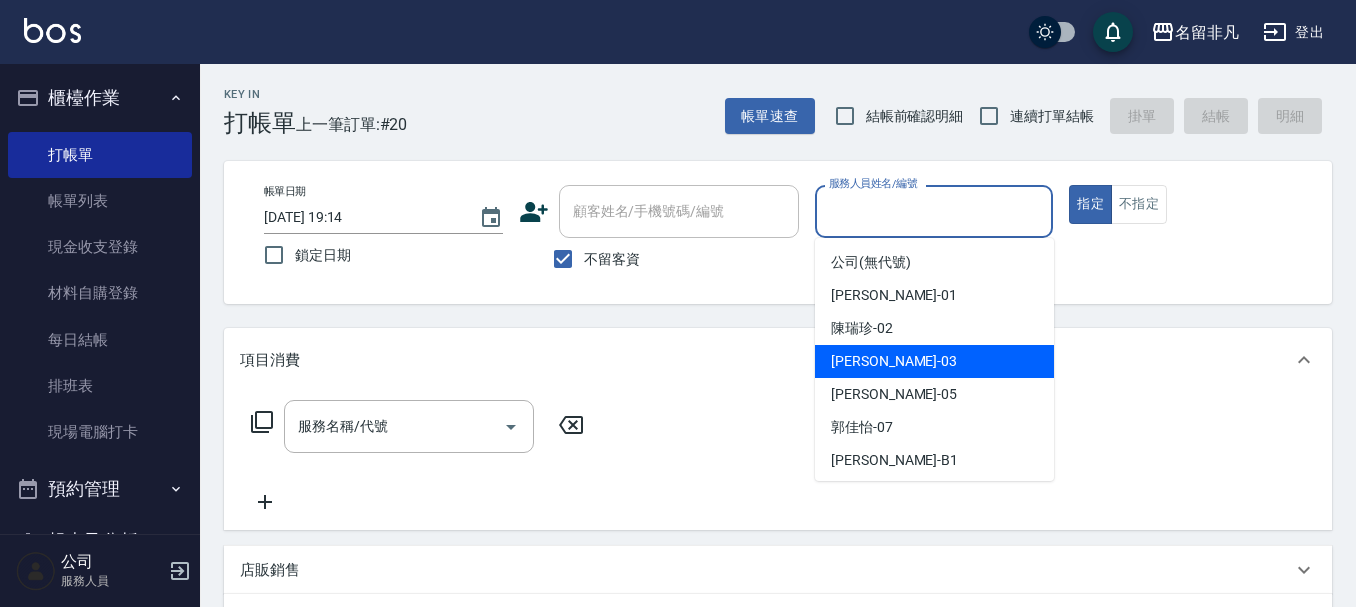 click on "[PERSON_NAME] -03" at bounding box center [934, 361] 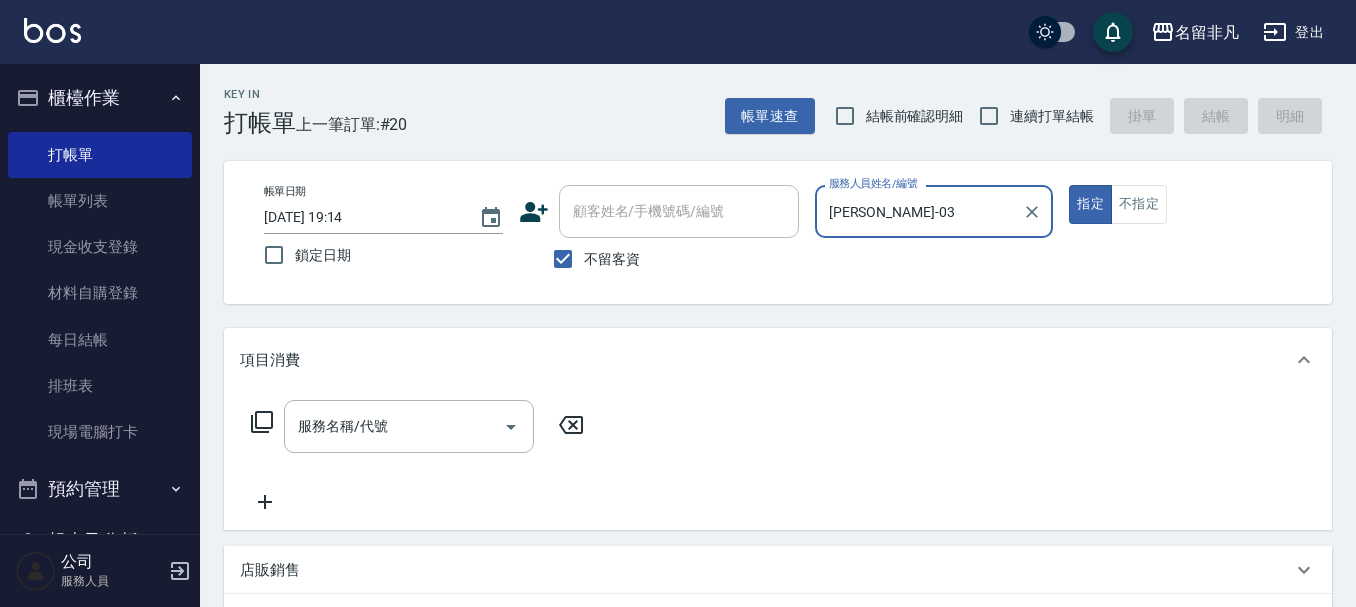 click 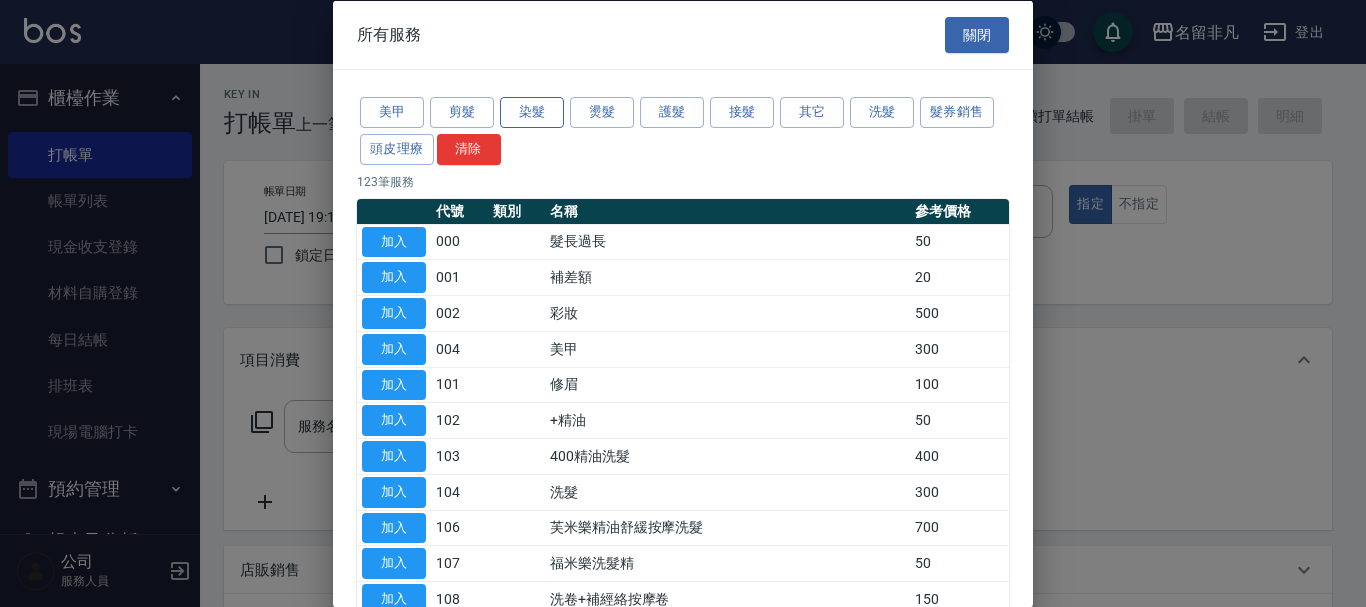 click on "染髮" at bounding box center [532, 112] 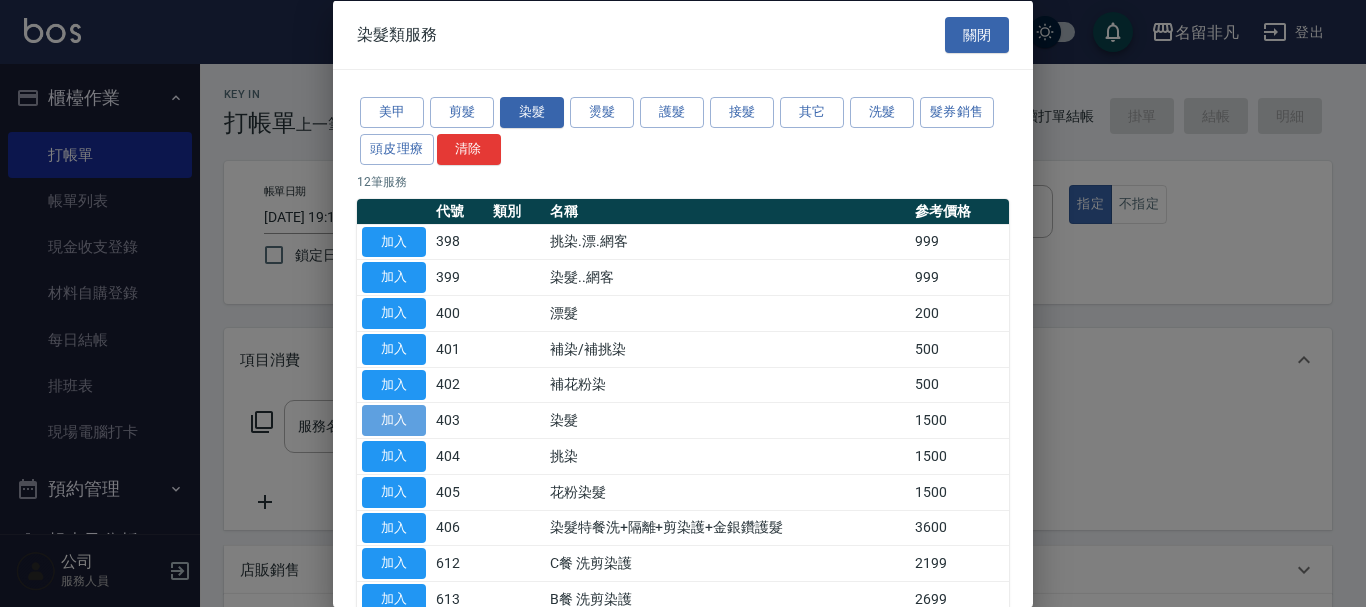 click on "加入" at bounding box center (394, 420) 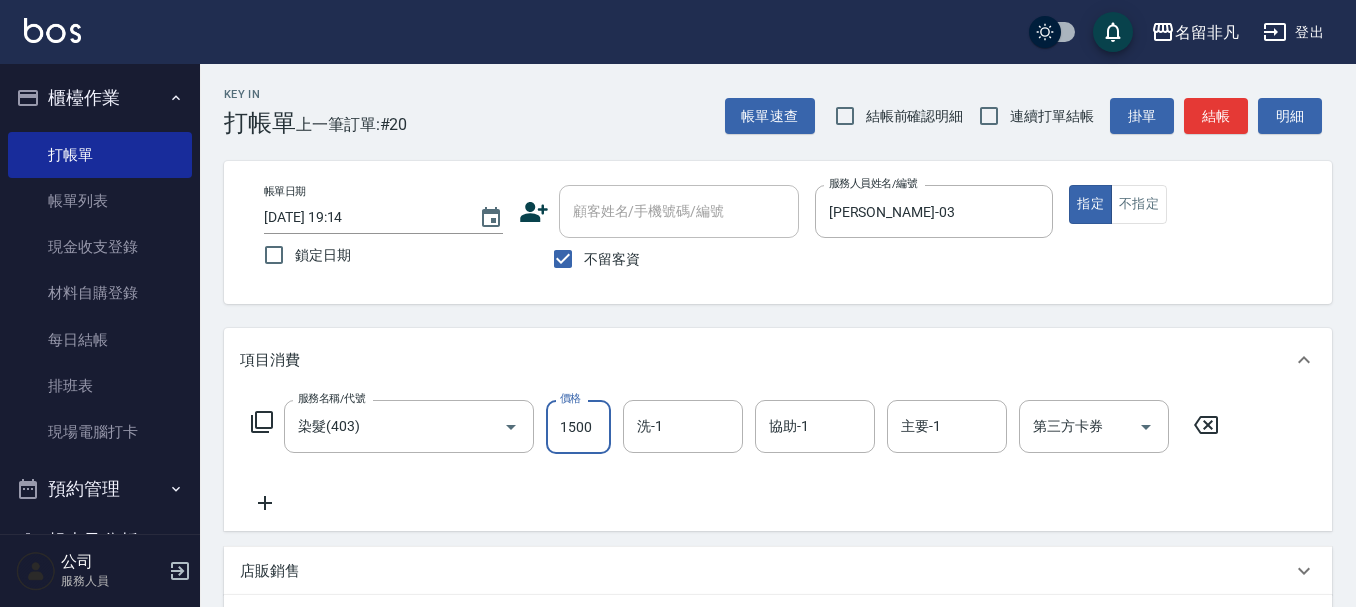 click on "1500" at bounding box center (578, 427) 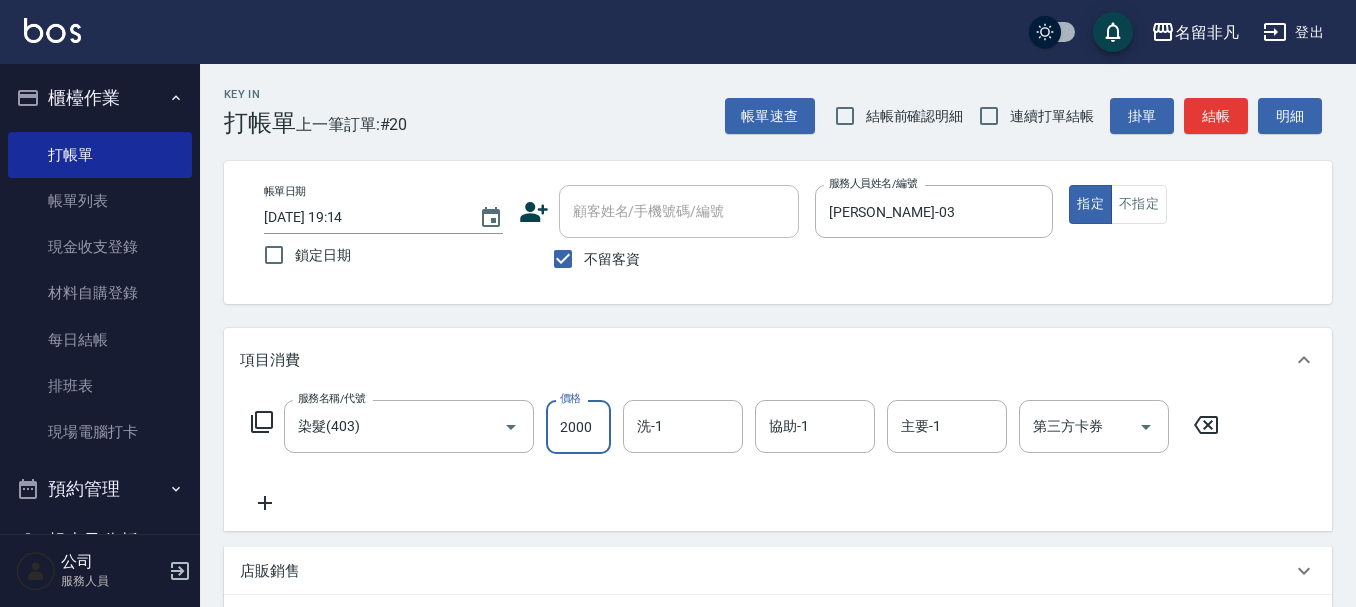 type on "2000" 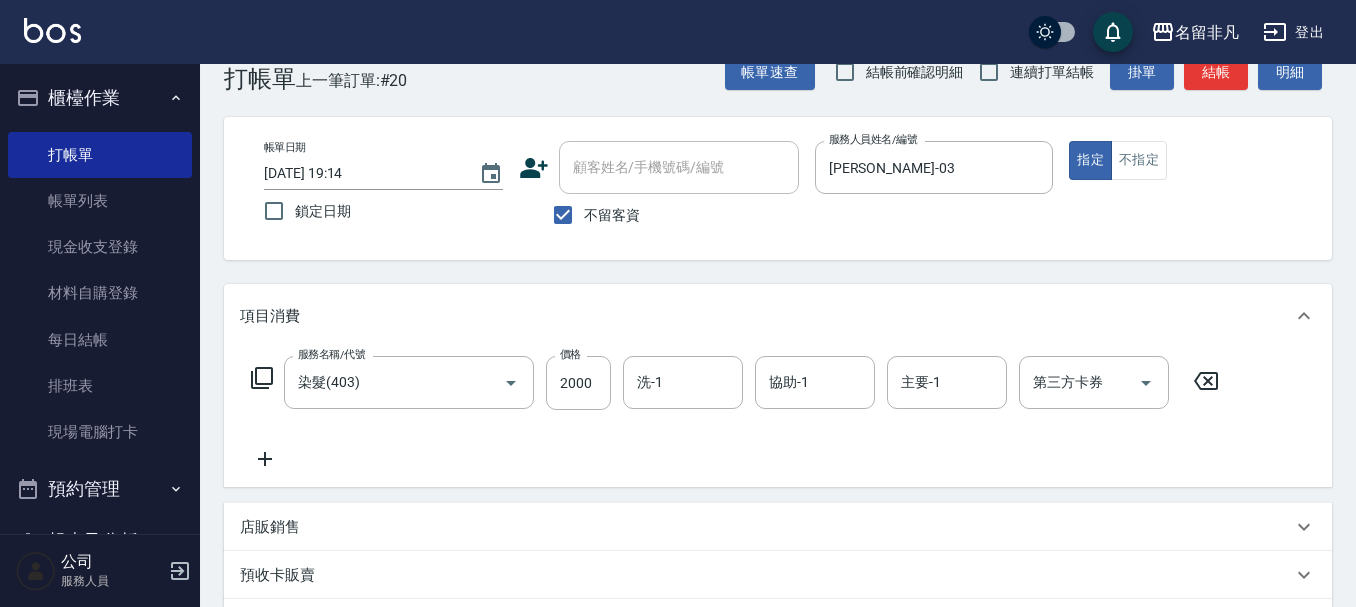 scroll, scrollTop: 0, scrollLeft: 0, axis: both 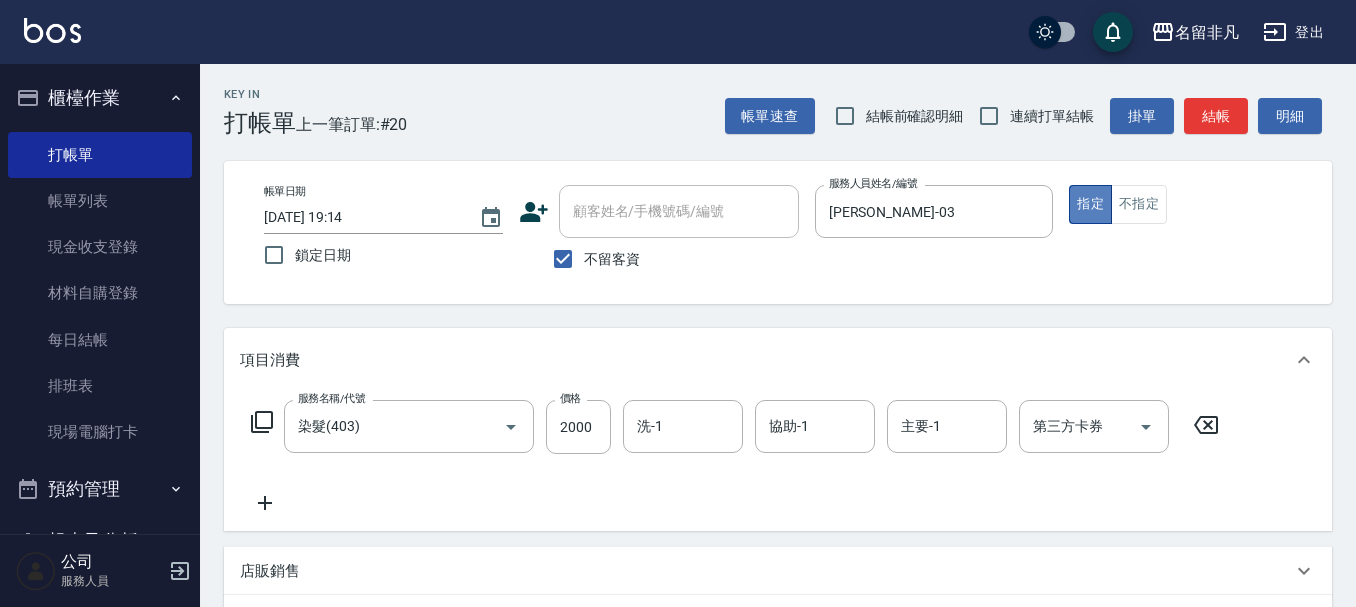 click on "指定" at bounding box center (1090, 204) 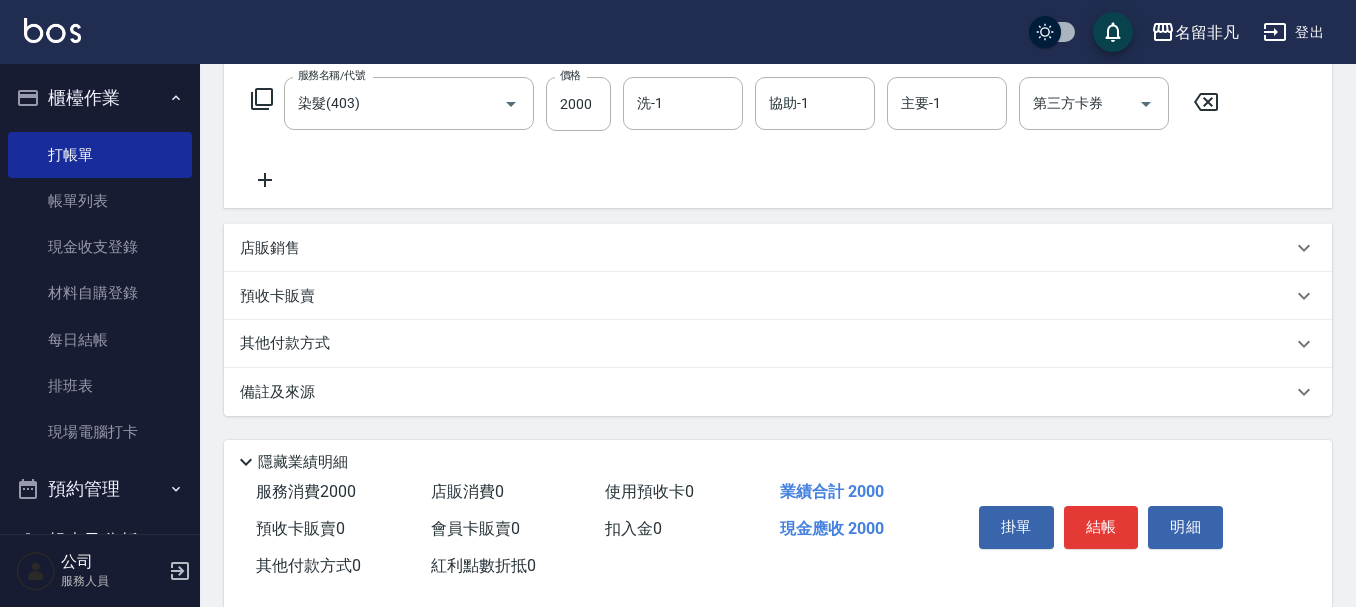 scroll, scrollTop: 358, scrollLeft: 0, axis: vertical 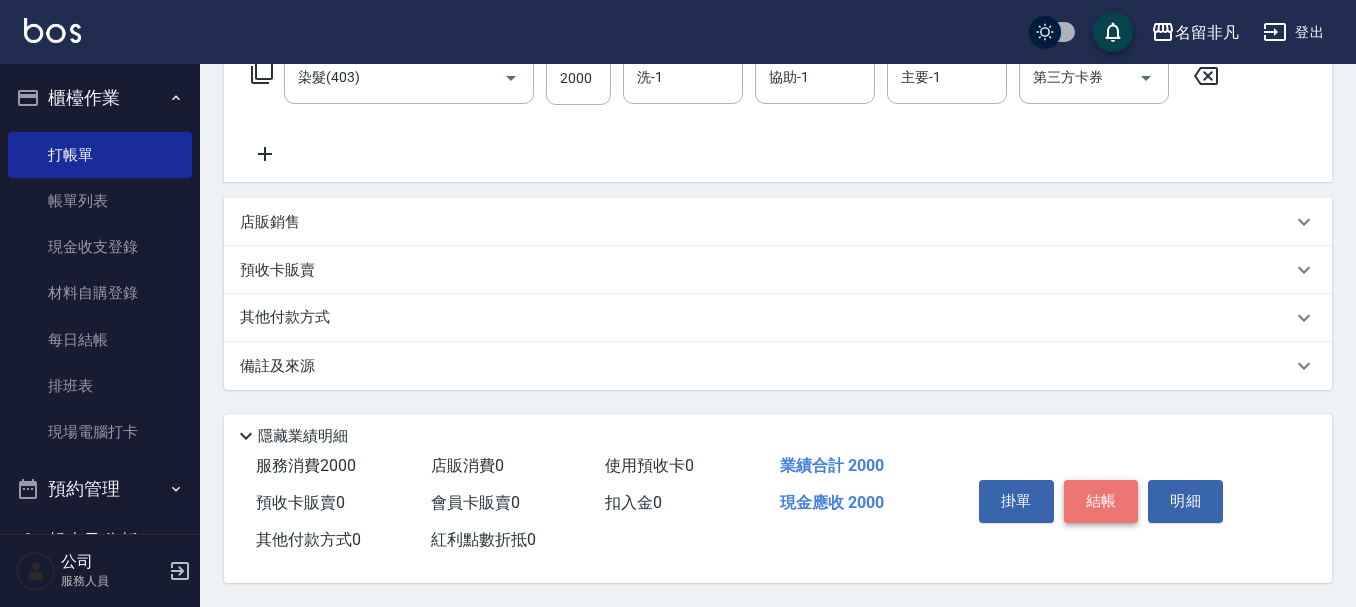 click on "結帳" at bounding box center (1101, 501) 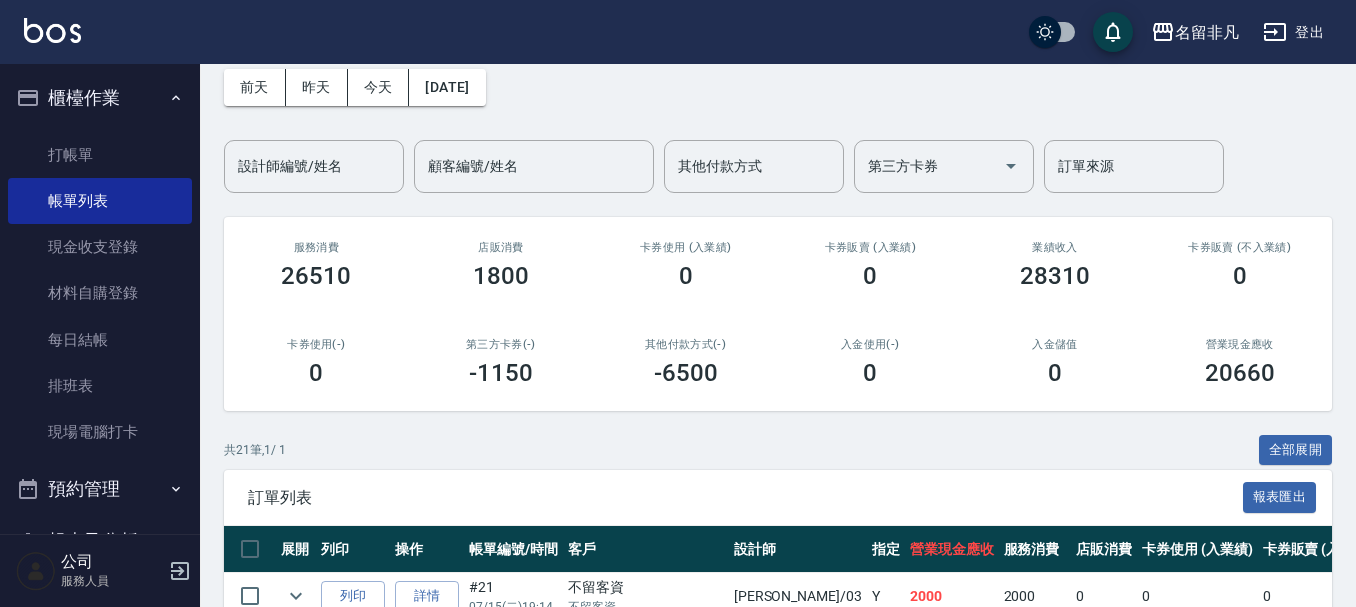 scroll, scrollTop: 200, scrollLeft: 0, axis: vertical 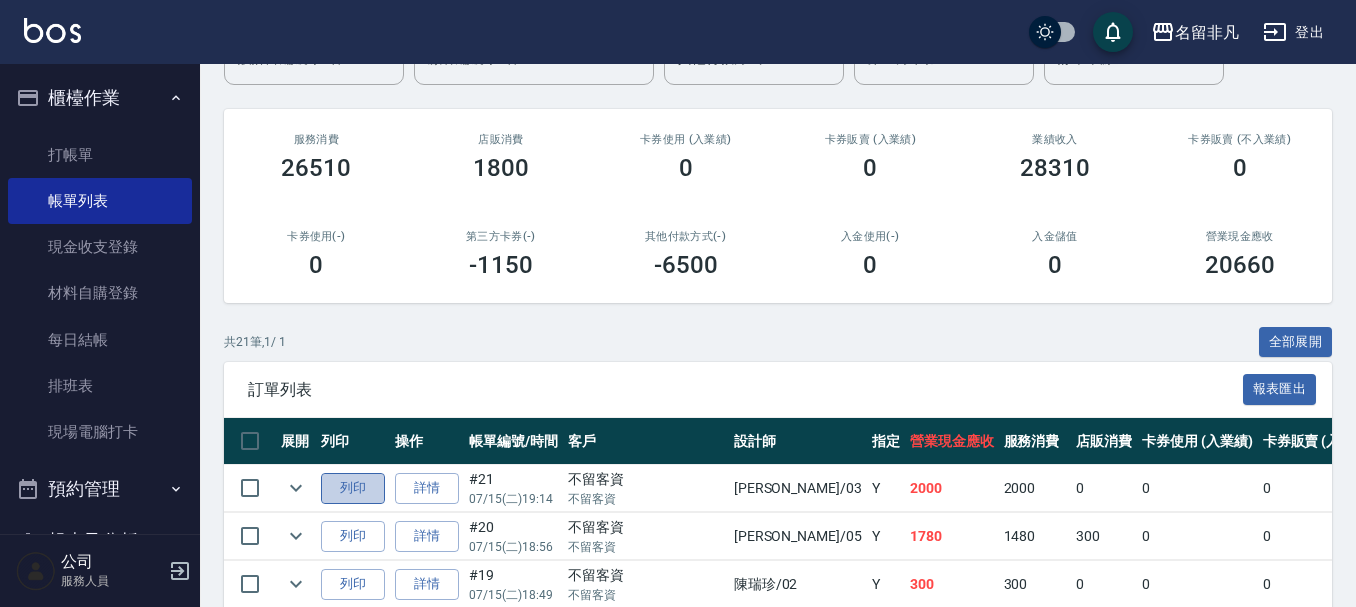 click on "列印" at bounding box center (353, 488) 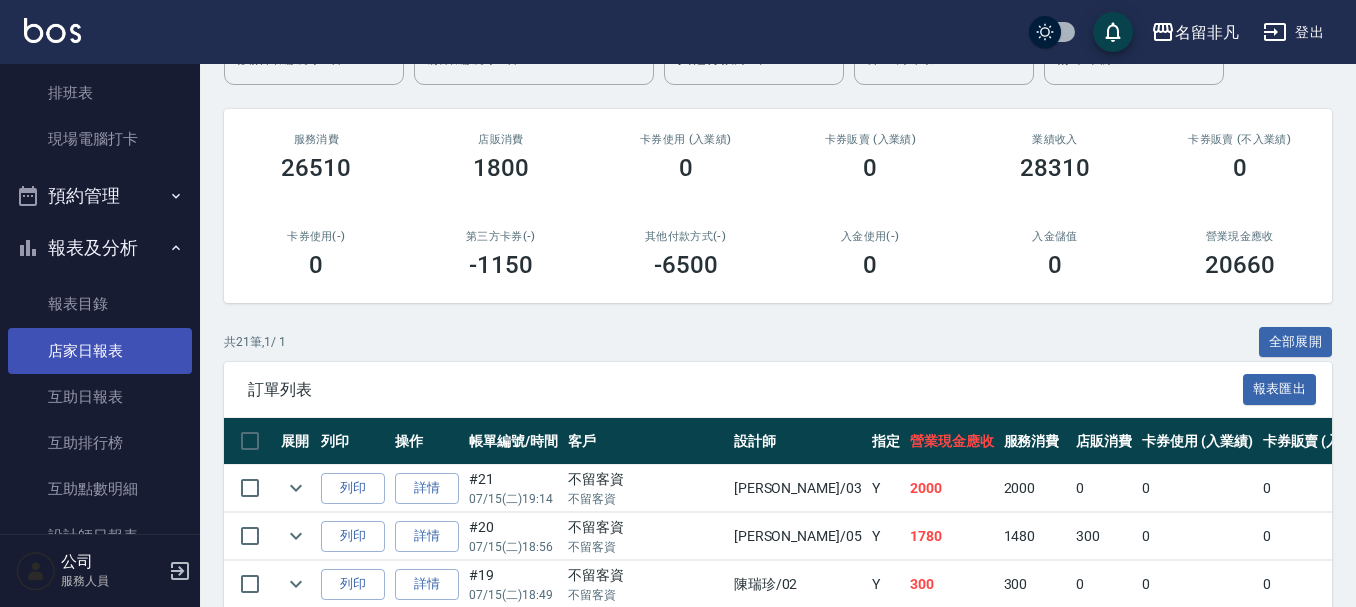 scroll, scrollTop: 300, scrollLeft: 0, axis: vertical 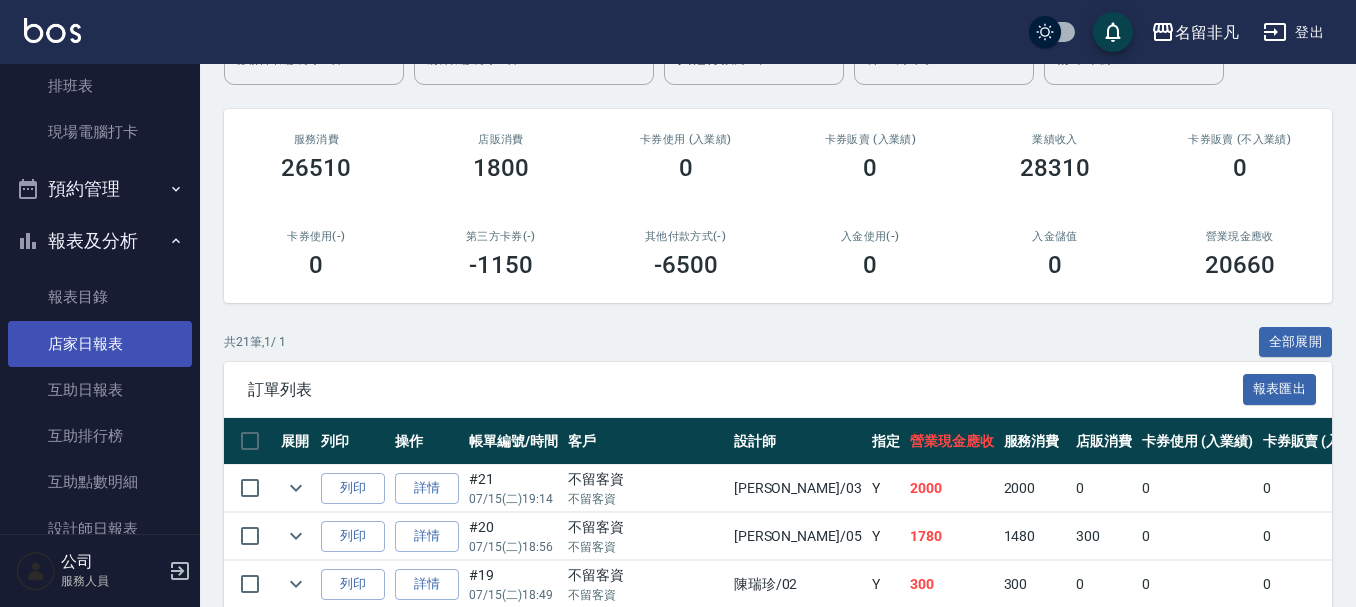 click on "店家日報表" at bounding box center [100, 344] 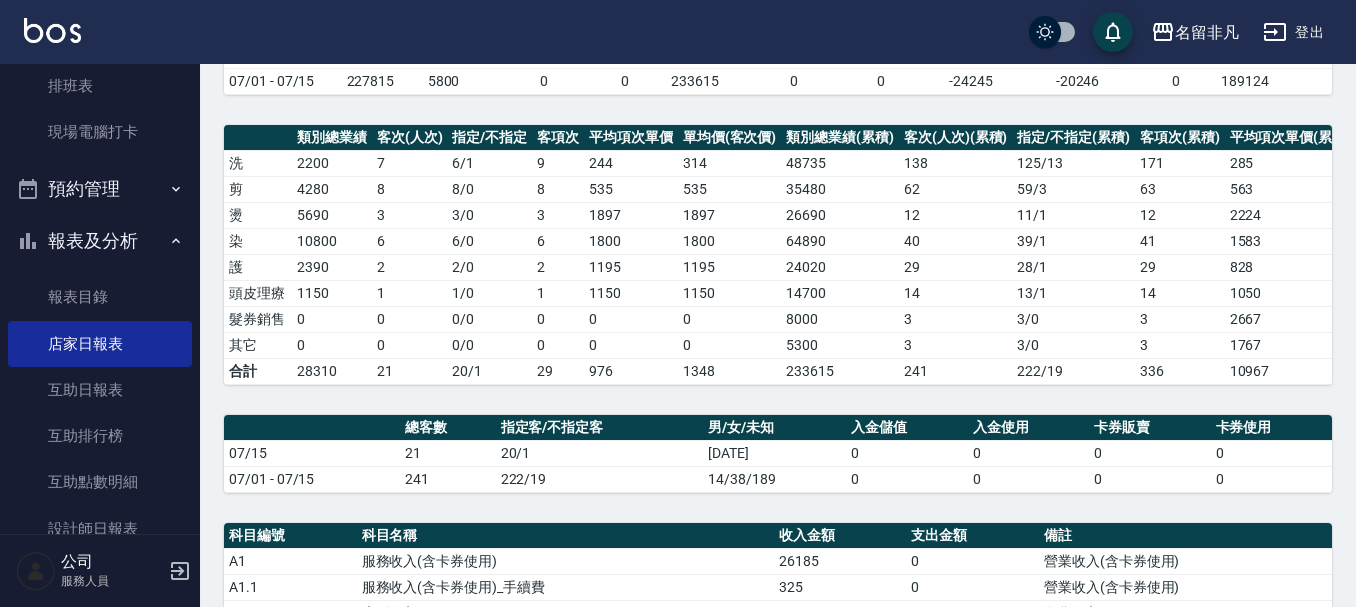 scroll, scrollTop: 700, scrollLeft: 0, axis: vertical 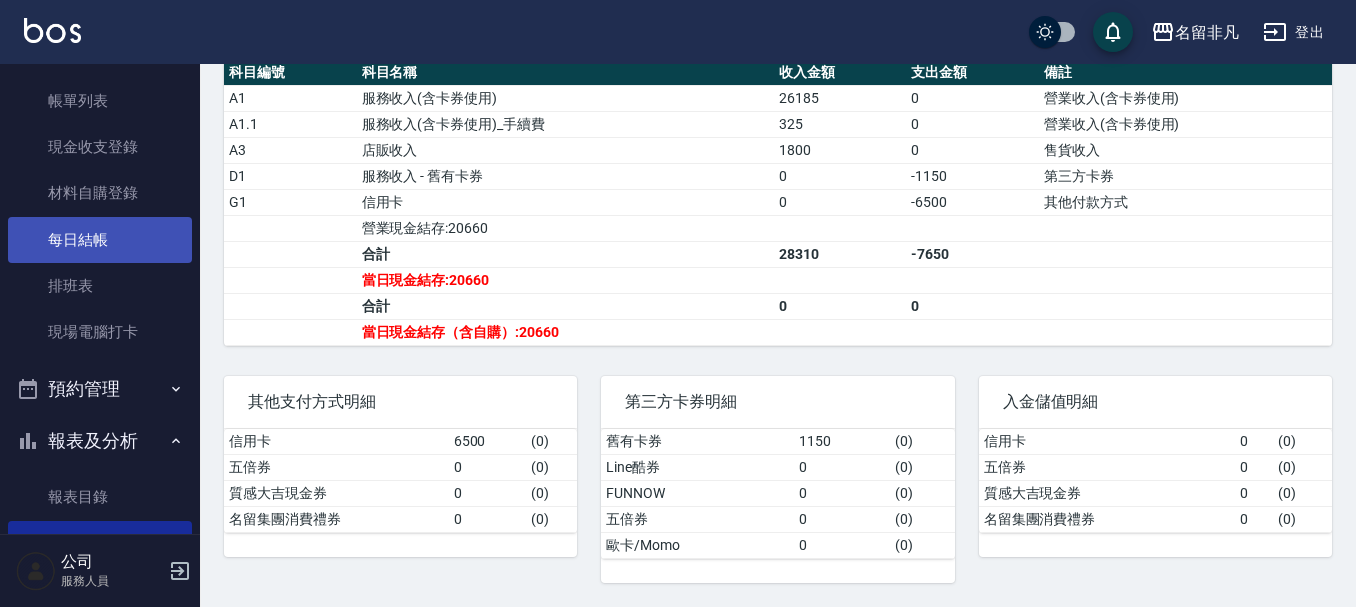 click on "每日結帳" at bounding box center [100, 240] 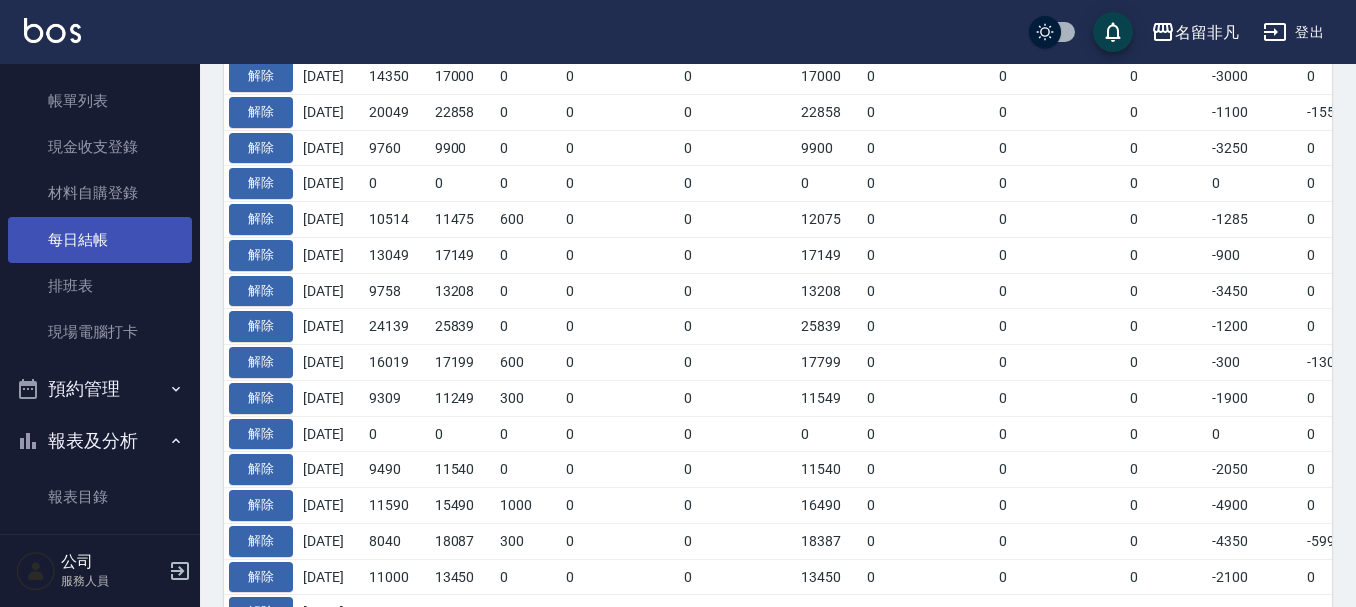 scroll, scrollTop: 0, scrollLeft: 0, axis: both 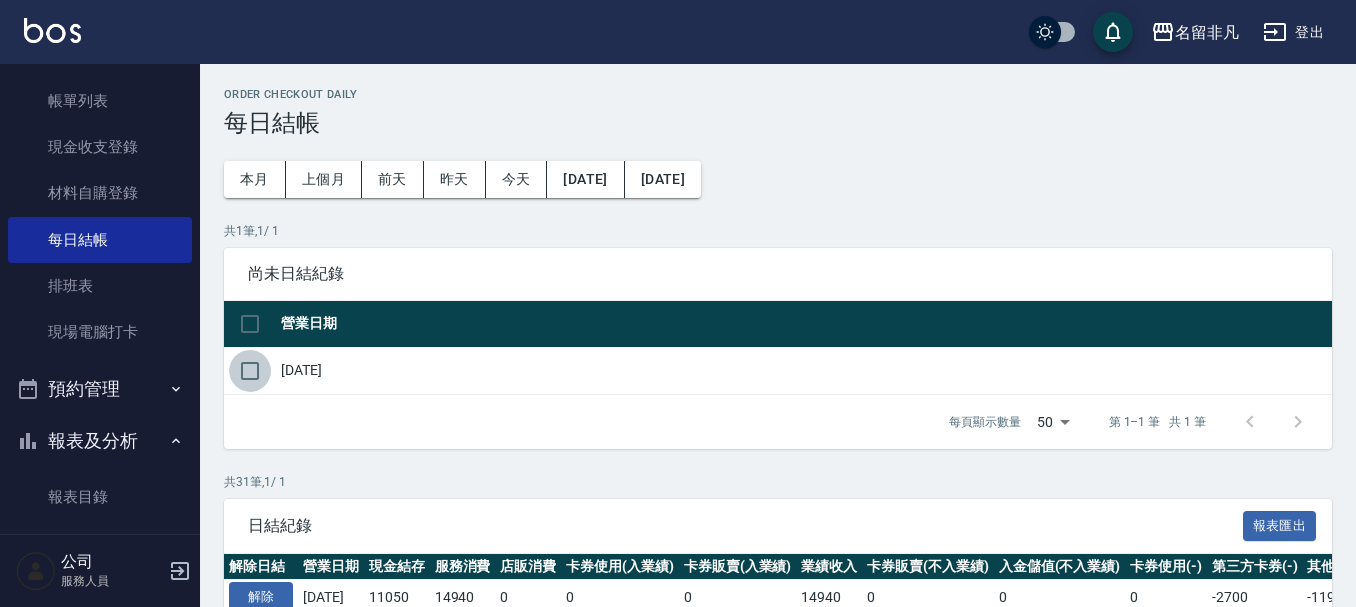 click at bounding box center (250, 371) 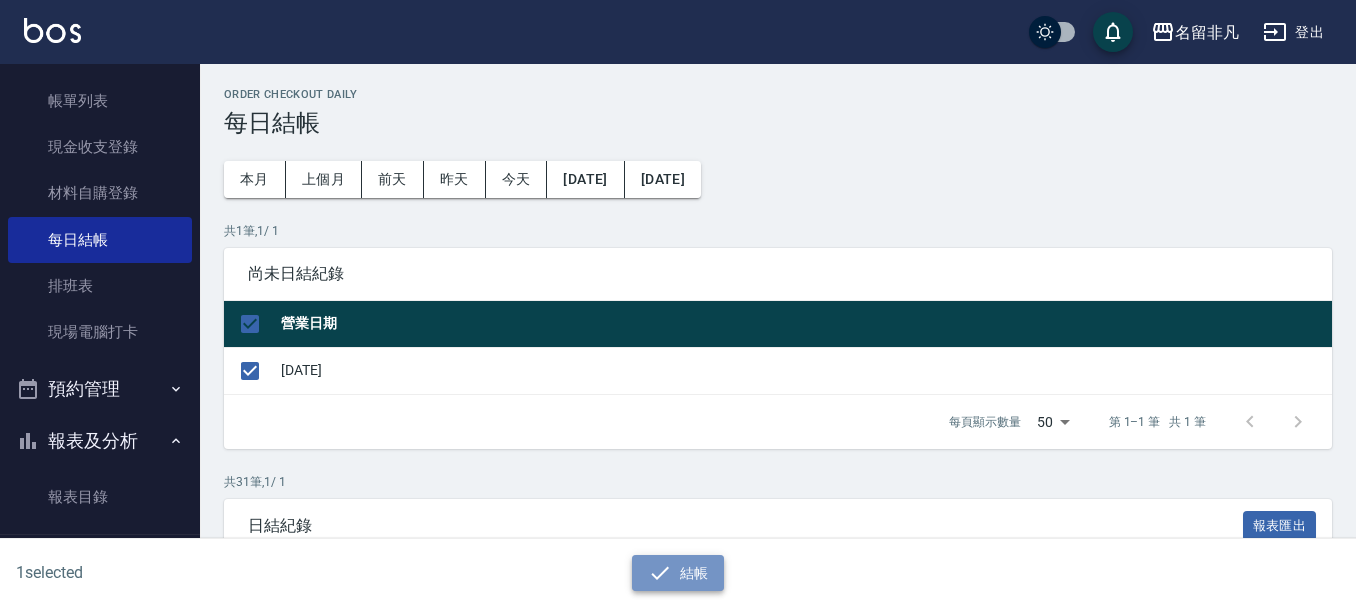 click 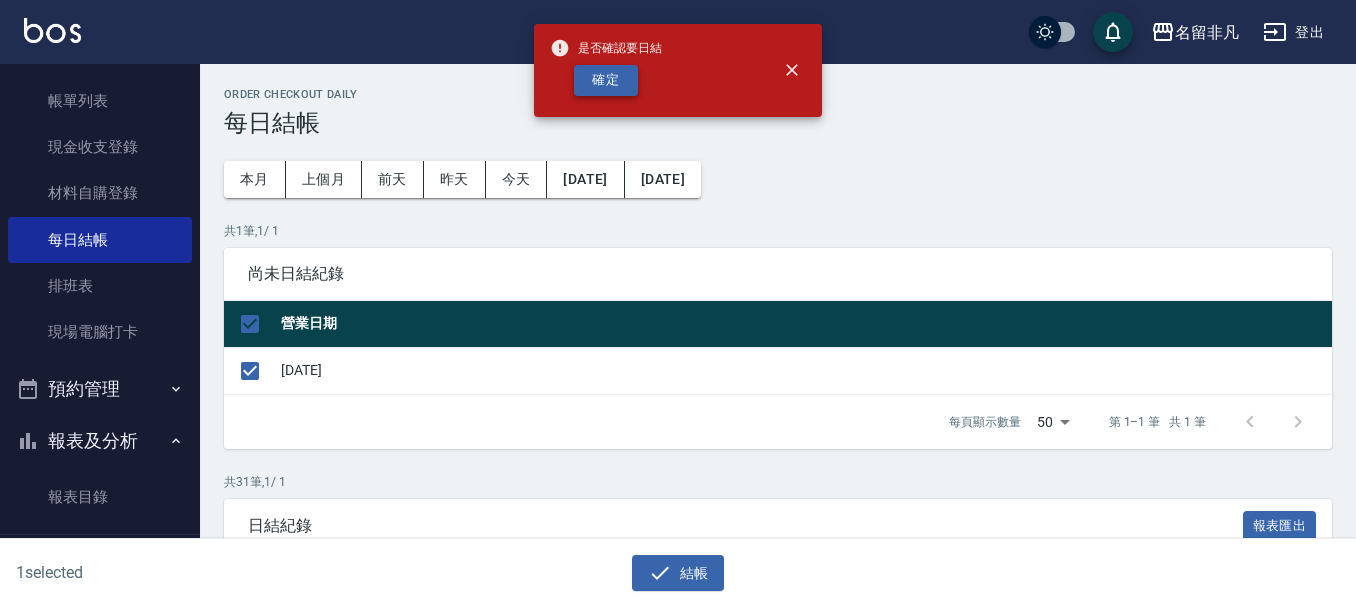 click on "確定" at bounding box center (606, 80) 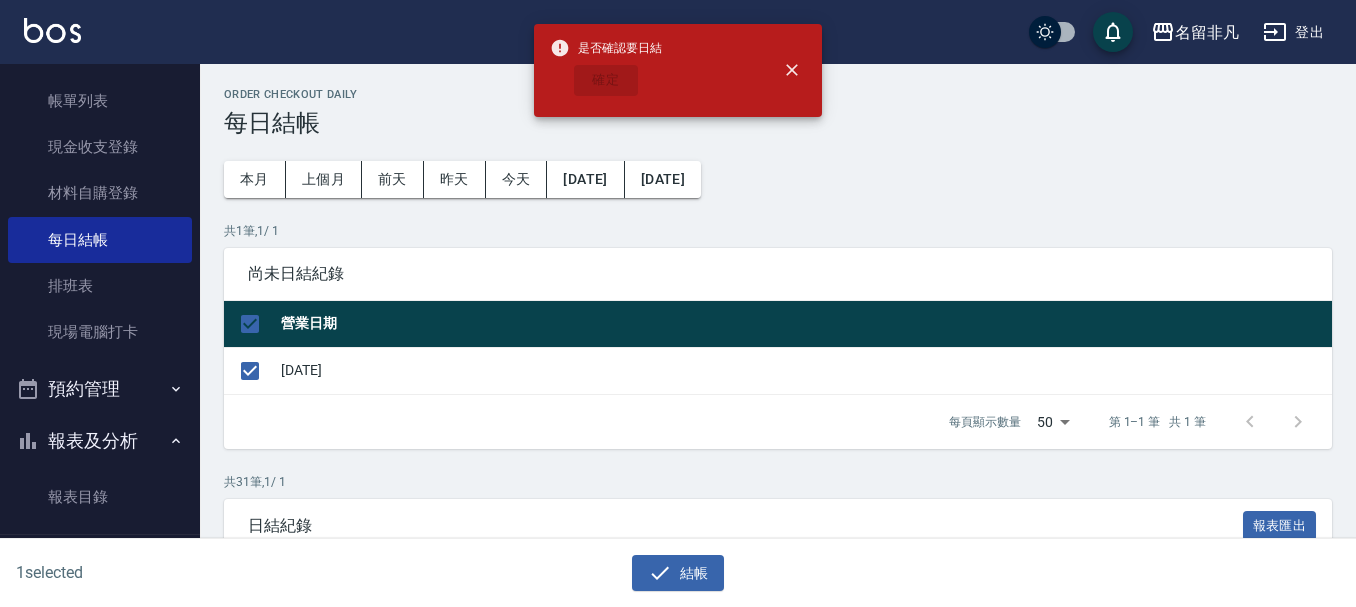 checkbox on "false" 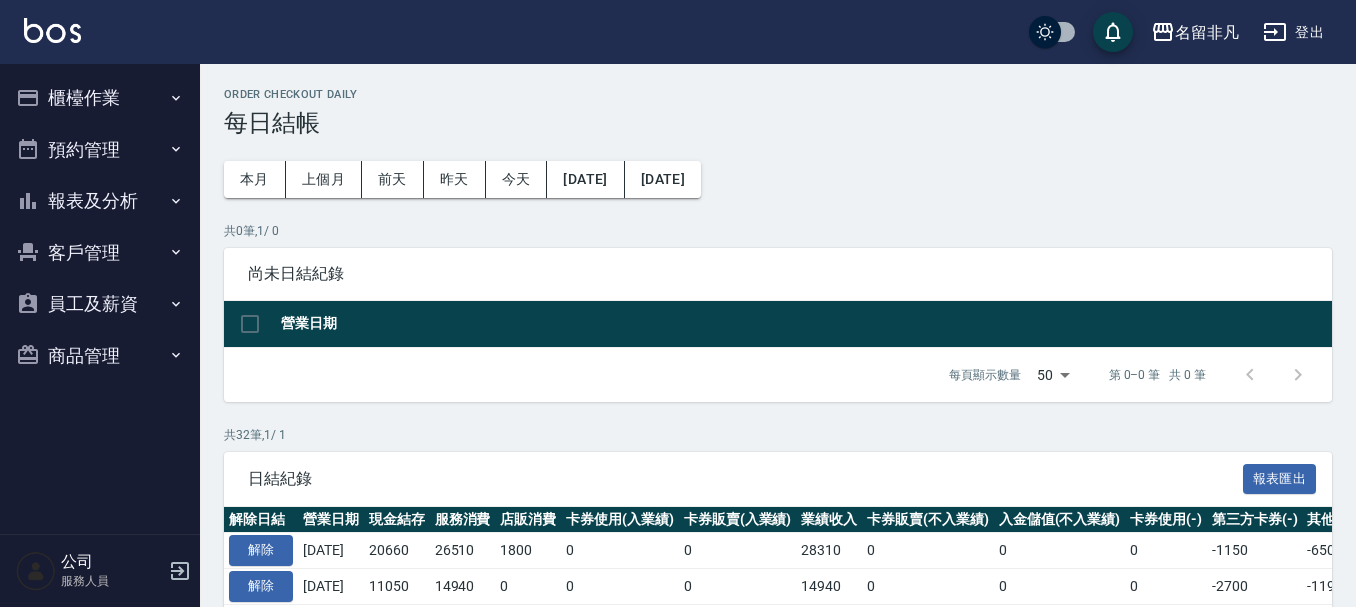 scroll, scrollTop: 0, scrollLeft: 0, axis: both 